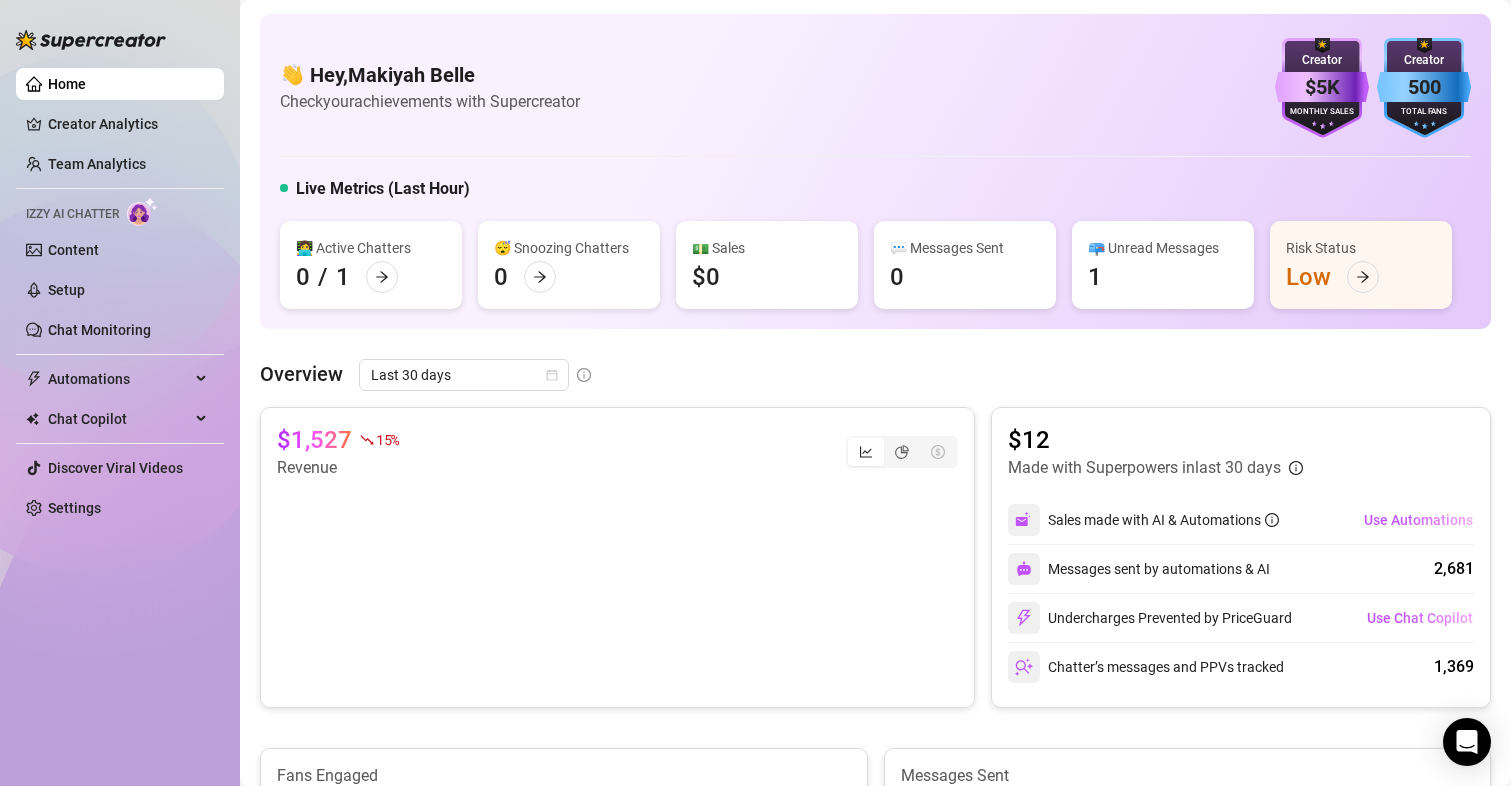 scroll, scrollTop: 0, scrollLeft: 0, axis: both 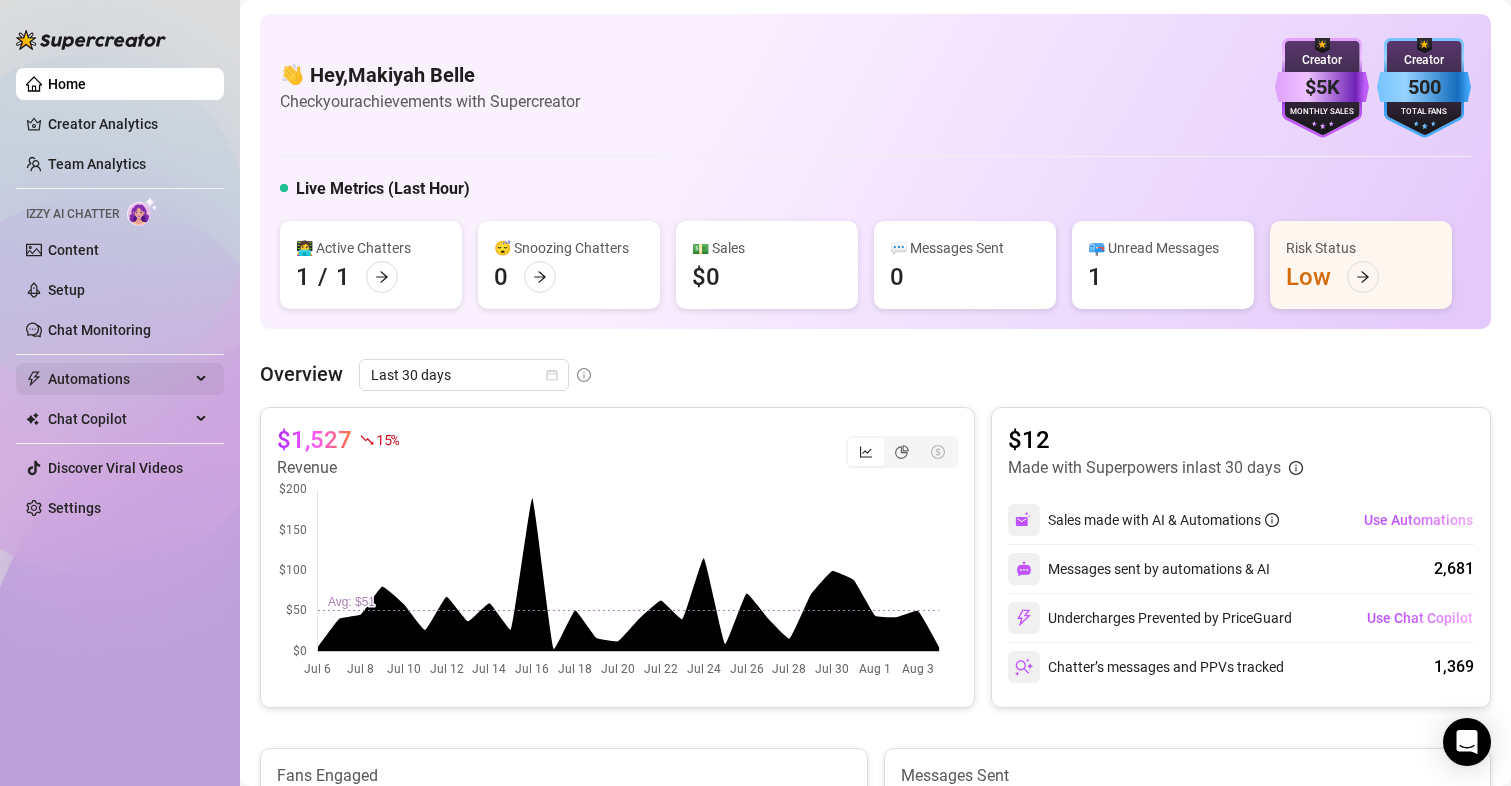 click on "Automations" at bounding box center (119, 379) 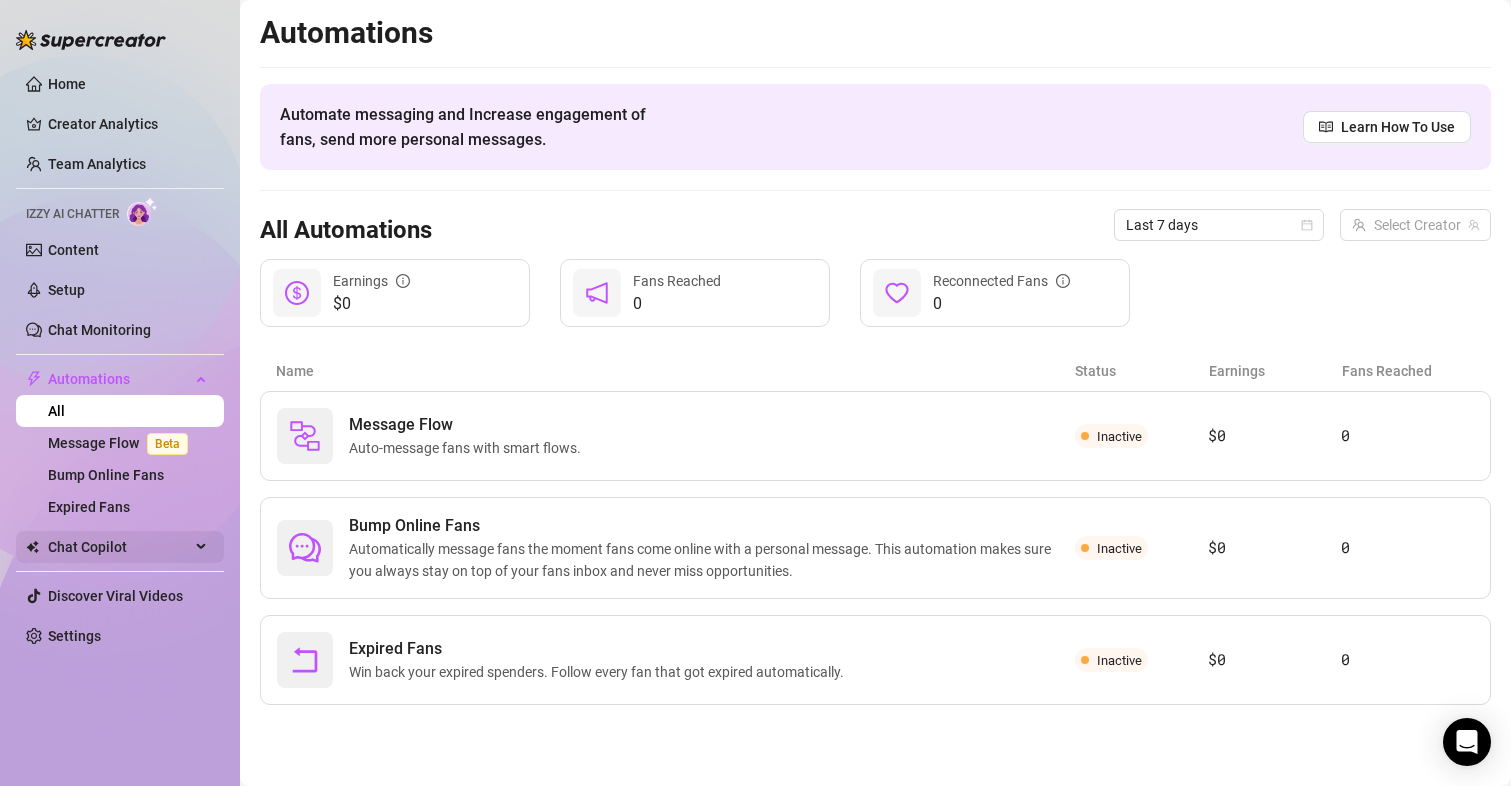 click on "Chat Copilot" at bounding box center [119, 547] 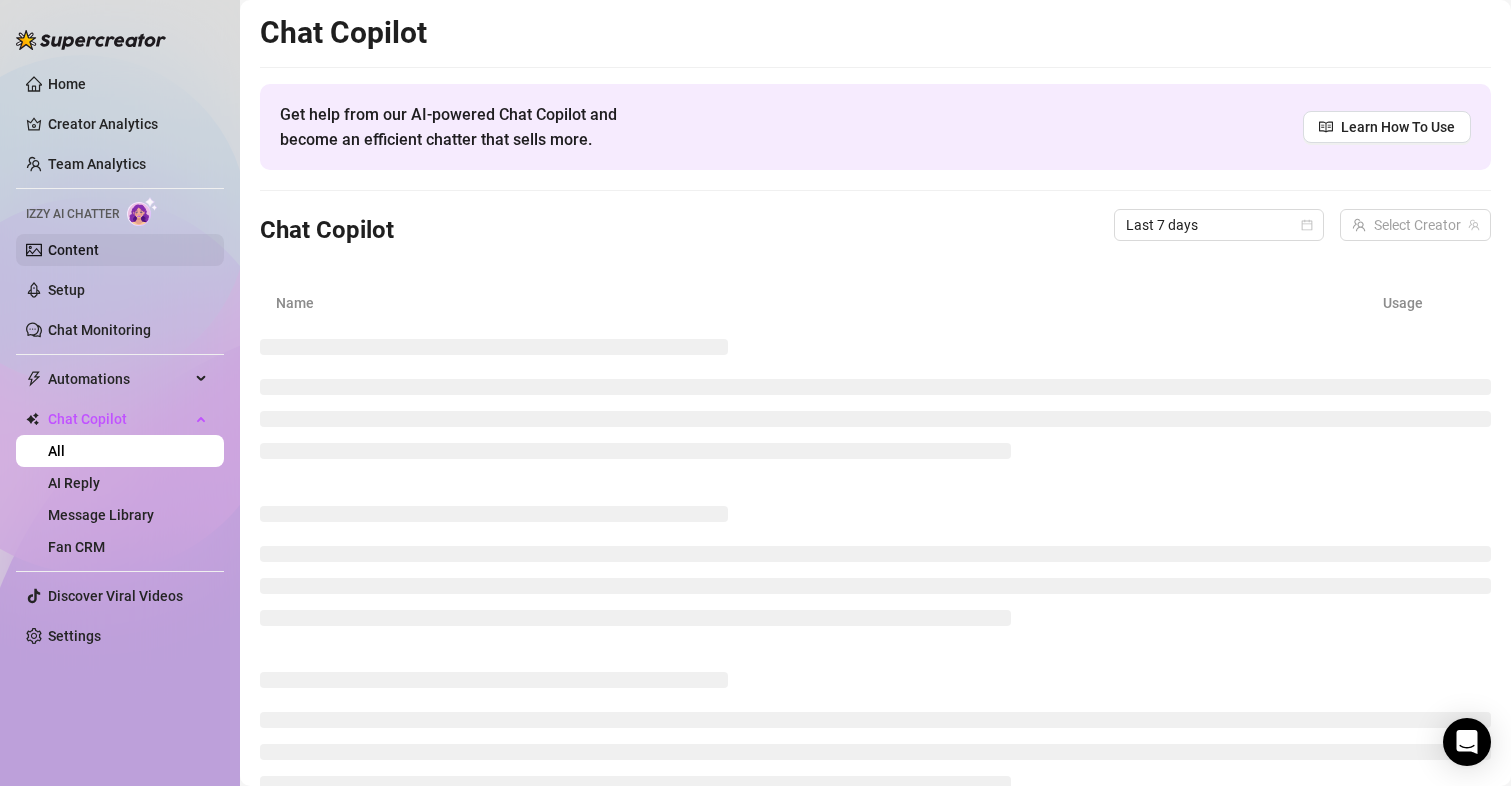 click on "Content" at bounding box center [73, 250] 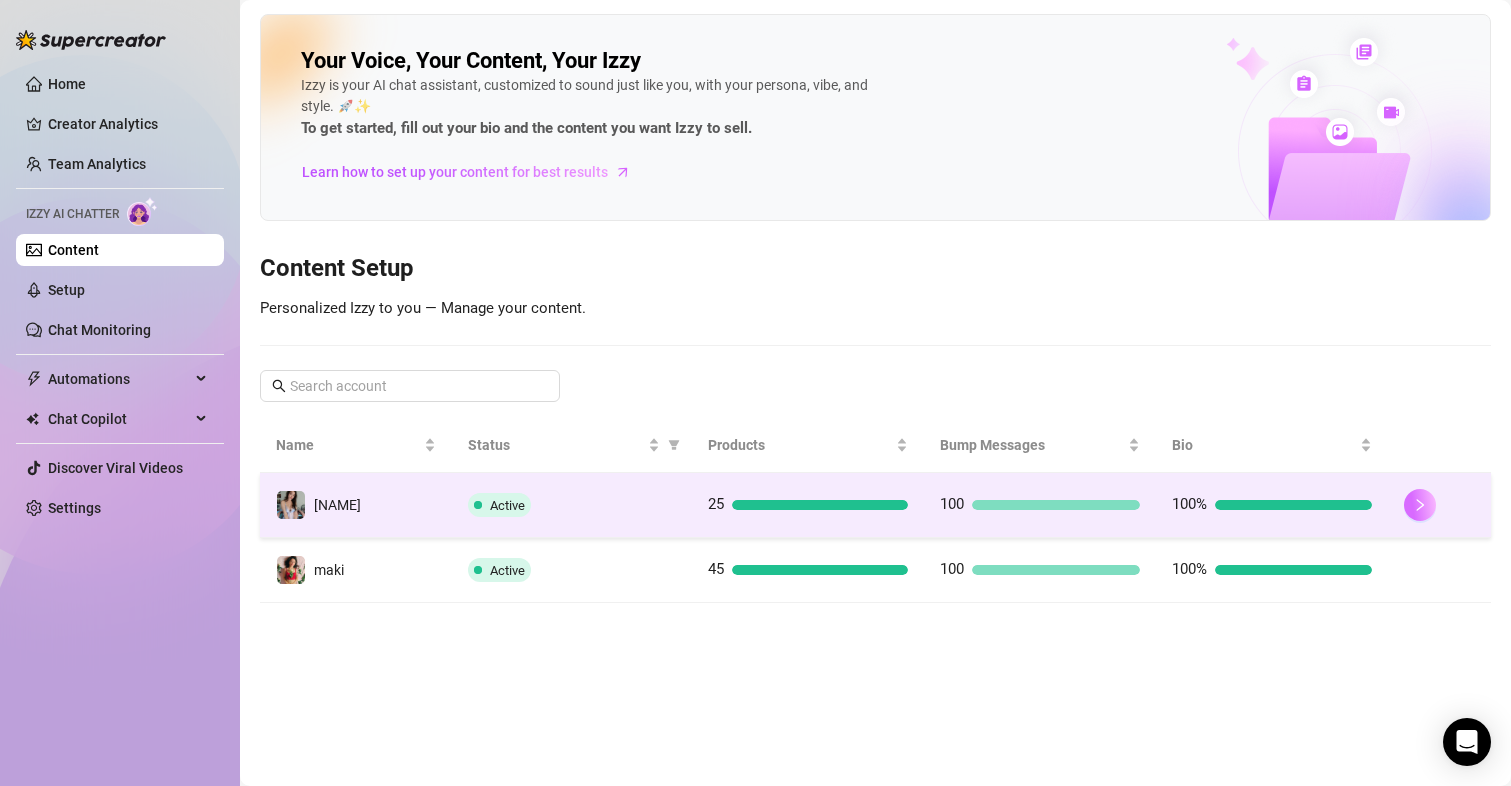 click 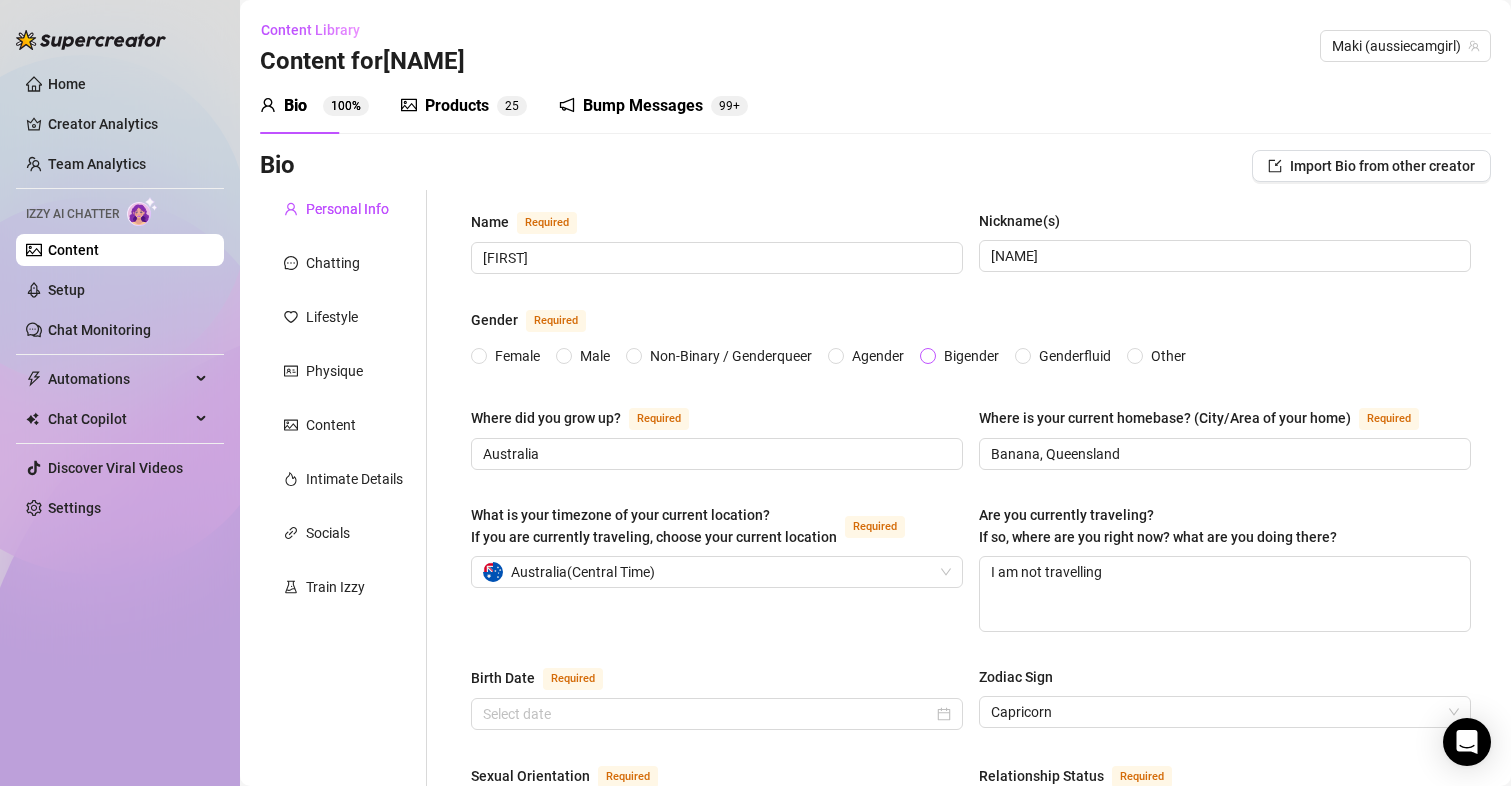 type 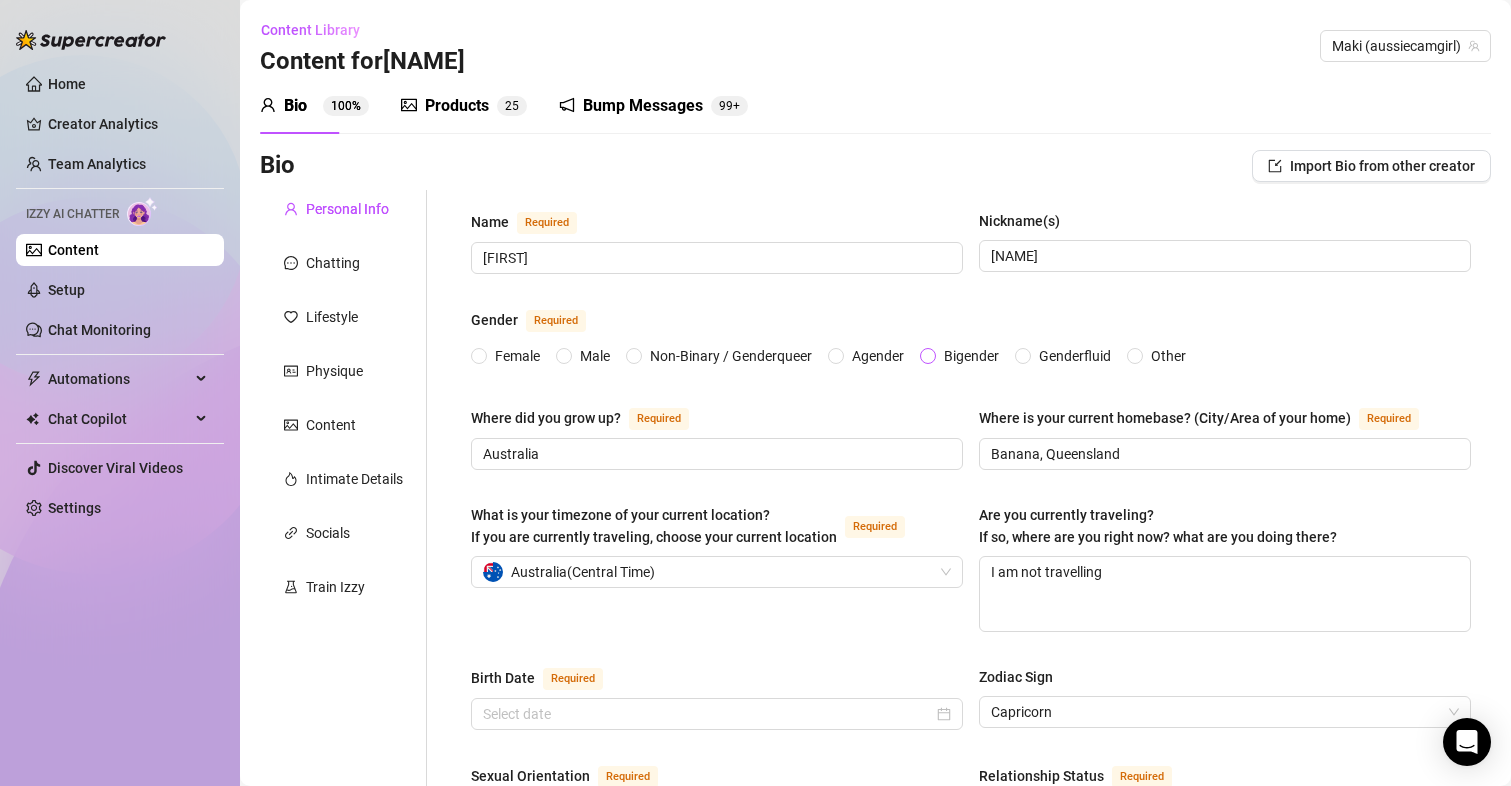 radio on "true" 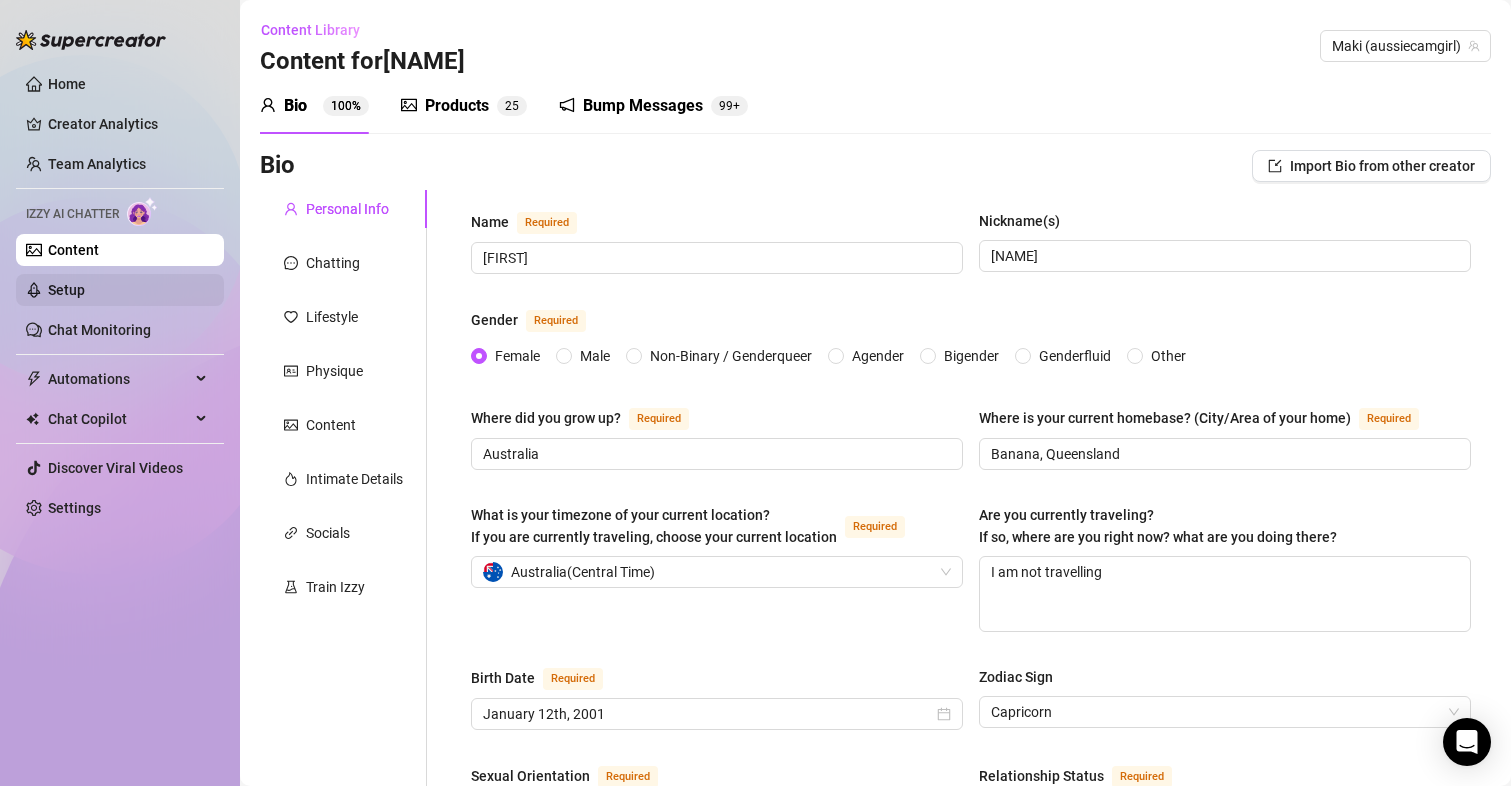 click on "Setup" at bounding box center [66, 290] 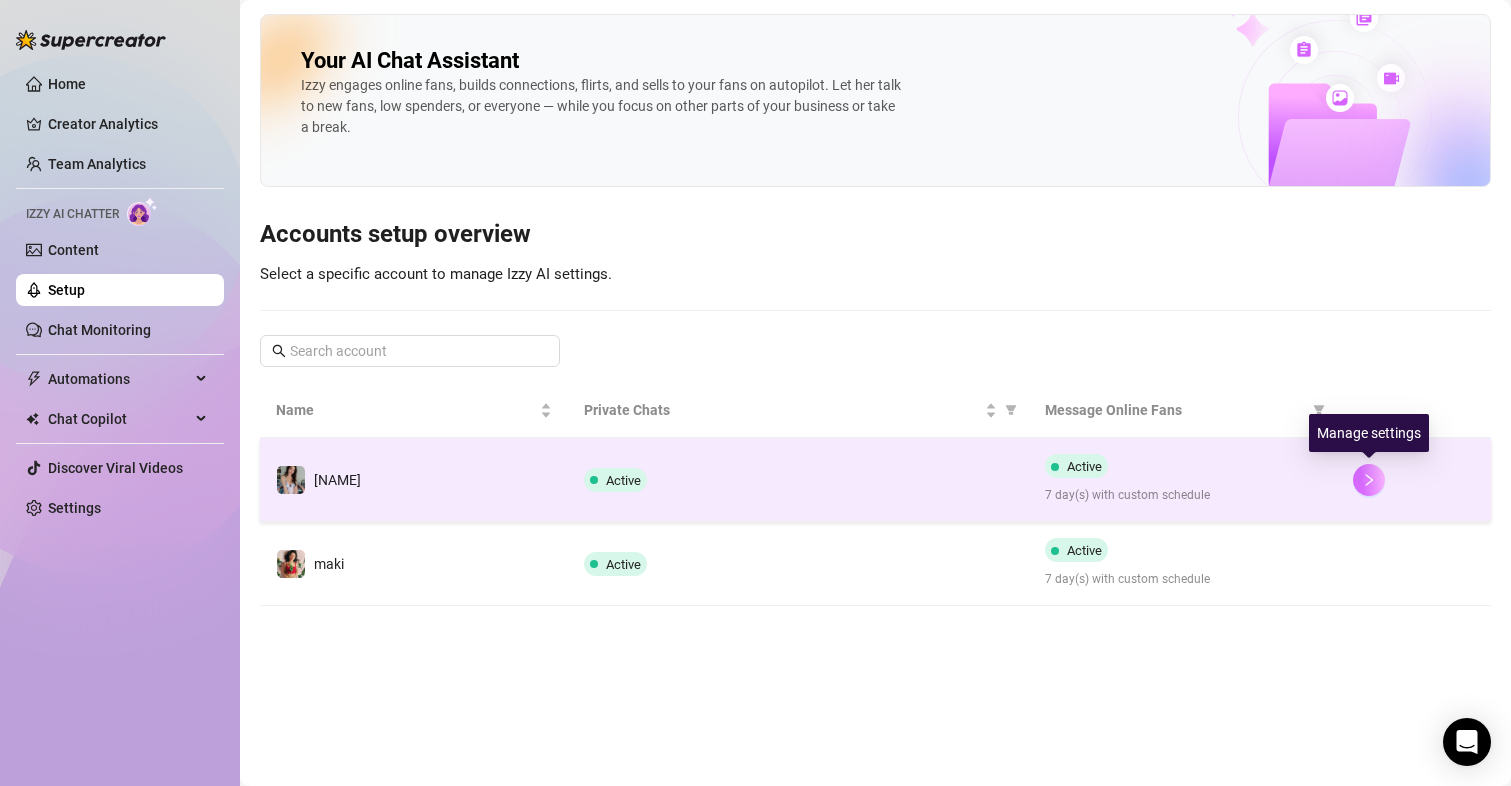 click 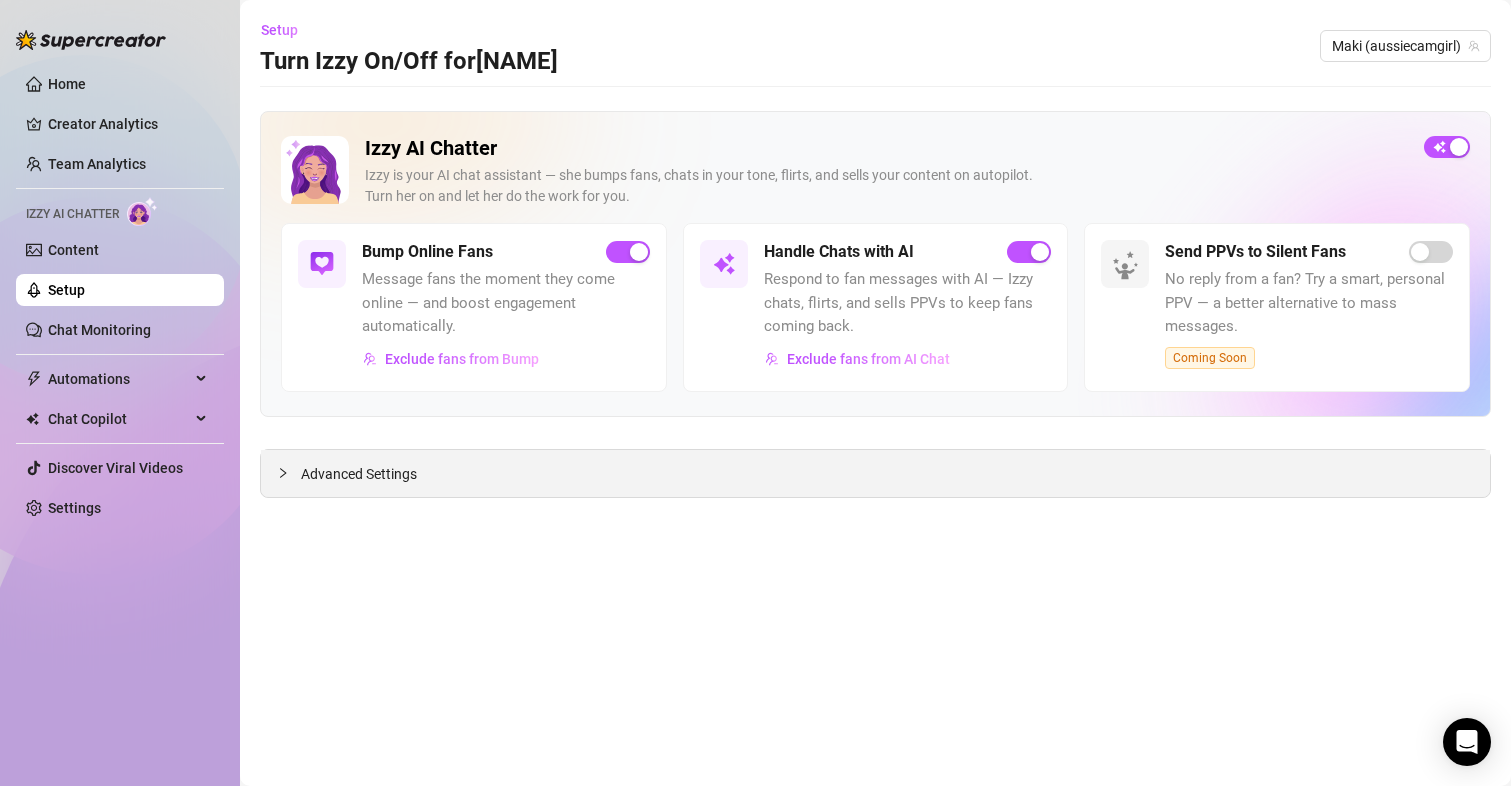 click on "Advanced Settings" at bounding box center (359, 474) 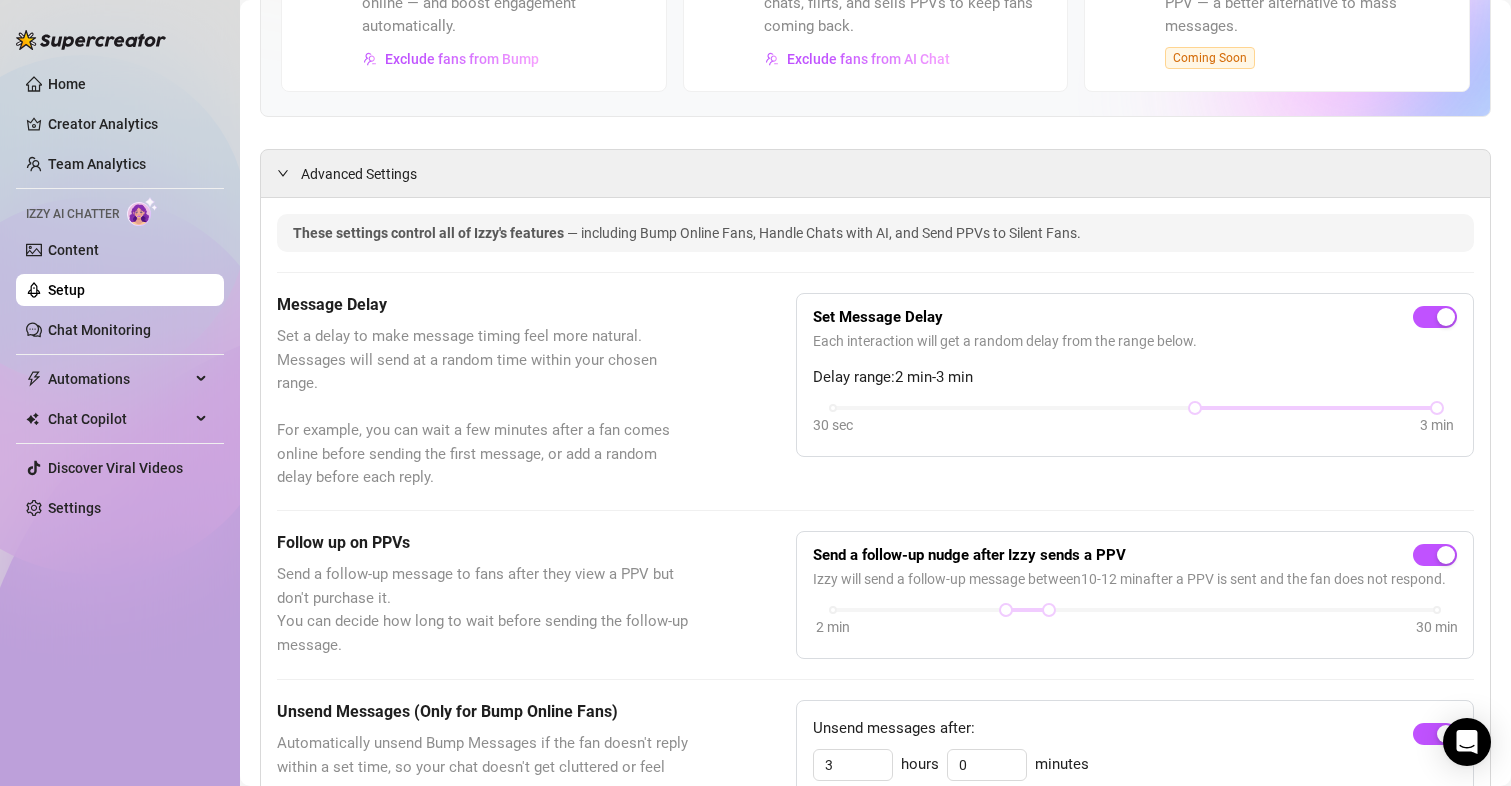 scroll, scrollTop: 0, scrollLeft: 0, axis: both 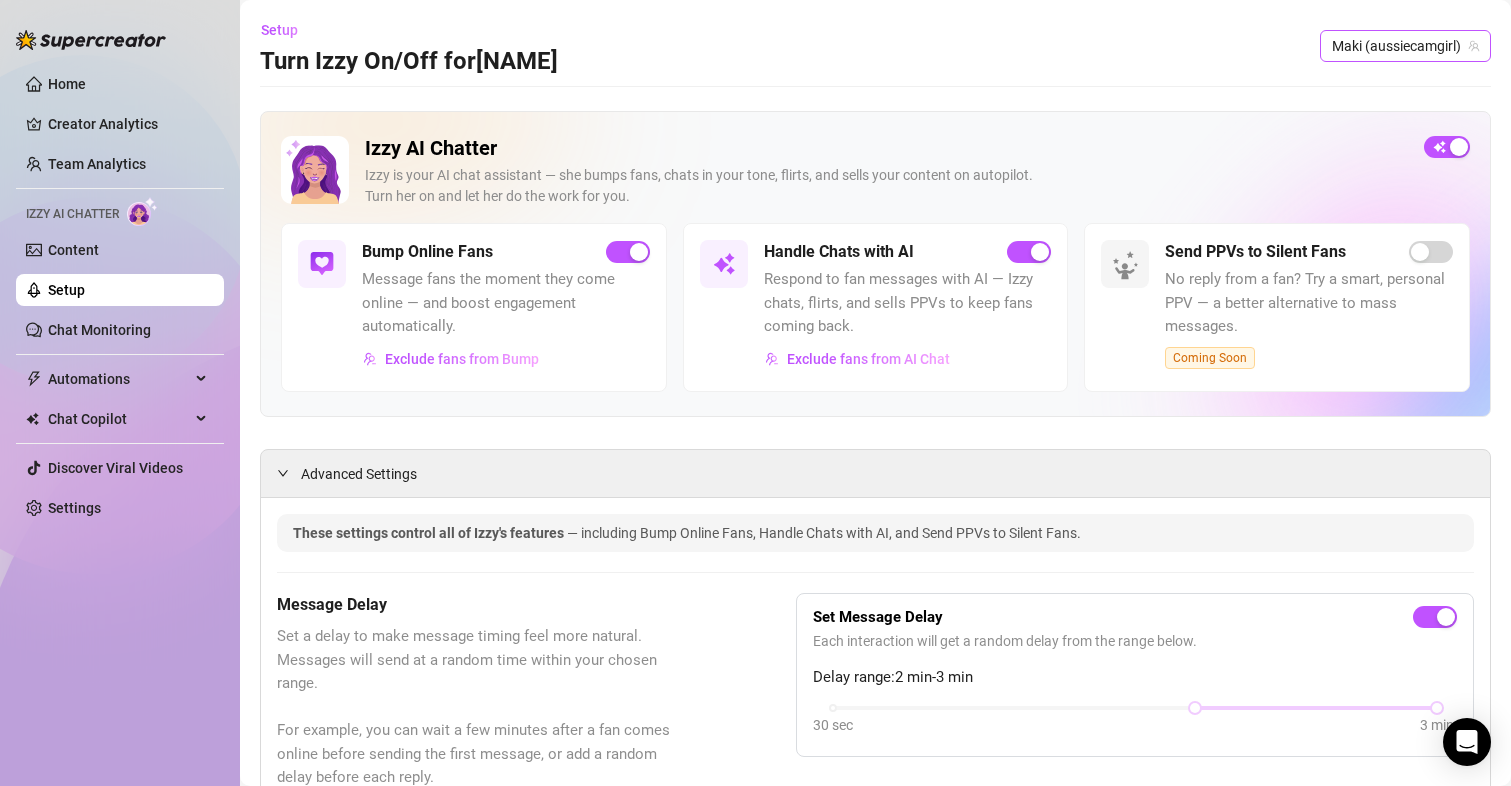 click on "Maki (aussiecamgirl)" at bounding box center (1405, 46) 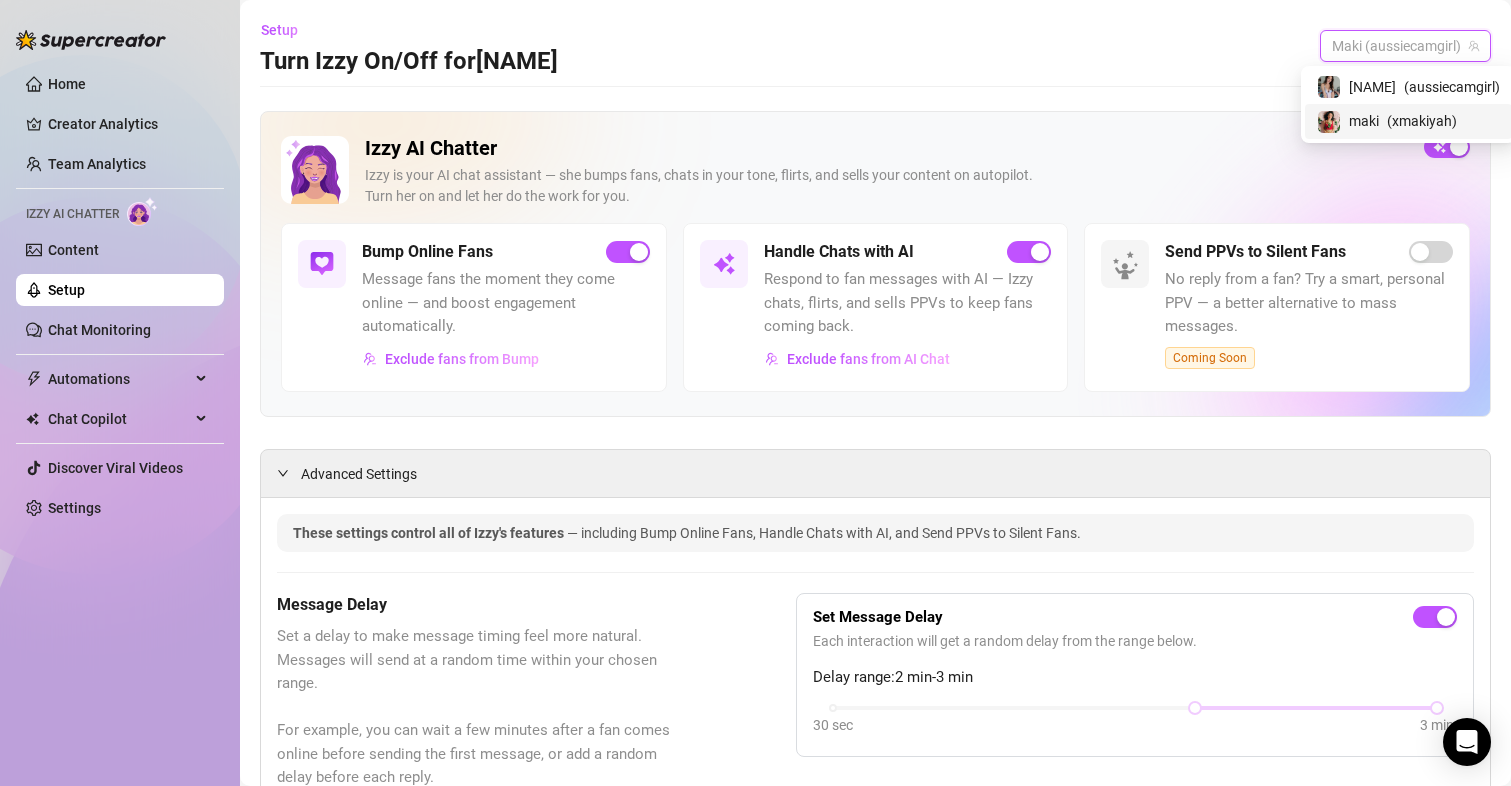 click on "[NAME]  ( @[USERNAME] )" at bounding box center (1408, 121) 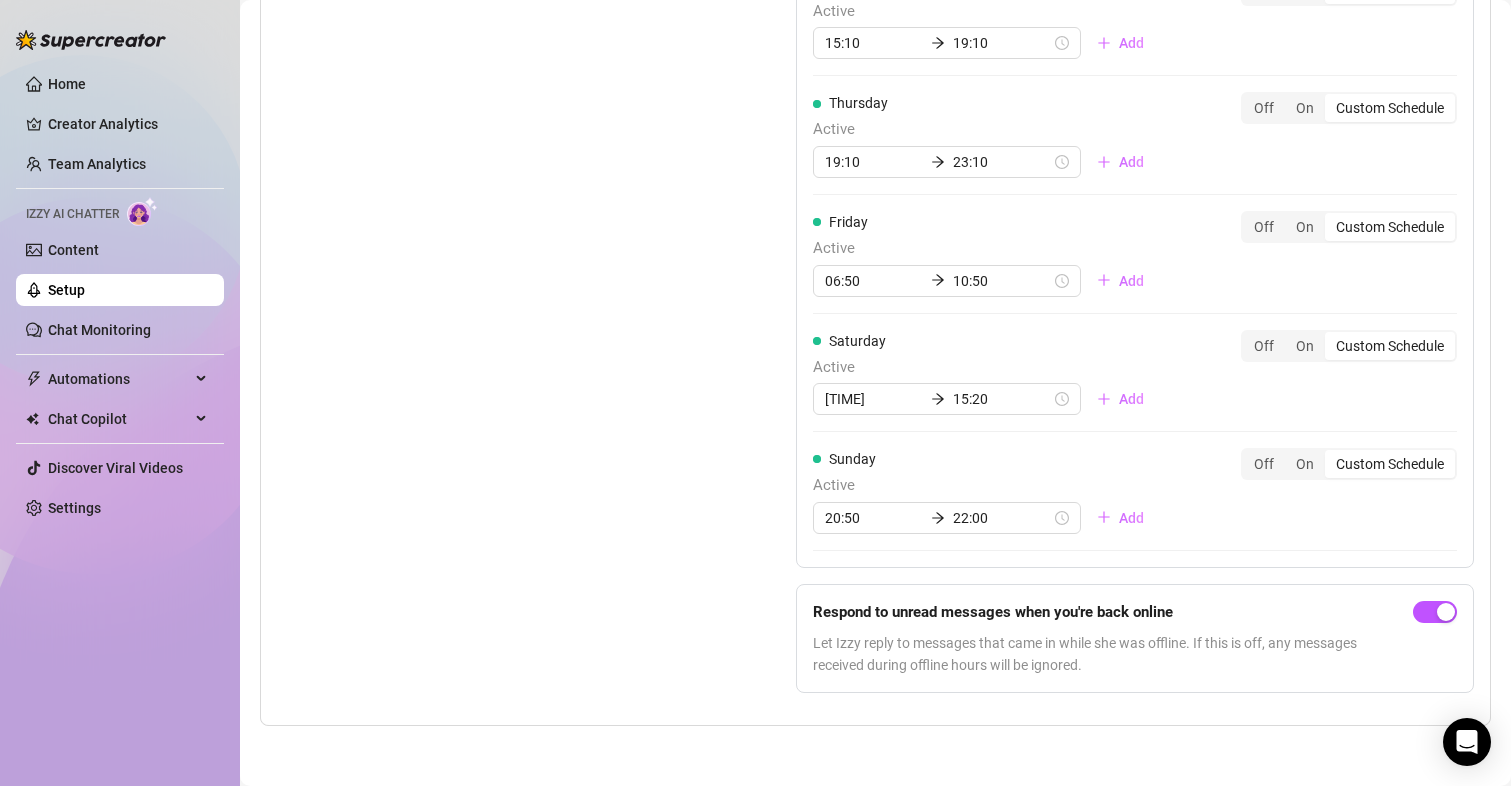 scroll, scrollTop: 1591, scrollLeft: 0, axis: vertical 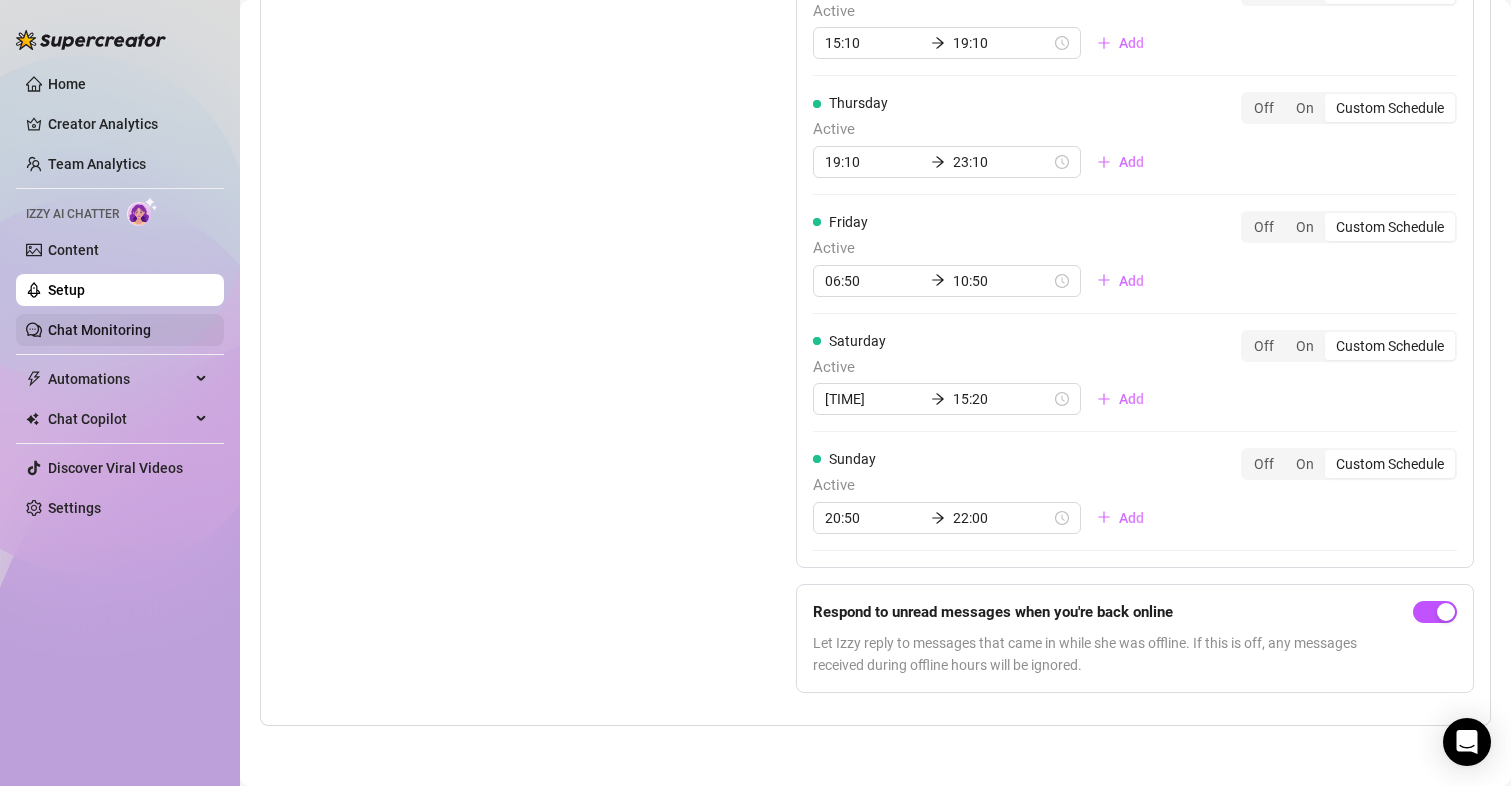 click on "Chat Monitoring" at bounding box center [99, 330] 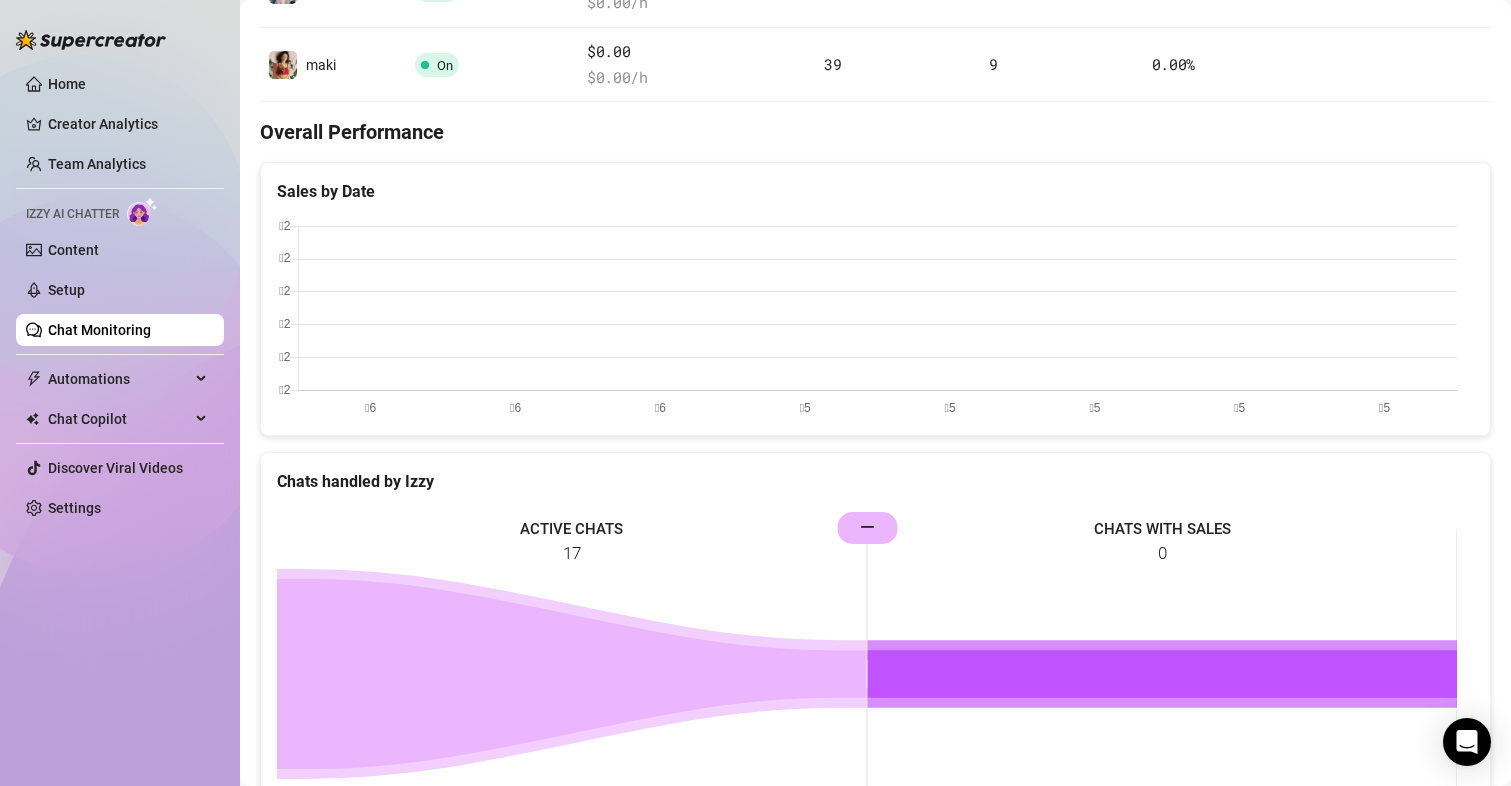 scroll, scrollTop: 713, scrollLeft: 0, axis: vertical 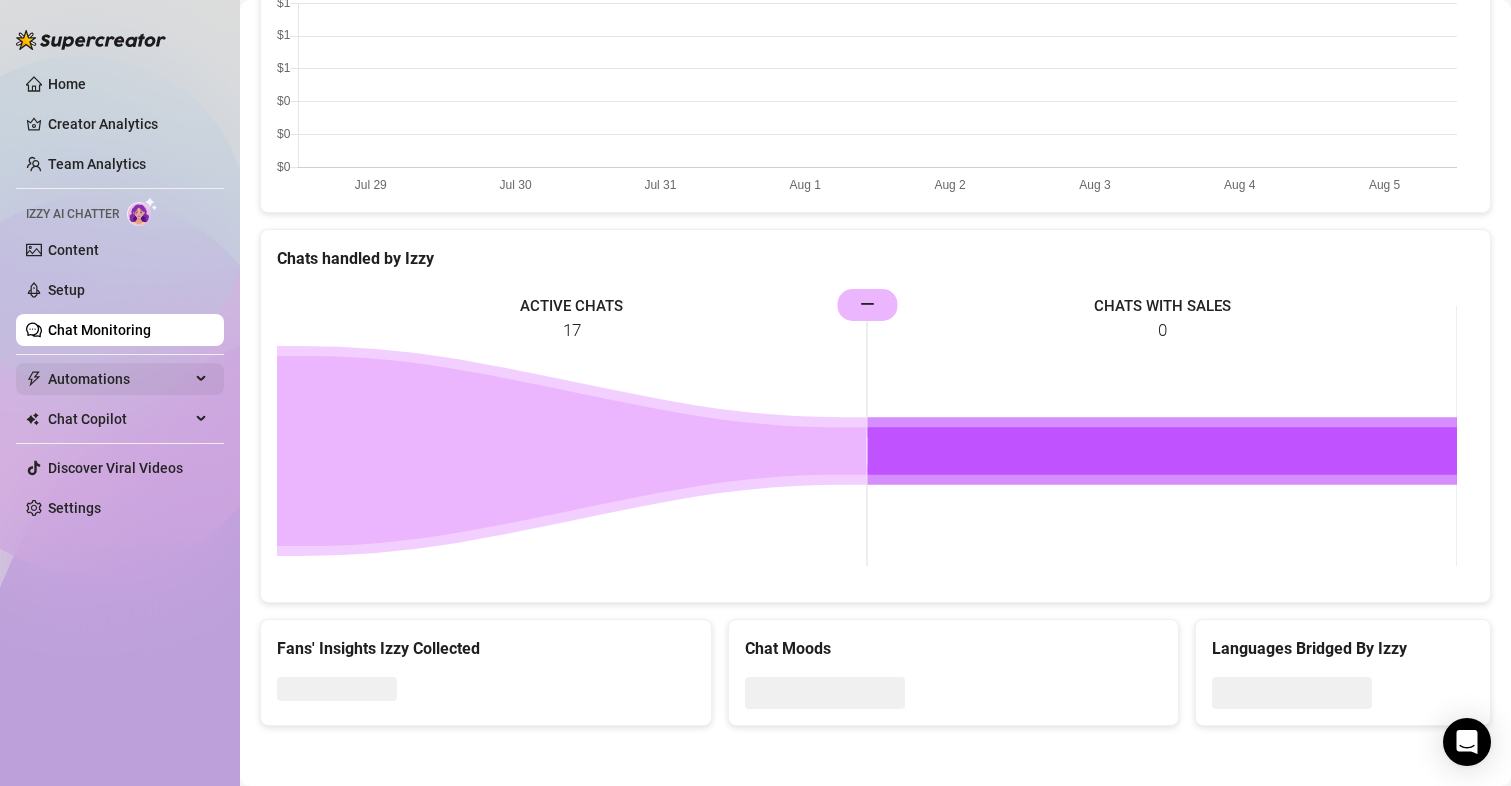 click on "Automations" at bounding box center [119, 379] 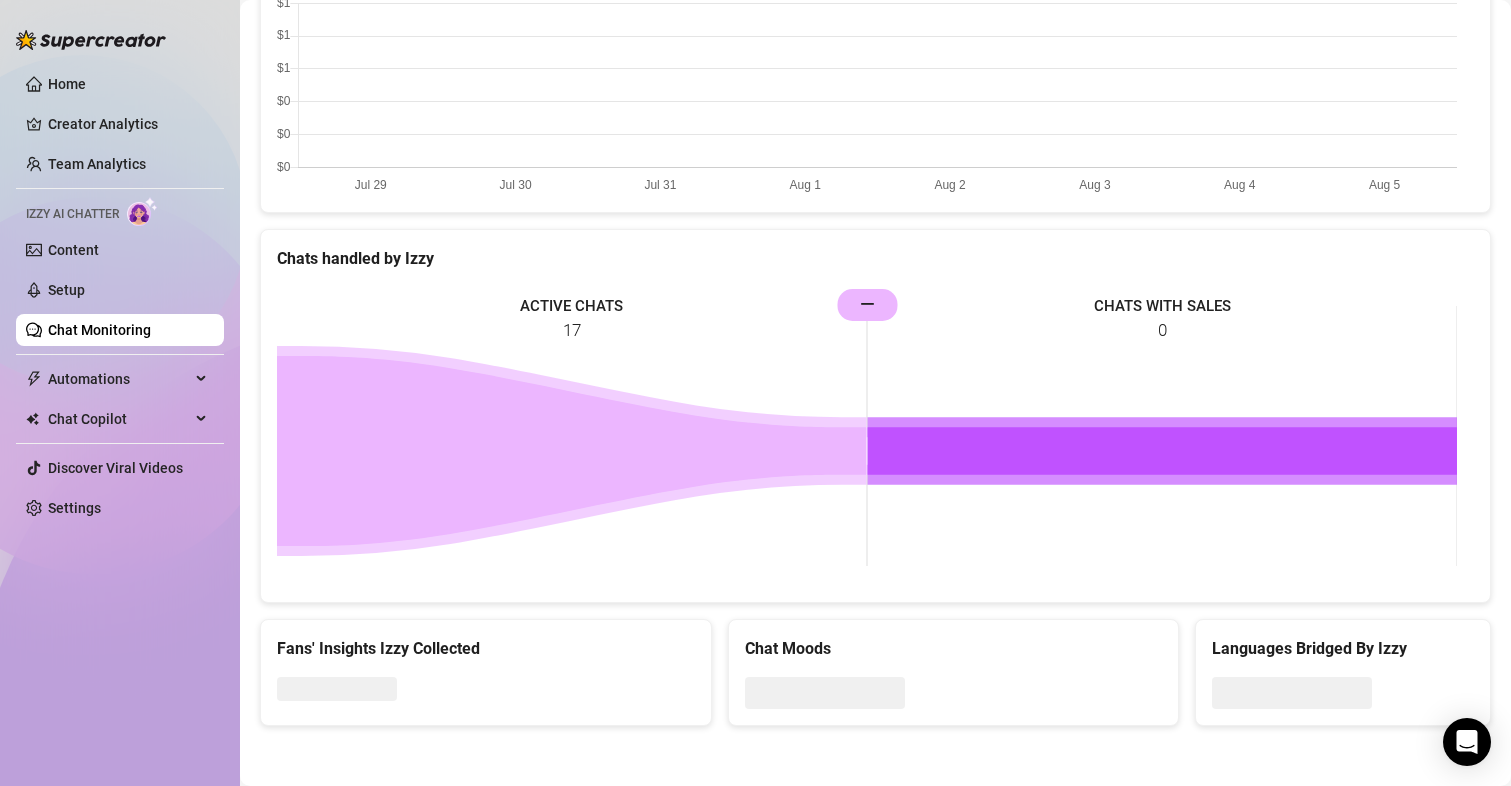 scroll, scrollTop: 0, scrollLeft: 0, axis: both 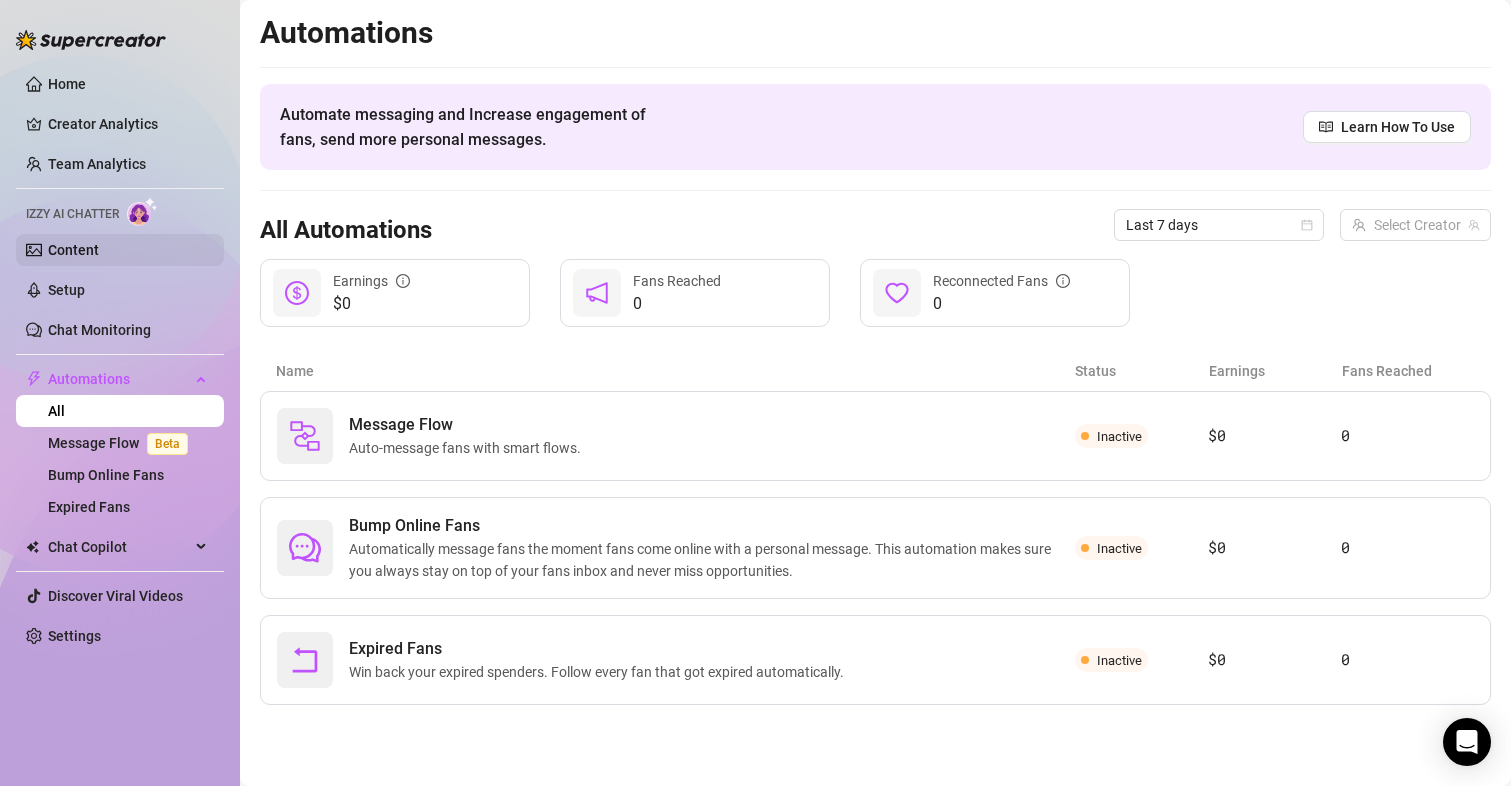 click on "Content" at bounding box center (73, 250) 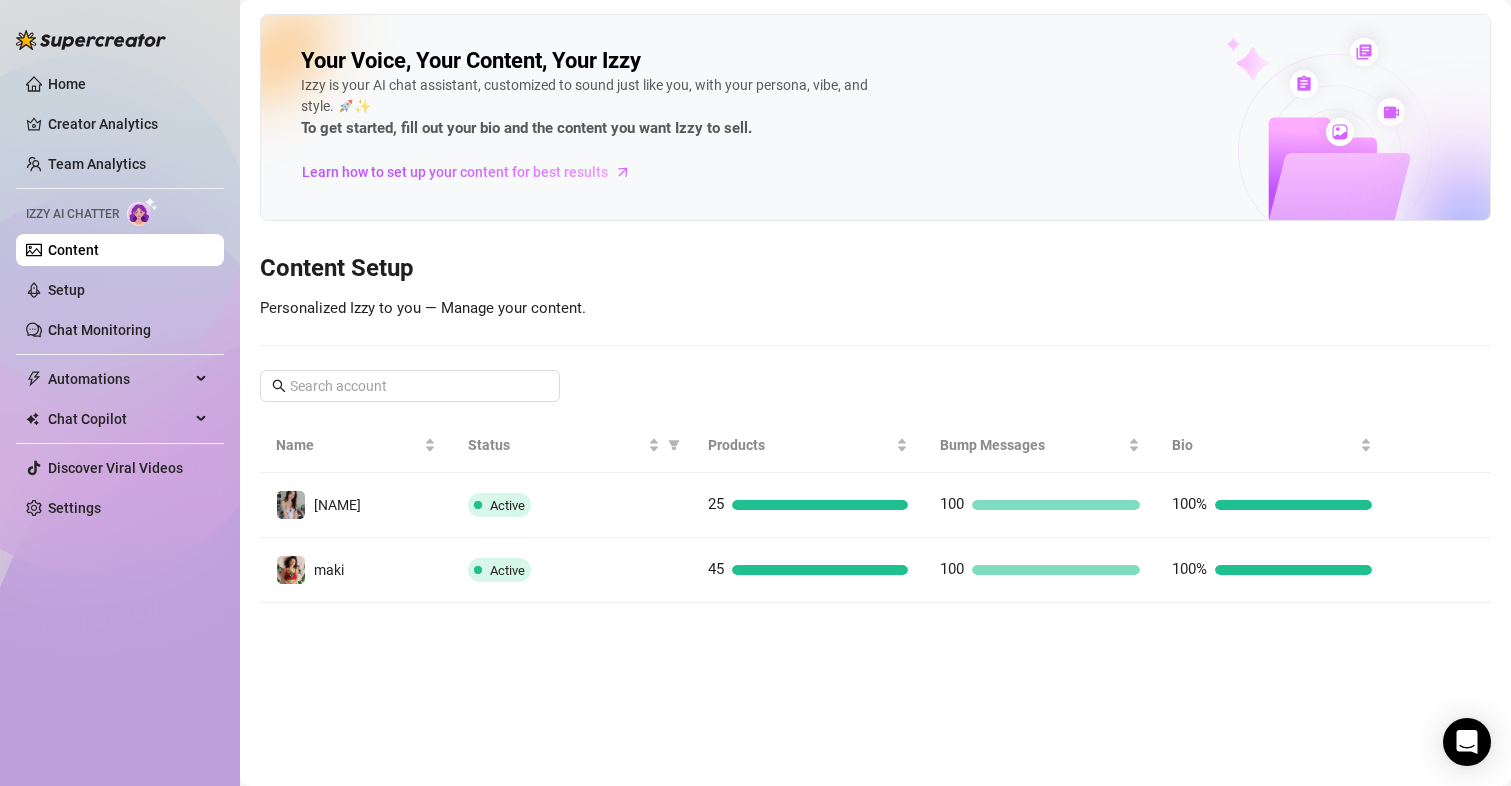 click on "Home Creator Analytics   Team Analytics Izzy AI Chatter Content Setup Chat Monitoring Automations All Message Flow Beta Bump Online Fans Expired Fans Chat Copilot All AI Reply Message Library Fan CRM Discover Viral Videos Settings" at bounding box center [120, 296] 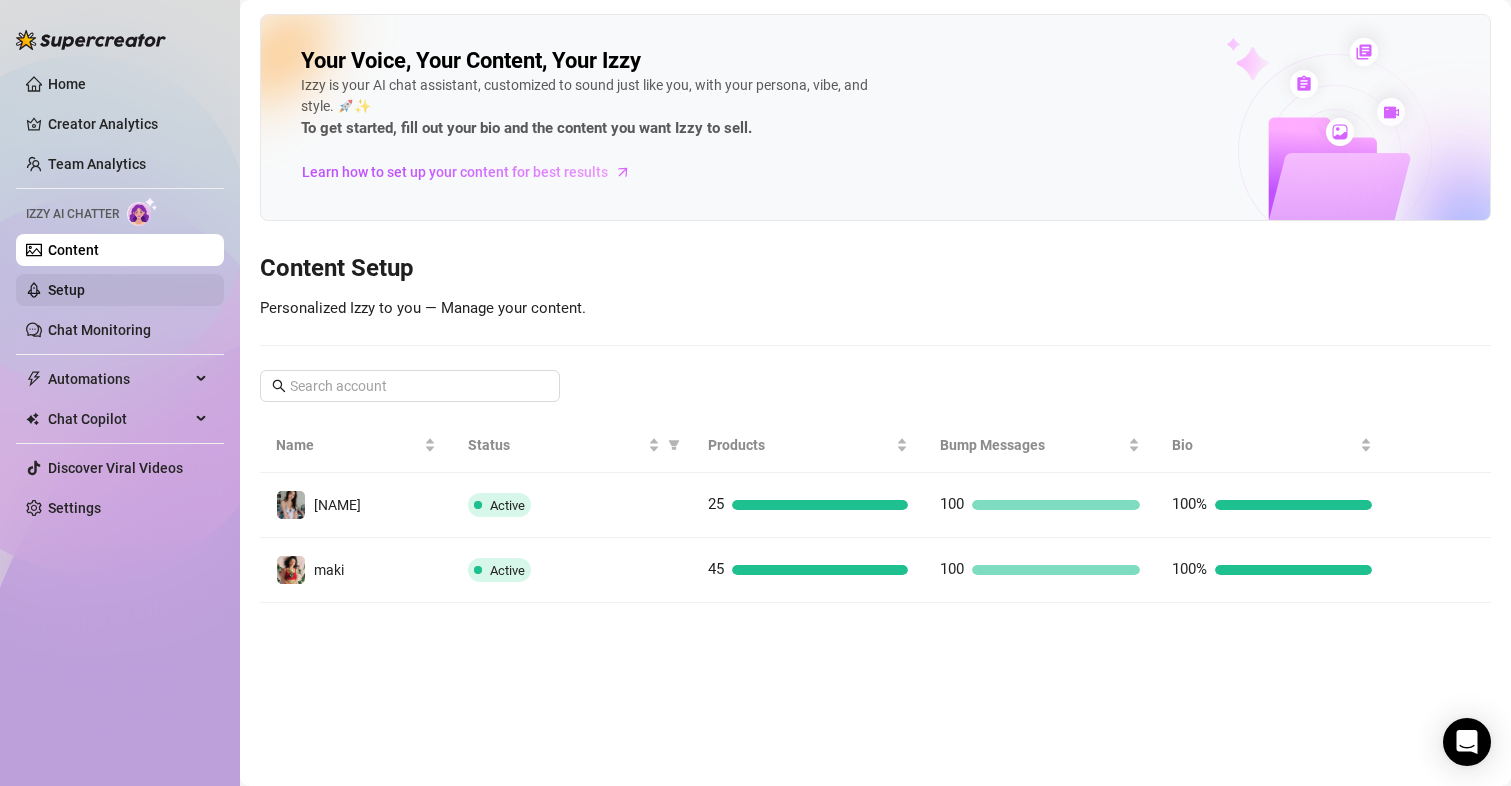 click on "Setup" at bounding box center [66, 290] 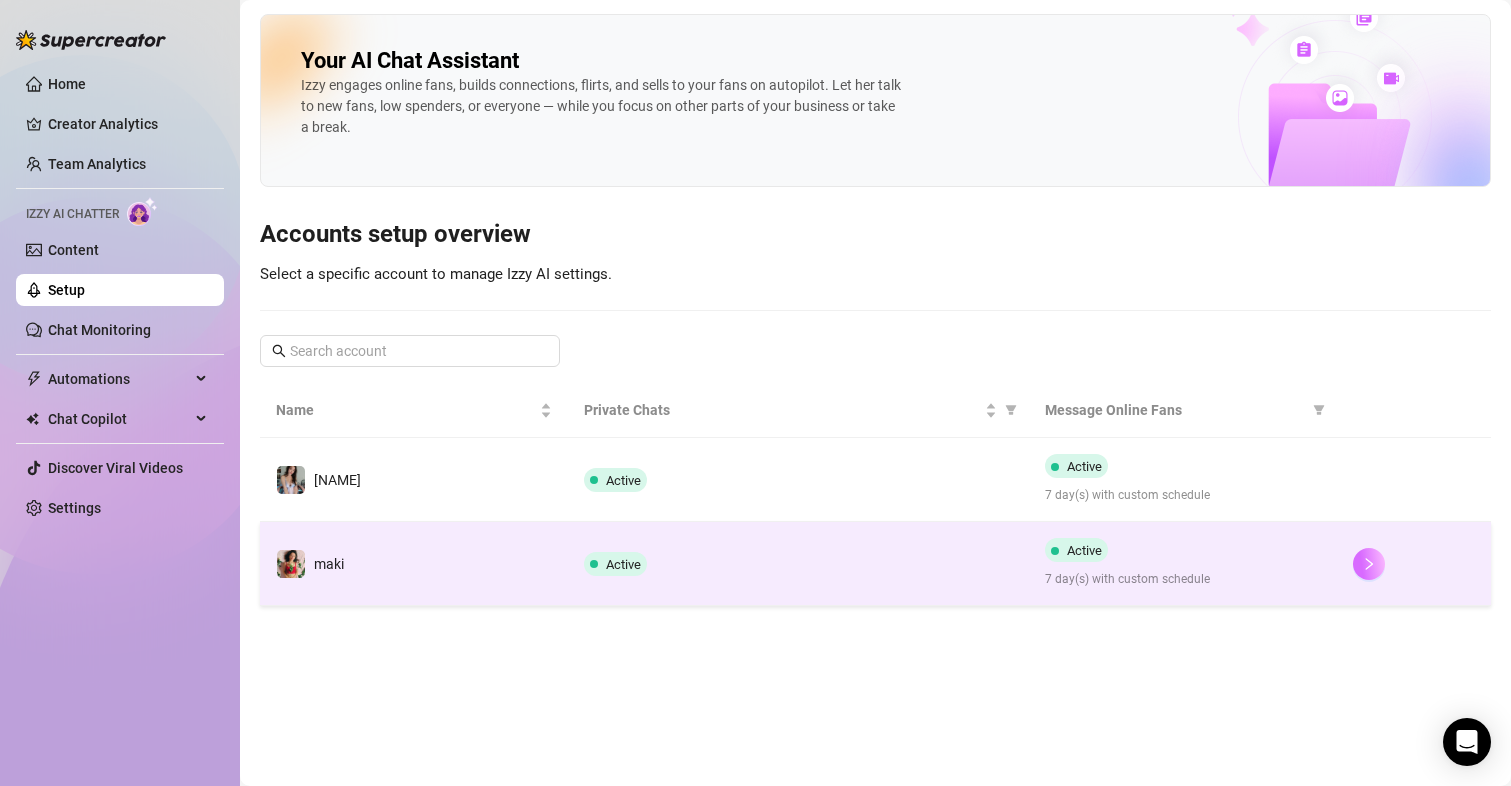 click at bounding box center (1369, 564) 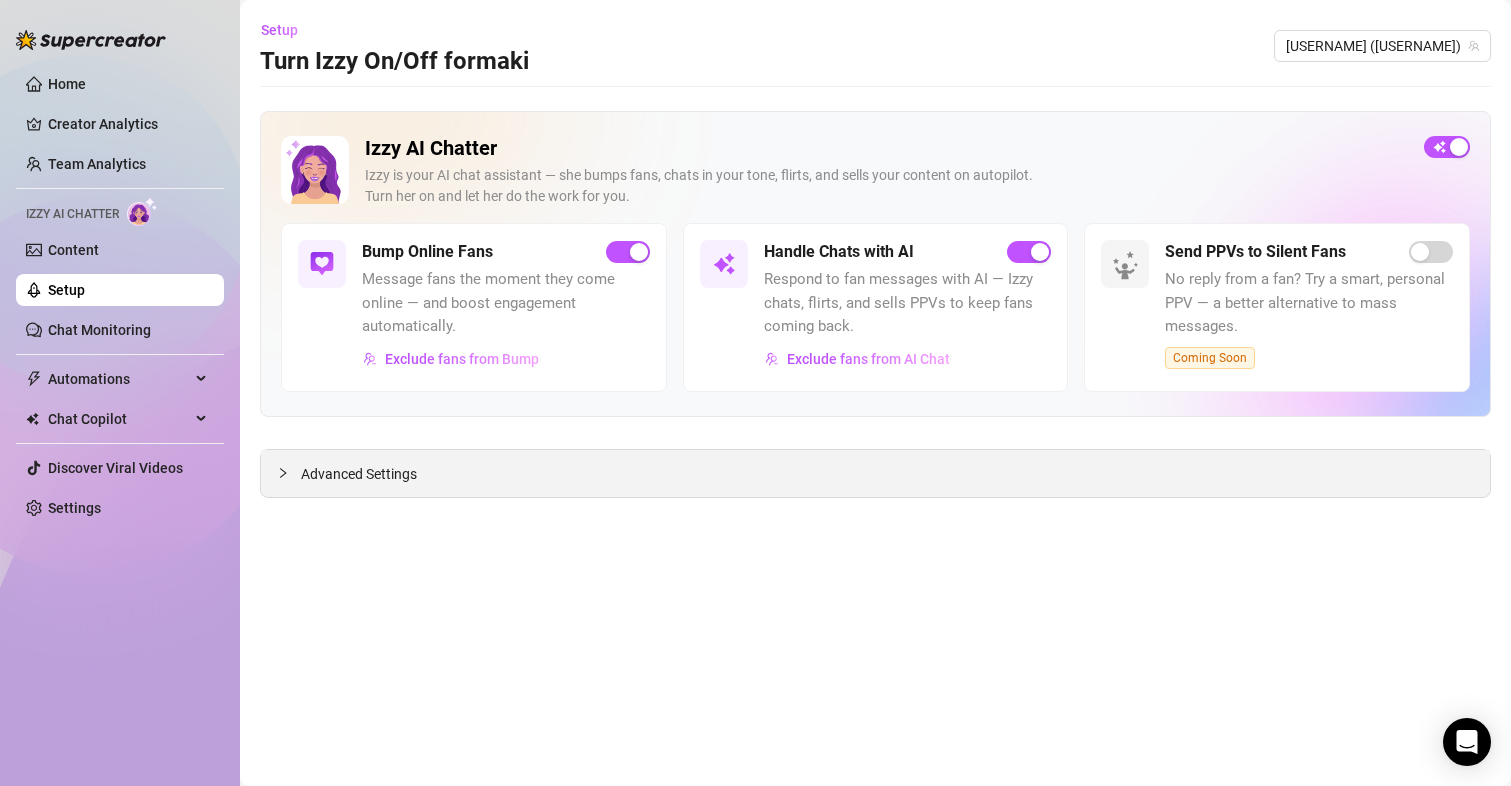 click on "Advanced Settings" at bounding box center [359, 474] 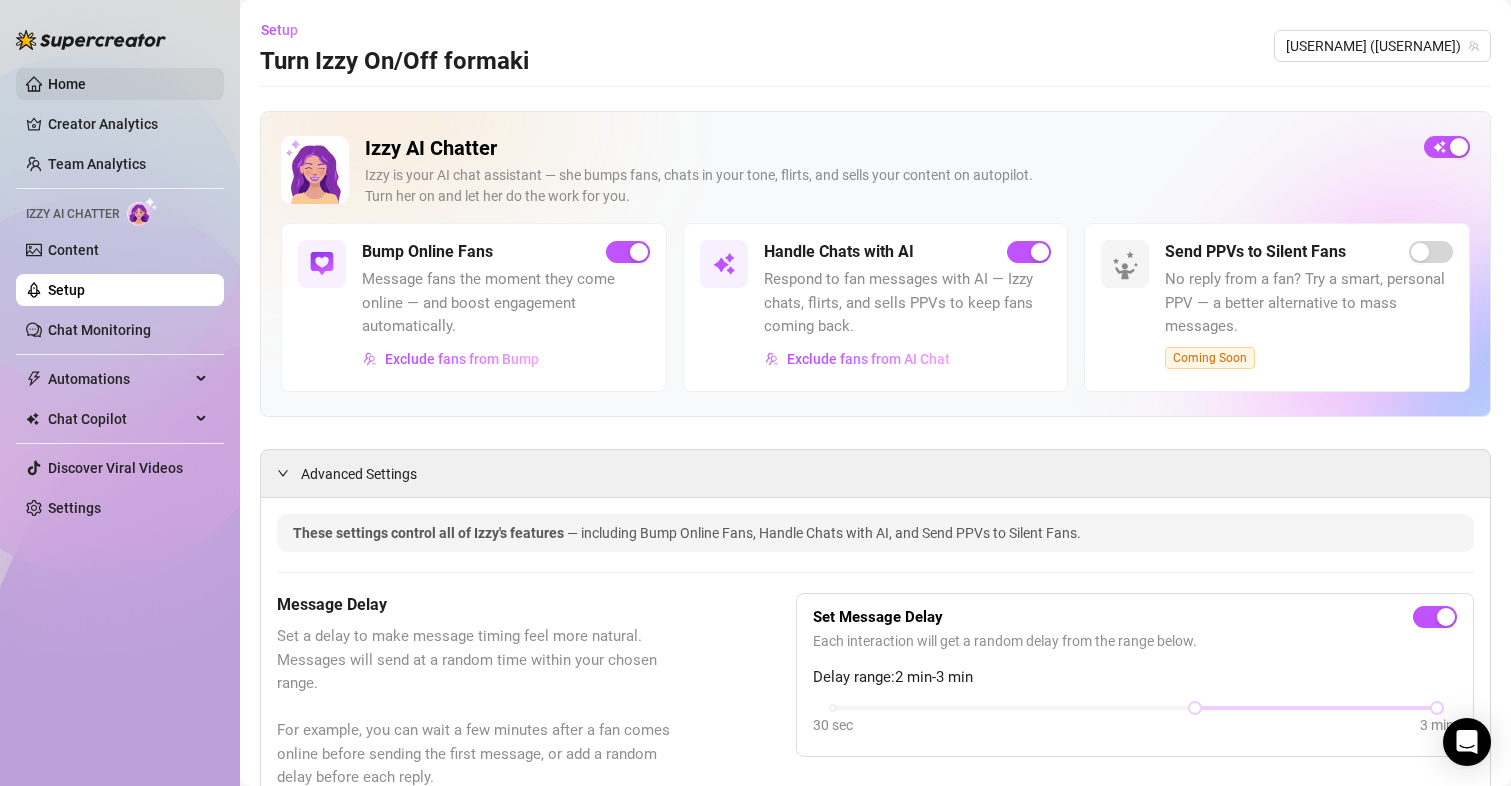 click on "Home" at bounding box center [67, 84] 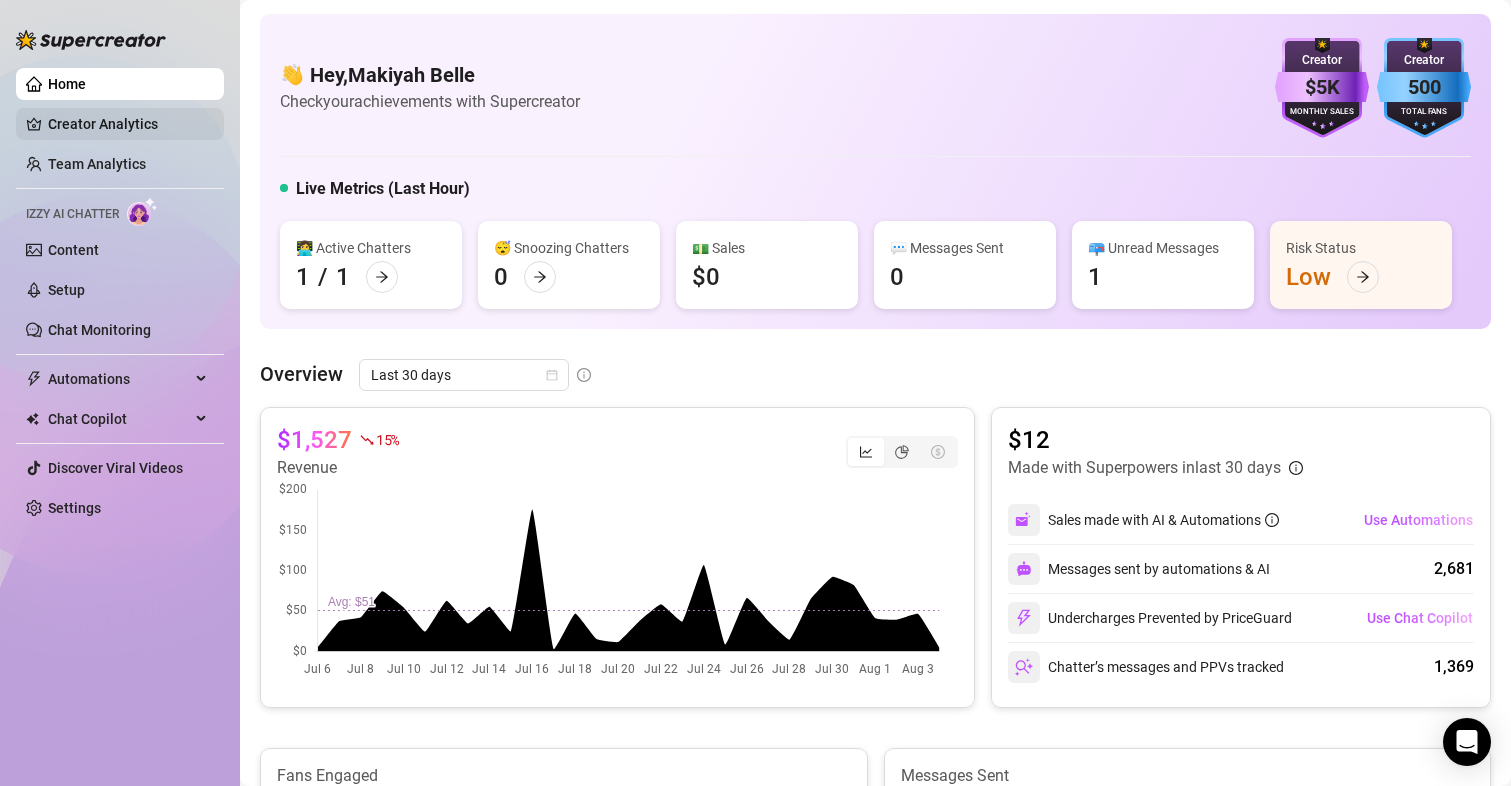 click on "Creator Analytics" at bounding box center [128, 124] 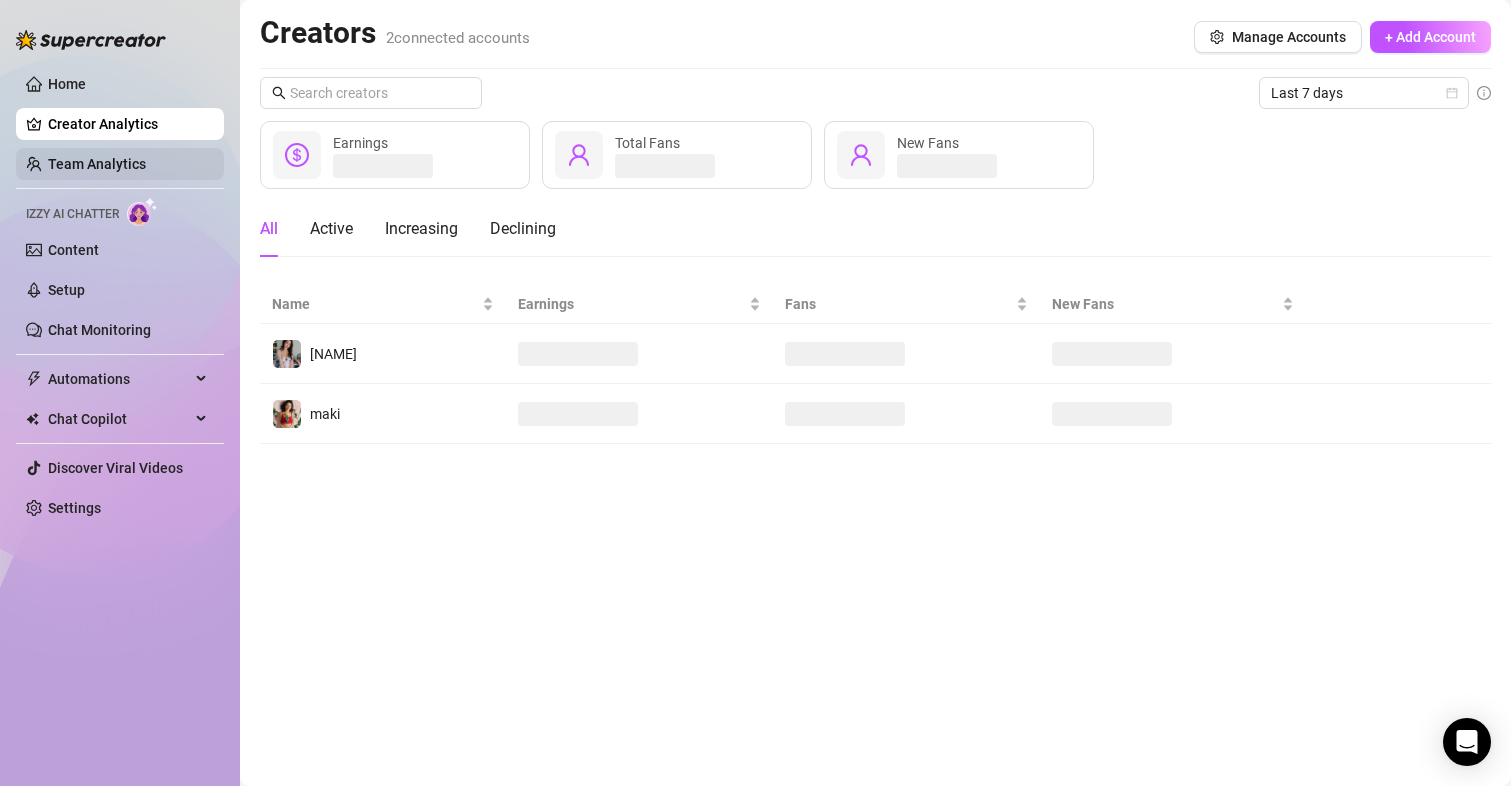click on "Team Analytics" at bounding box center [97, 164] 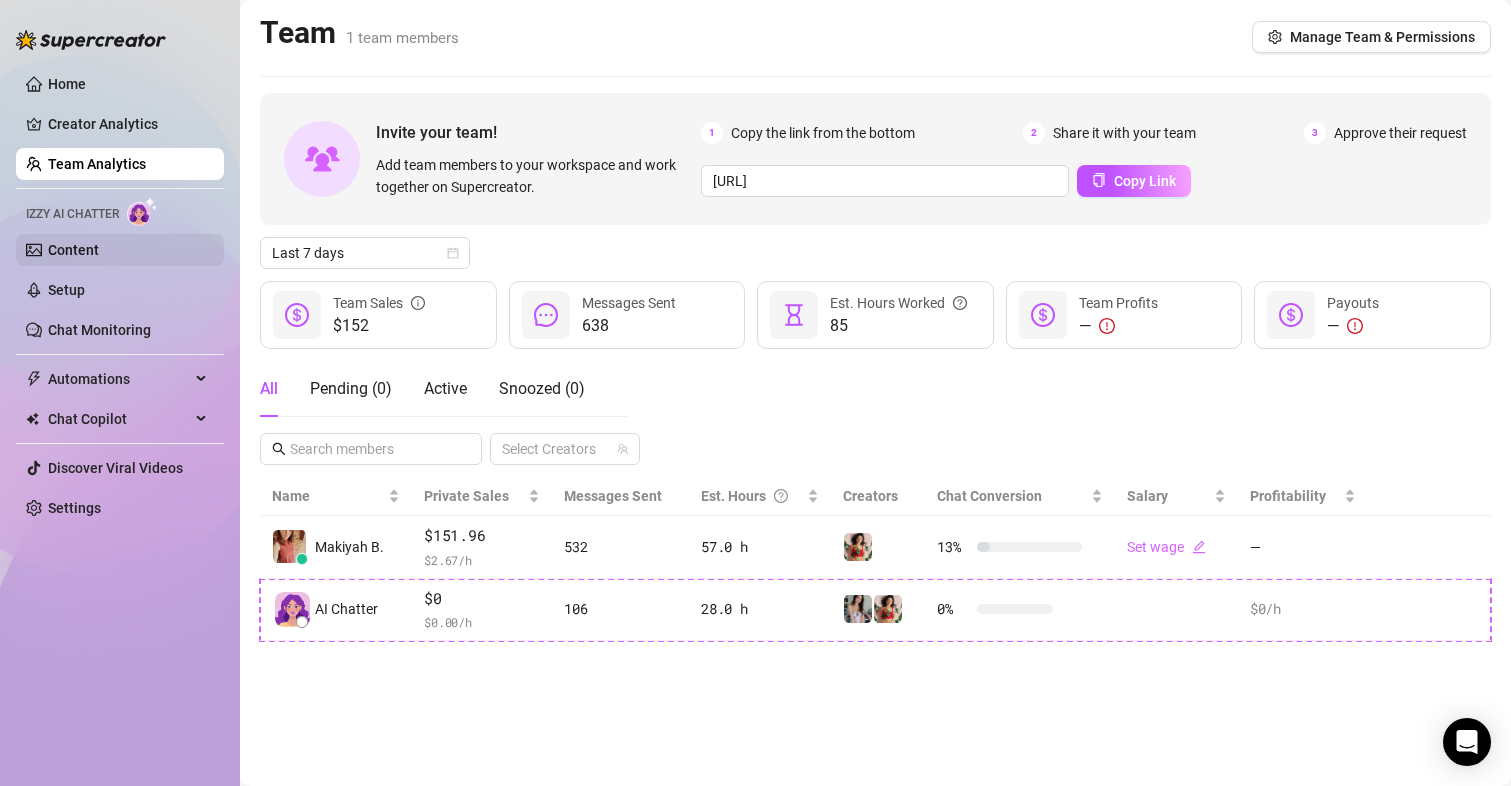 click on "Content" at bounding box center [73, 250] 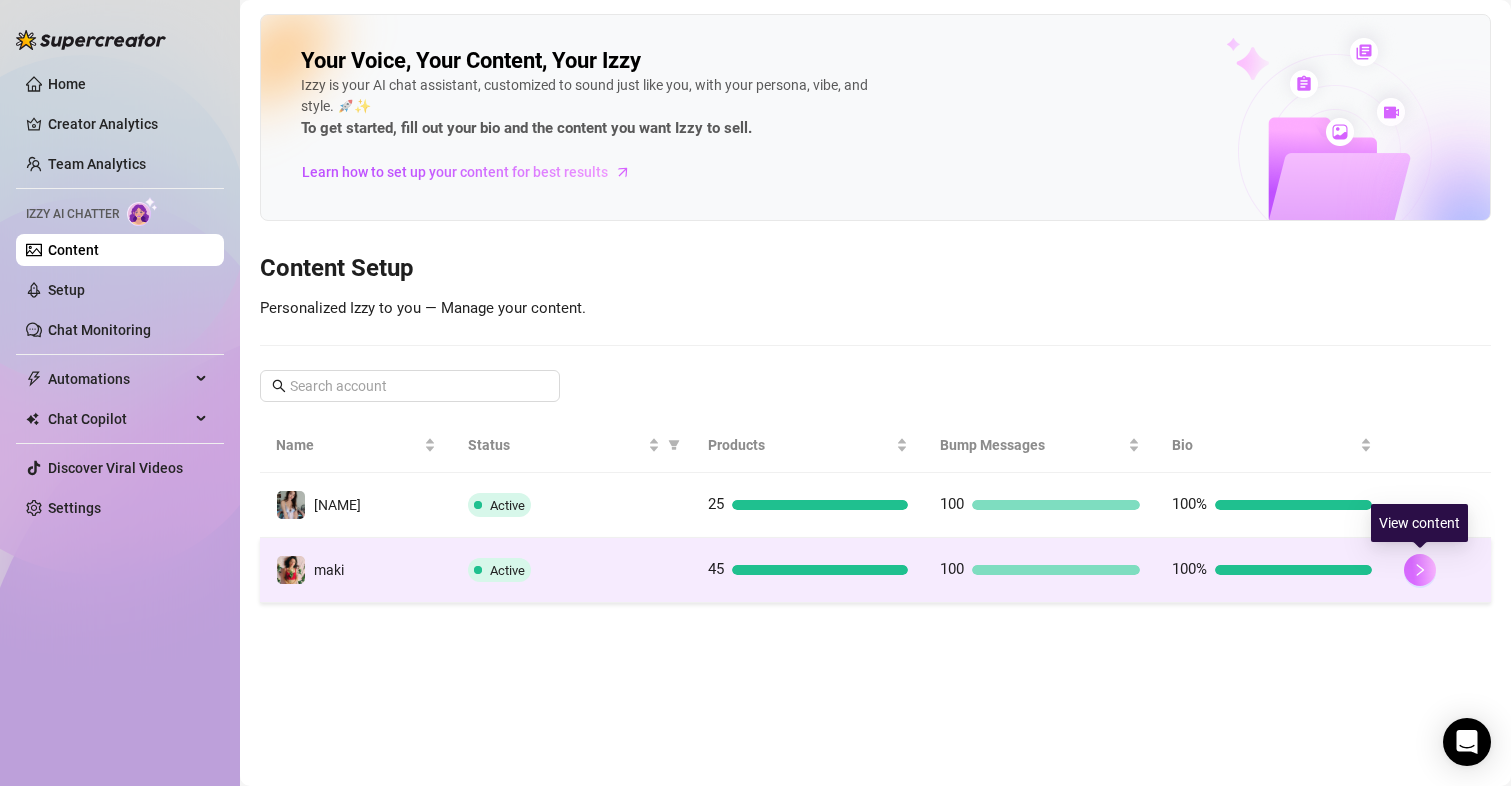 click 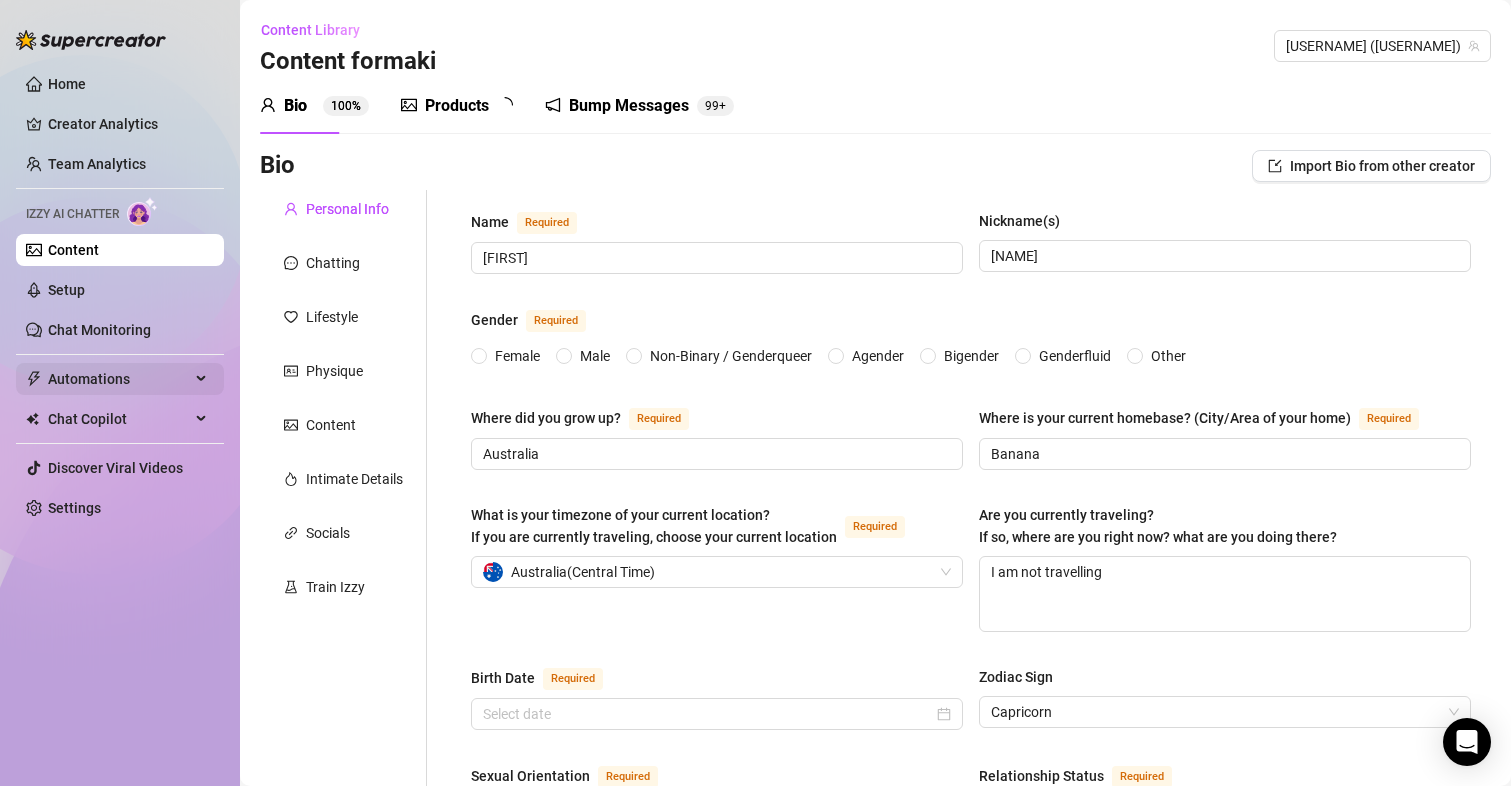 type 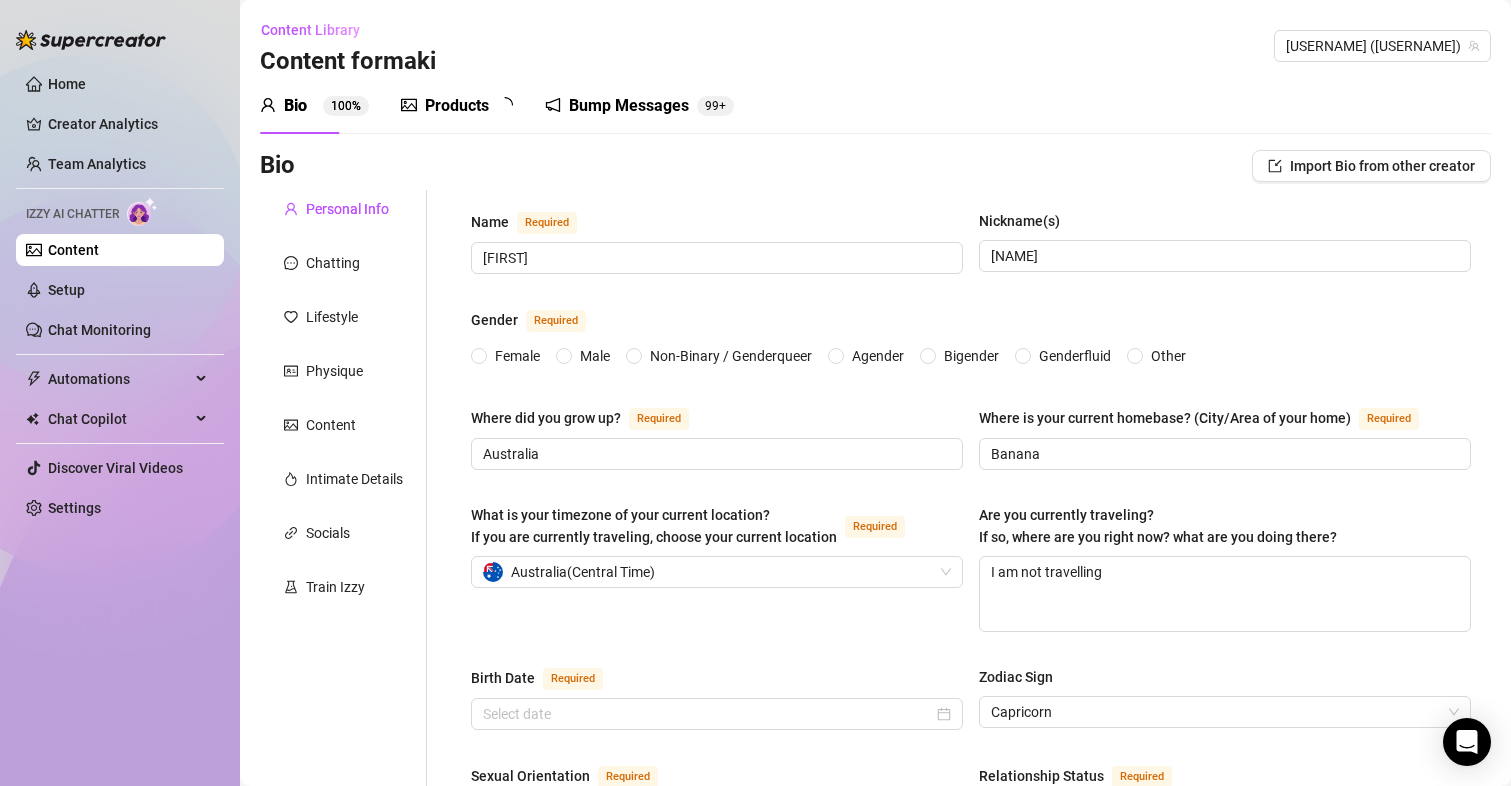 type 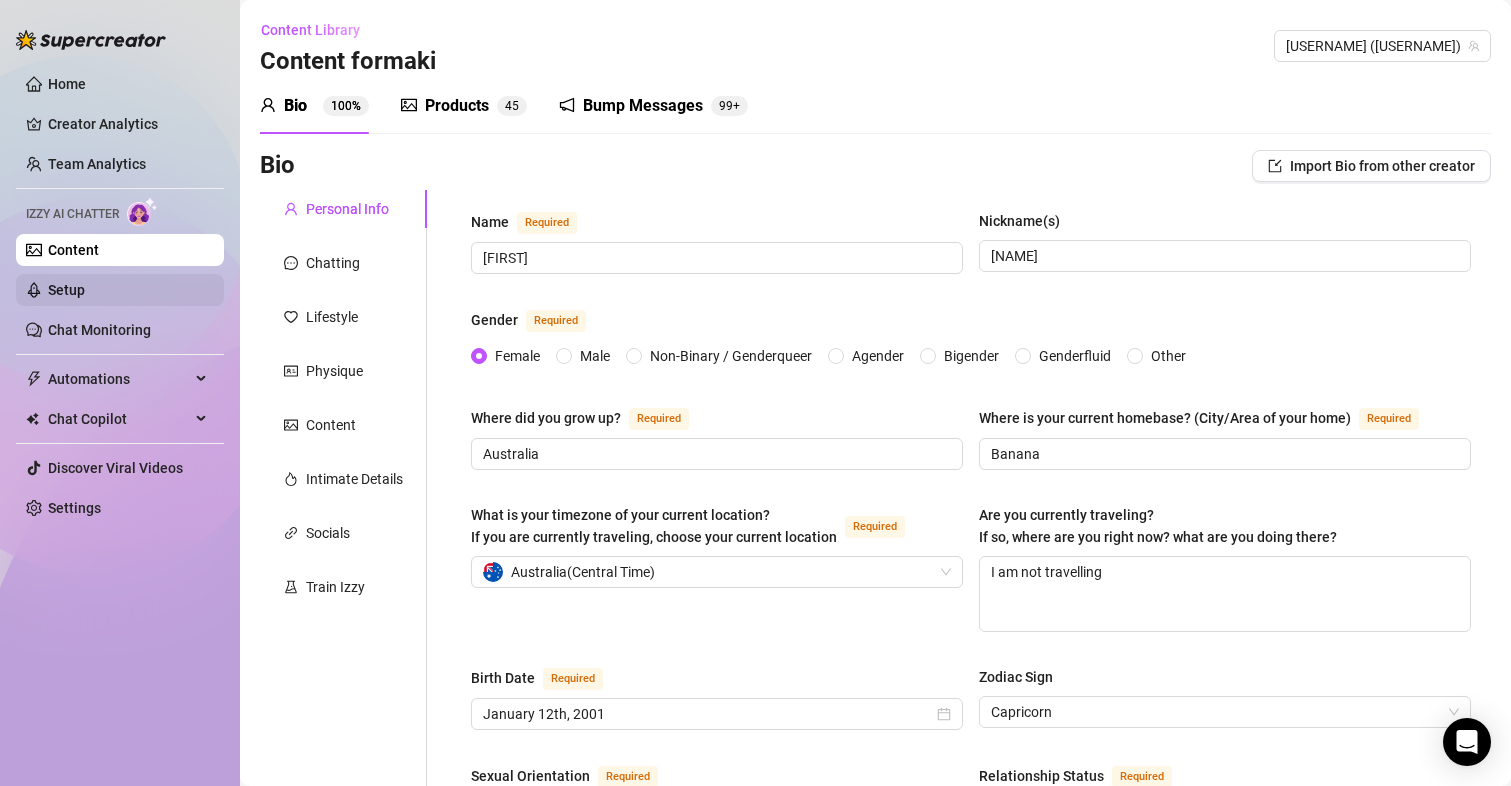 click on "Setup" at bounding box center [66, 290] 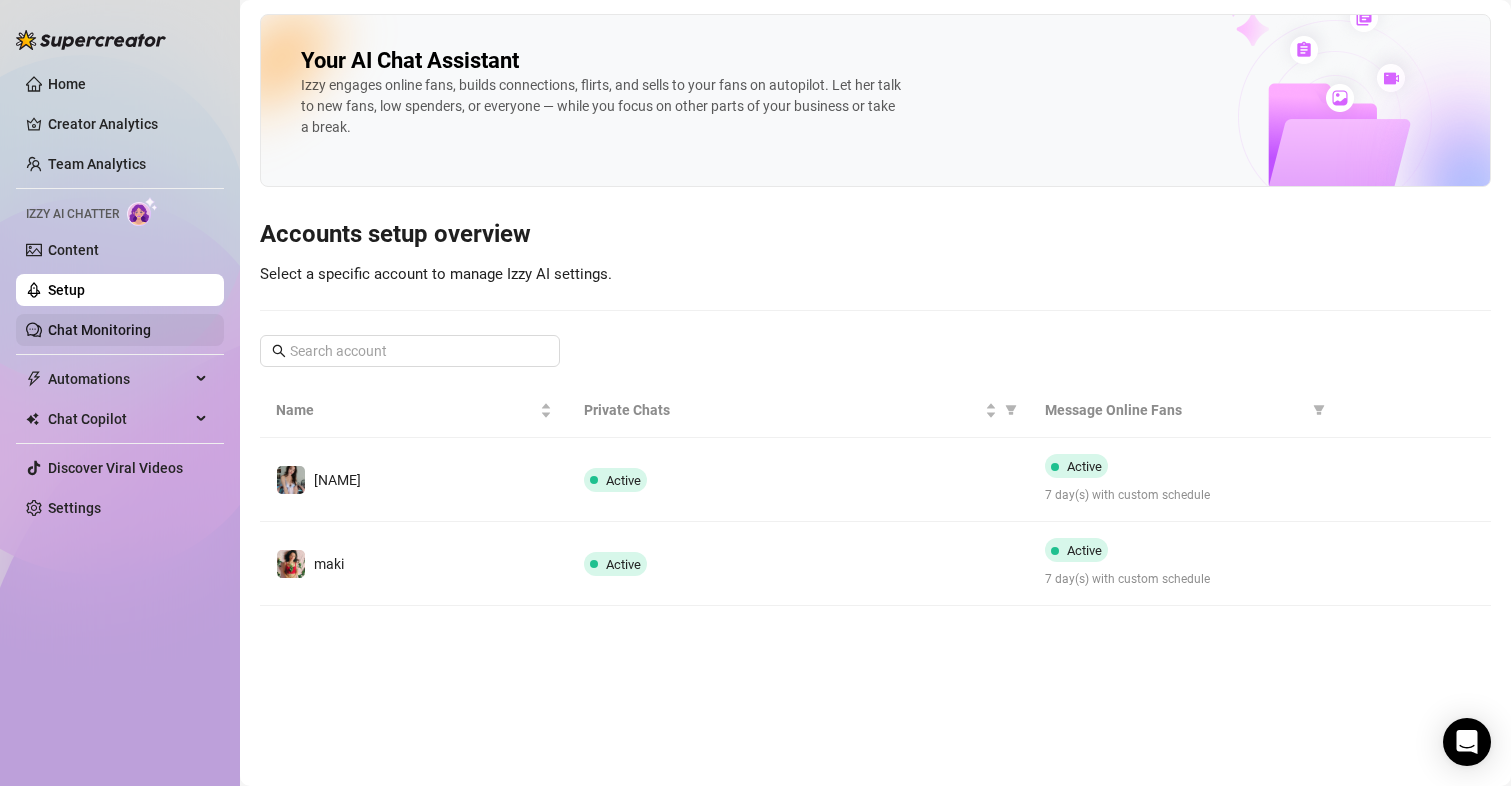 click on "Chat Monitoring" at bounding box center (99, 330) 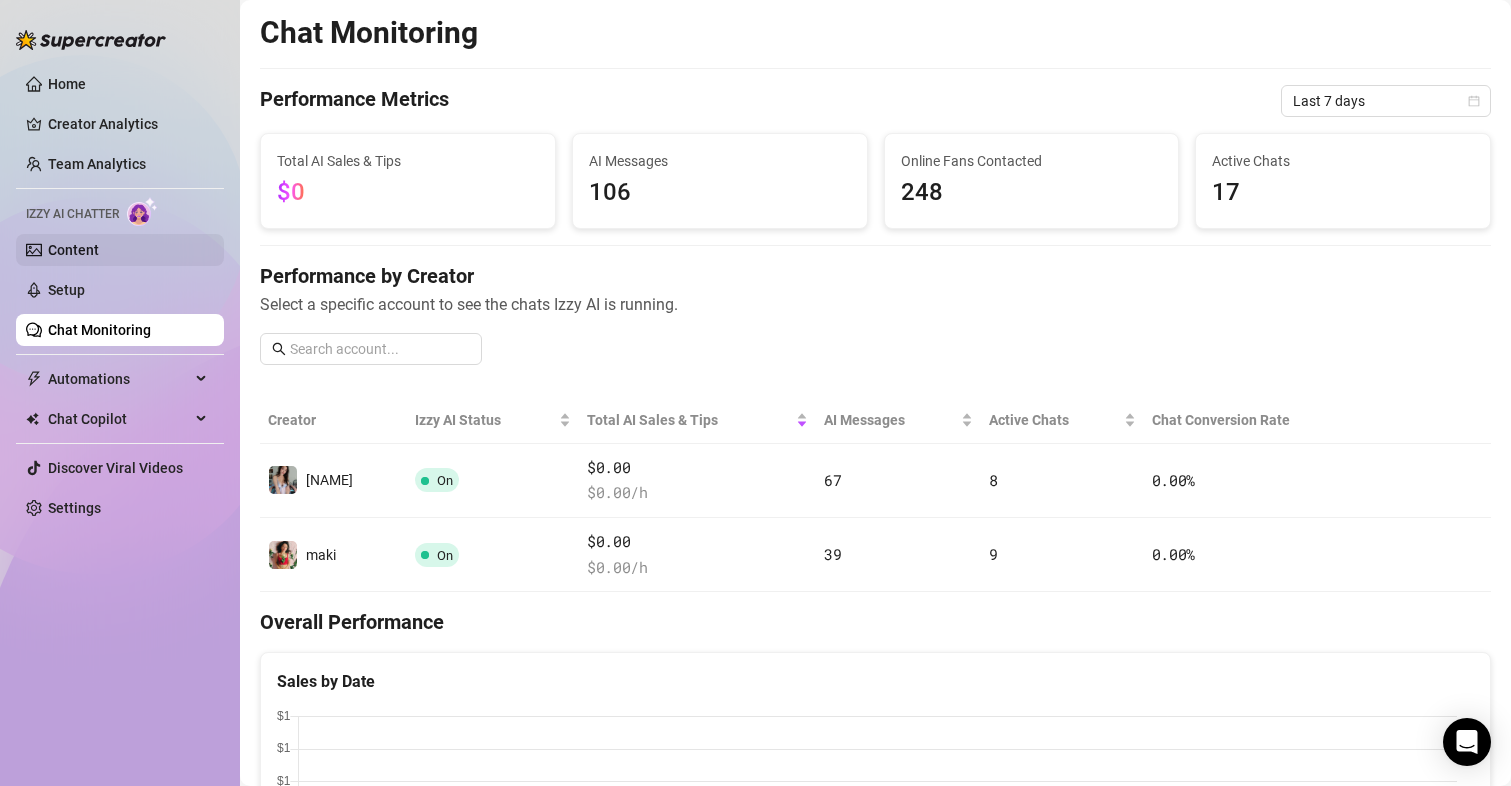 click on "Content" at bounding box center (73, 250) 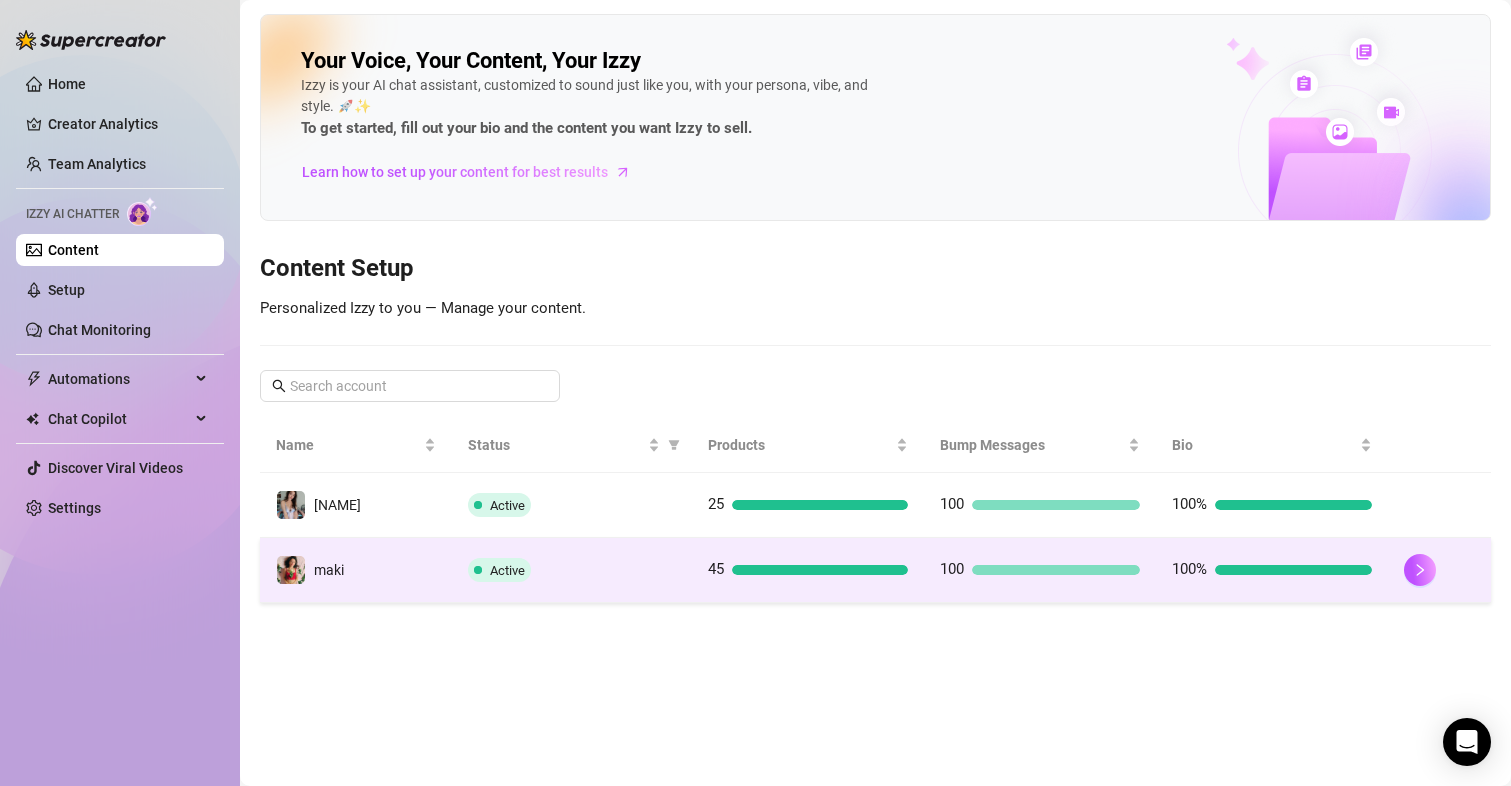 click at bounding box center (1439, 570) 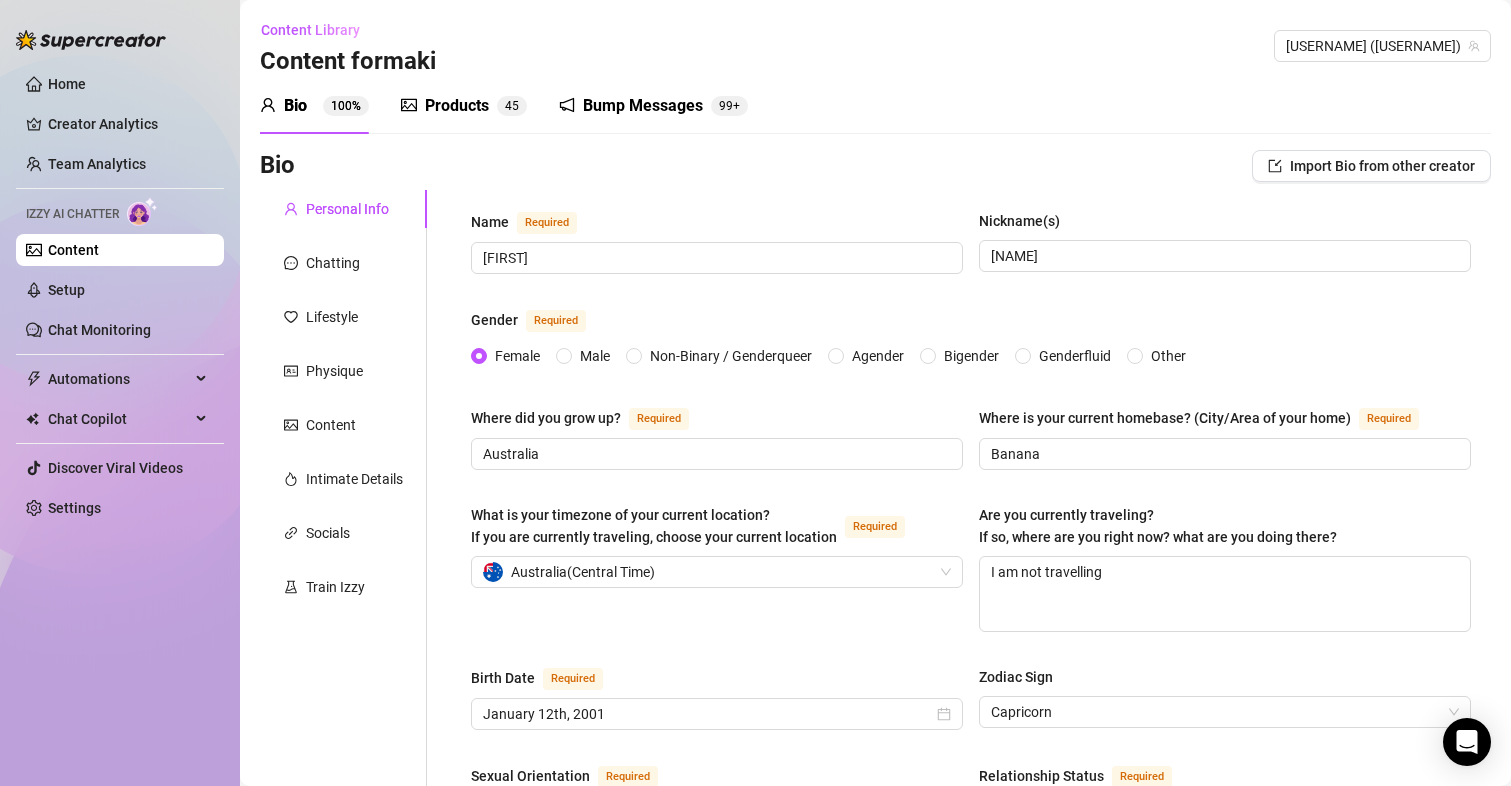 click on "Products" at bounding box center [457, 106] 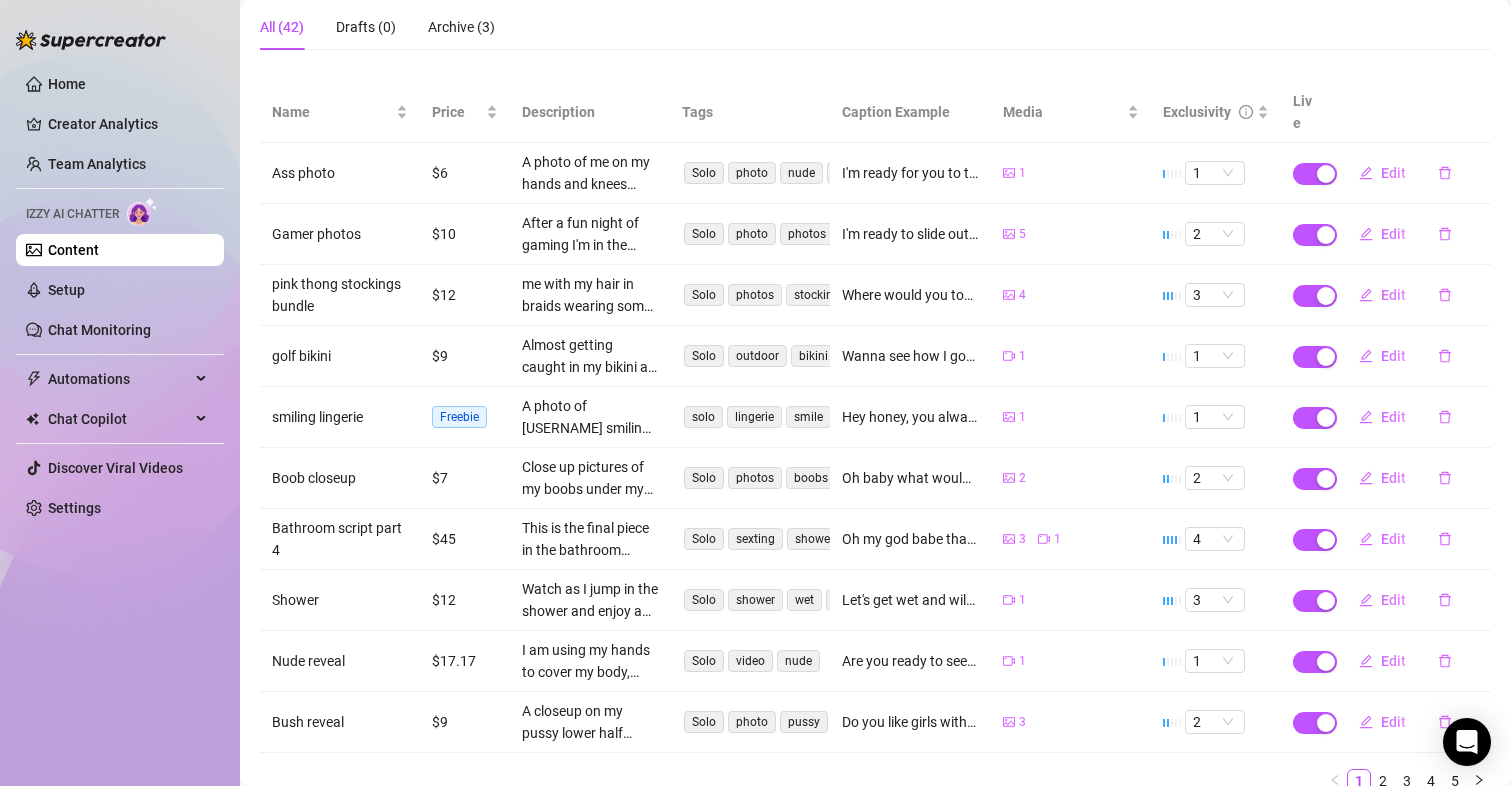 scroll, scrollTop: 0, scrollLeft: 0, axis: both 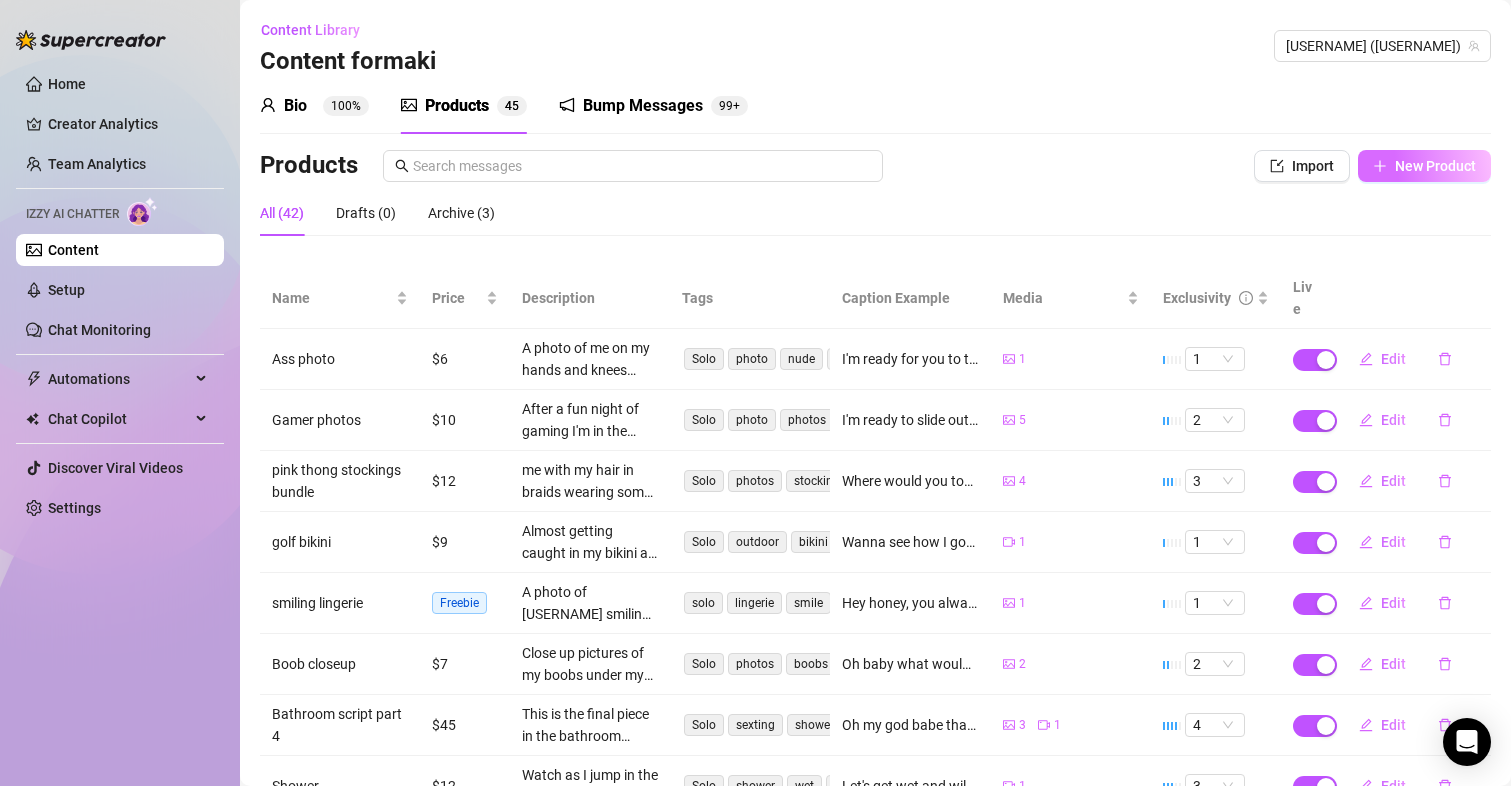 click on "New Product" at bounding box center [1424, 166] 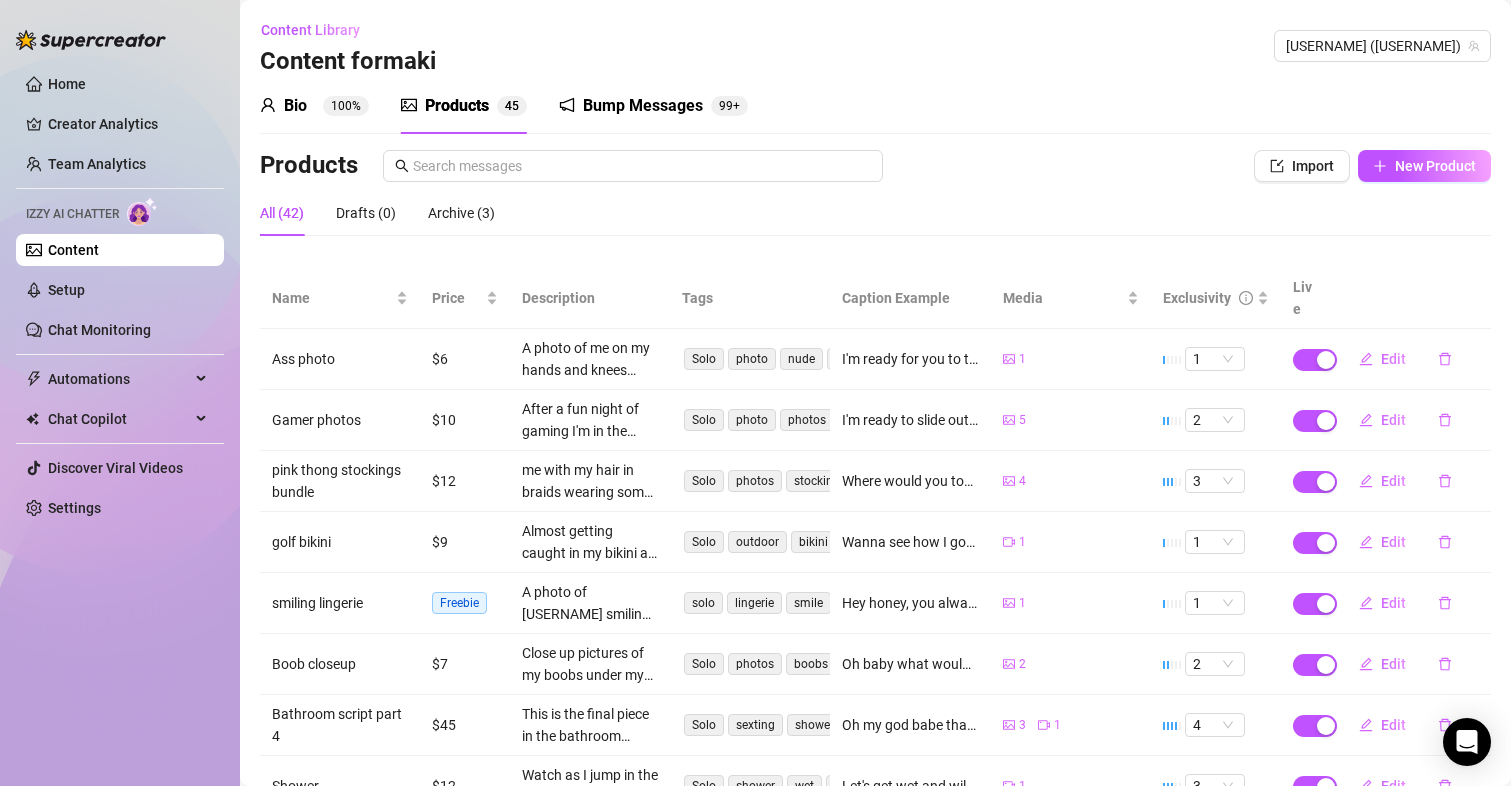 type on "Type your message here..." 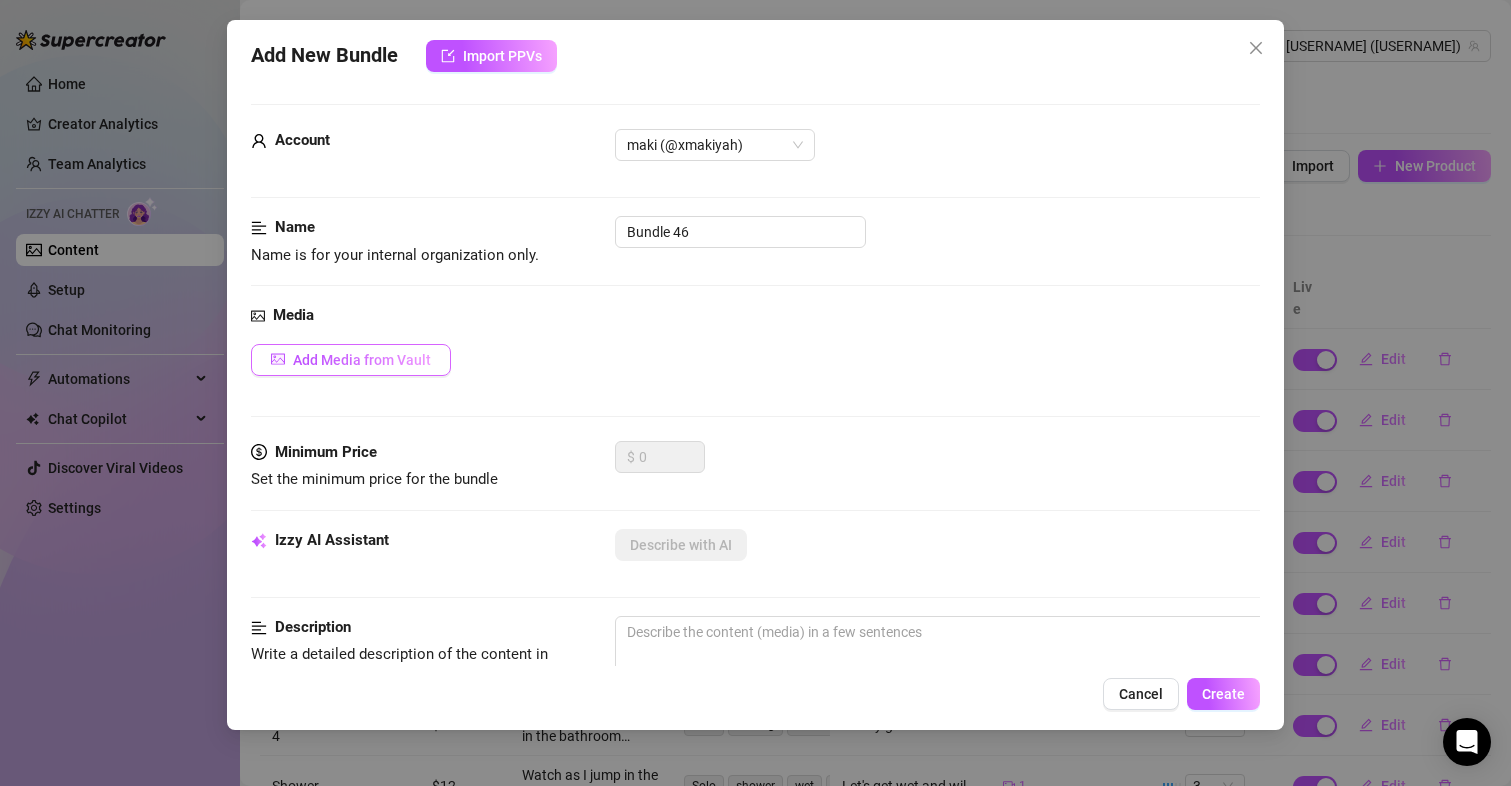 click on "Add Media from Vault" at bounding box center (362, 360) 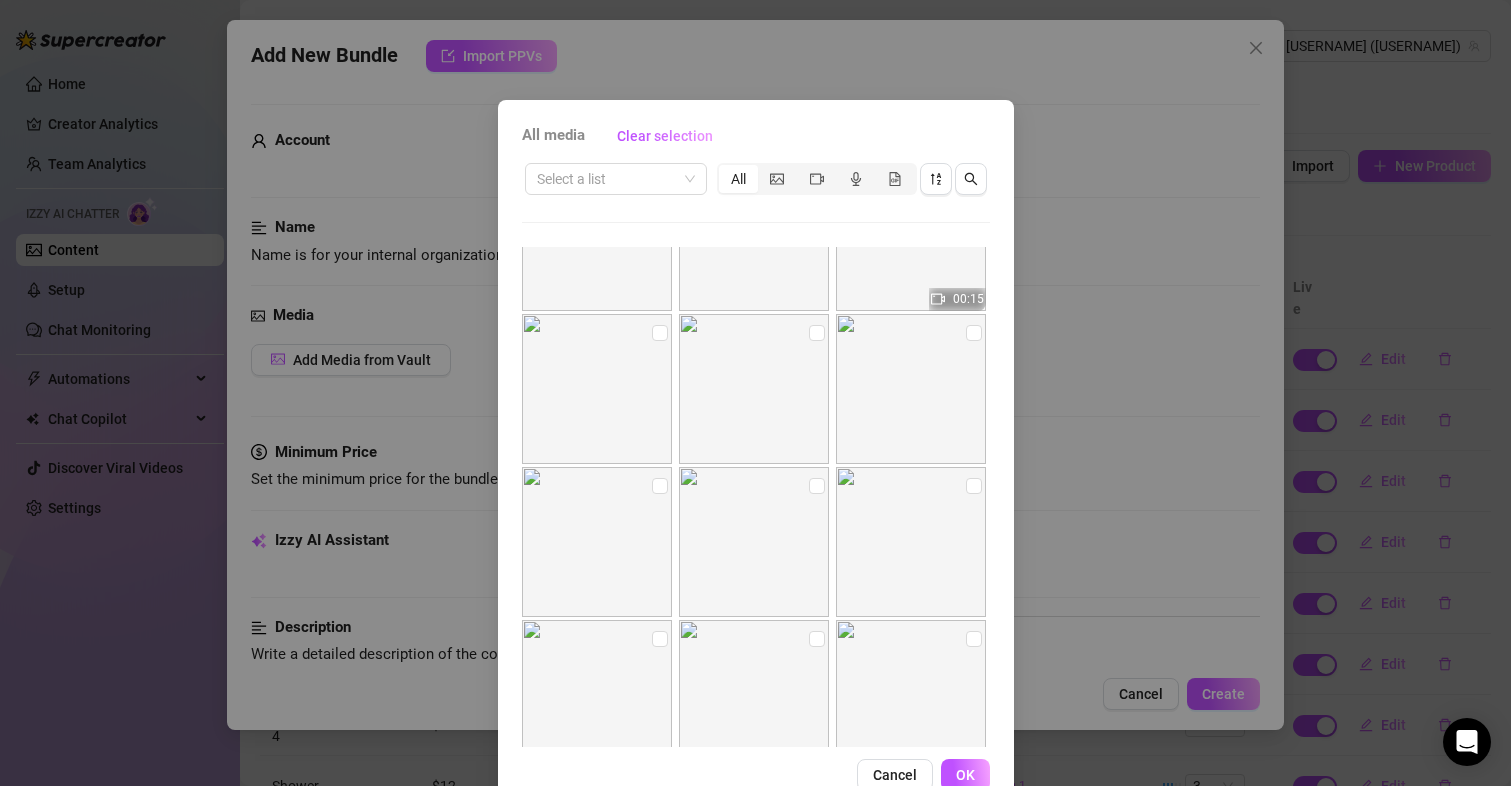 scroll, scrollTop: 252, scrollLeft: 0, axis: vertical 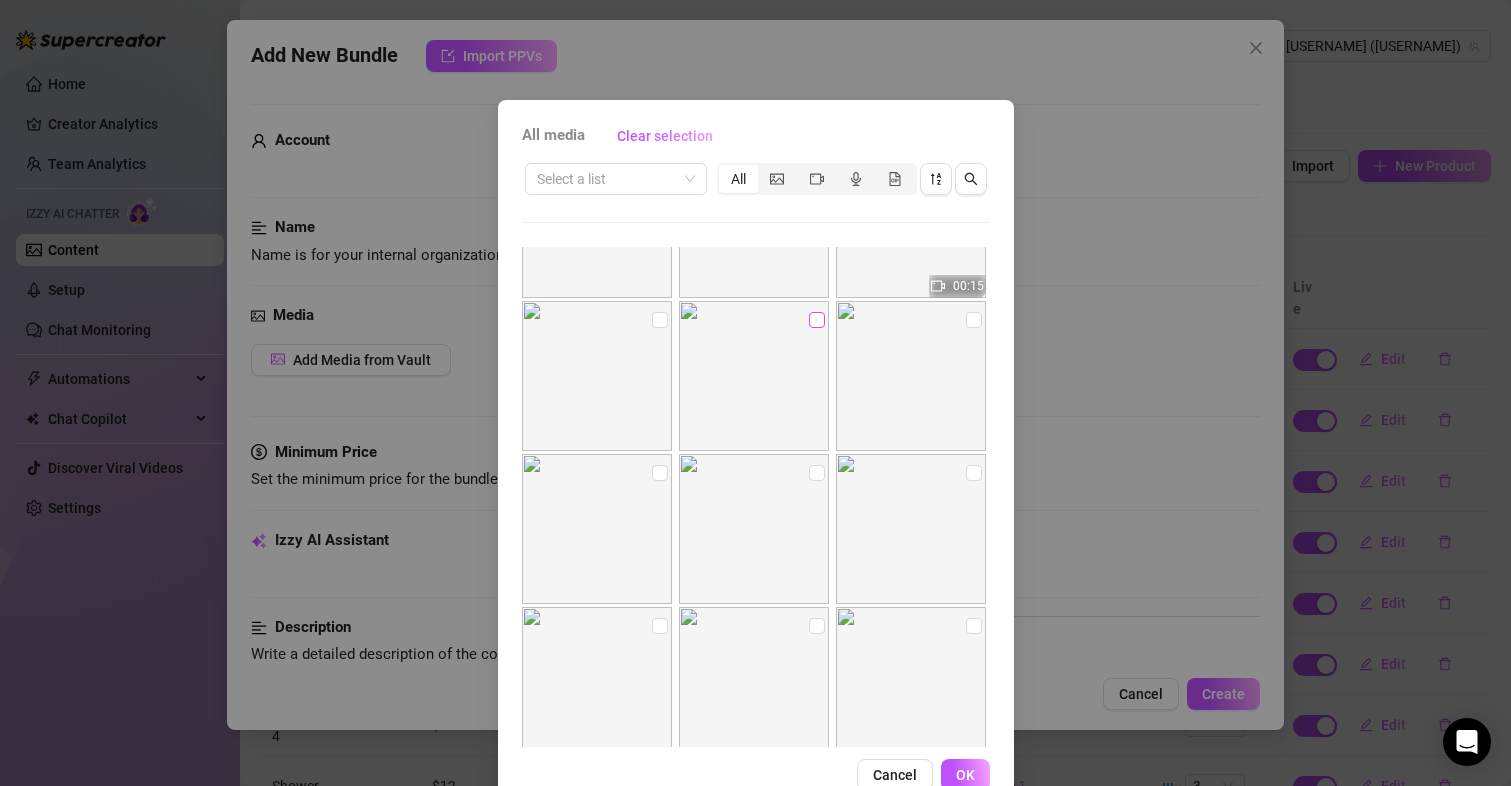 click at bounding box center (817, 320) 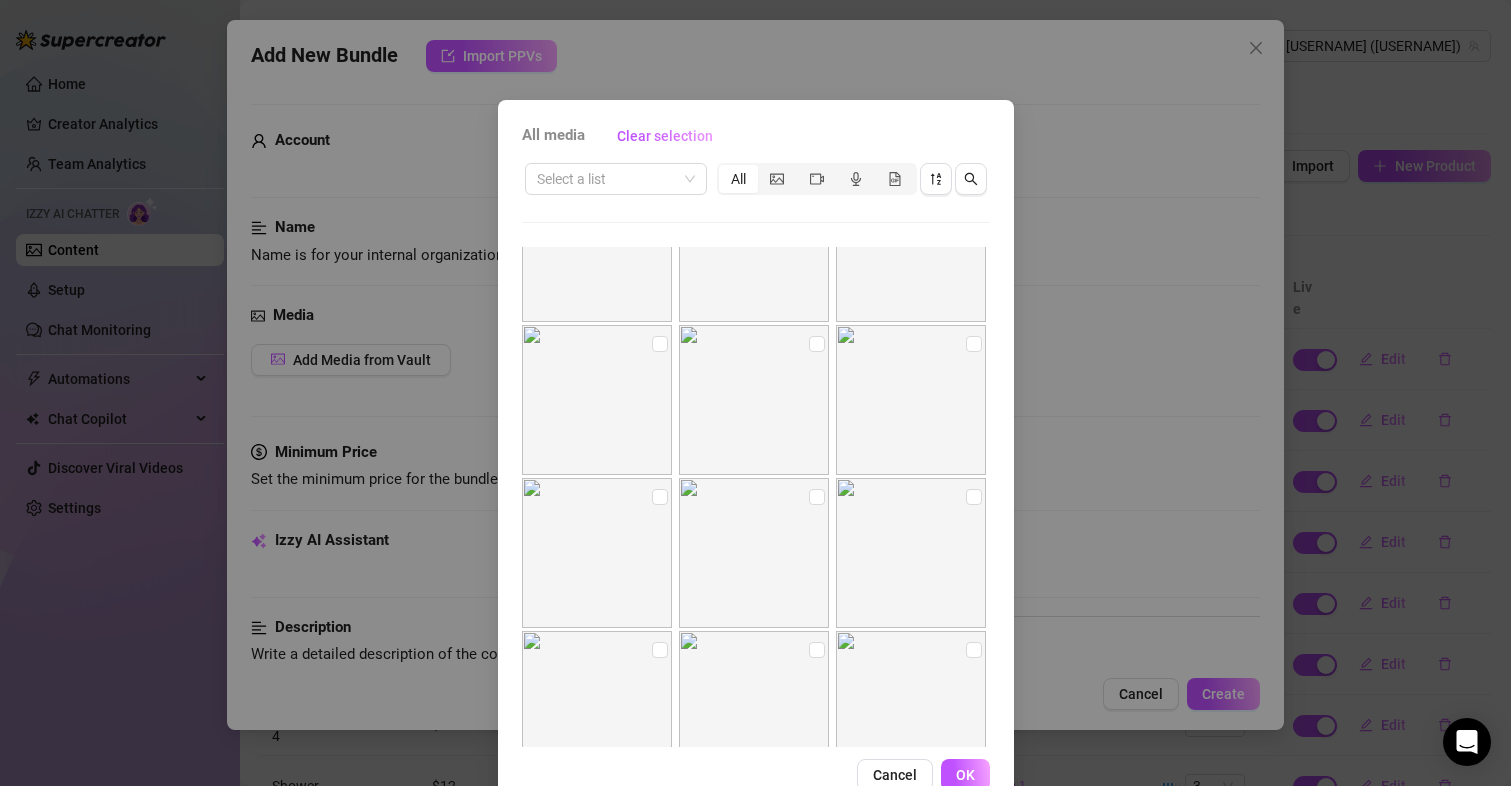 scroll, scrollTop: 829, scrollLeft: 0, axis: vertical 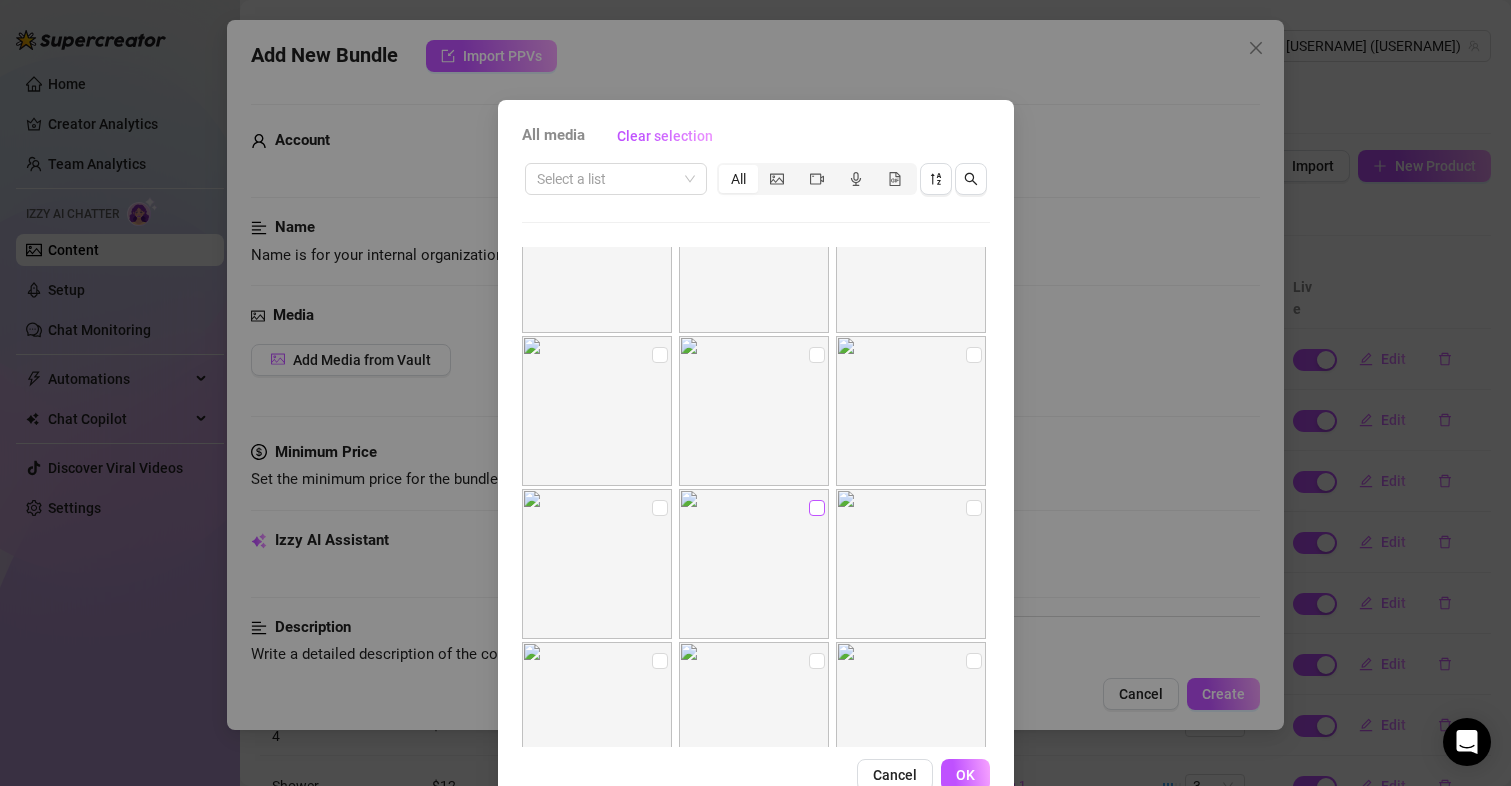 click at bounding box center (817, 508) 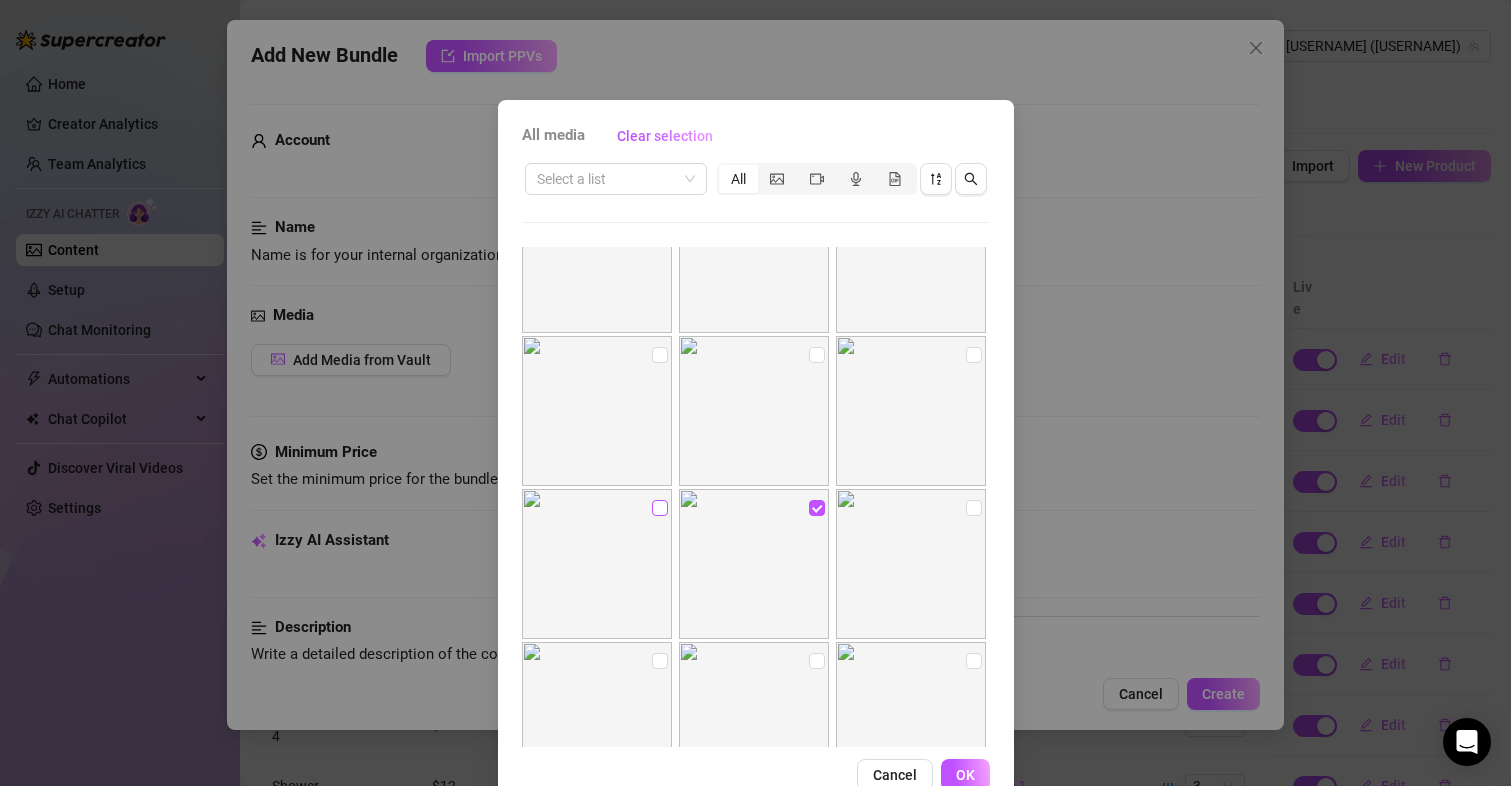 click at bounding box center [660, 508] 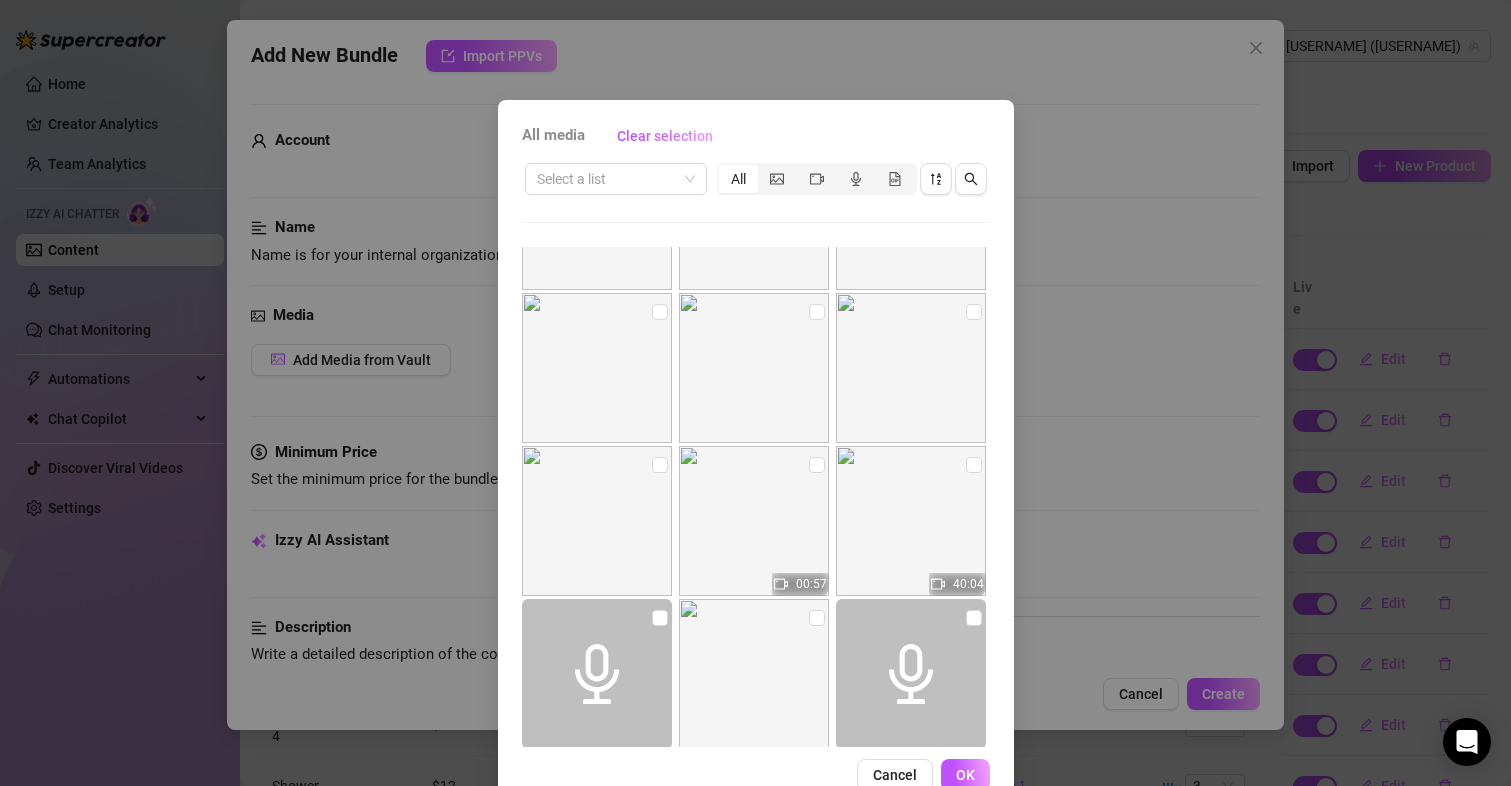 scroll, scrollTop: 1329, scrollLeft: 0, axis: vertical 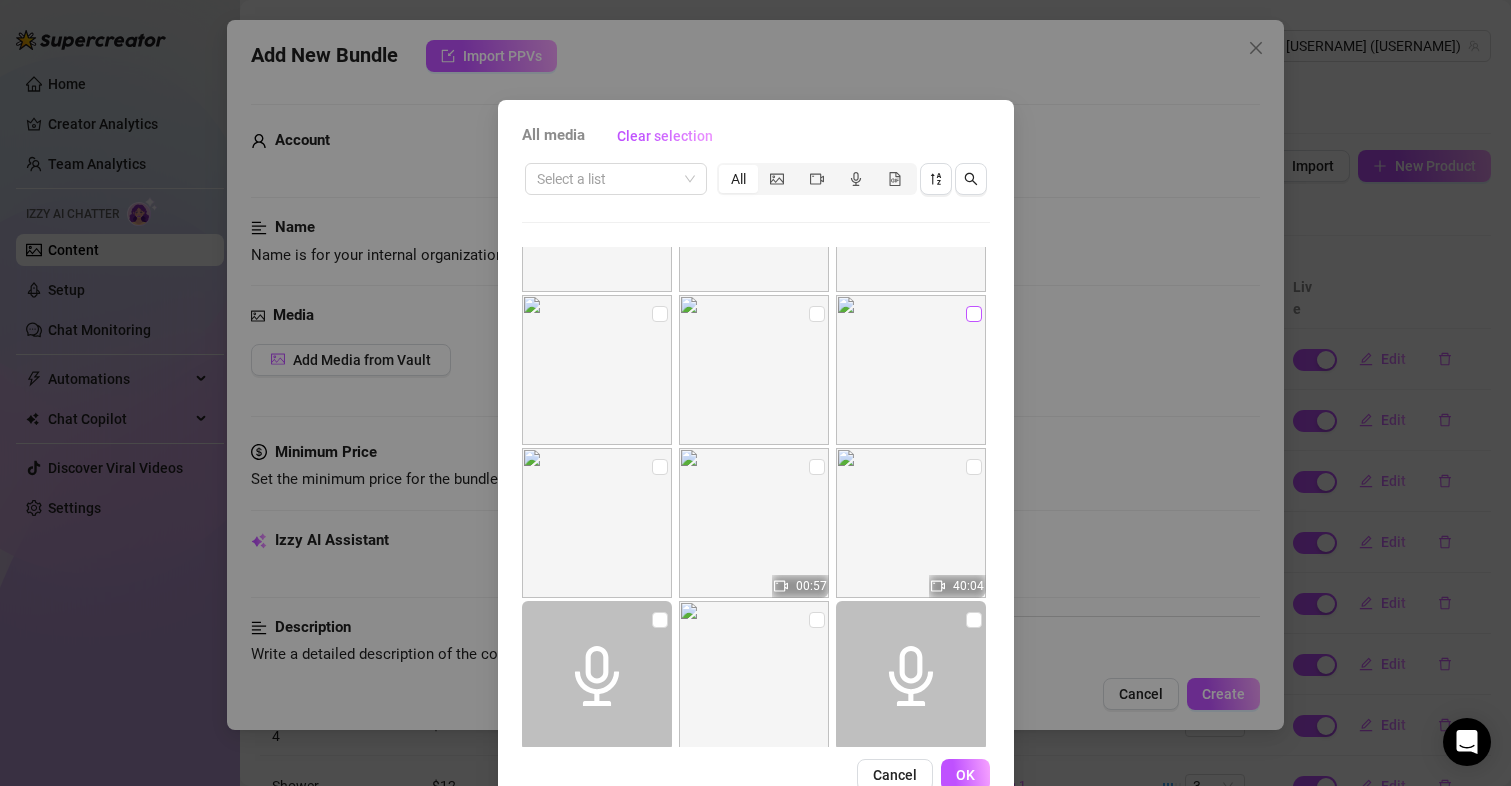 click at bounding box center (974, 314) 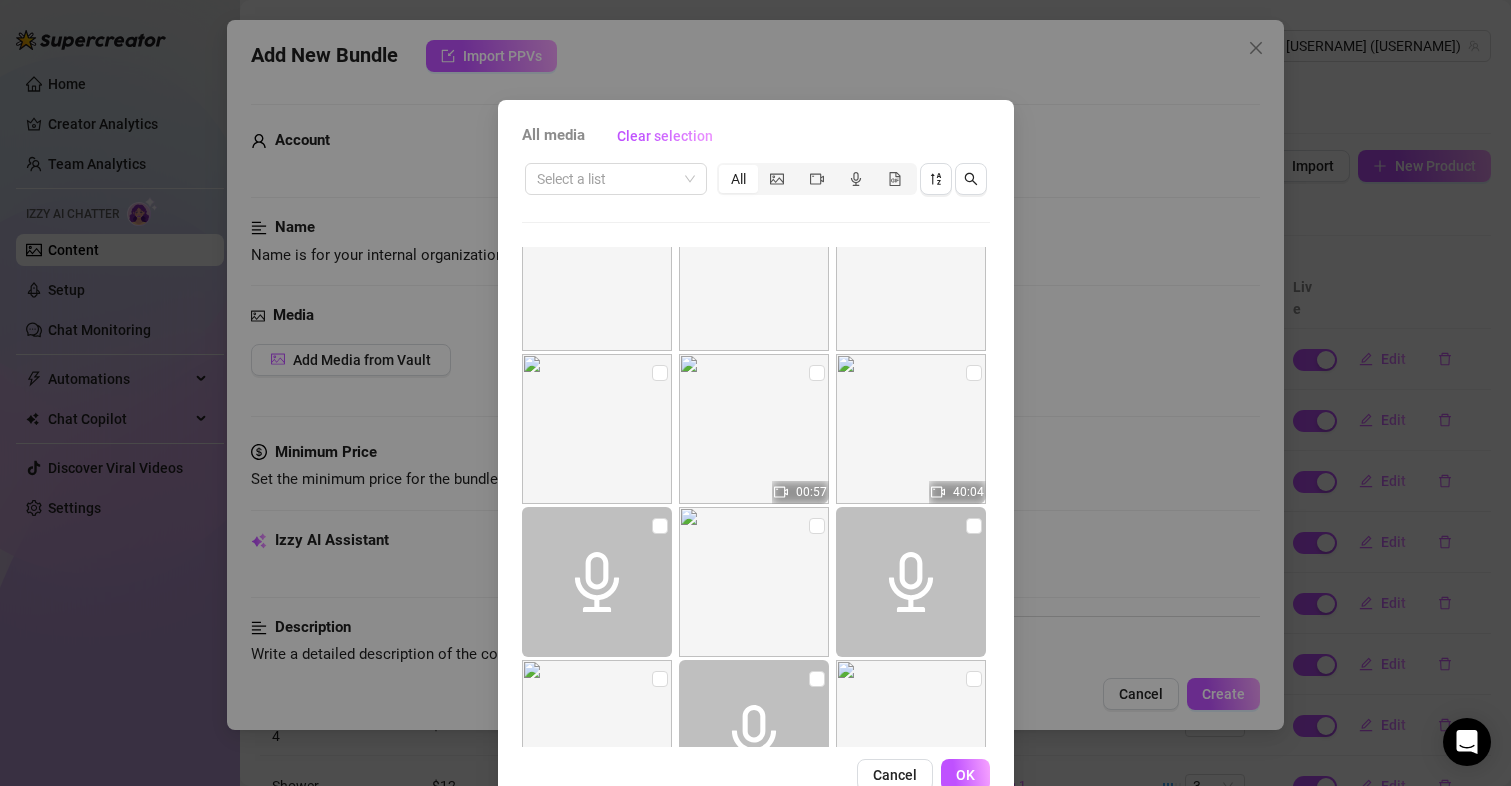 scroll, scrollTop: 1329, scrollLeft: 0, axis: vertical 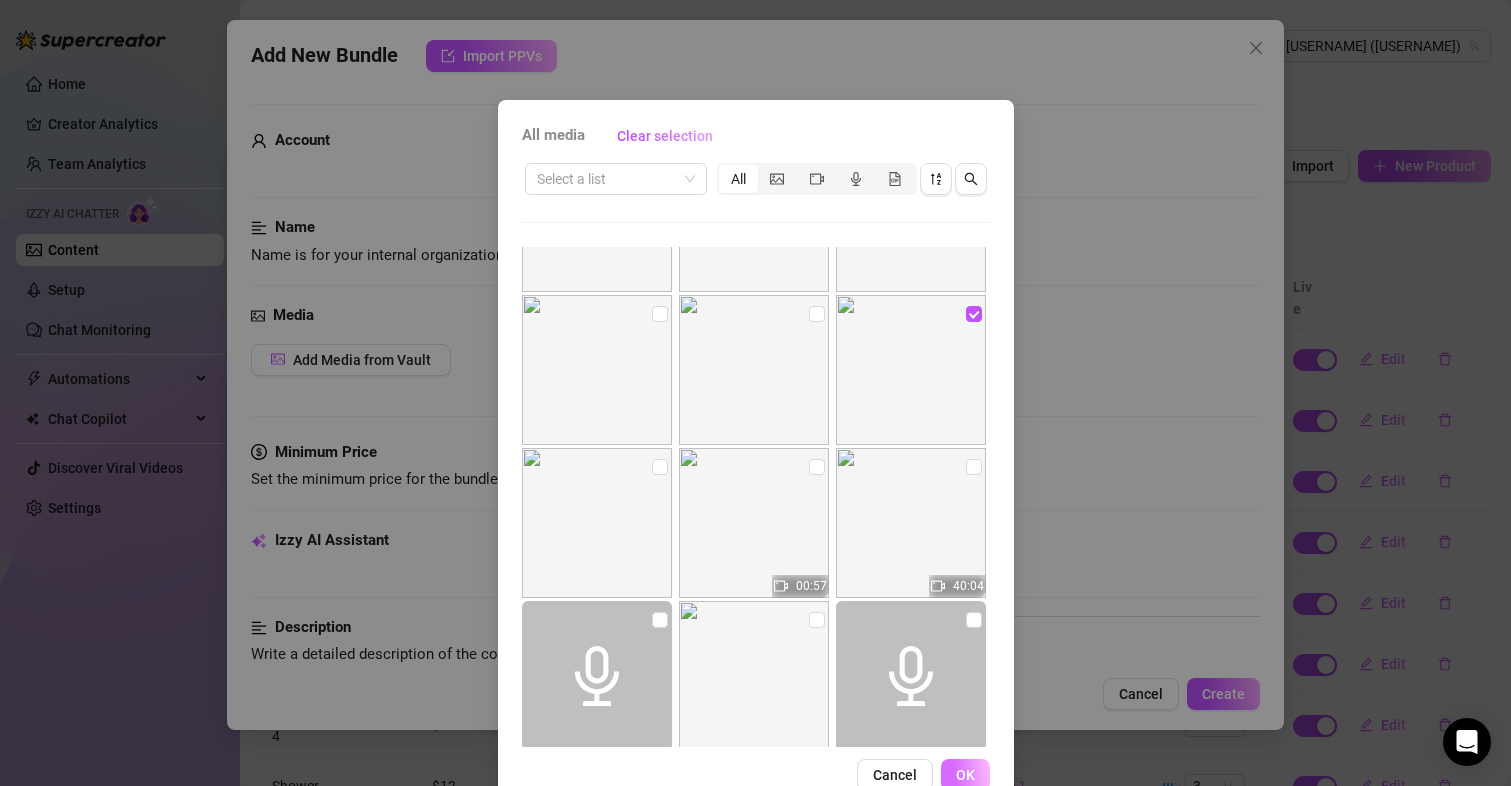 click on "OK" at bounding box center [965, 775] 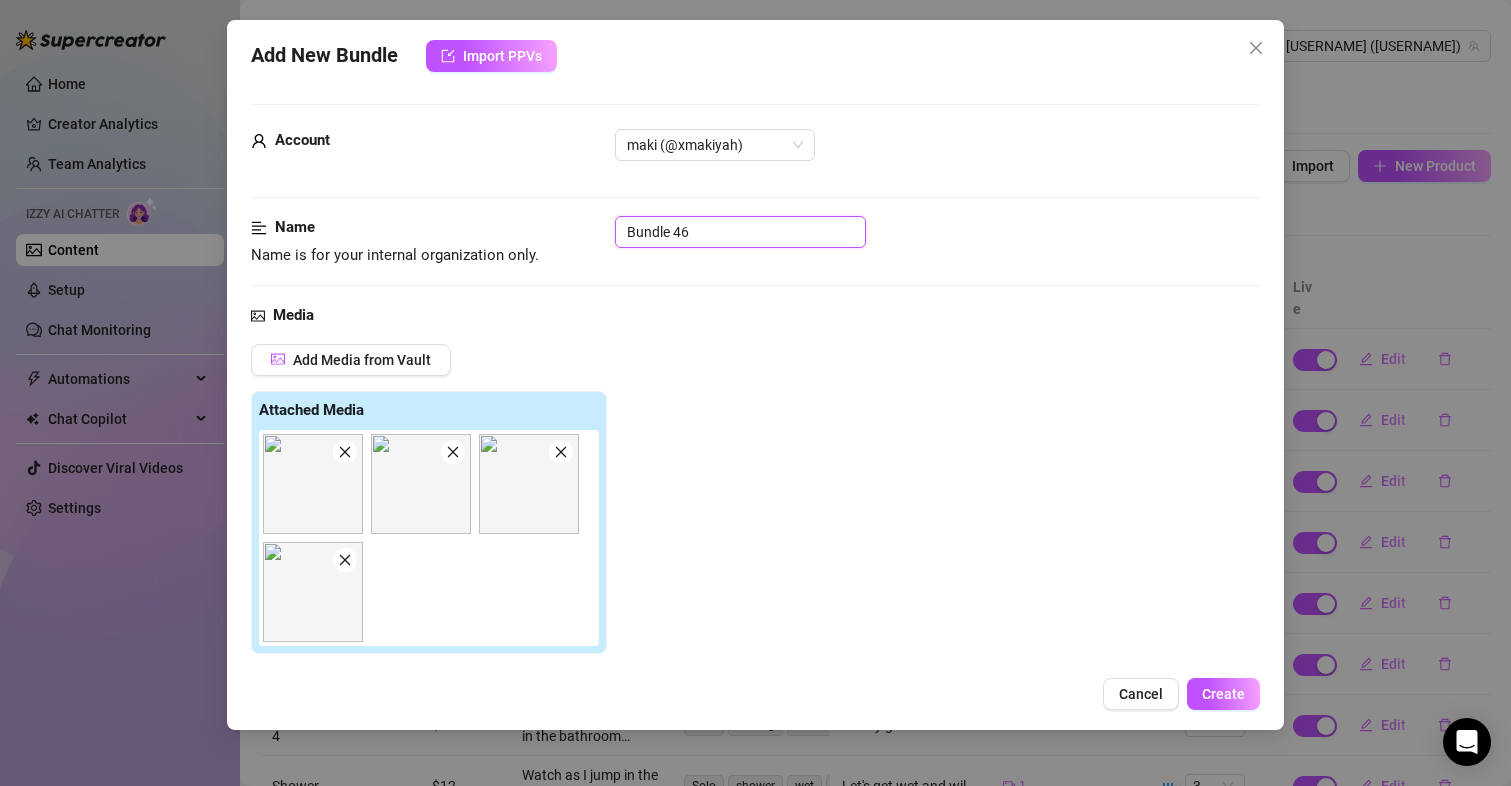 drag, startPoint x: 750, startPoint y: 234, endPoint x: 403, endPoint y: 122, distance: 364.6272 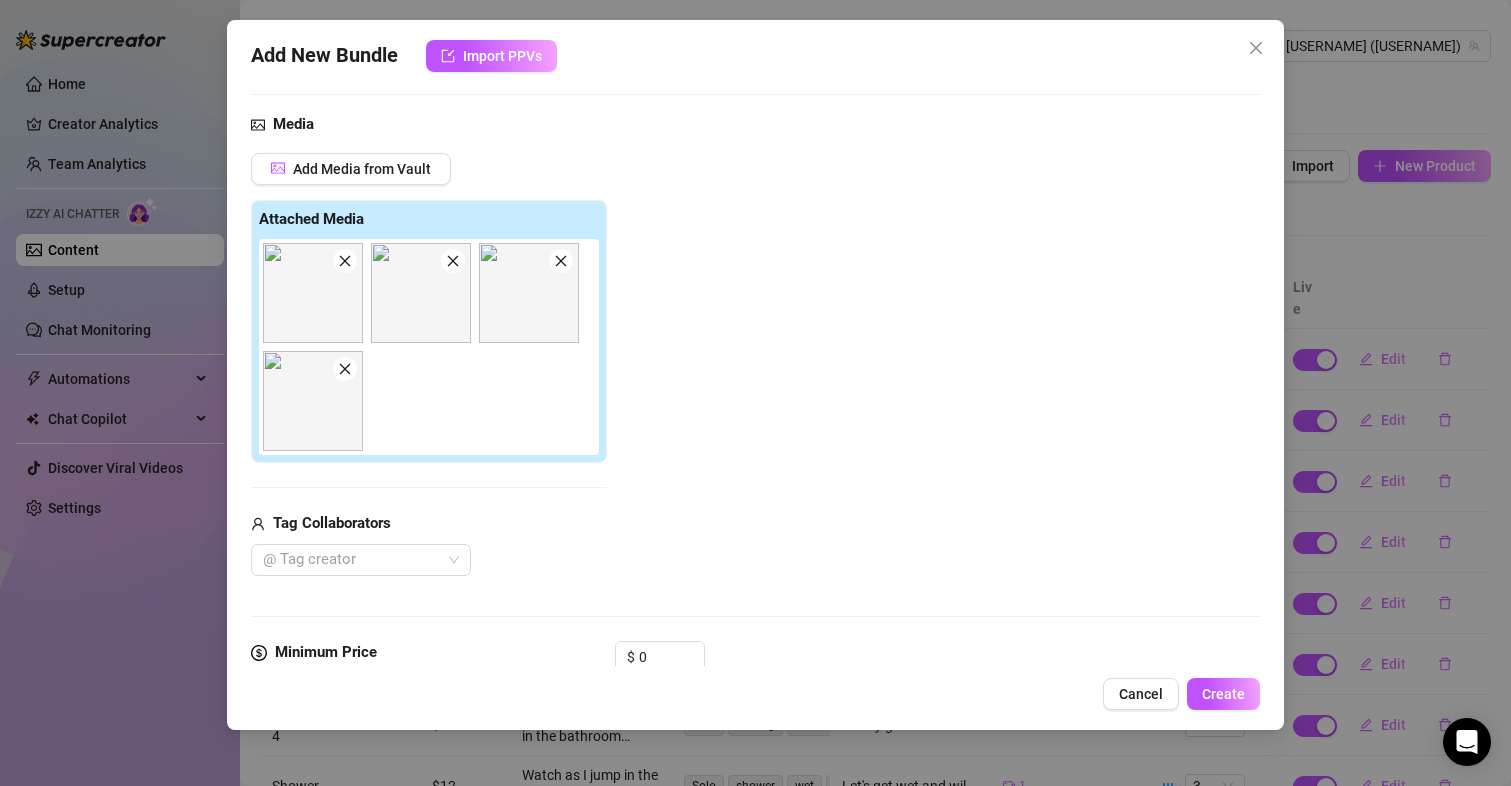 scroll, scrollTop: 400, scrollLeft: 0, axis: vertical 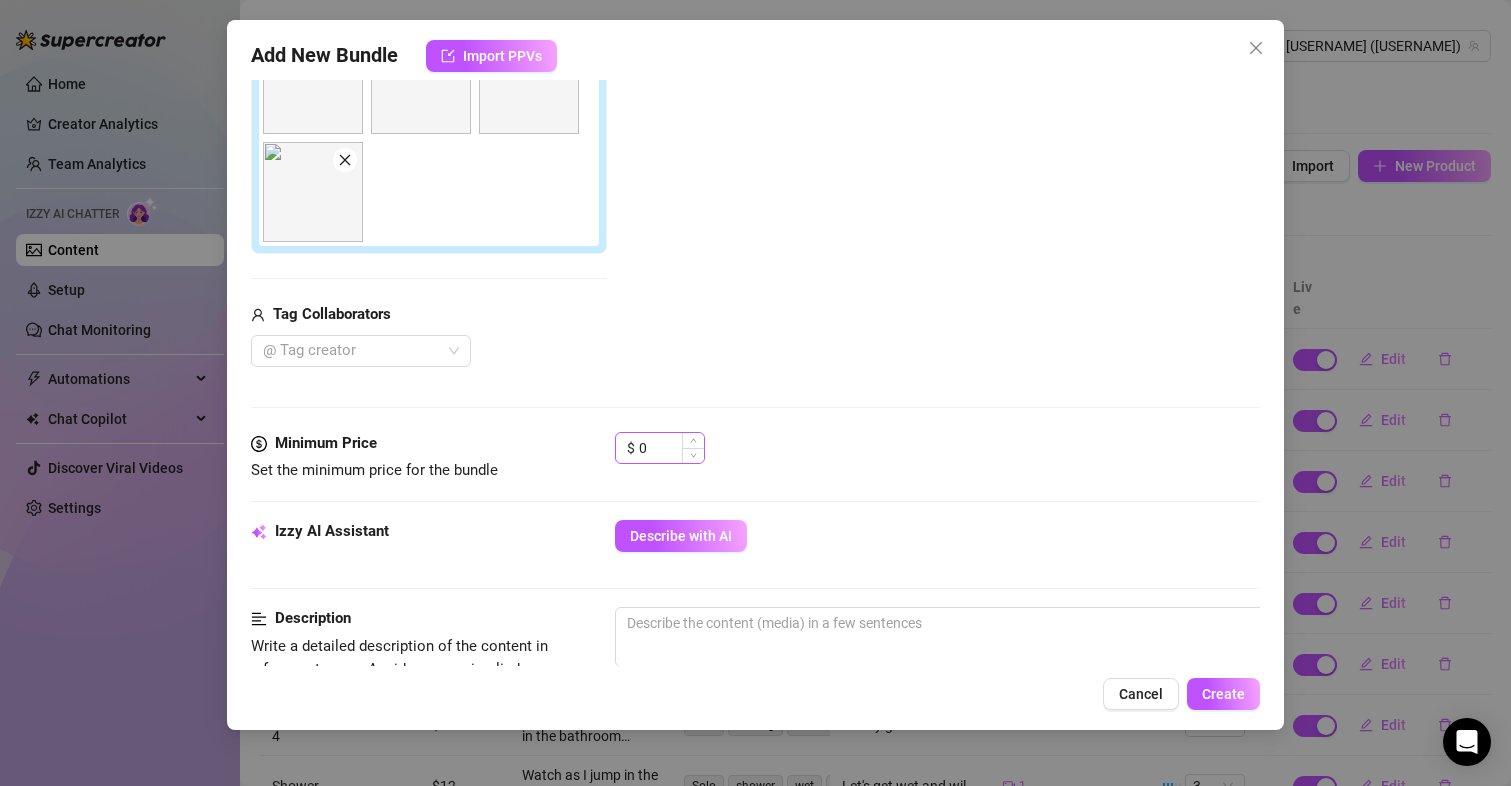 type on "Bath time bundle" 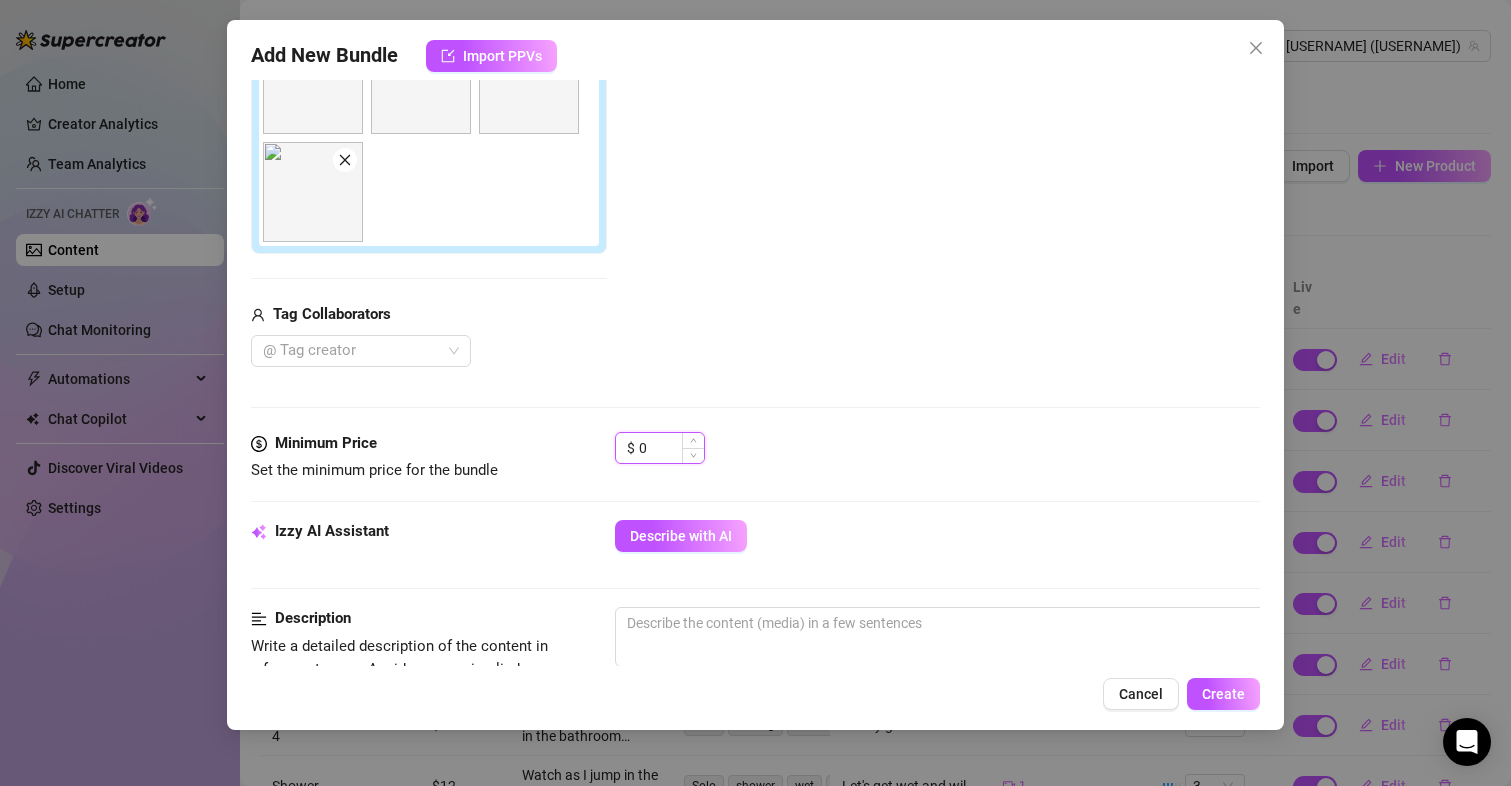 click on "0" at bounding box center [671, 448] 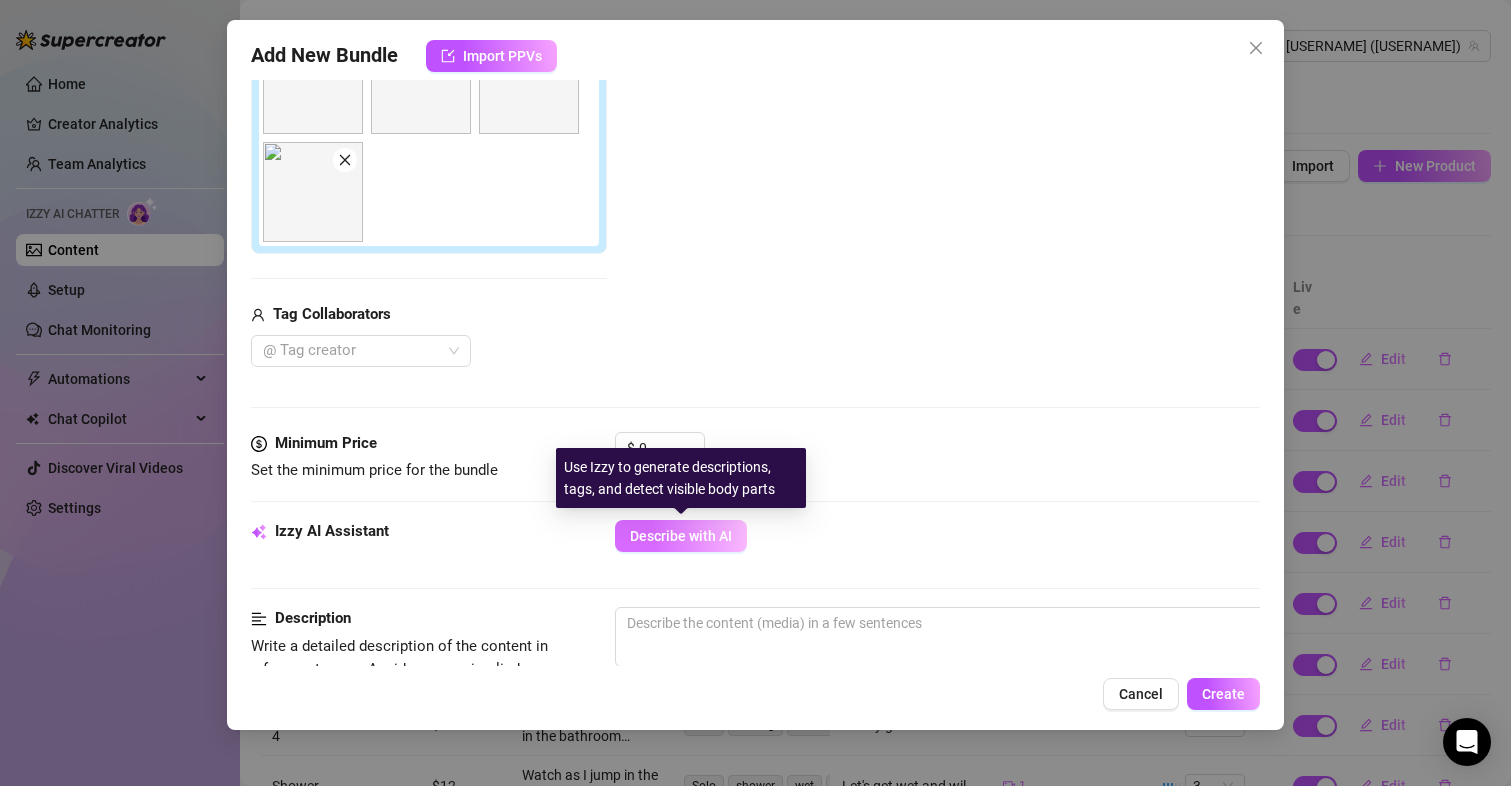 click on "Describe with AI" at bounding box center [681, 536] 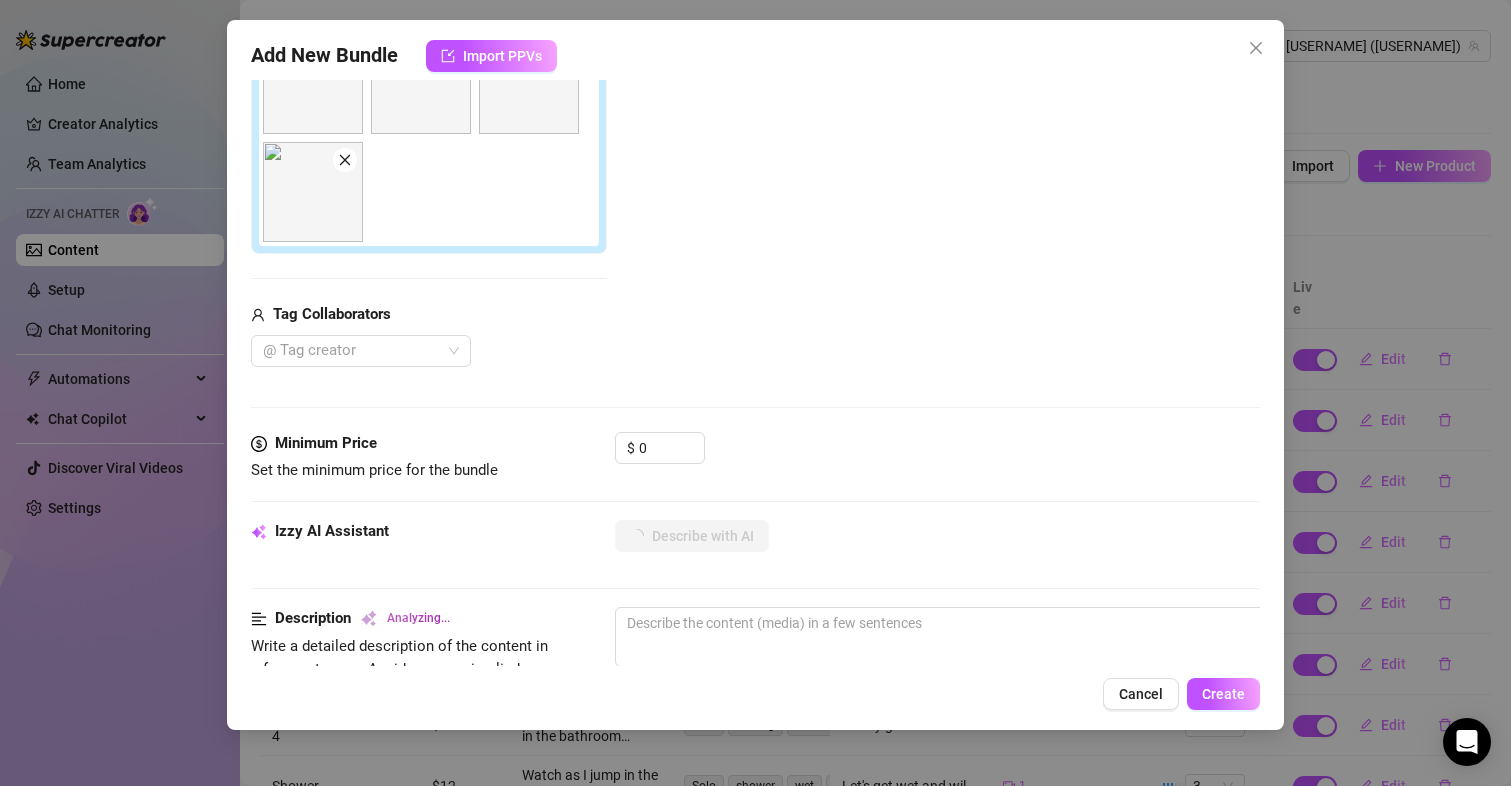 type on "[FIRST]" 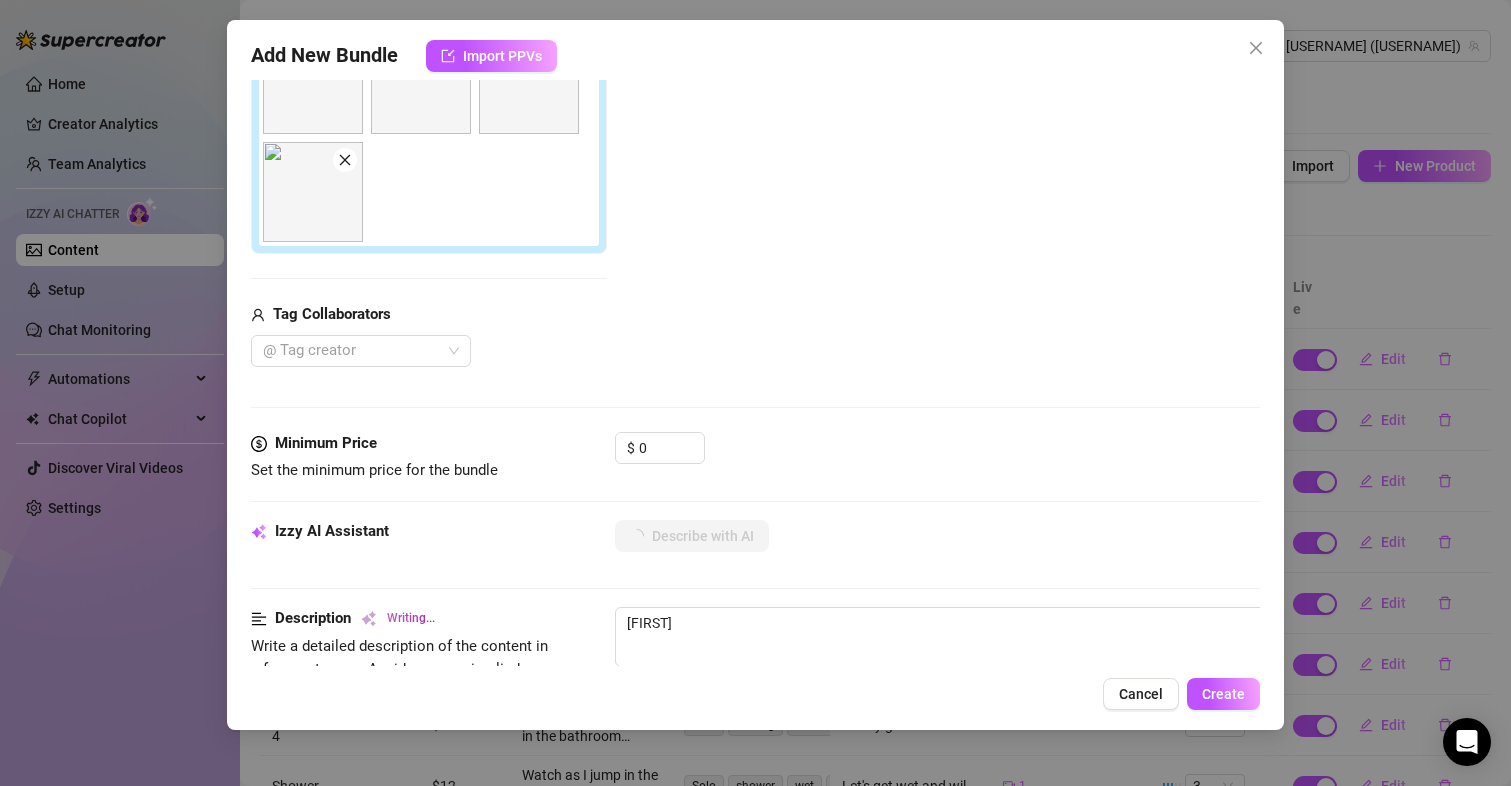 type on "[FIRST] is" 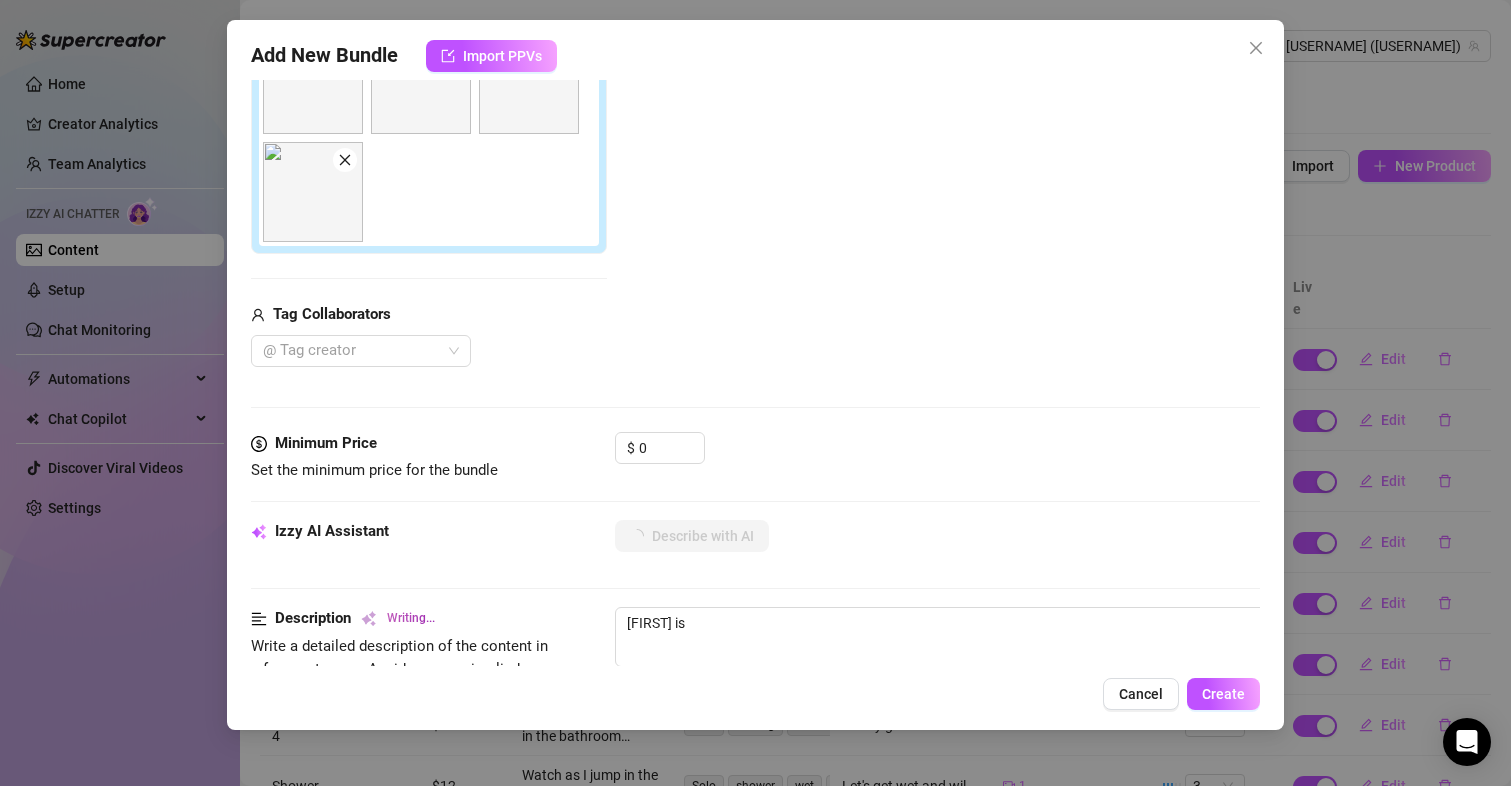 type on "[NAME] is fully" 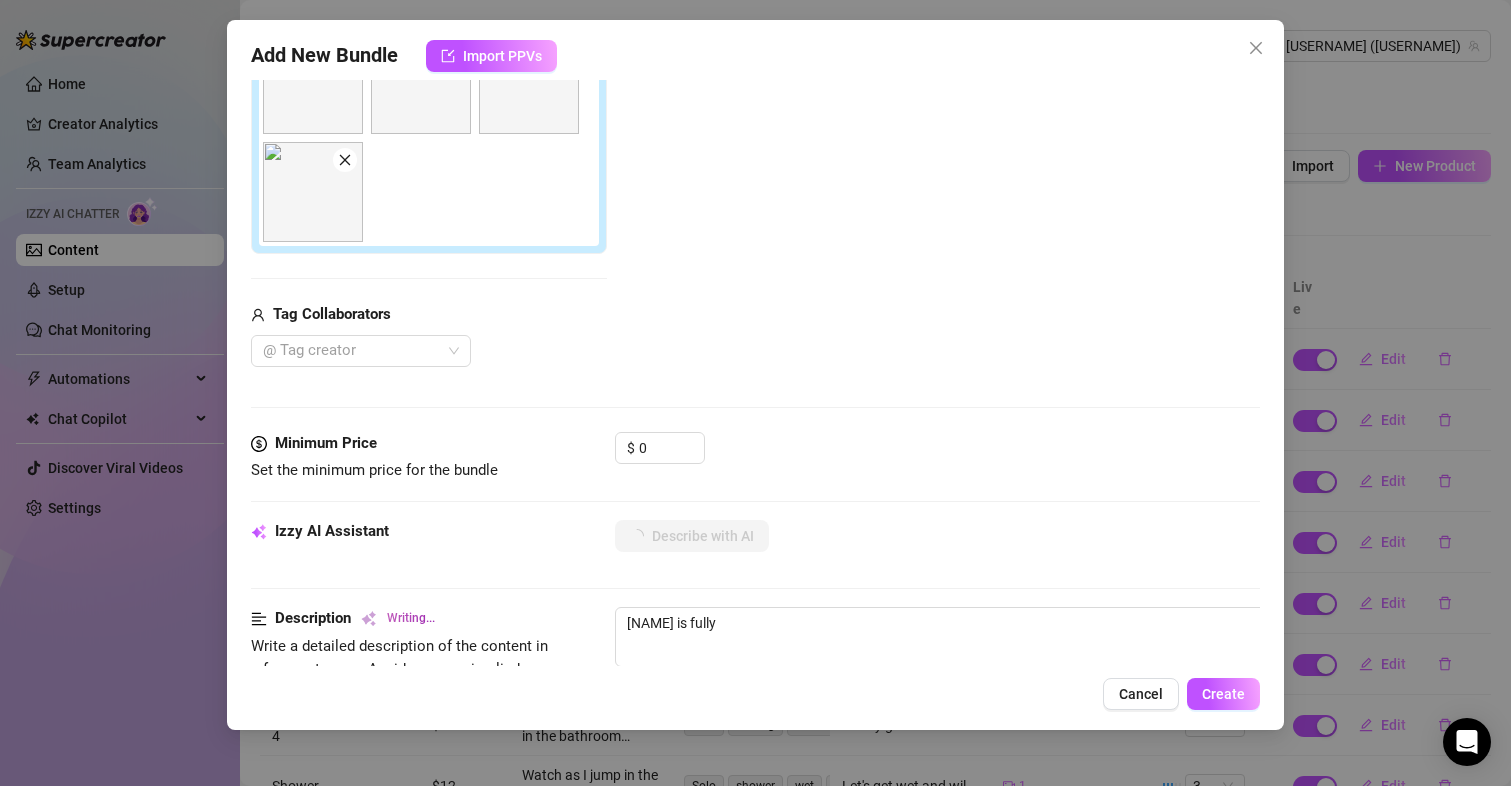 type on "Makiyah is fully naked" 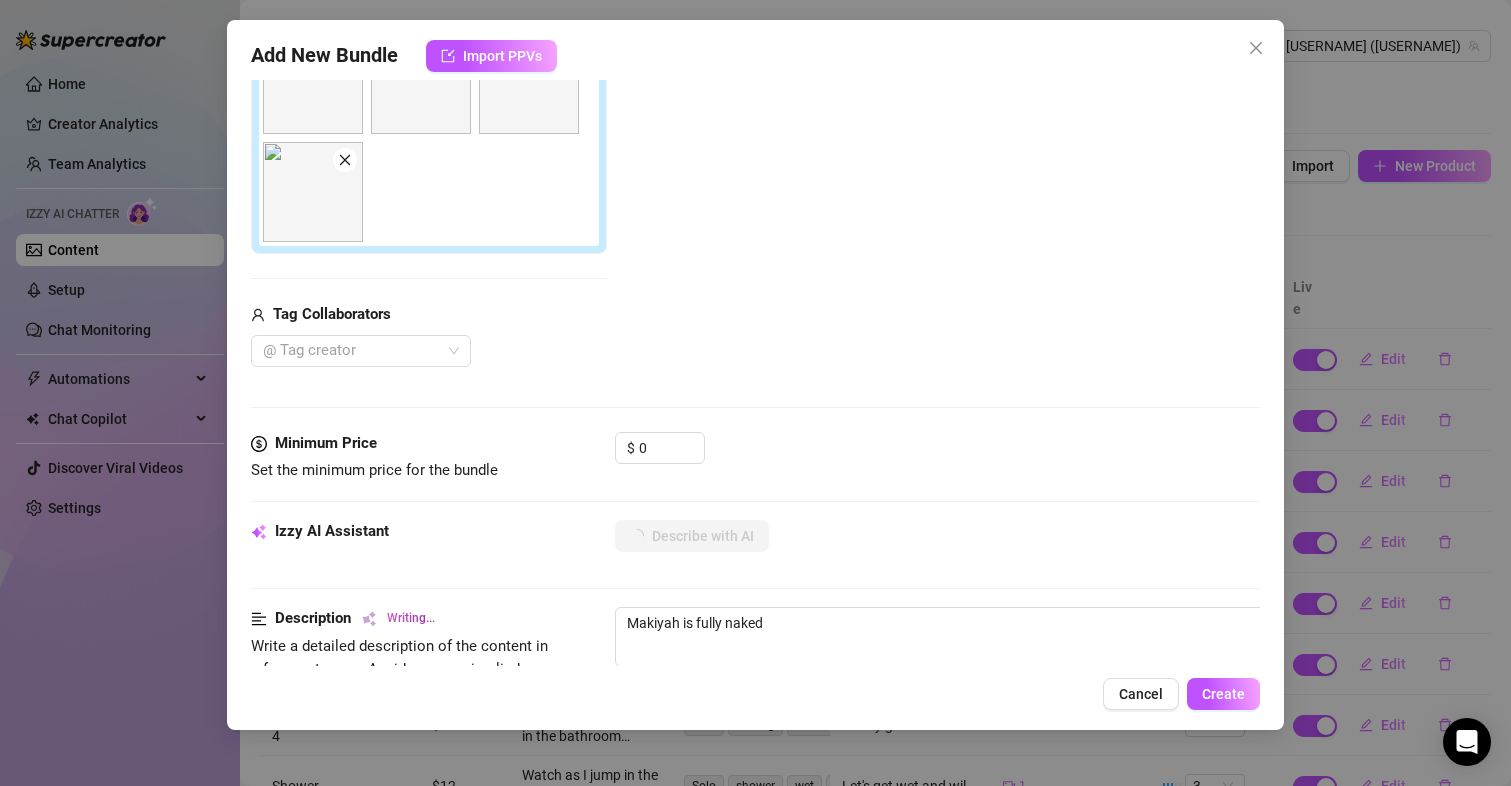 type on "[NAME] is fully naked in" 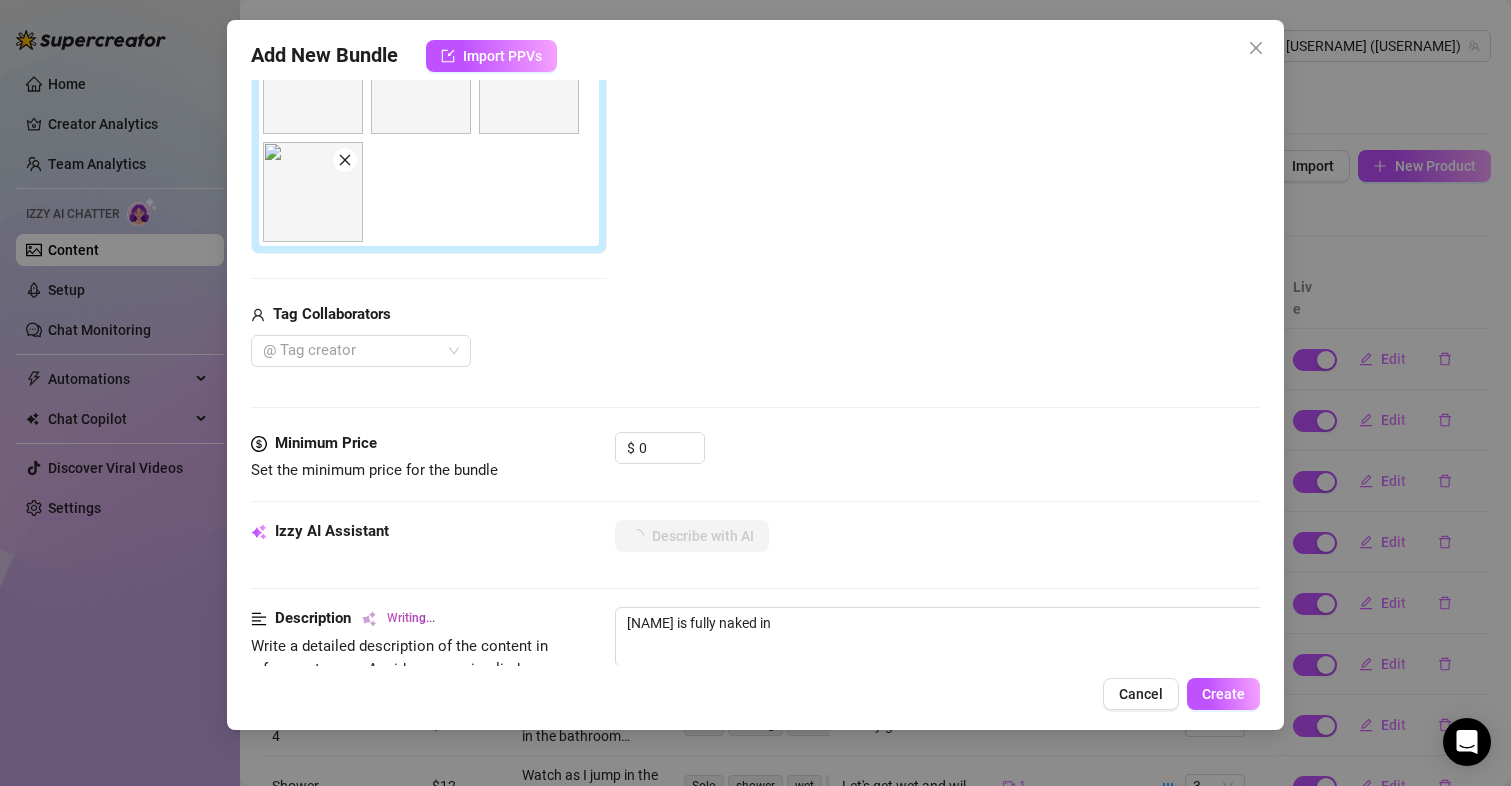 type on "[NAME] is fully naked in a" 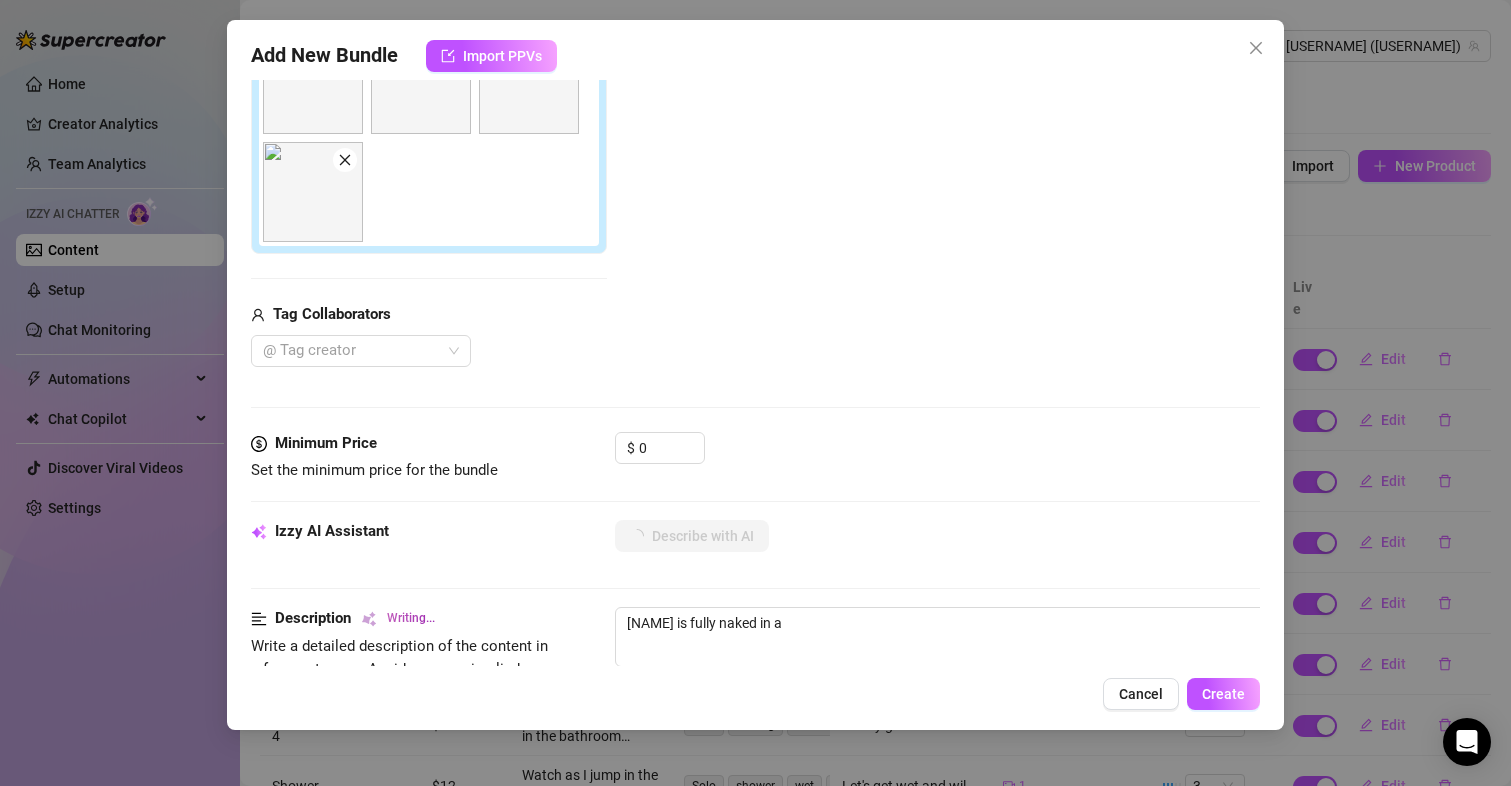 type on "[FIRST] is fully naked in a bathtub," 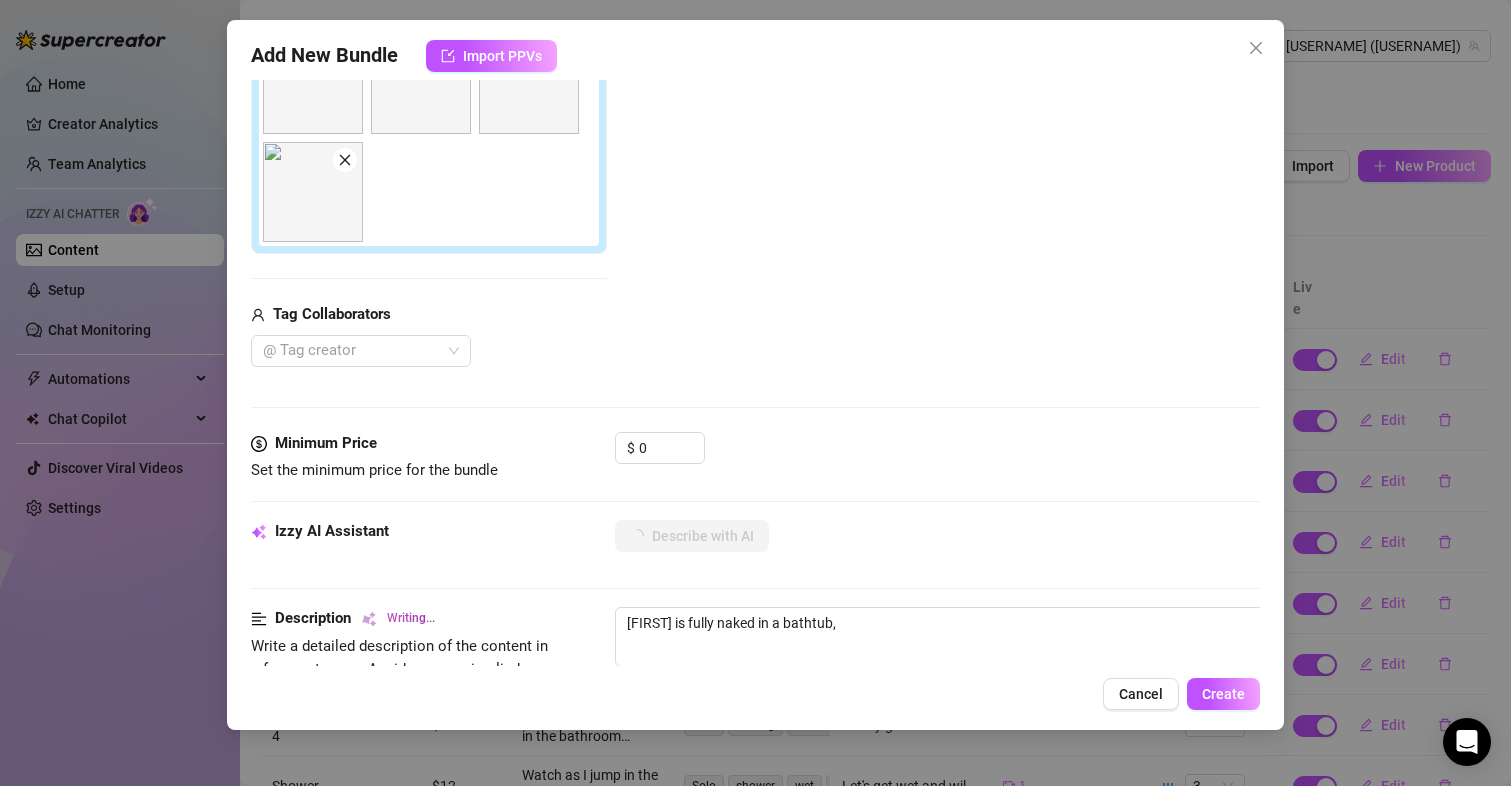 type on "[NAME] is fully naked in a bathtub, teasing" 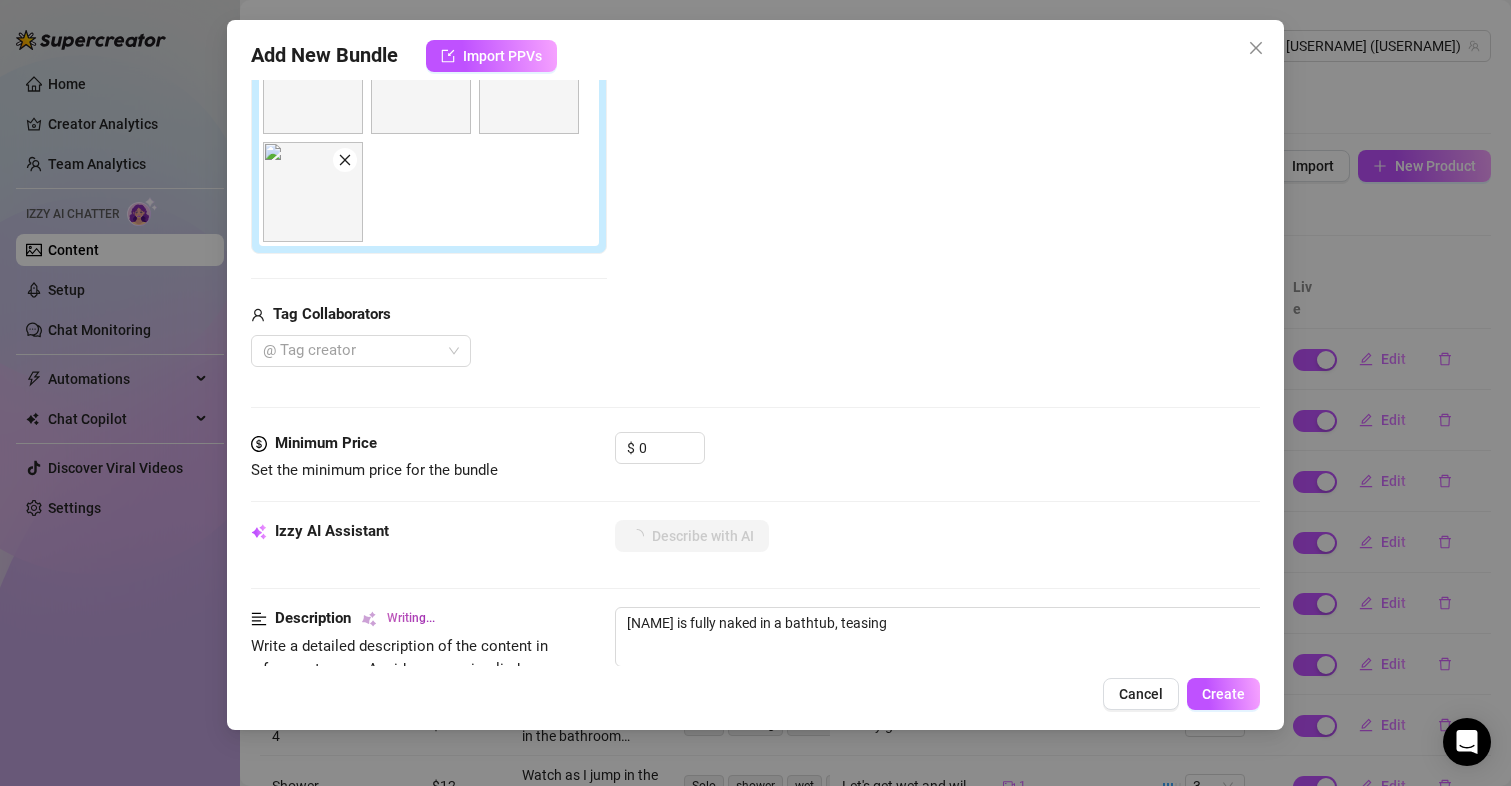 type on "[NAME] is fully naked in a bathtub, teasing with" 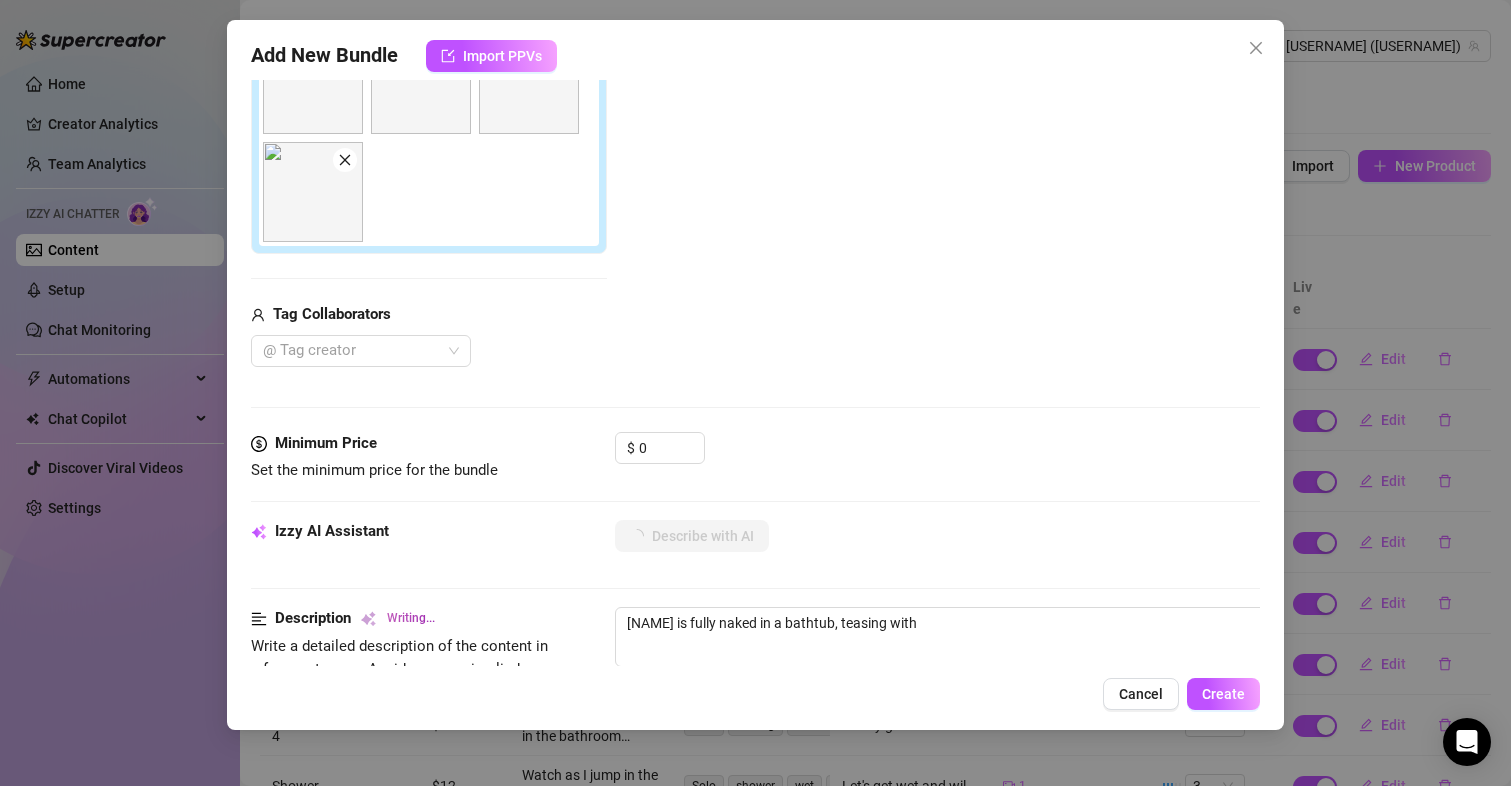 type on "[NAME] is fully naked in a bathtub, teasing with her" 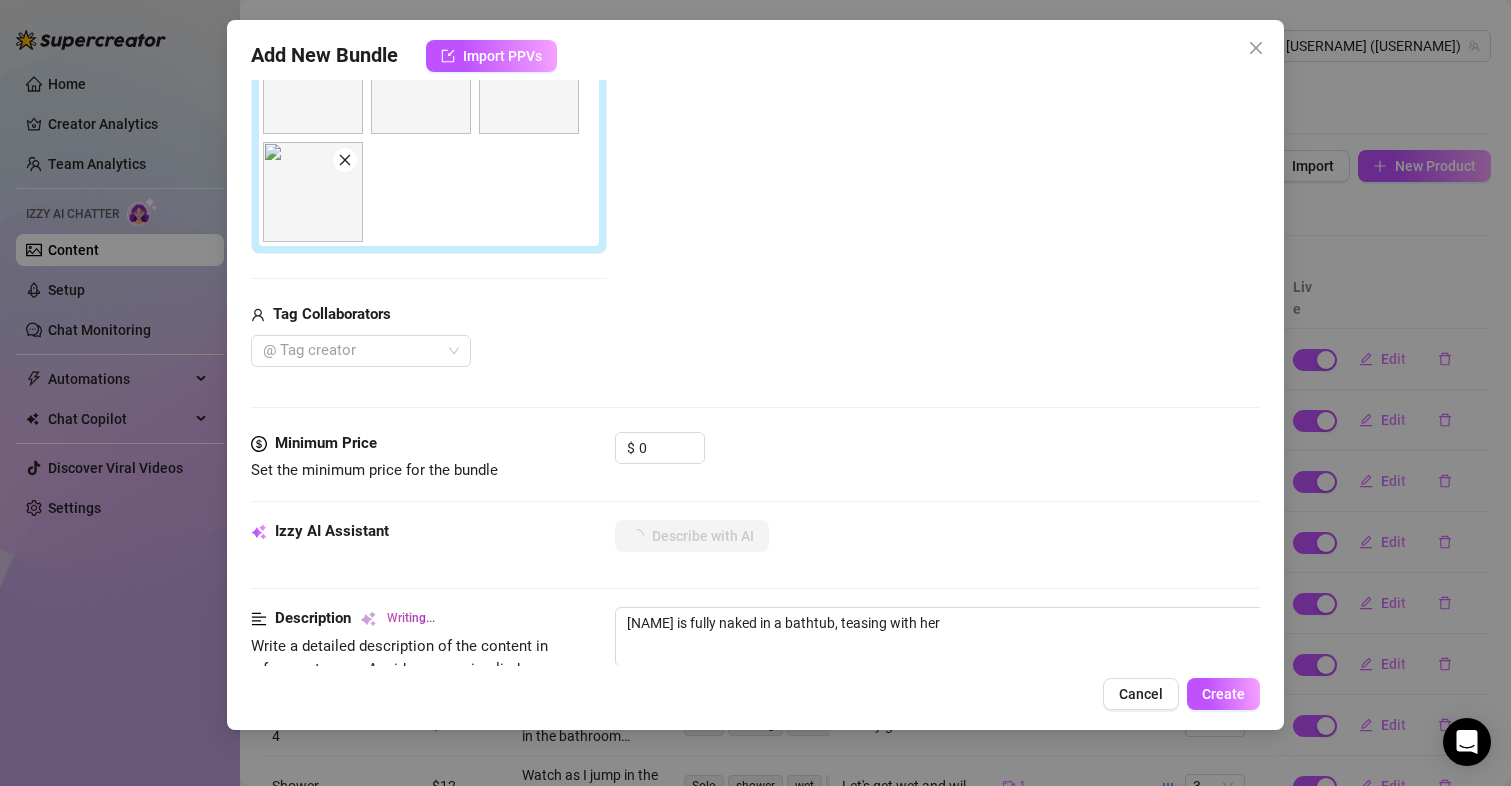 type on "[NAME] is fully naked in a bathtub, teasing with her bubbly" 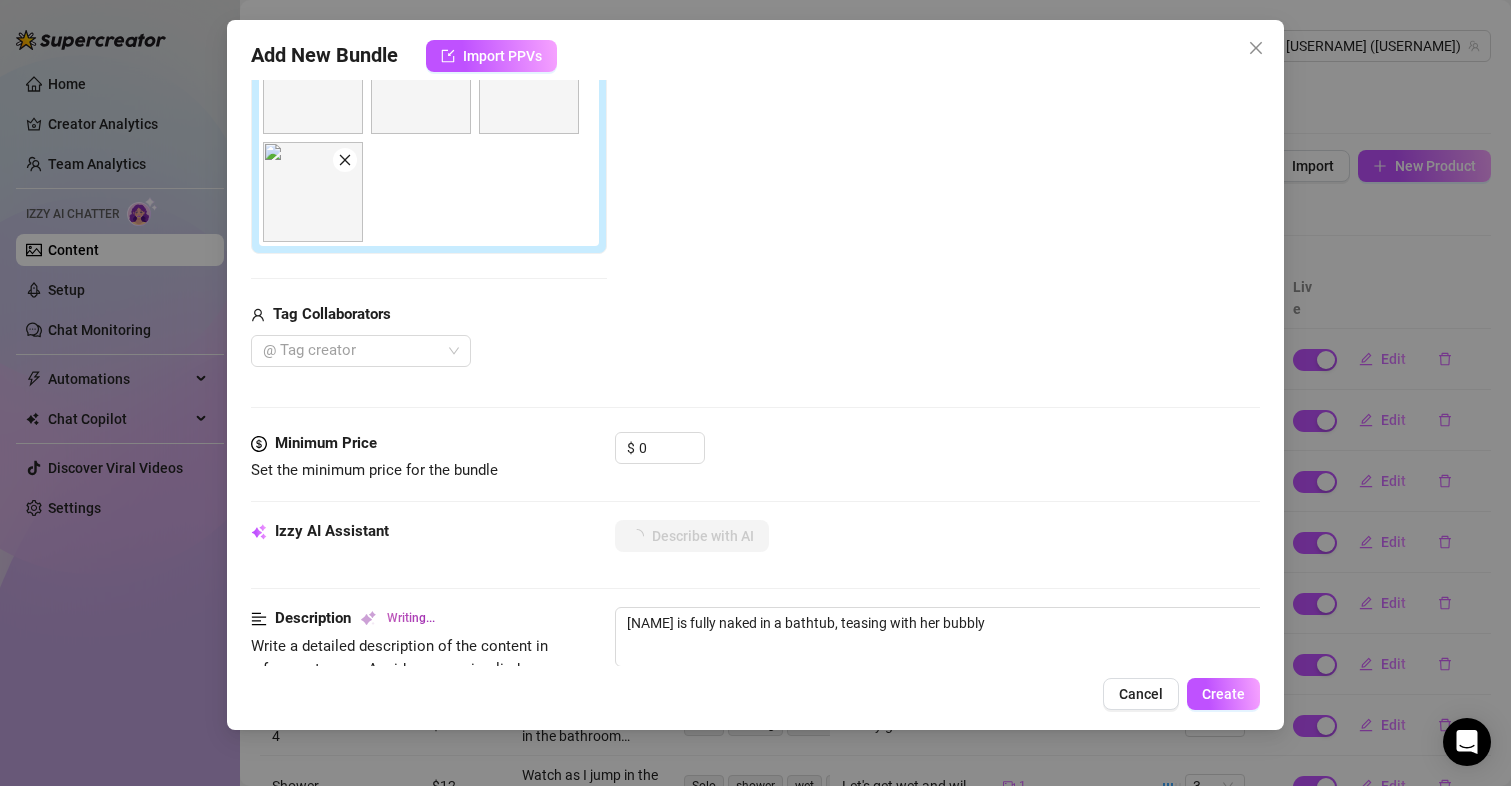 type on "[NAME] is fully naked in a bathtub, teasing with her bubbly ass" 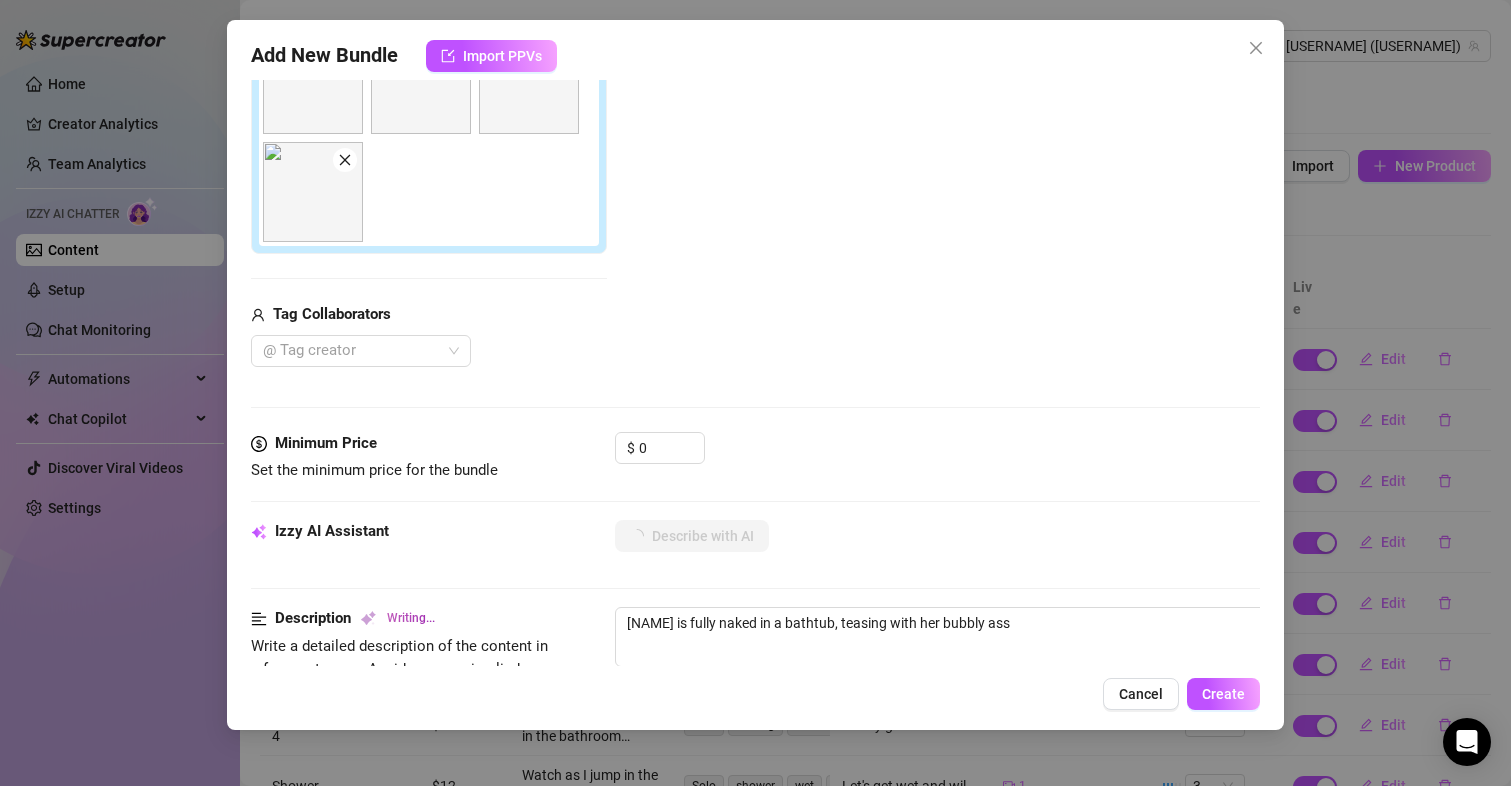 type on "[NAME] is fully naked in a bathtub, teasing with her bubbly ass and" 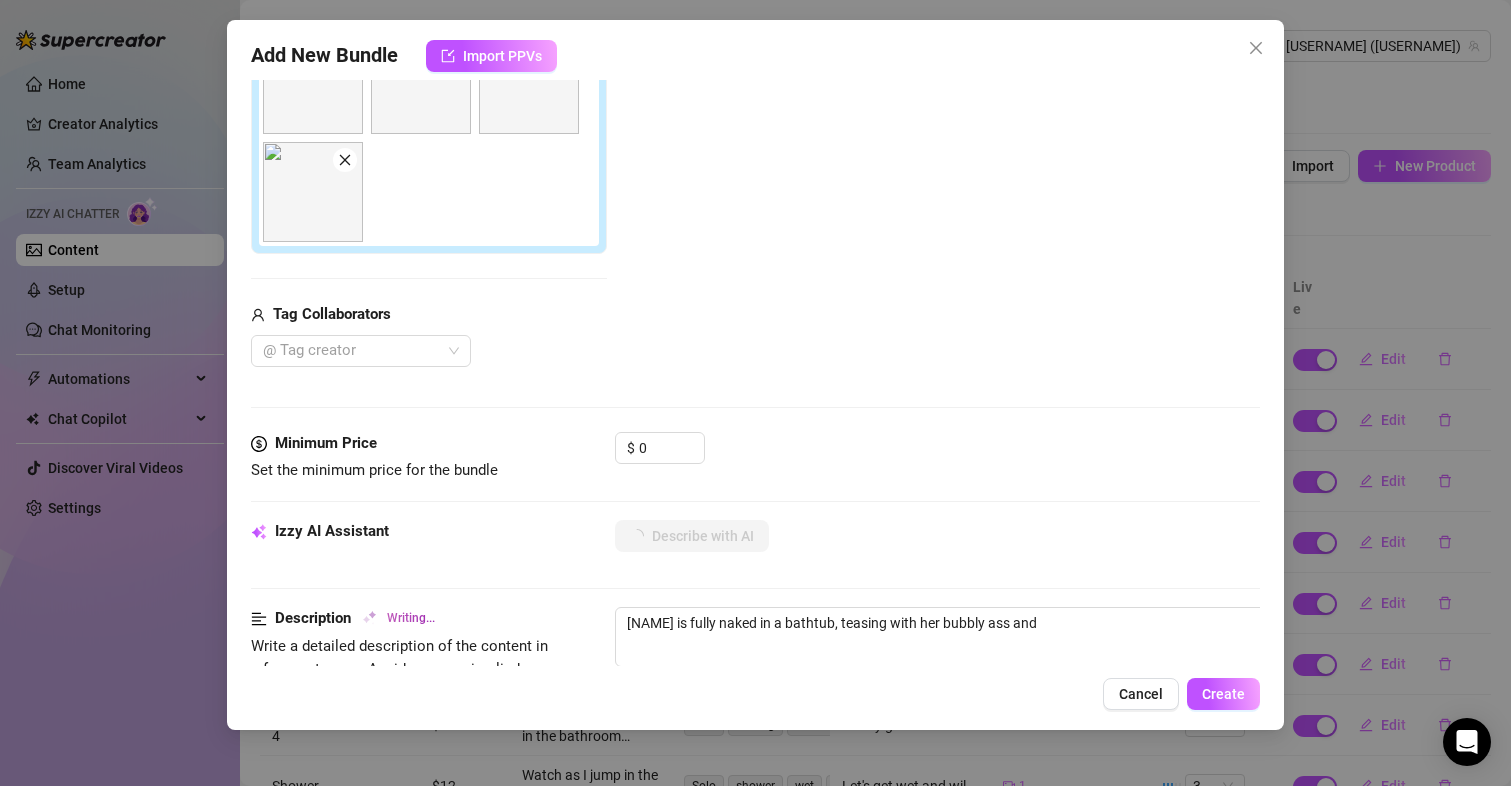 type on "[FIRST] is fully naked in a bathtub, teasing with her bubbly ass and perky" 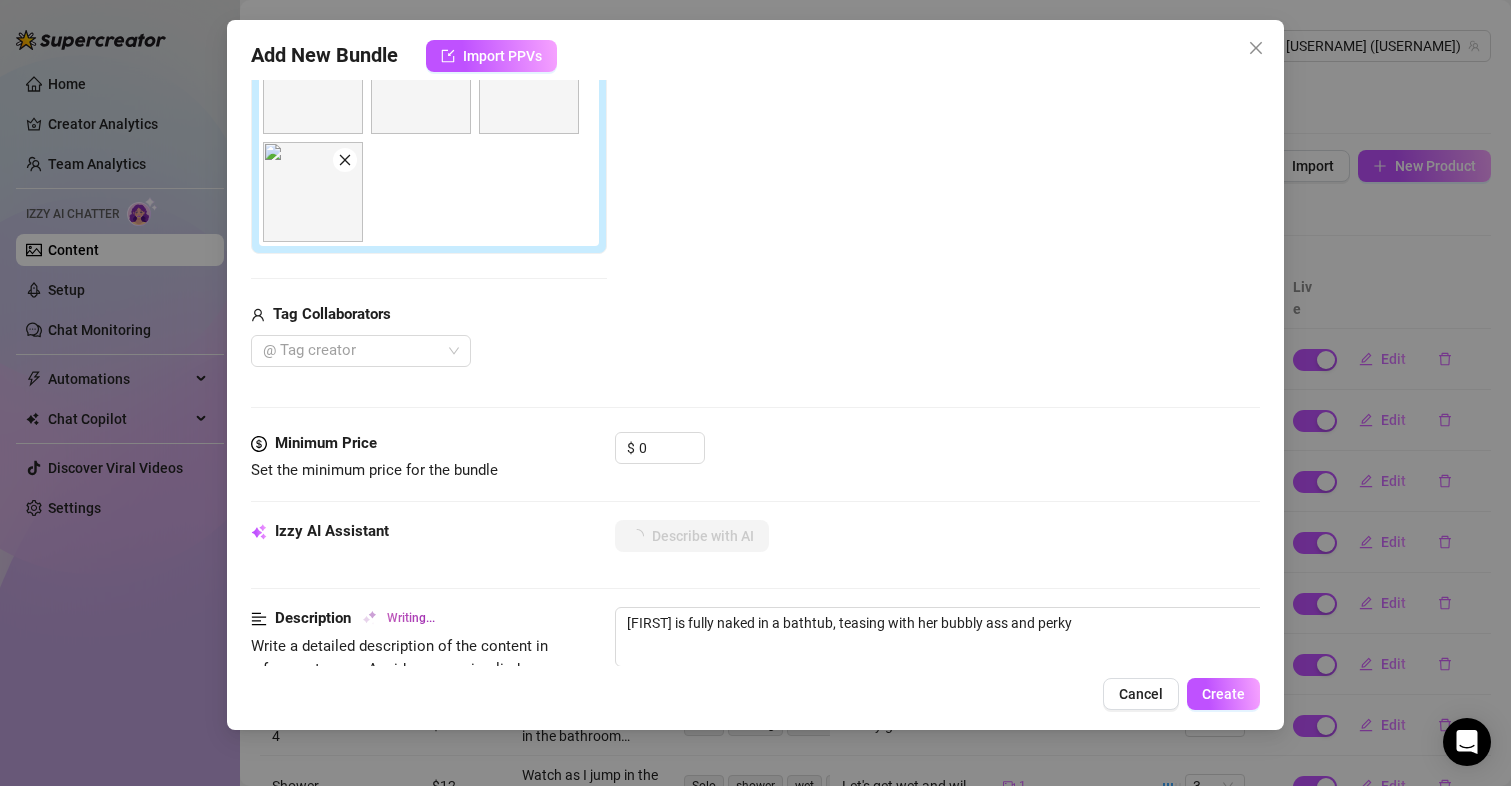 type on "[NAME] is fully naked in a bathtub, teasing with her bubbly ass and perky tits." 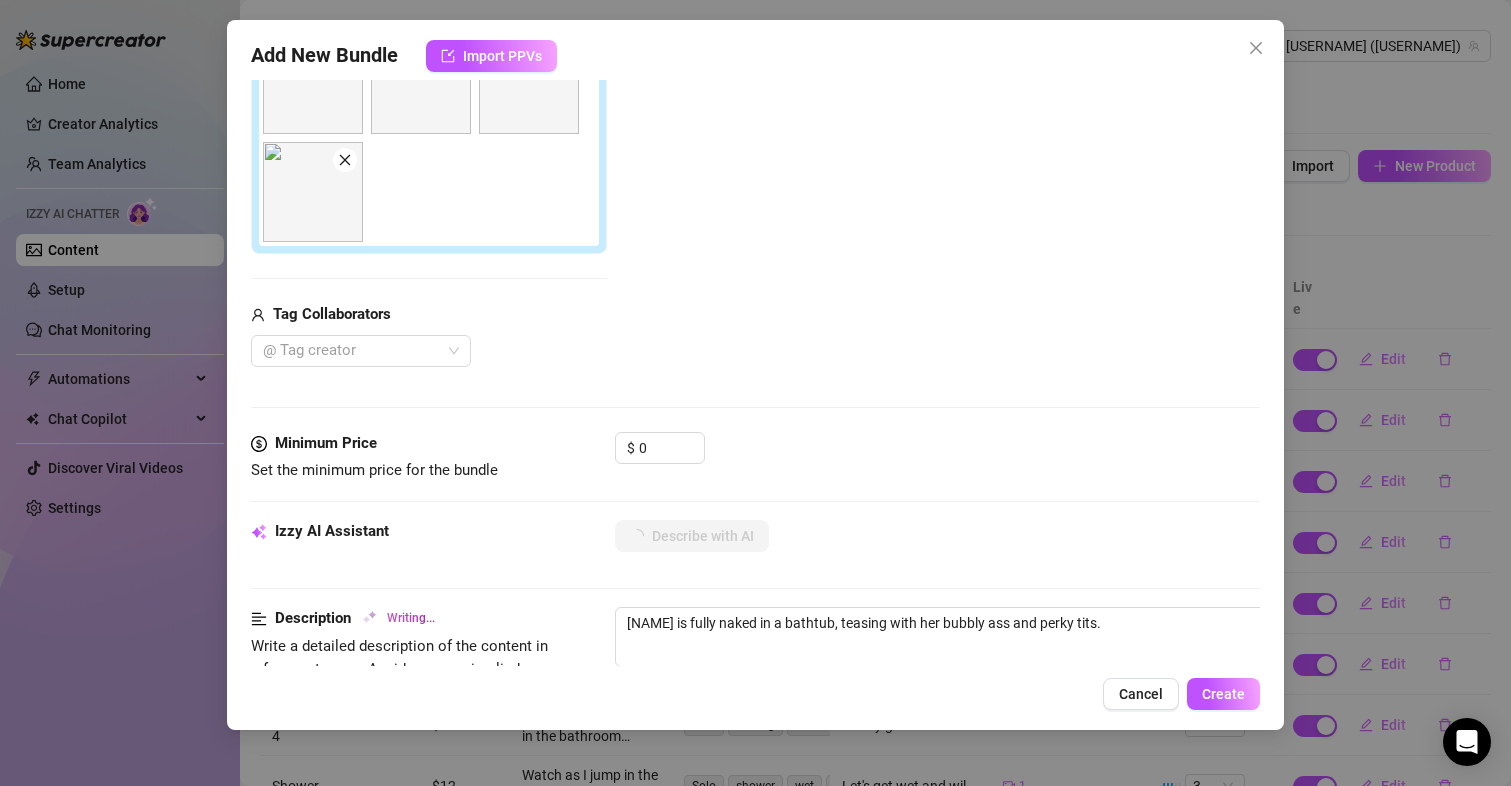 type on "[NAME] is fully naked in a bathtub, teasing with her bubbly ass and perky tits. Her" 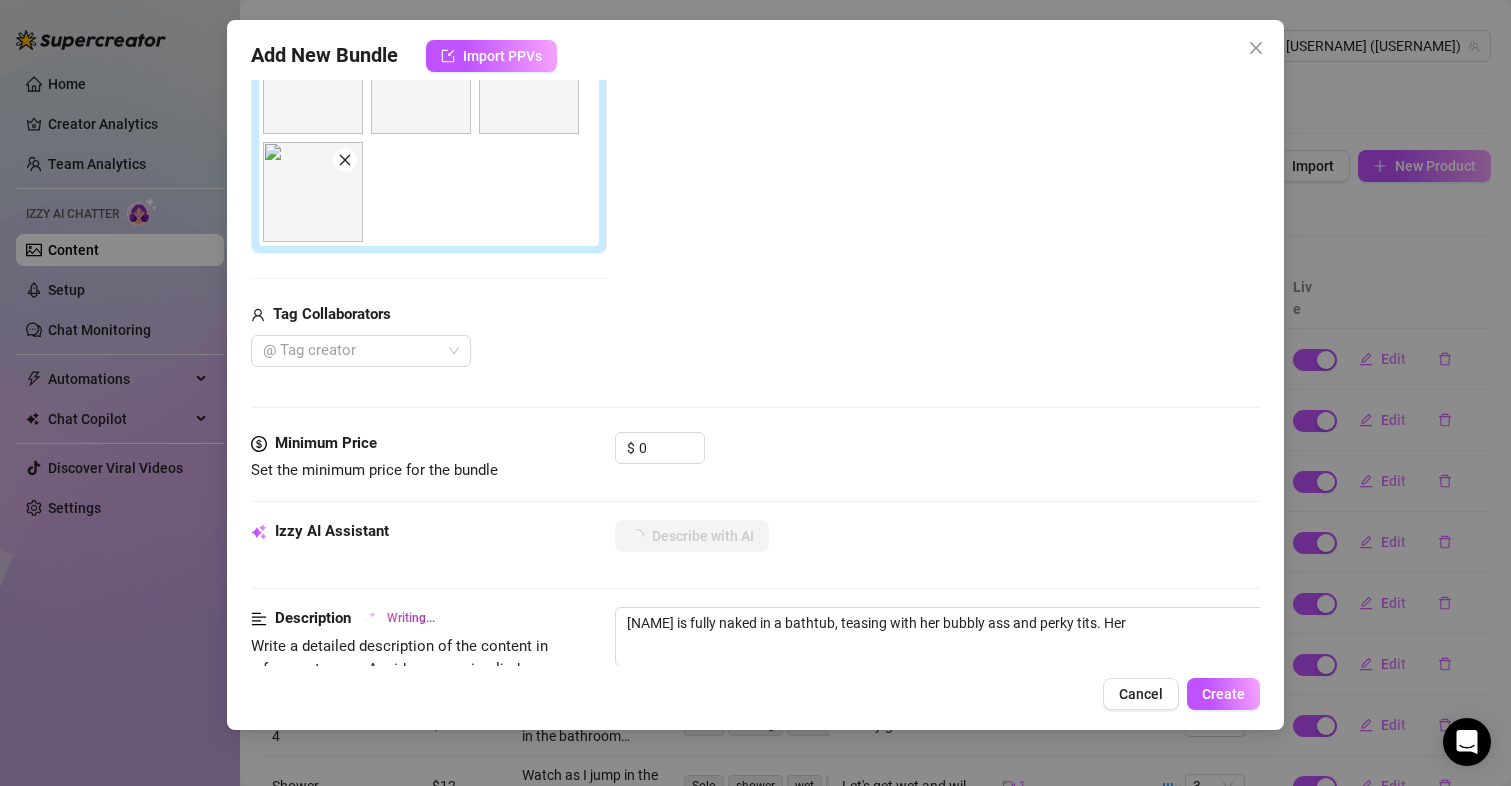 type on "[FIRST] is fully naked in a bathtub, teasing with her bubbly ass and perky tits. Her tattoos" 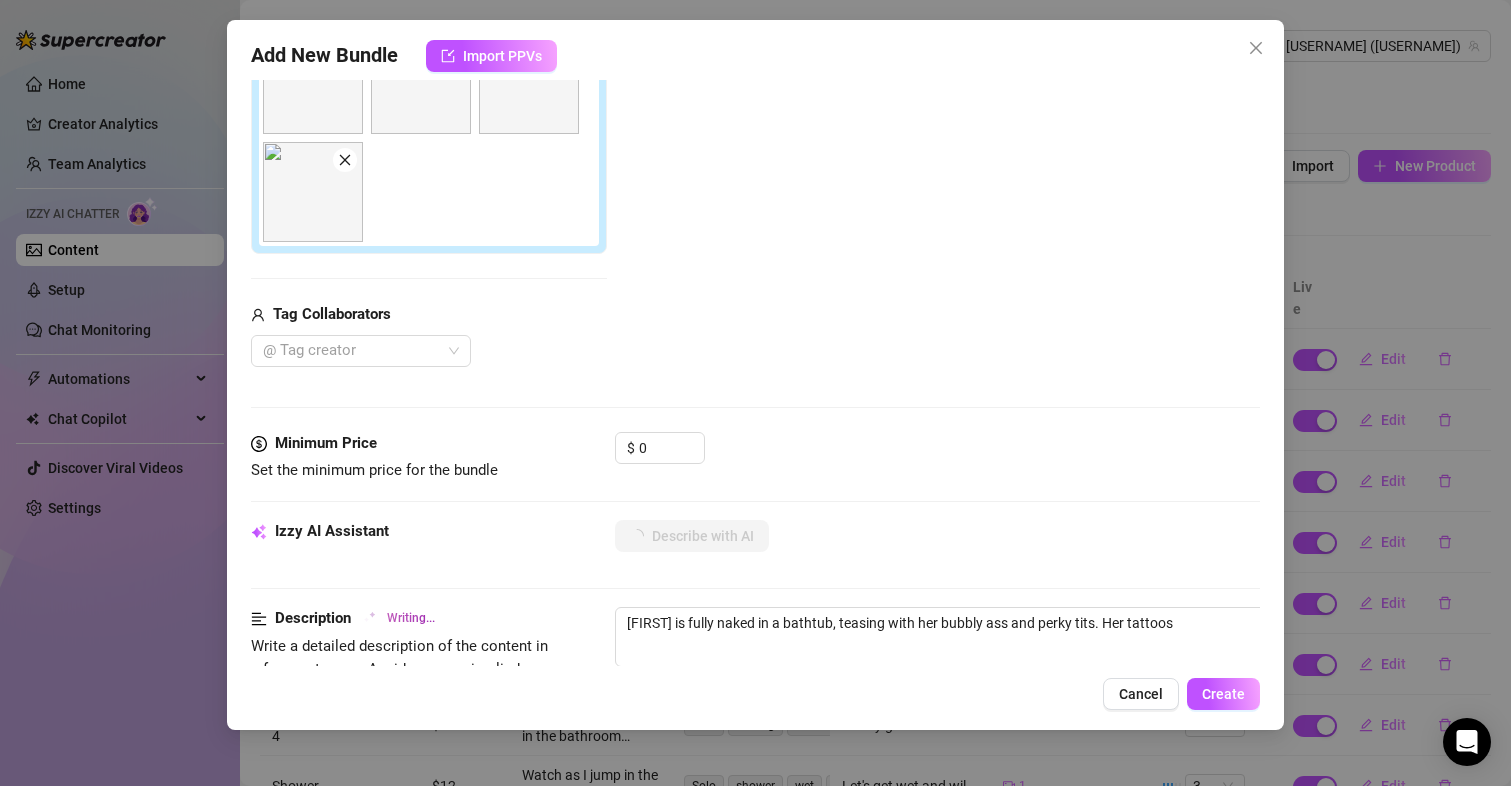 type on "Makiyah is fully naked in a bathtub, teasing with her bubbly ass and perky tits. Her tattoos are" 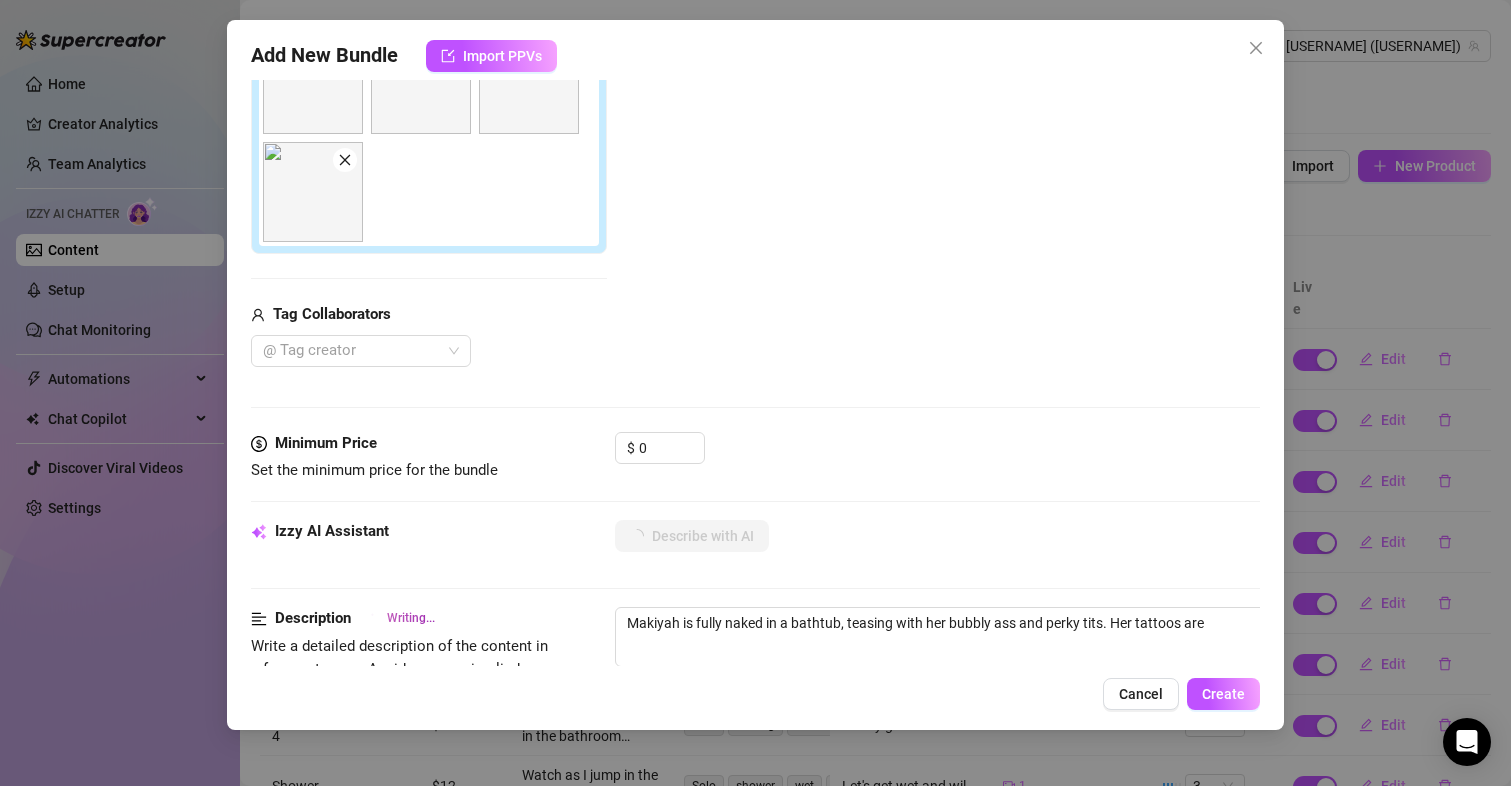 type on "[FIRST] is fully naked in a bathtub, teasing with her bubbly ass and perky tits. Her tattoos are on" 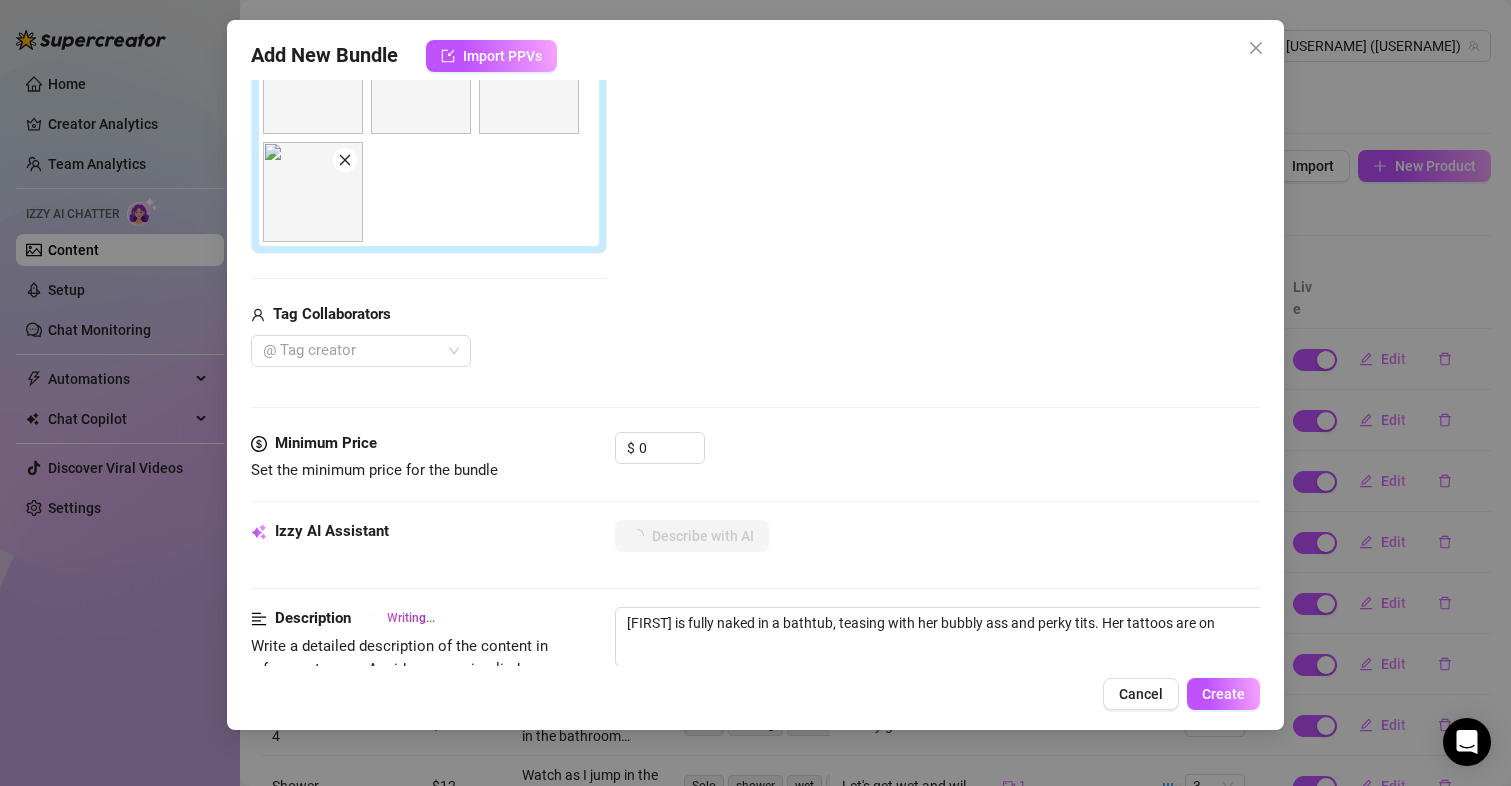 type on "[FIRST] is fully naked in a bathtub, teasing with her bubbly ass and perky tits. Her tattoos are on full" 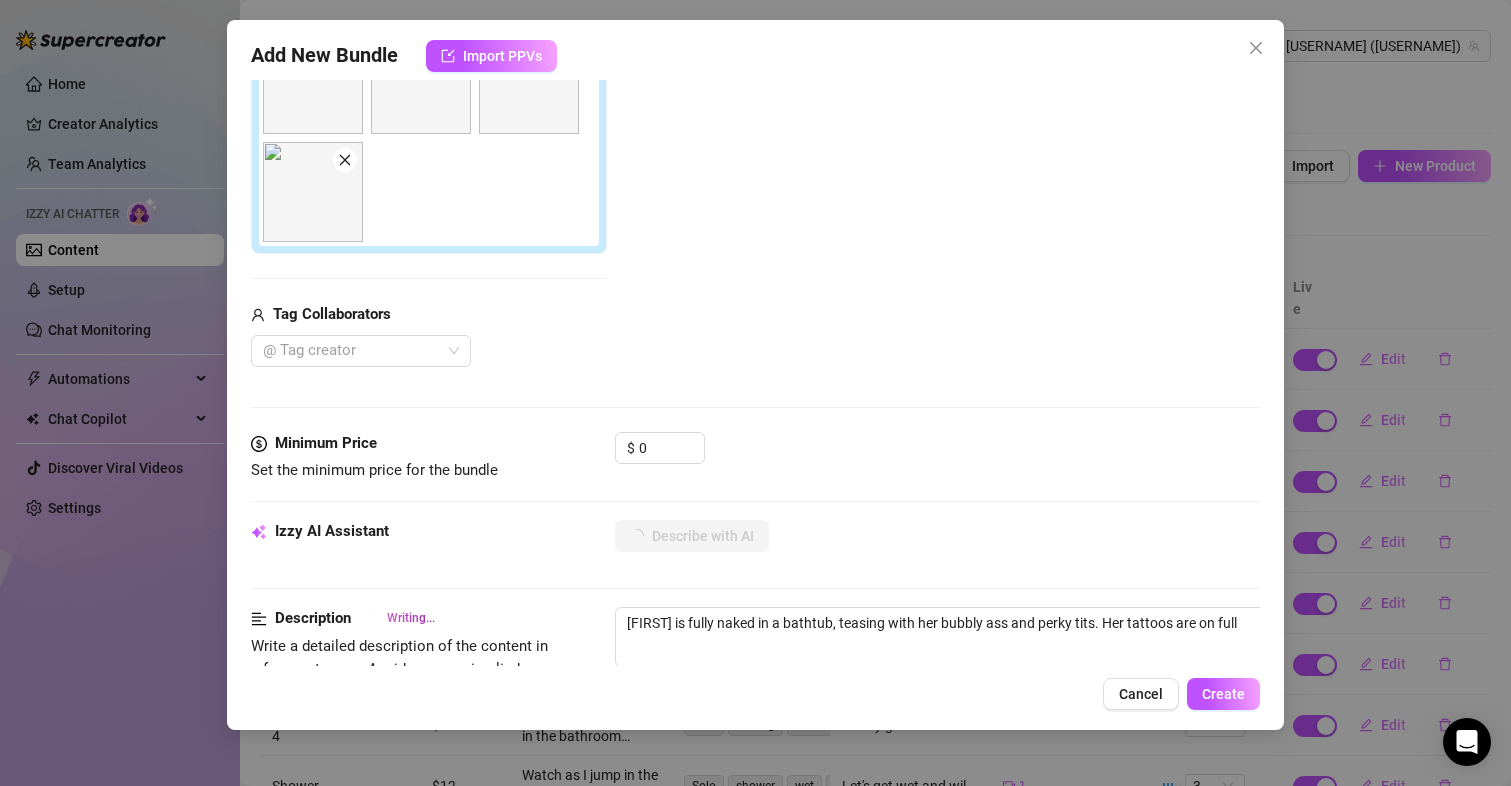 type on "[NAME] is fully naked in a bathtub, teasing with her bubbly ass and perky tits. Her tattoos are on full display," 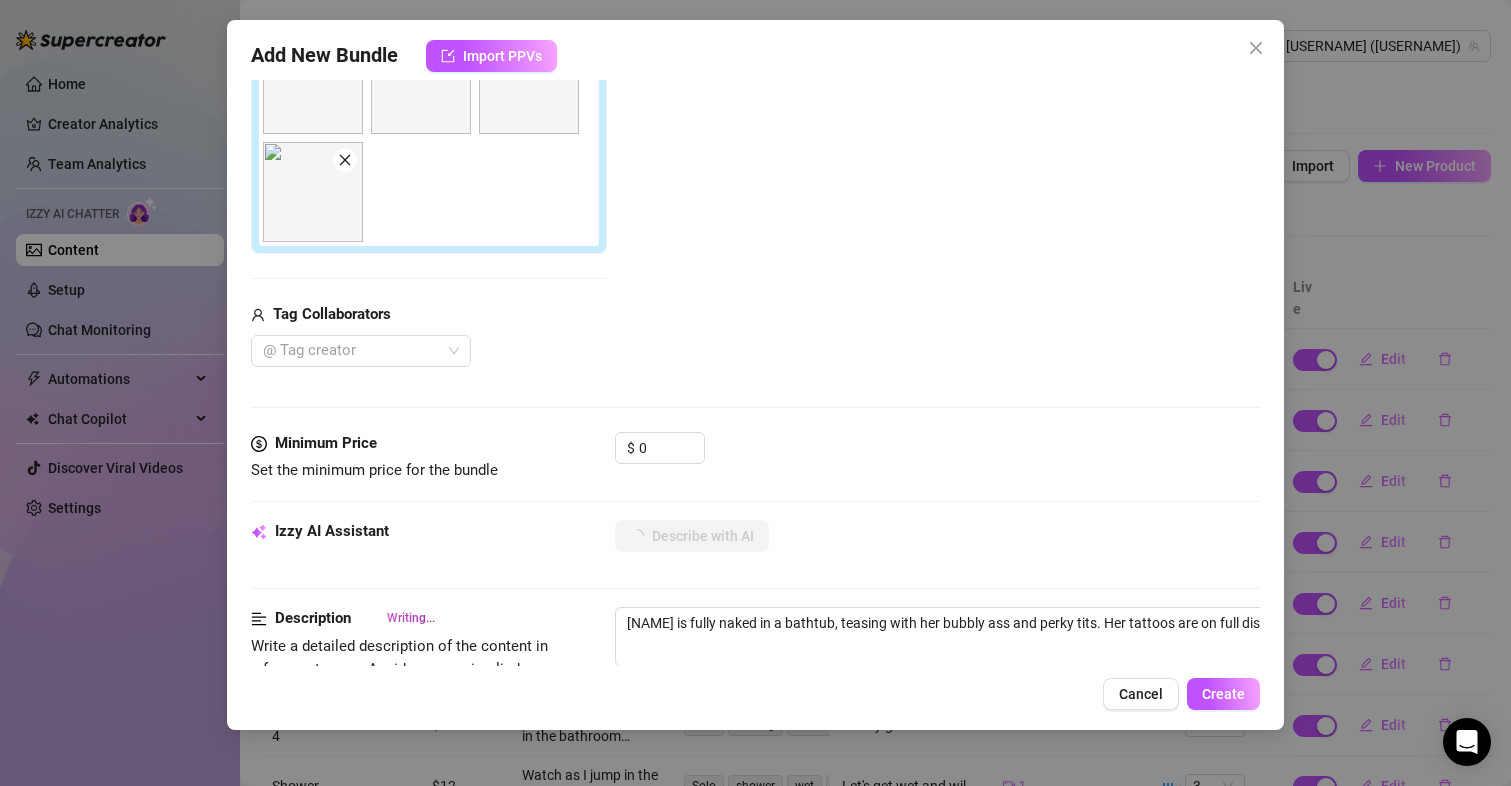 type on "[NAME] is fully naked in a bathtub, teasing with her bubbly ass and perky tits. Her tattoos are on full display, adding" 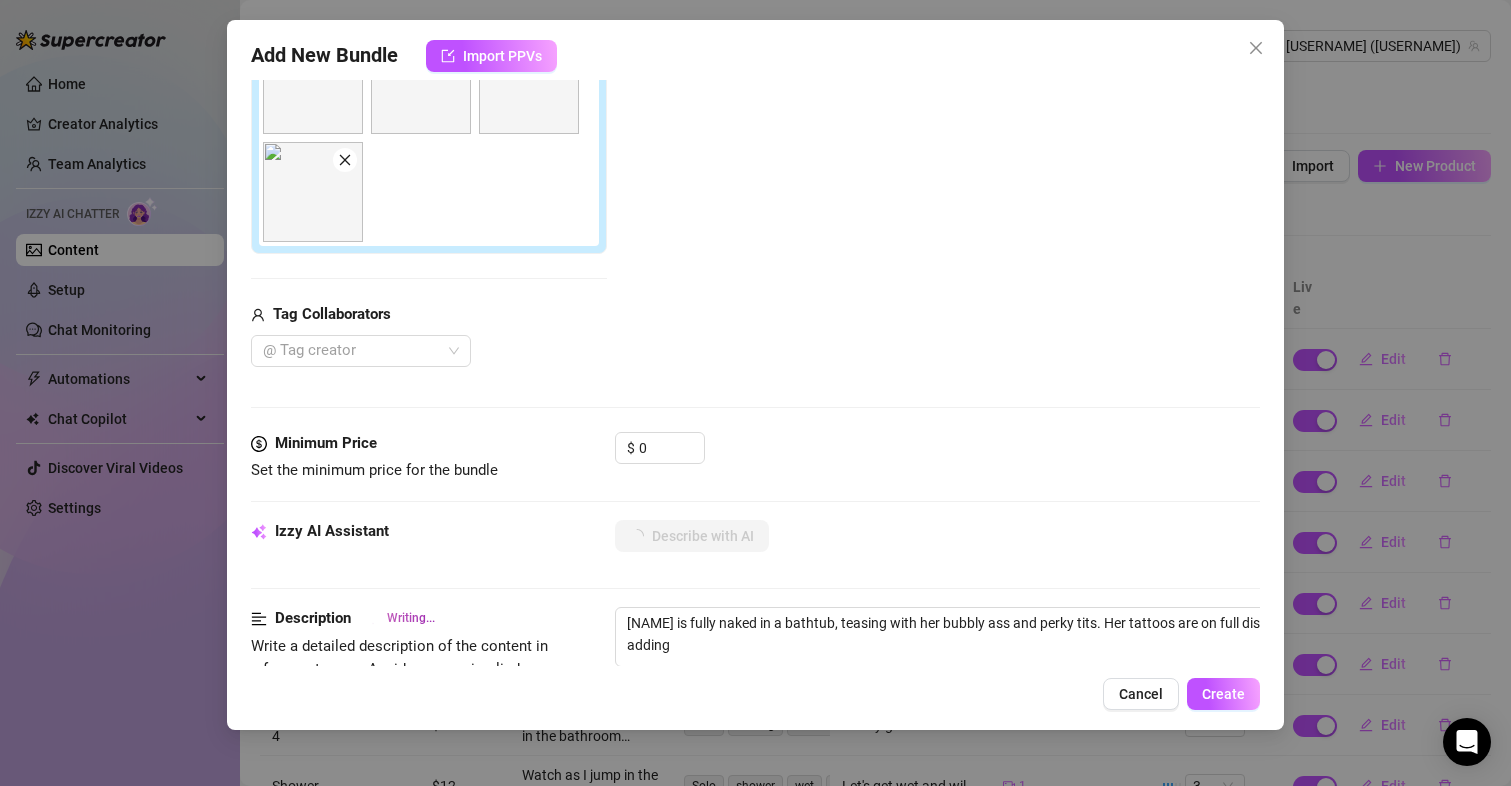 type on "[NAME] is fully naked in a bathtub, teasing with her bubbly ass and perky tits. Her tattoos are on full display, adding to" 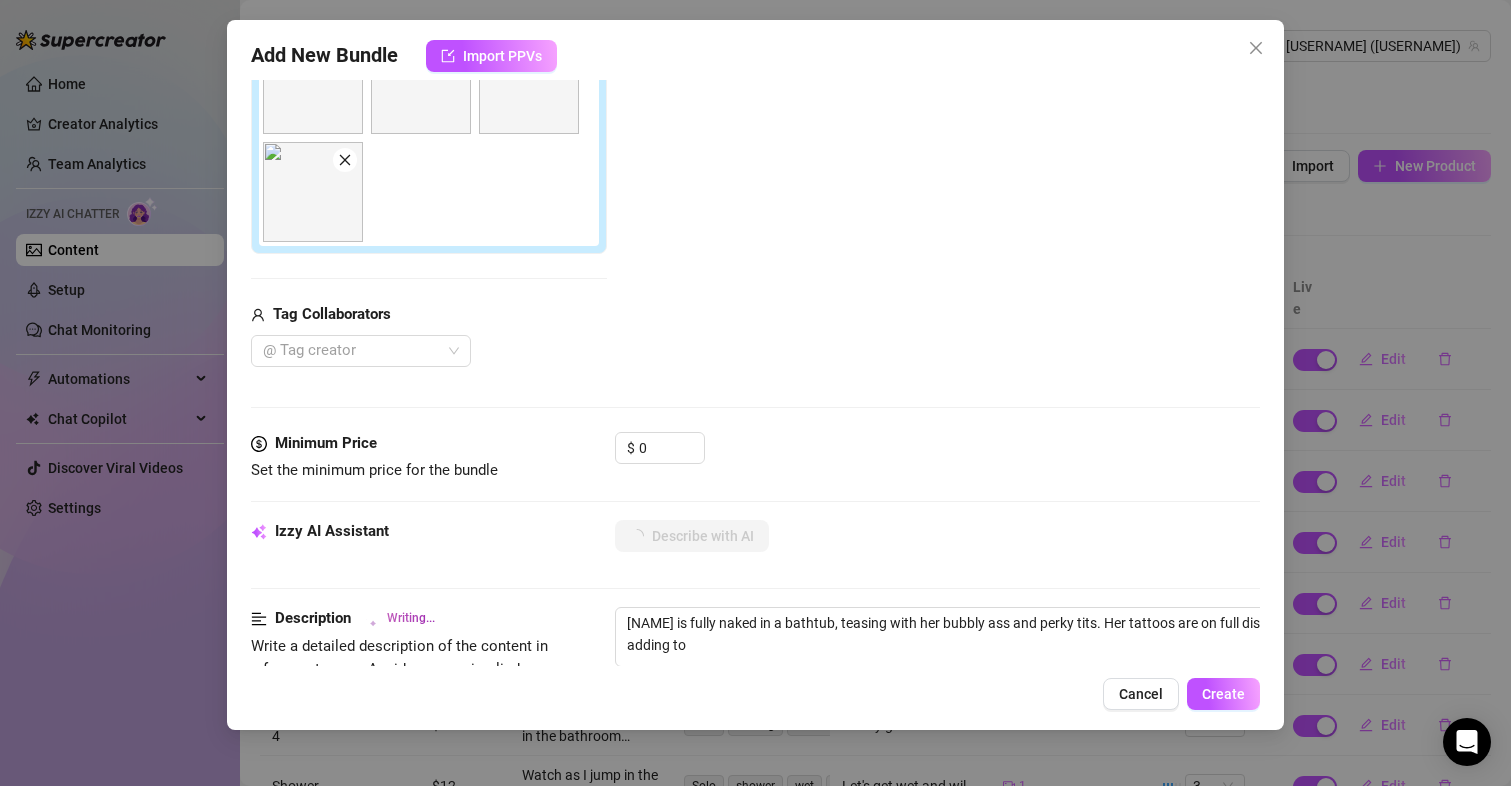 type on "[NAME] is fully naked in a bathtub, teasing with her bubbly ass and perky tits. Her tattoos are on full display, adding to the" 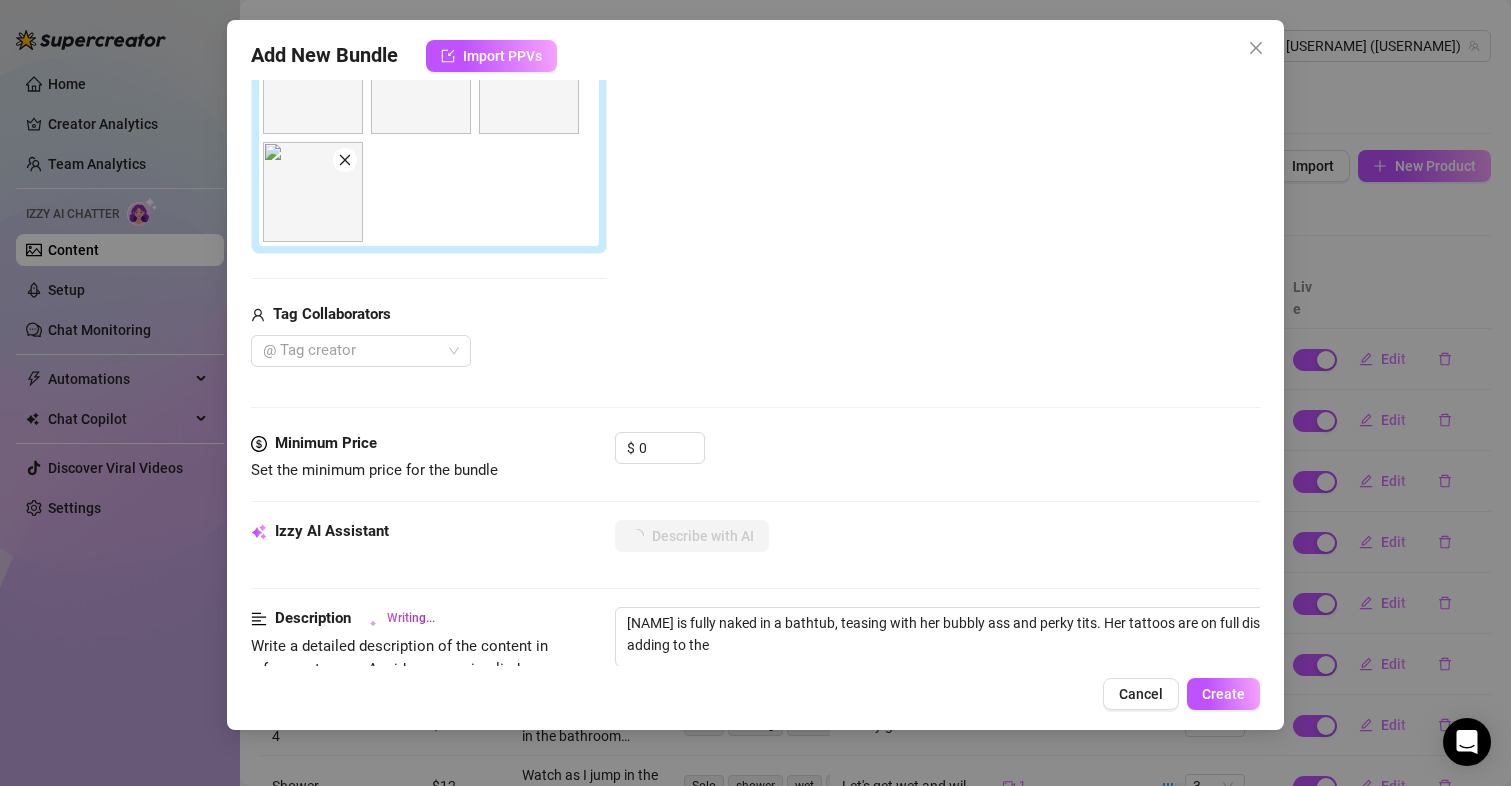 type on "Makiyah is fully naked in a bathtub, teasing with her bubbly ass and perky tits. Her tattoos are on full display, adding to the allure" 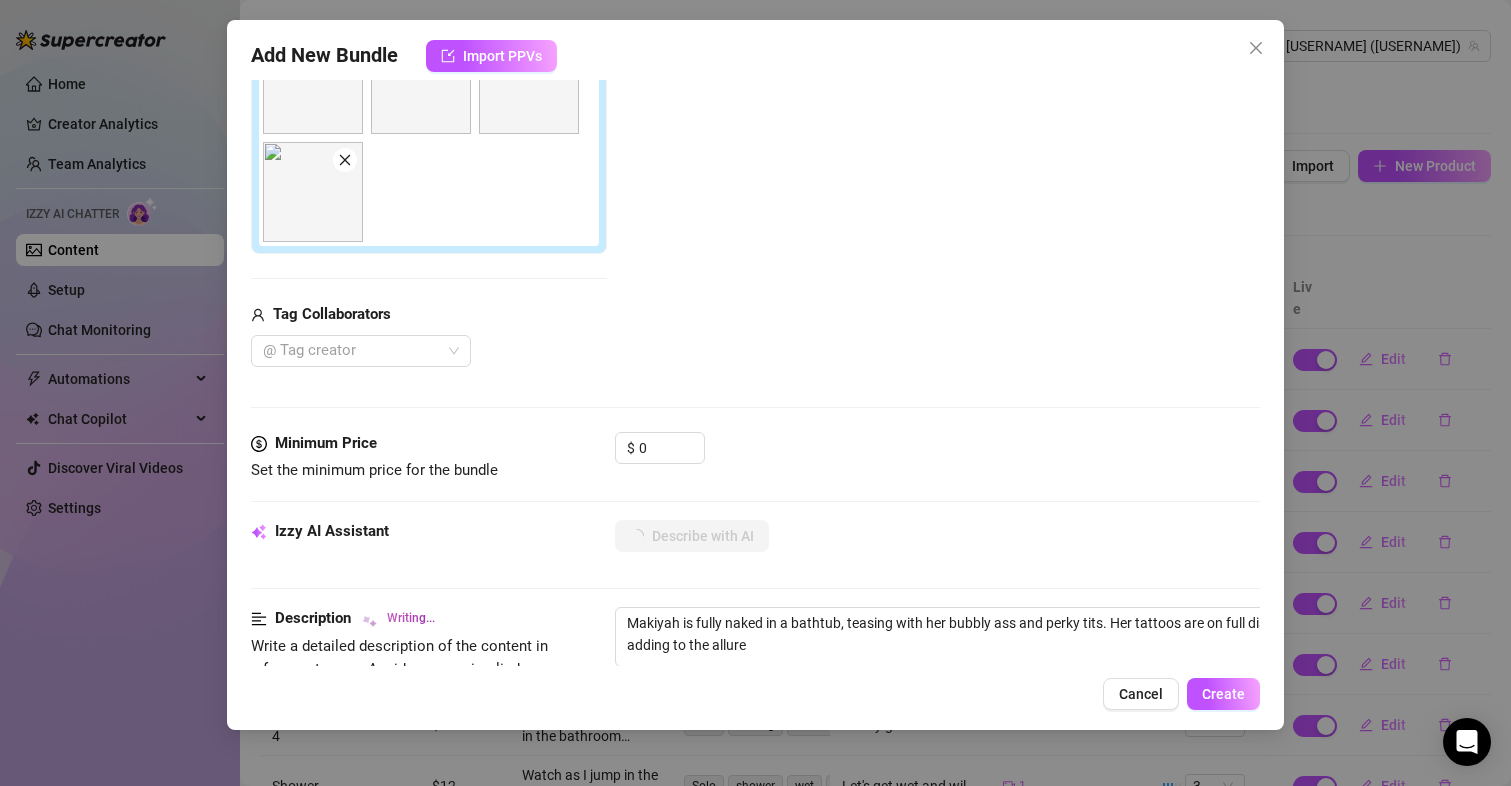 type on "[NAME] is fully naked in a bathtub, teasing with her bubbly ass and perky tits. Her tattoos are on full display, adding to the allure as" 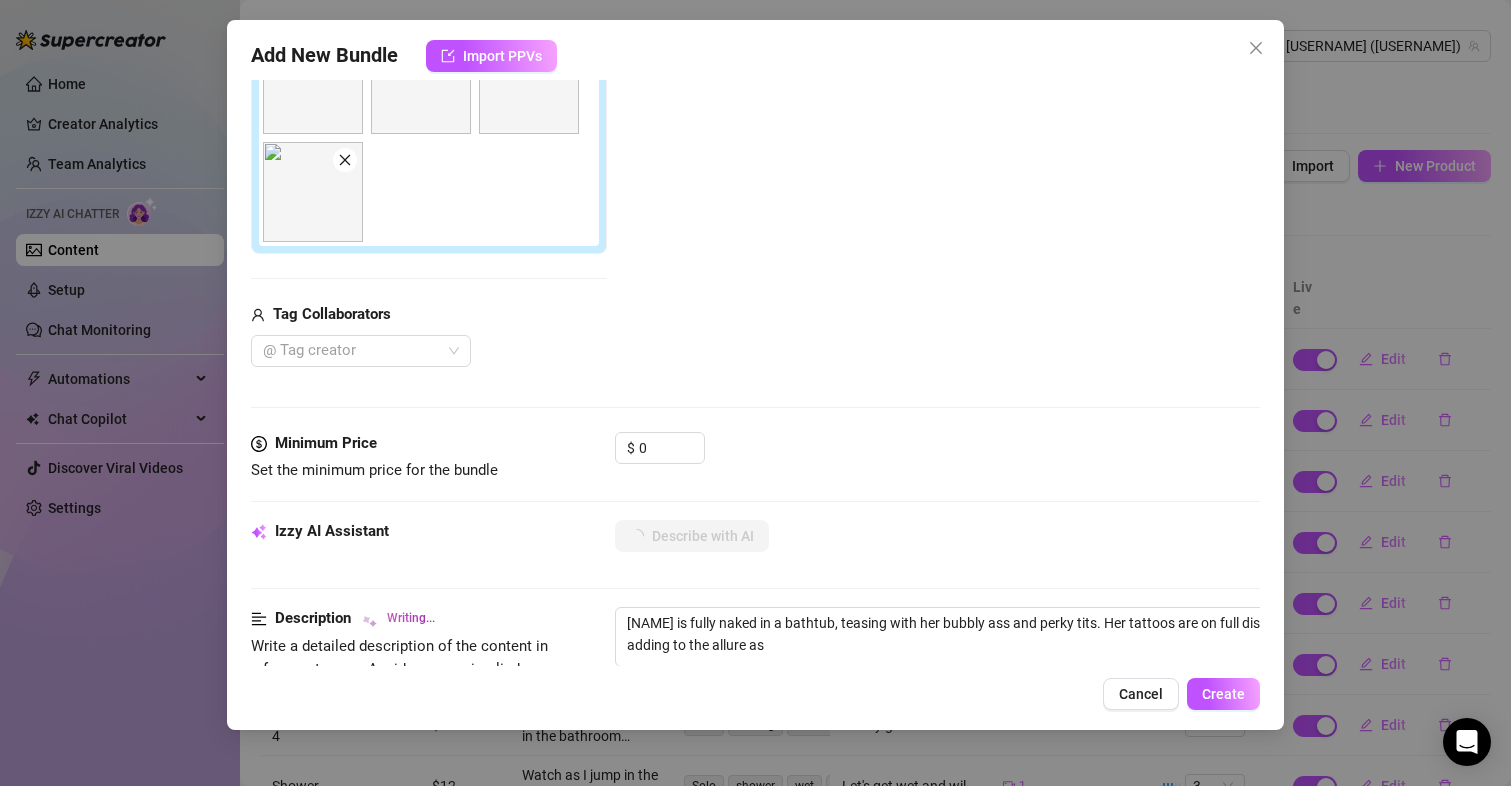 type on "[FIRST] is fully naked in a bathtub, teasing with her bubbly ass and perky tits. Her tattoos are on full display, adding to the allure as she" 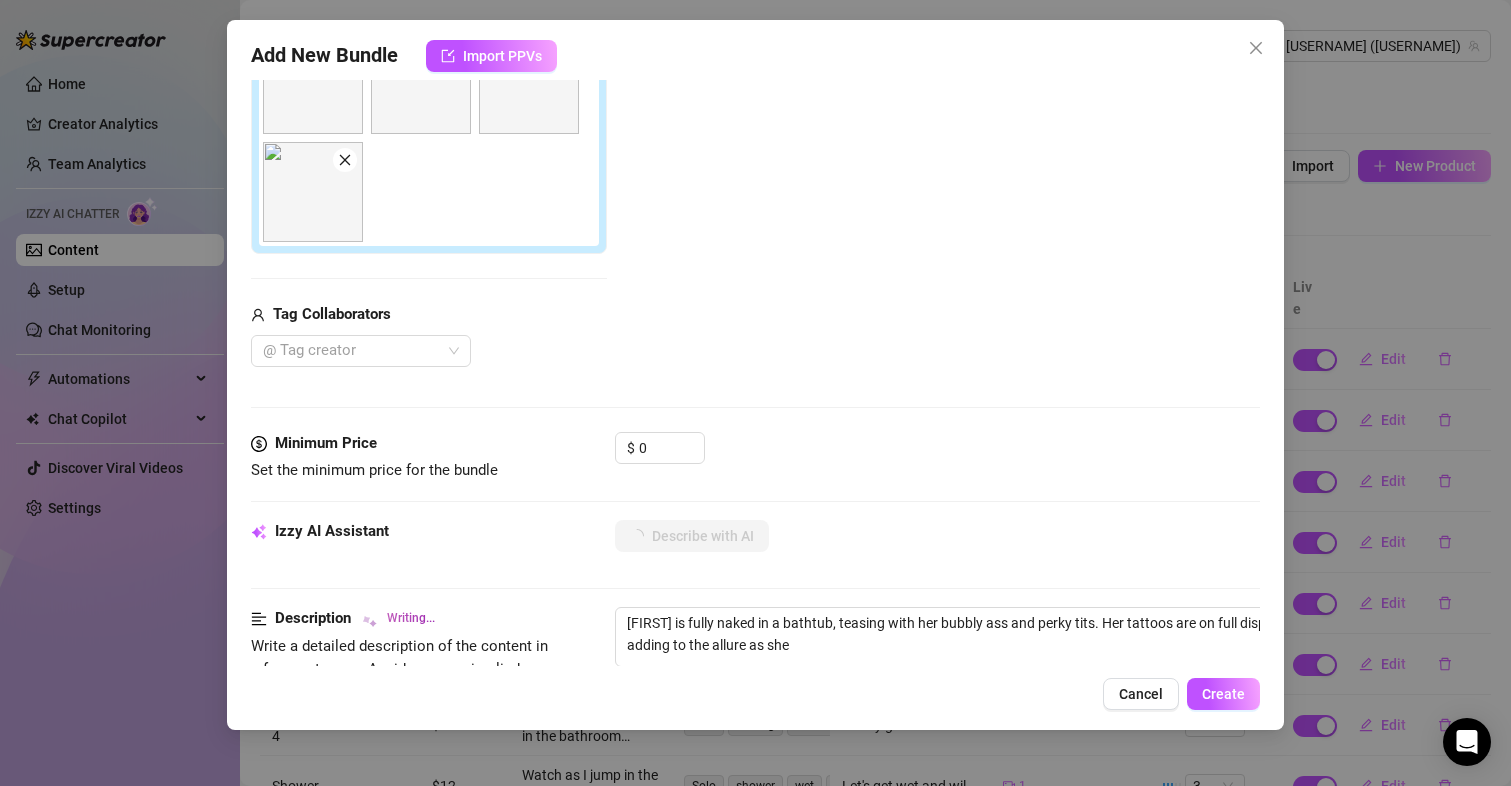 type on "[NAME] is fully naked in a bathtub, teasing with her bubbly ass and perky tits. Her tattoos are on full display, adding to the allure as she poses" 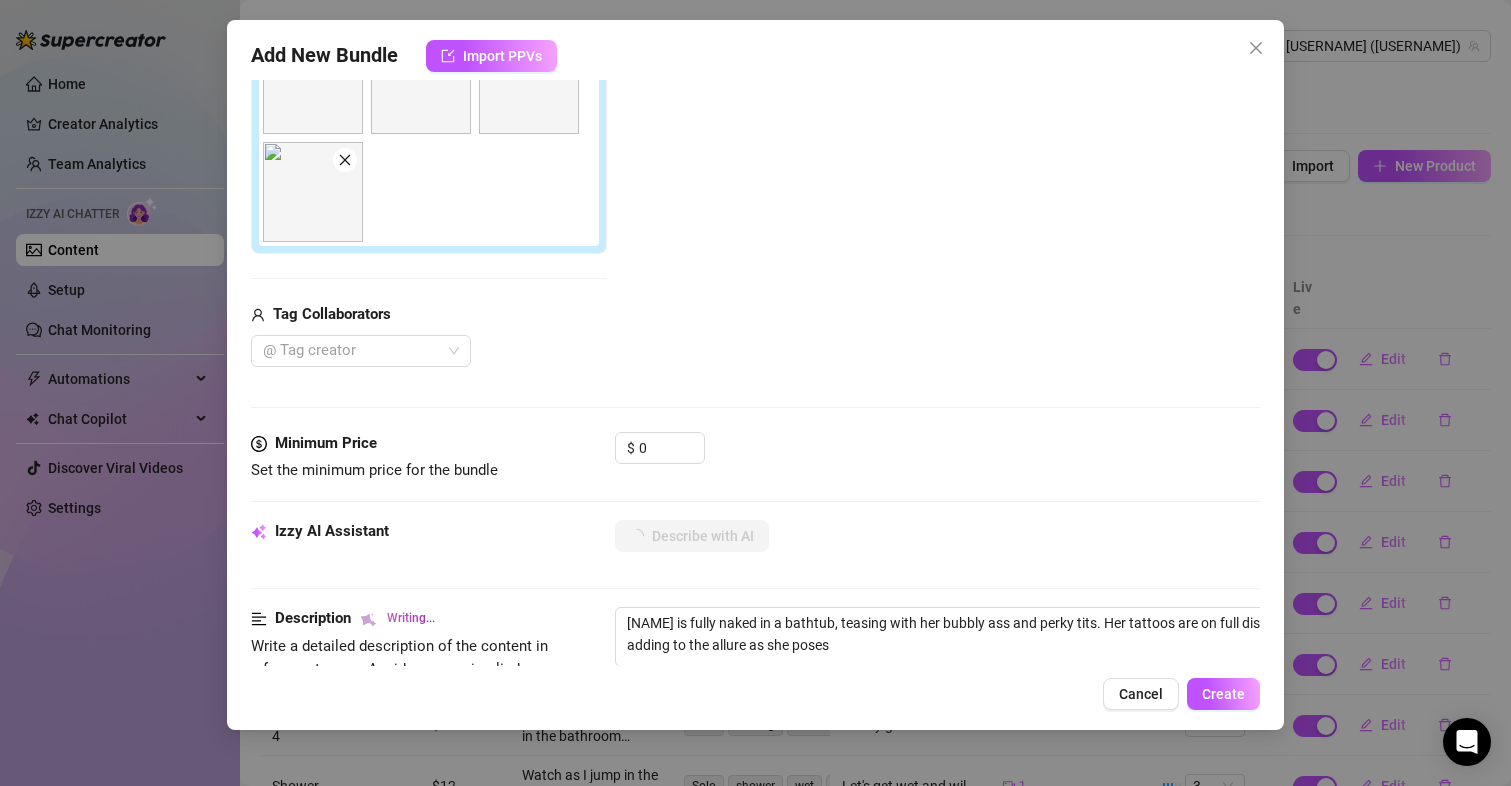 type on "[NAME] is fully naked in a bathtub, teasing with her bubbly ass and perky tits. Her tattoos are on full display, adding to the allure as she poses seductively." 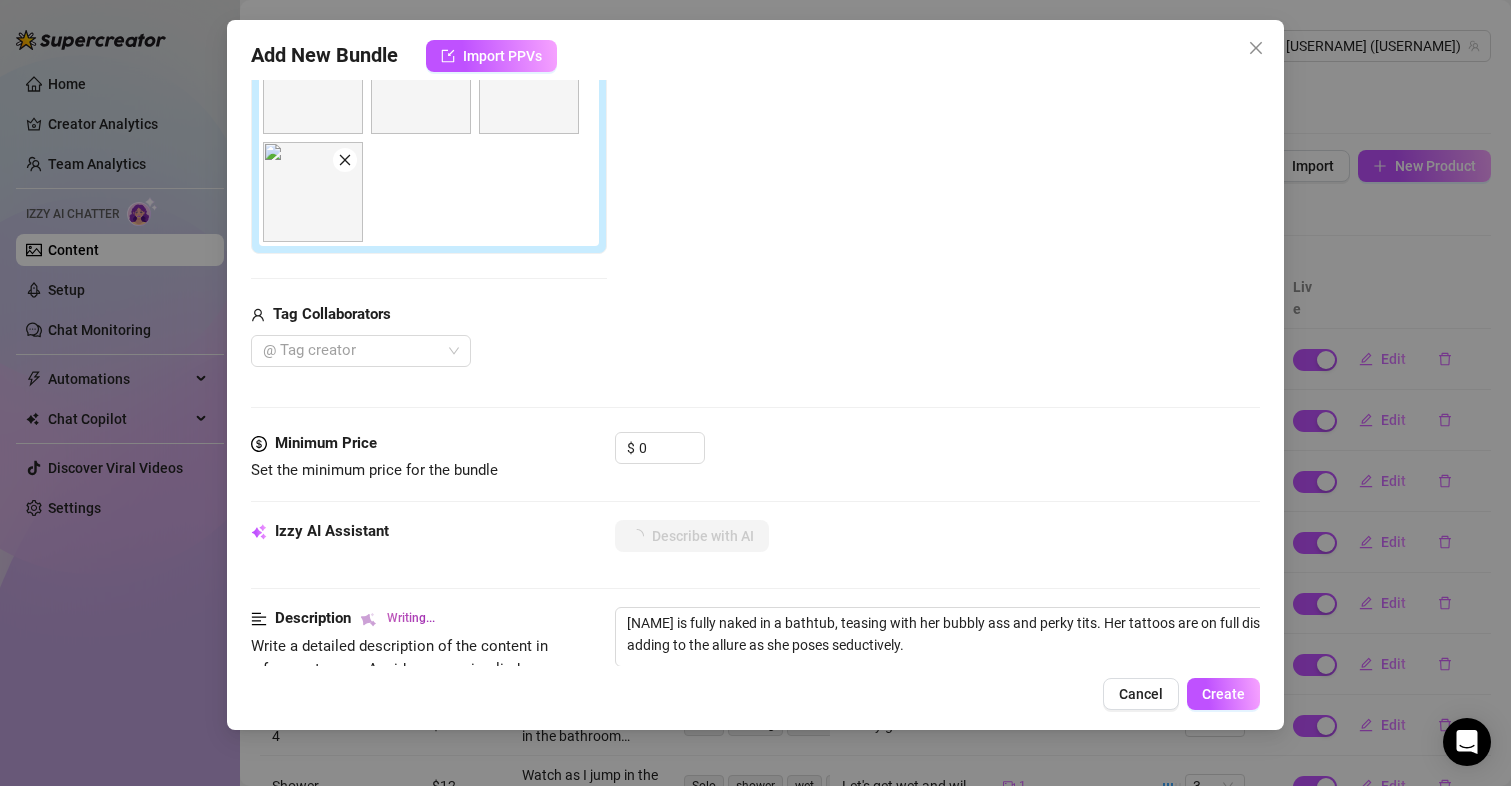 type on "[NAME] is fully naked in a bathtub, teasing with her bubbly ass and perky tits. Her tattoos are on full display, adding to the allure as she poses seductively. The" 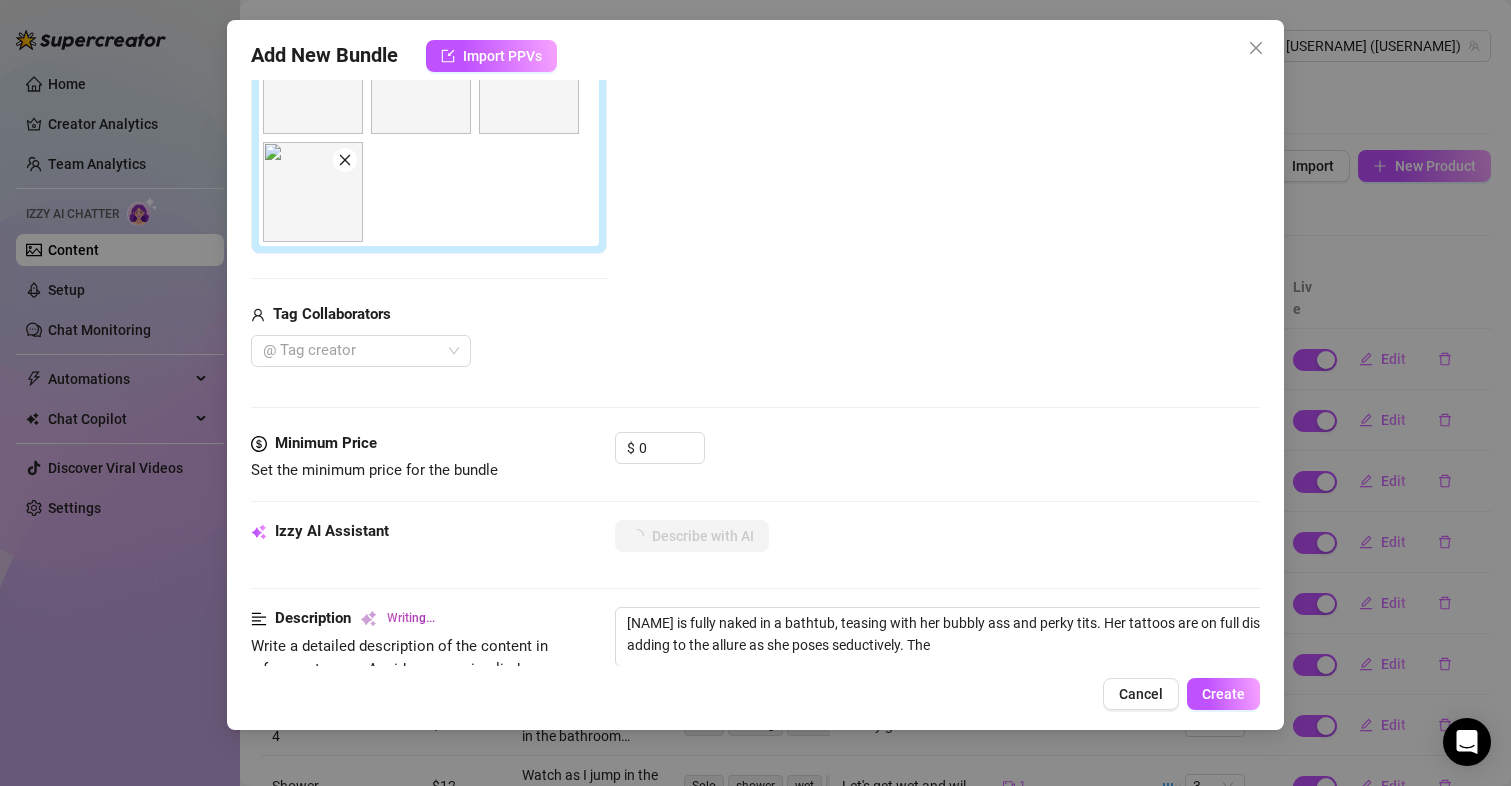 type on "[NAME] is fully naked in a bathtub, teasing with her bubbly ass and perky tits. Her tattoos are on full display, adding to the allure as she poses seductively. The intimate" 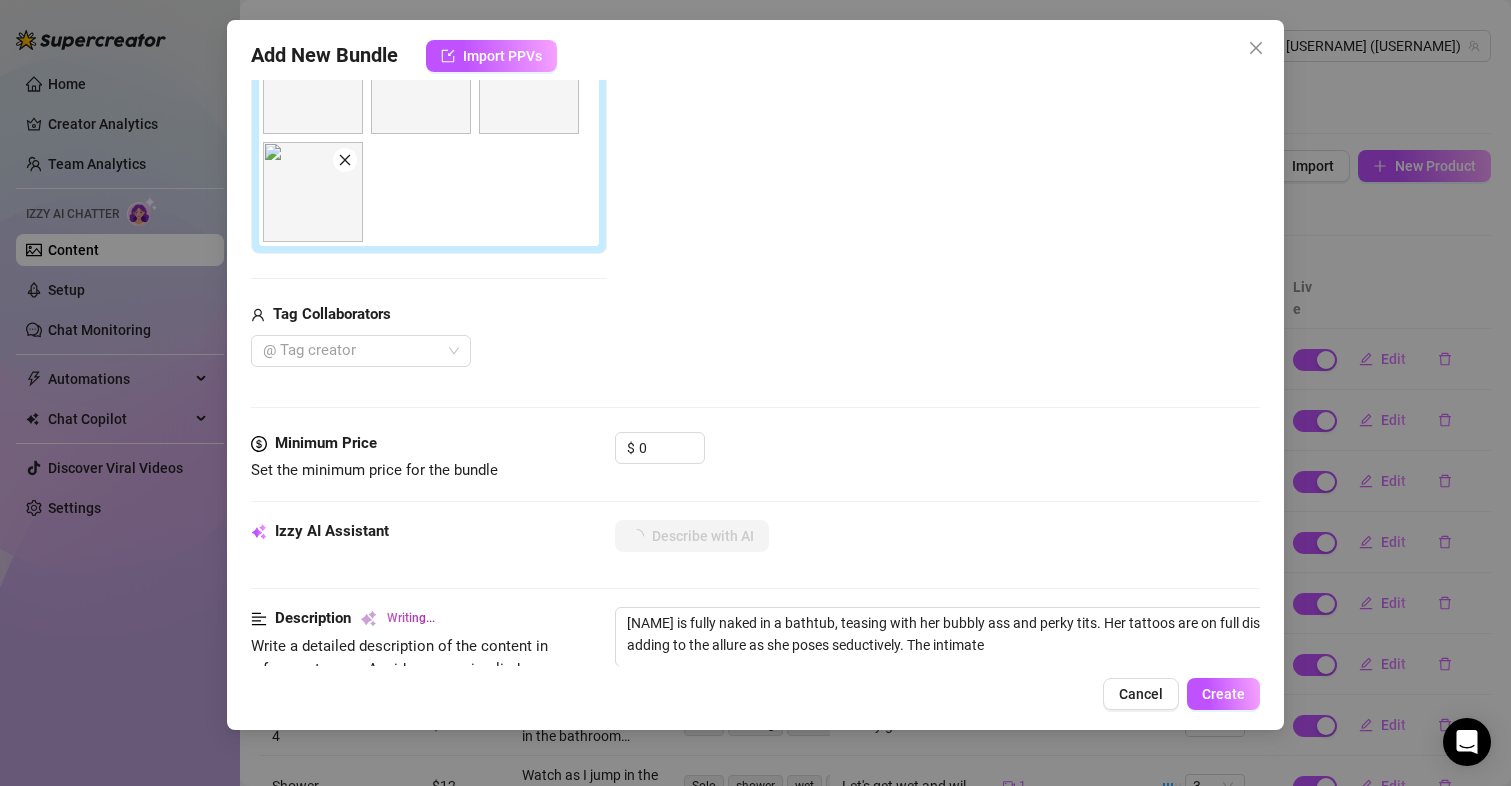 type on "[NAME] is fully naked in a bathtub, teasing with her bubbly ass and perky tits. Her tattoos are on full display, adding to the allure as she poses seductively. The intimate bathroom" 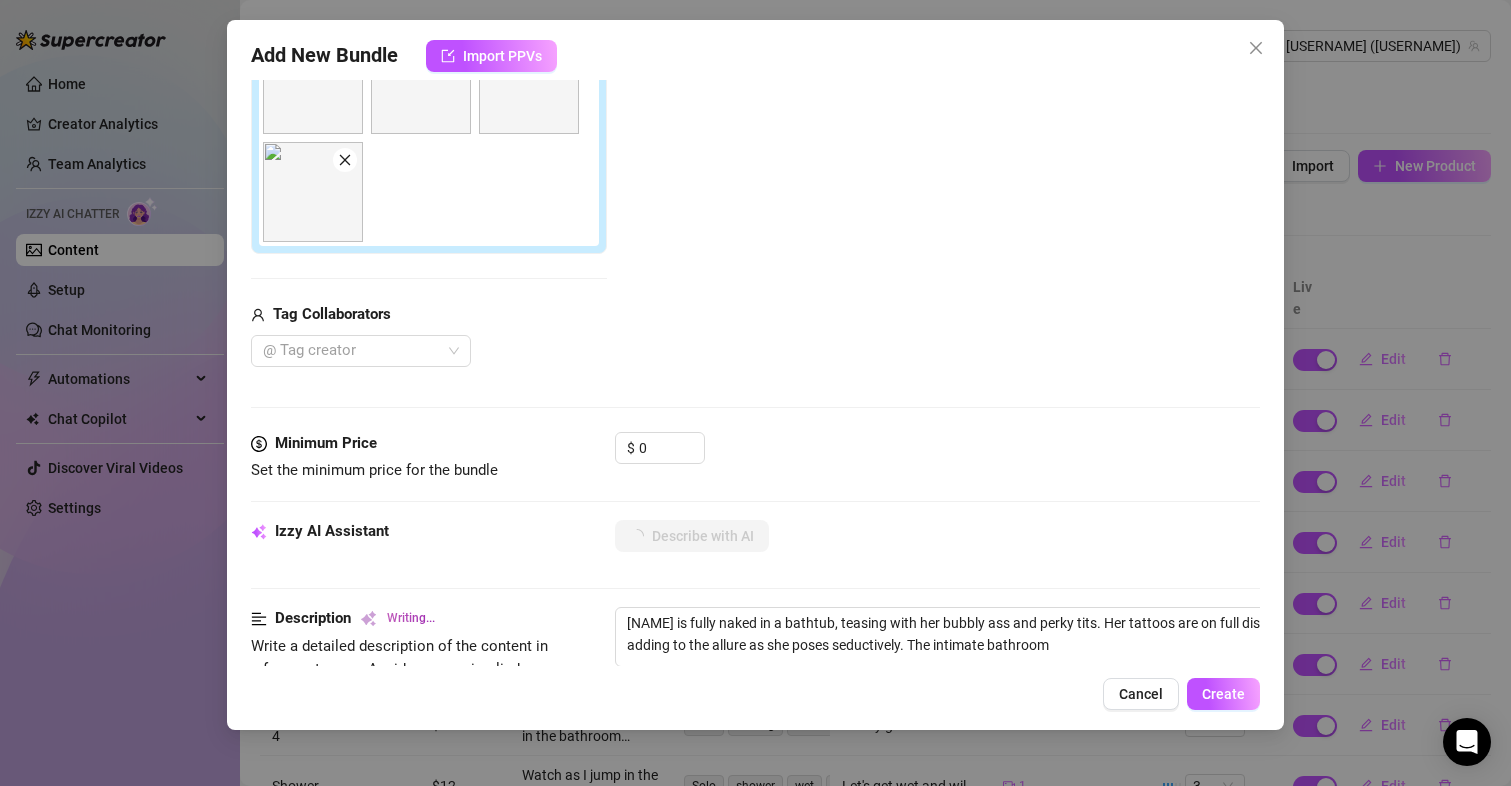 type on "[NAME] is fully naked in a bathtub, teasing with her bubbly ass and perky tits. Her tattoos are on full display, adding to the allure as she poses seductively. The intimate bathroom setting" 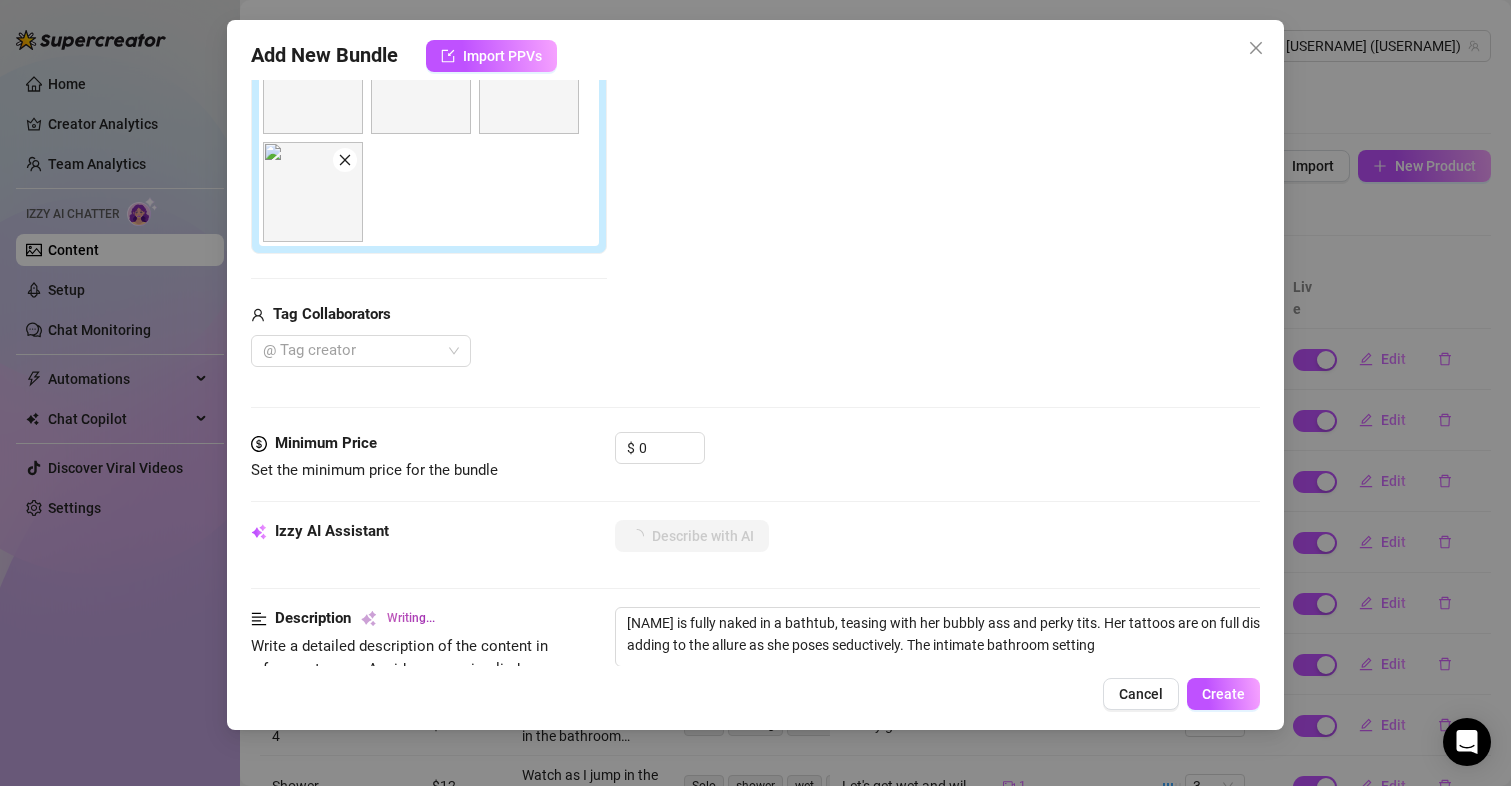 type on "Makiyah is fully naked in a bathtub, teasing with her bubbly ass and perky tits. Her tattoos are on full display, adding to the allure as she poses seductively. The intimate bathroom setting enhances" 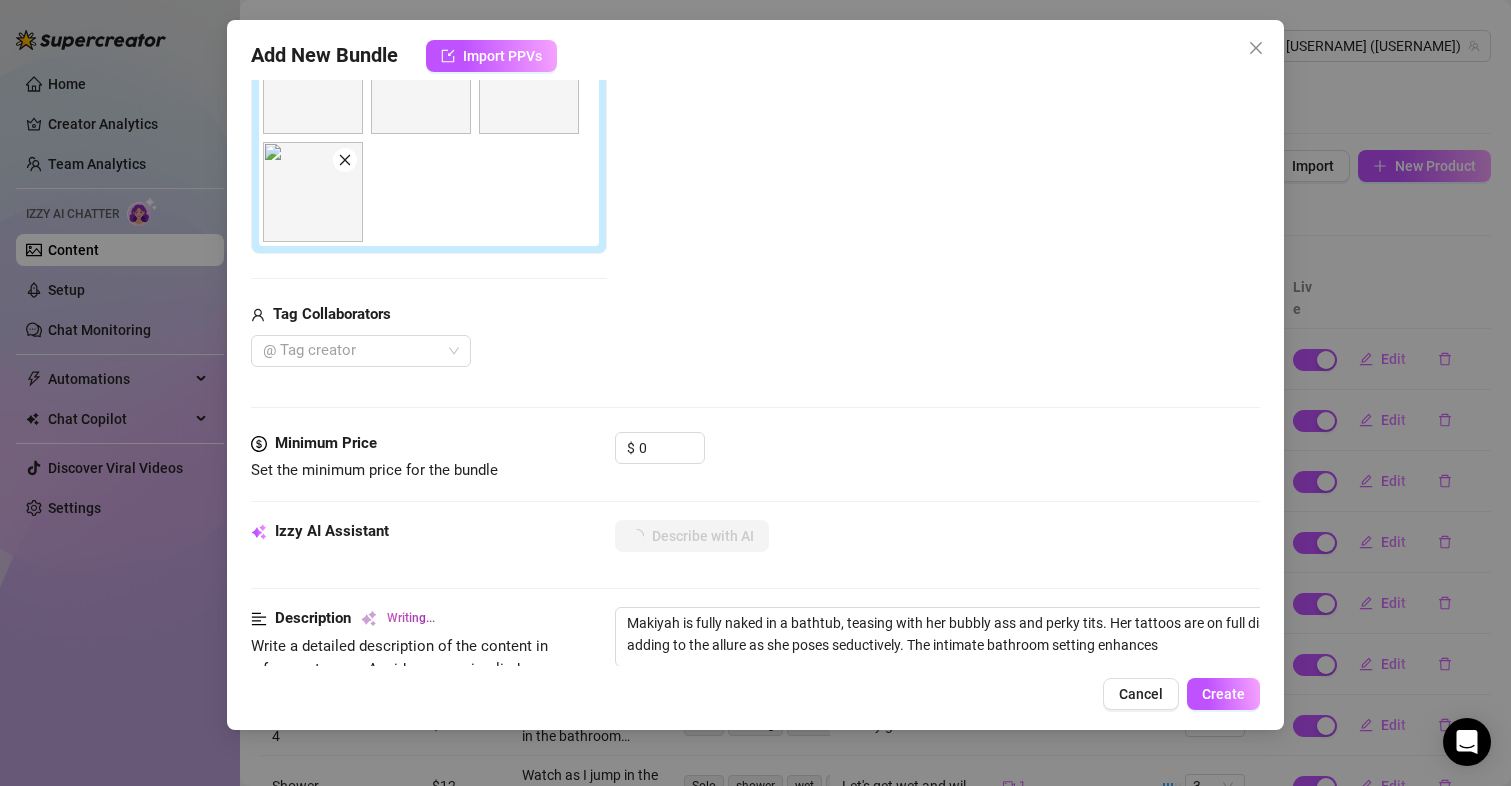 type on "Makiyah is fully naked in a bathtub, teasing with her bubbly ass and perky tits. Her tattoos are on full display, adding to the allure as she poses seductively. The intimate bathroom setting enhances the" 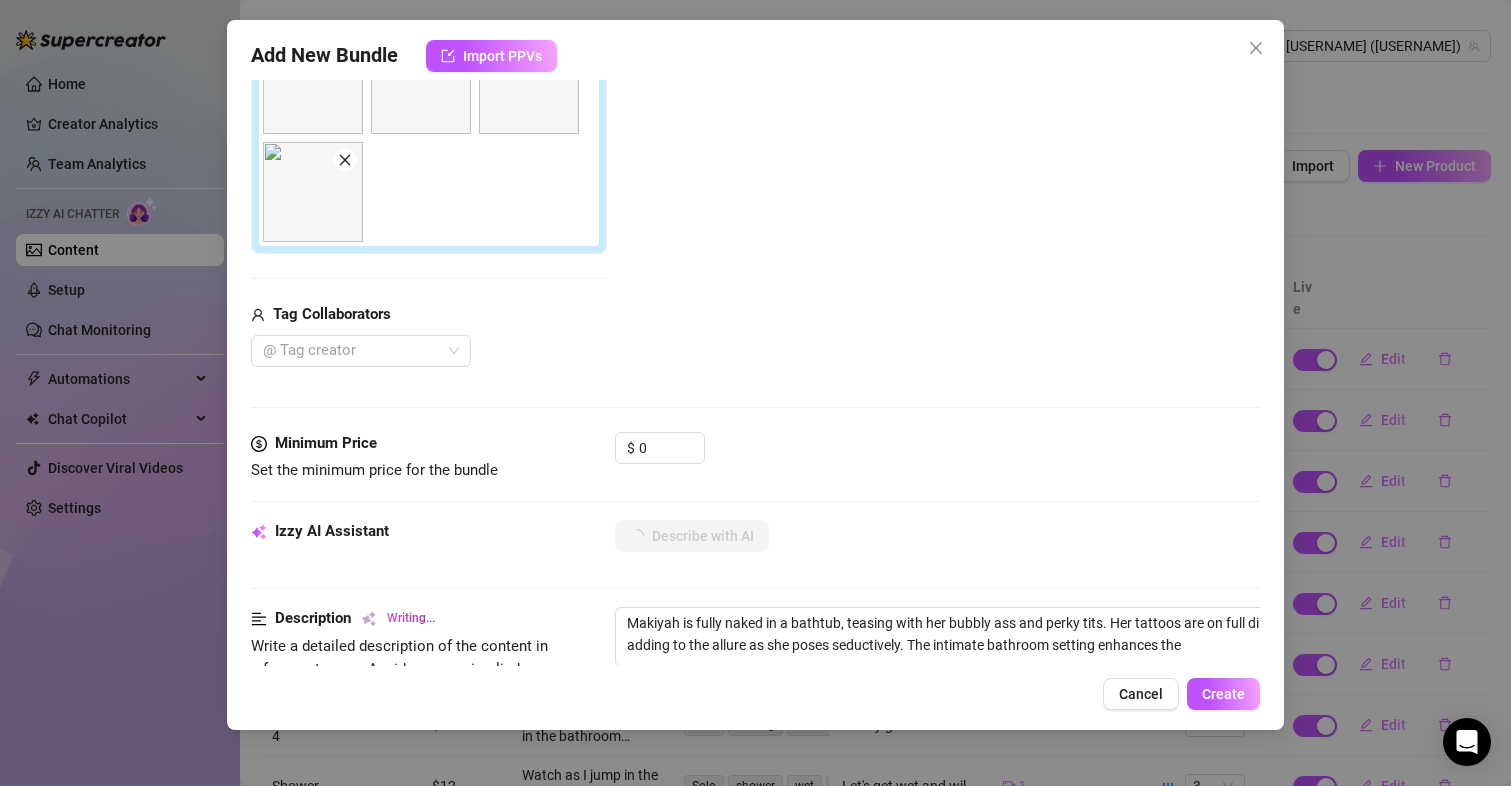 type on "[NAME] is fully naked in a bathtub, teasing with her bubbly ass and perky tits. Her tattoos are on full display, adding to the allure as she poses seductively. The intimate bathroom setting enhances the steamy" 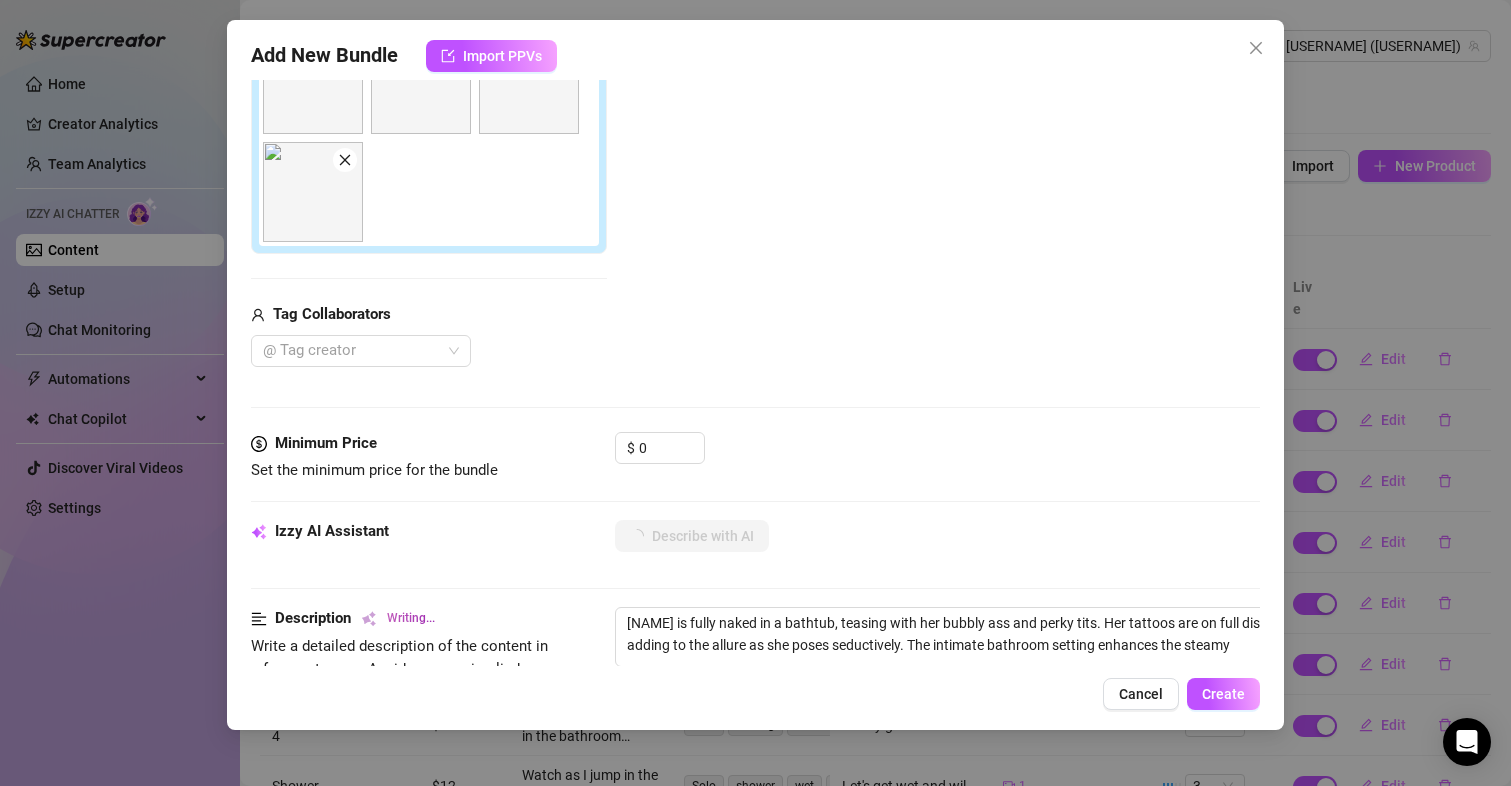 type on "[NAME] is fully naked in a bathtub, teasing with her bubbly ass and perky tits. Her tattoos are on full display, adding to the allure as she poses seductively. The intimate bathroom setting enhances the steamy vibe," 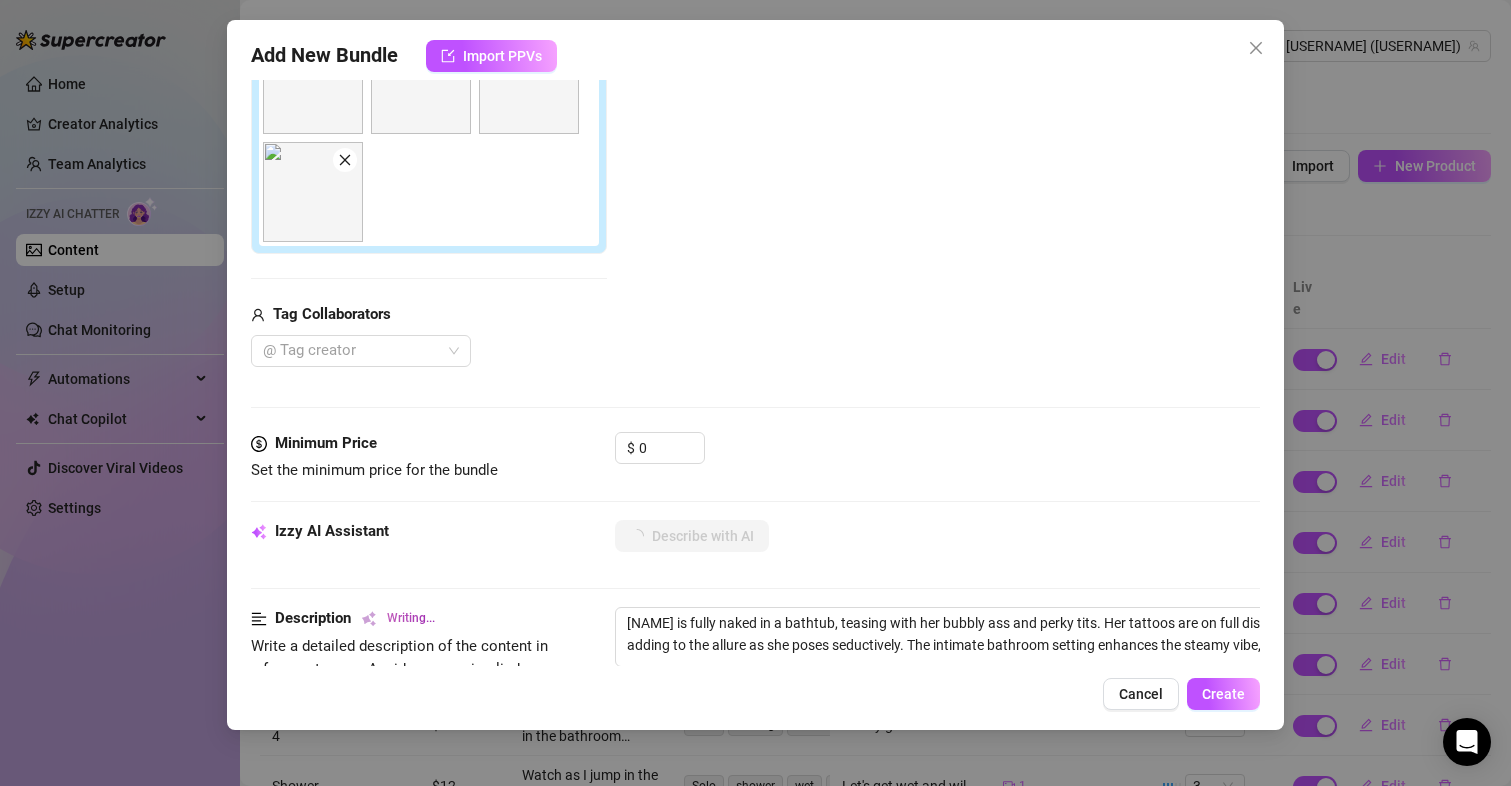 type on "[NAME] is fully naked in a bathtub, teasing with her bubbly ass and perky tits. Her tattoos are on full display, adding to the allure as she poses seductively. The intimate bathroom setting enhances the steamy vibe, with" 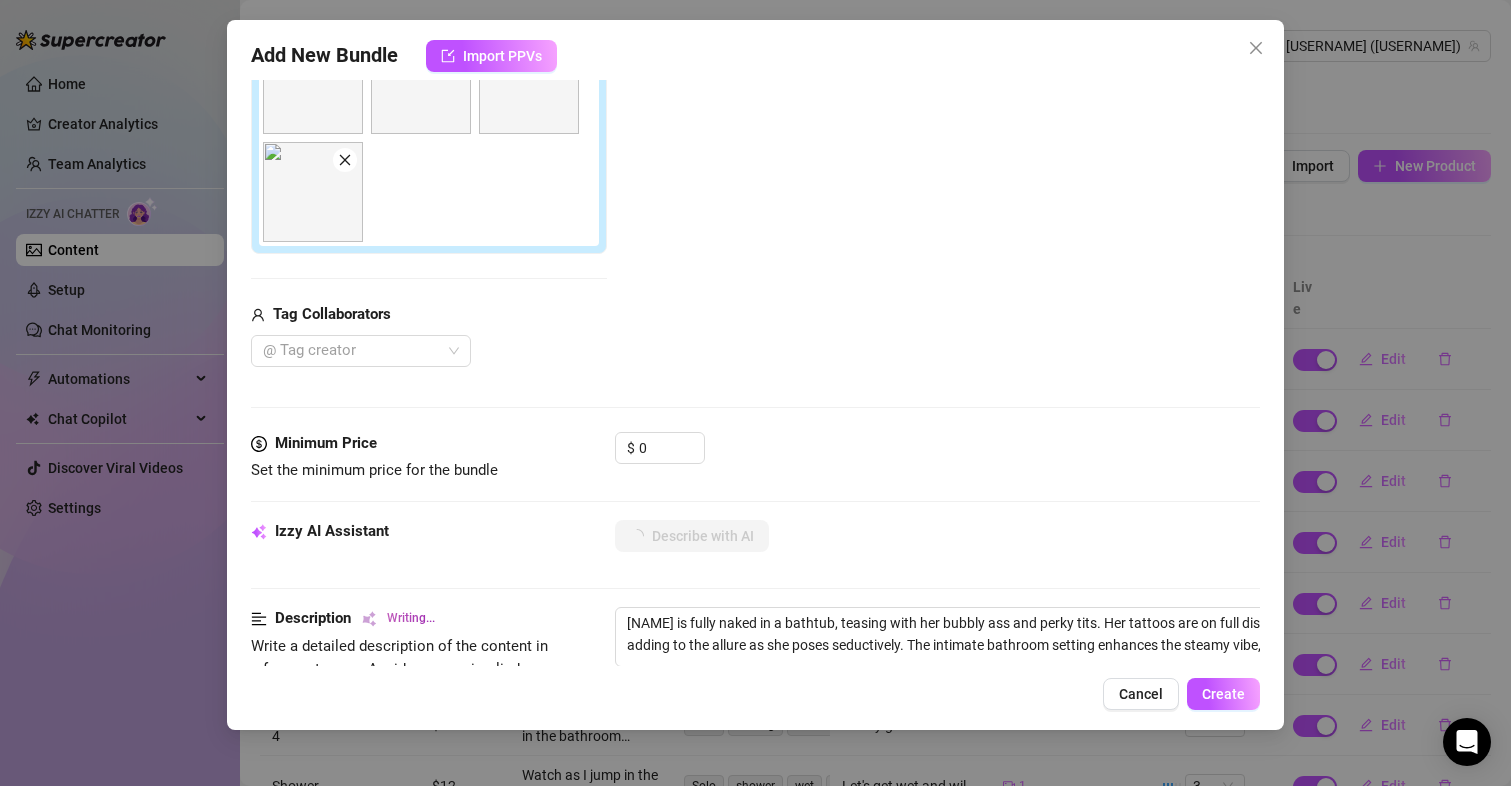 type on "[NAME] is fully naked in a bathtub, teasing with her bubbly ass and perky tits. Her tattoos are on full display, adding to the allure as she poses seductively. The intimate bathroom setting enhances the steamy vibe, with close-ups" 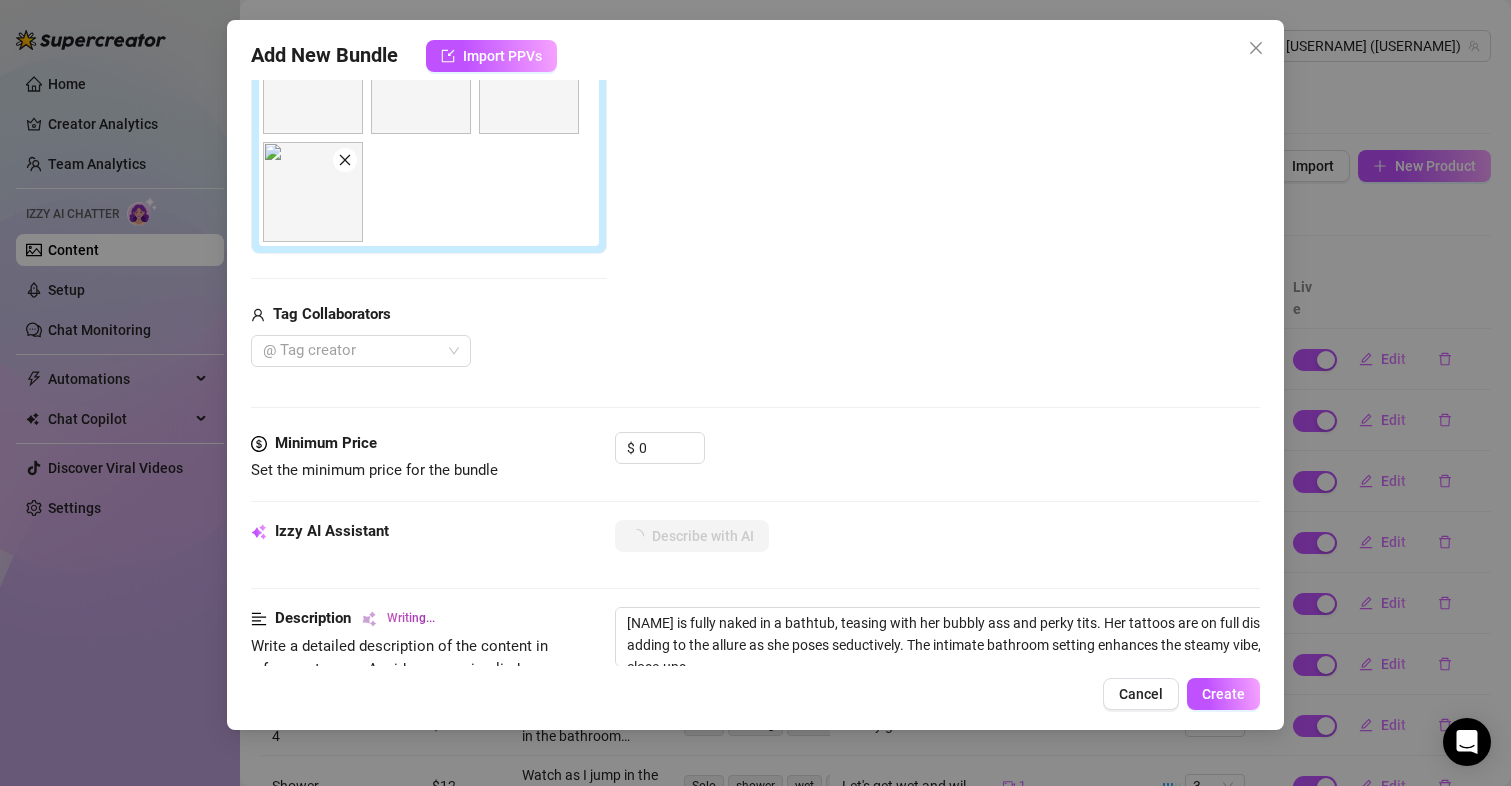 type on "Makiyah is fully naked in a bathtub, teasing with her bubbly ass and perky tits. Her tattoos are on full display, adding to the allure as she poses seductively. The intimate bathroom setting enhances the steamy vibe, with close-ups of" 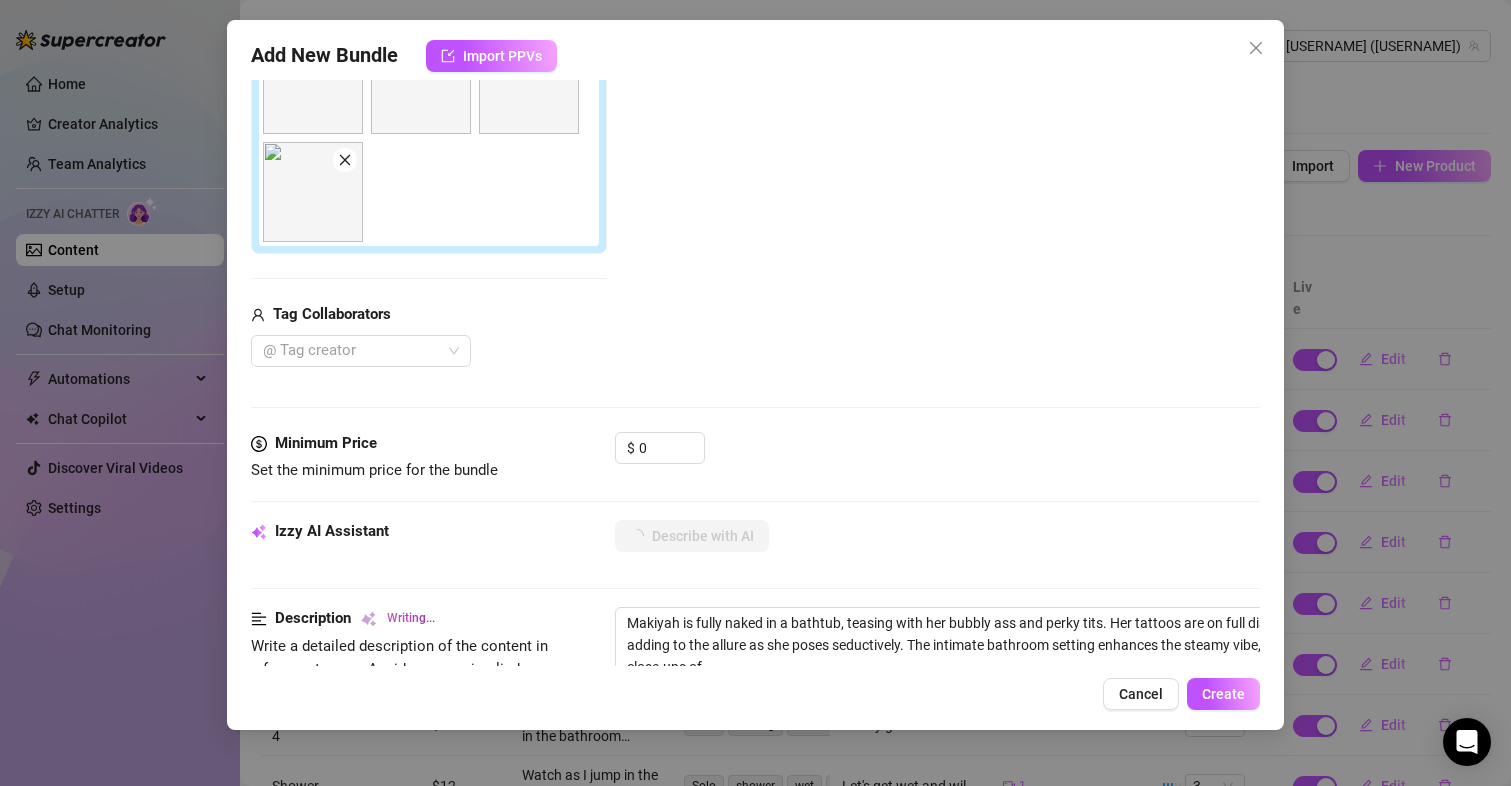 type on "Makiyah is fully naked in a bathtub, teasing with her bubbly ass and perky tits. Her tattoos are on full display, adding to the allure as she poses seductively. The intimate bathroom setting enhances the steamy vibe, with close-ups of her" 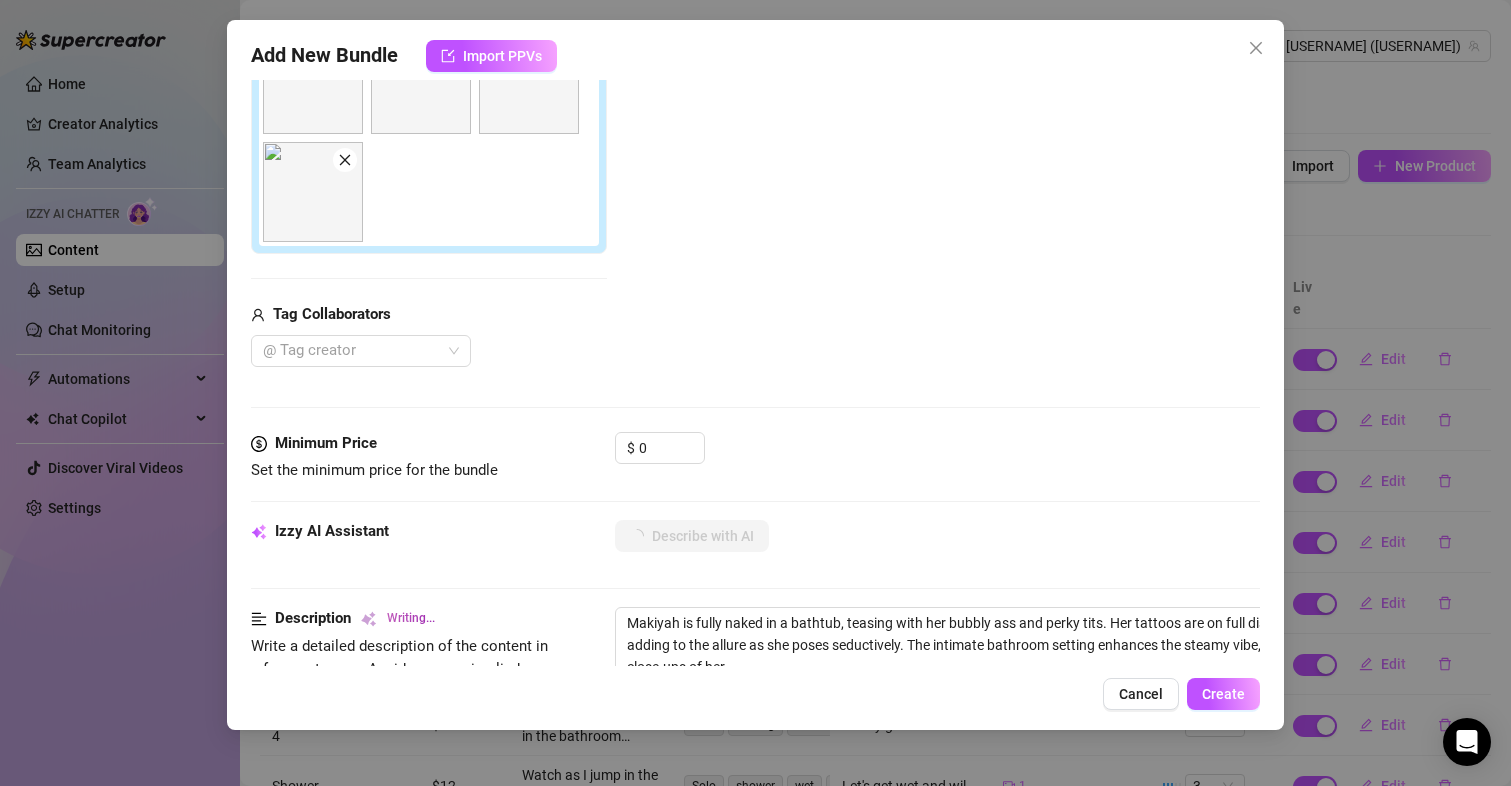 type on "[NAME] is fully naked in a bathtub, teasing with her bubbly ass and perky tits. Her tattoos are on full display, adding to the allure as she poses seductively. The intimate bathroom setting enhances the steamy vibe, with close-ups of her wet" 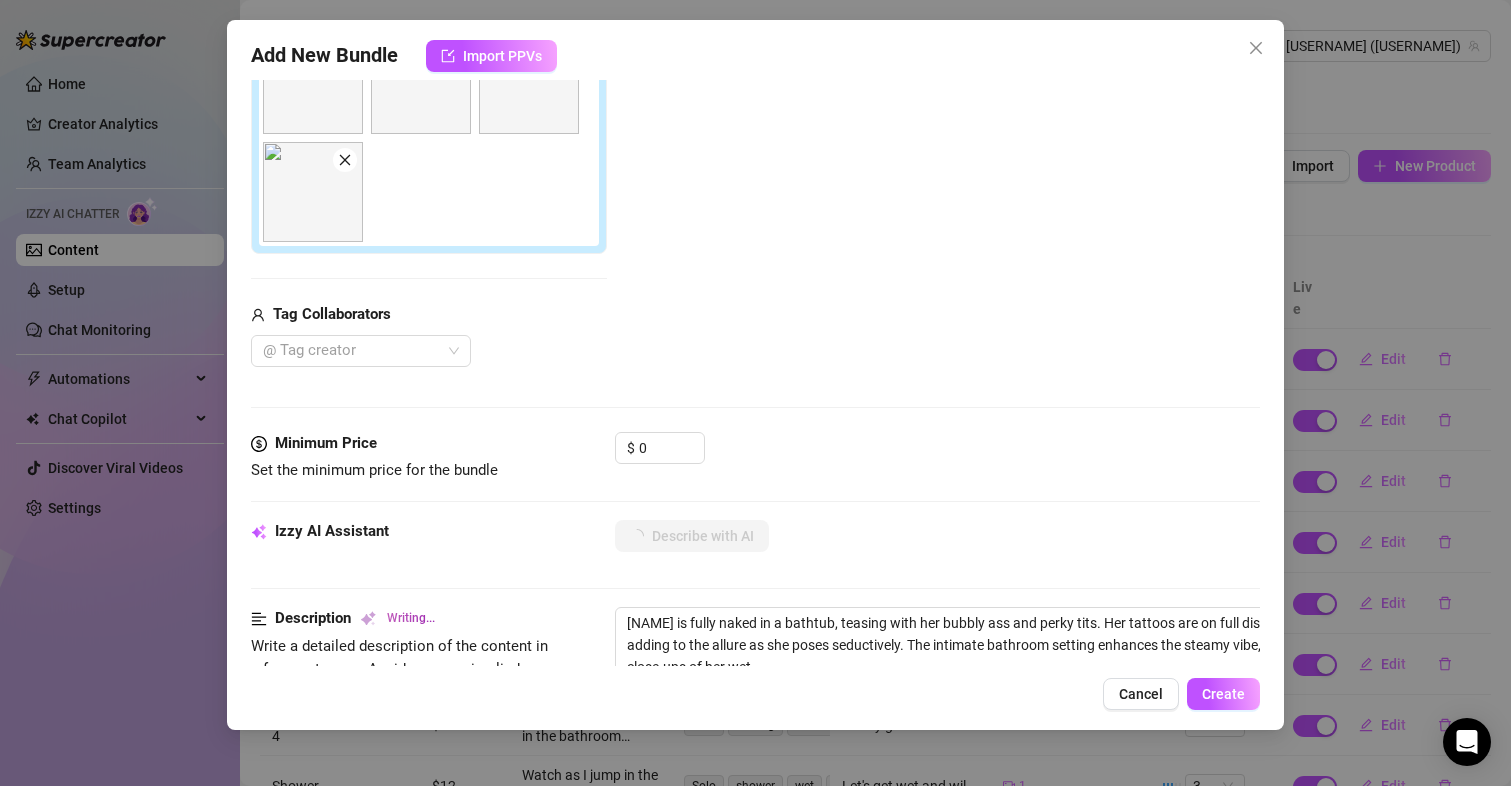 type on "[FIRST] is fully naked in a bathtub, teasing with her bubbly ass and perky tits. Her tattoos are on full display, adding to the allure as she poses seductively. The intimate bathroom setting enhances the steamy vibe, with close-ups of her wet skin" 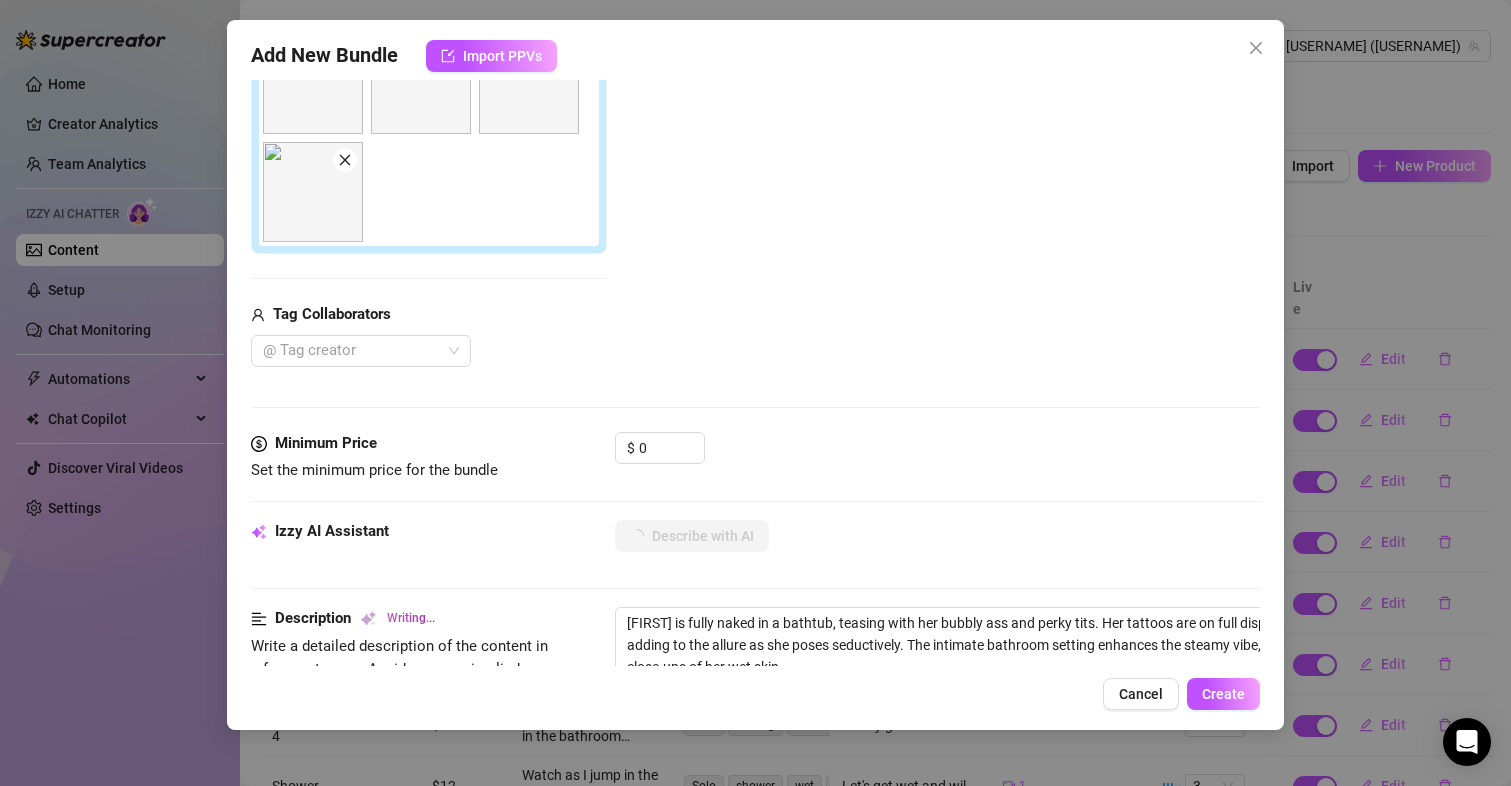 type on "Makiyah is fully naked in a bathtub, teasing with her bubbly ass and perky tits. Her tattoos are on full display, adding to the allure as she poses seductively. The intimate bathroom setting enhances the steamy vibe, with close-ups of her wet skin and" 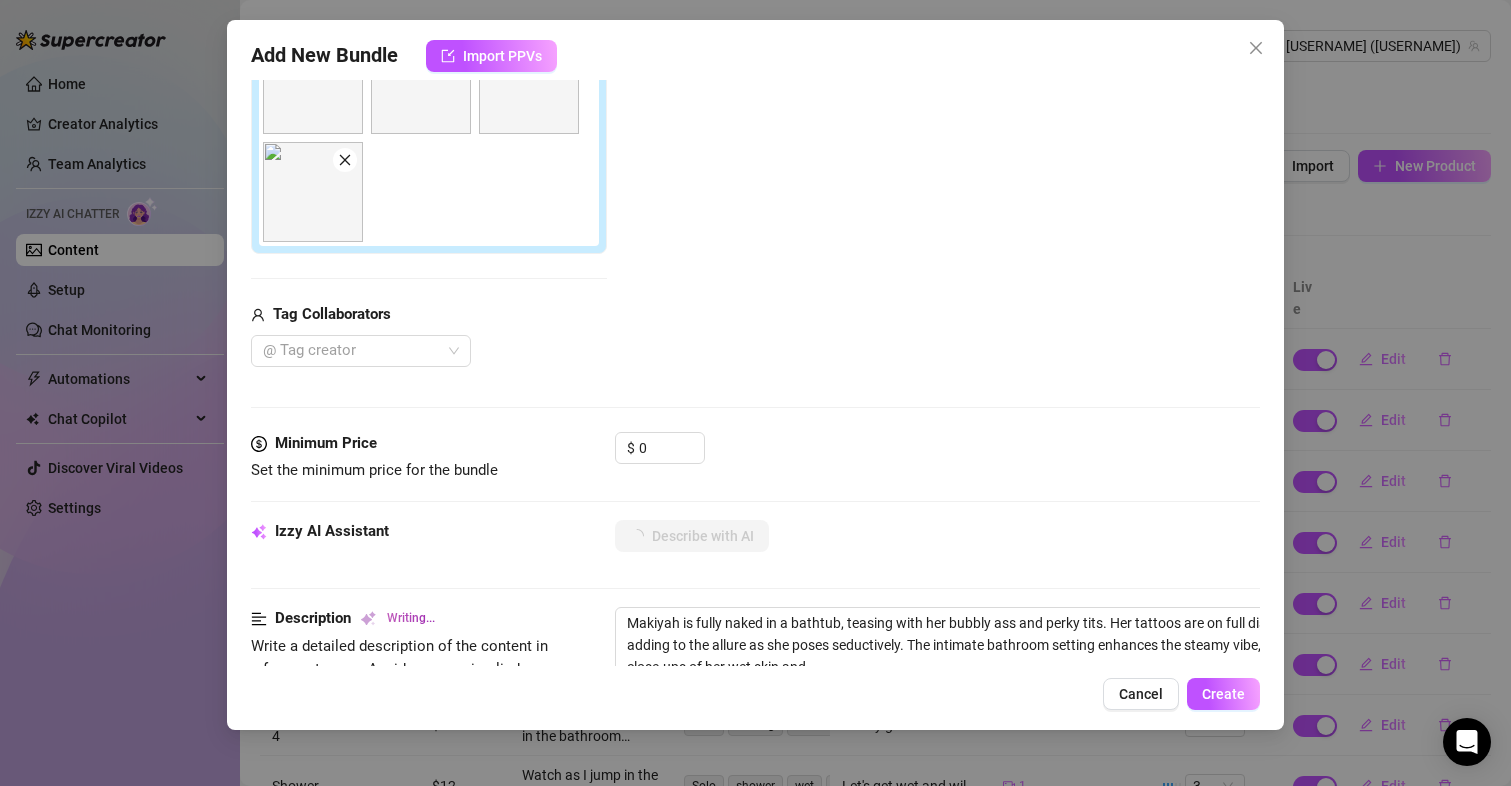 type on "[FIRST] is fully naked in a bathtub, teasing with her bubbly ass and perky tits. Her tattoos are on full display, adding to the allure as she poses seductively. The intimate bathroom setting enhances the steamy vibe, with close-ups of her wet skin and curves." 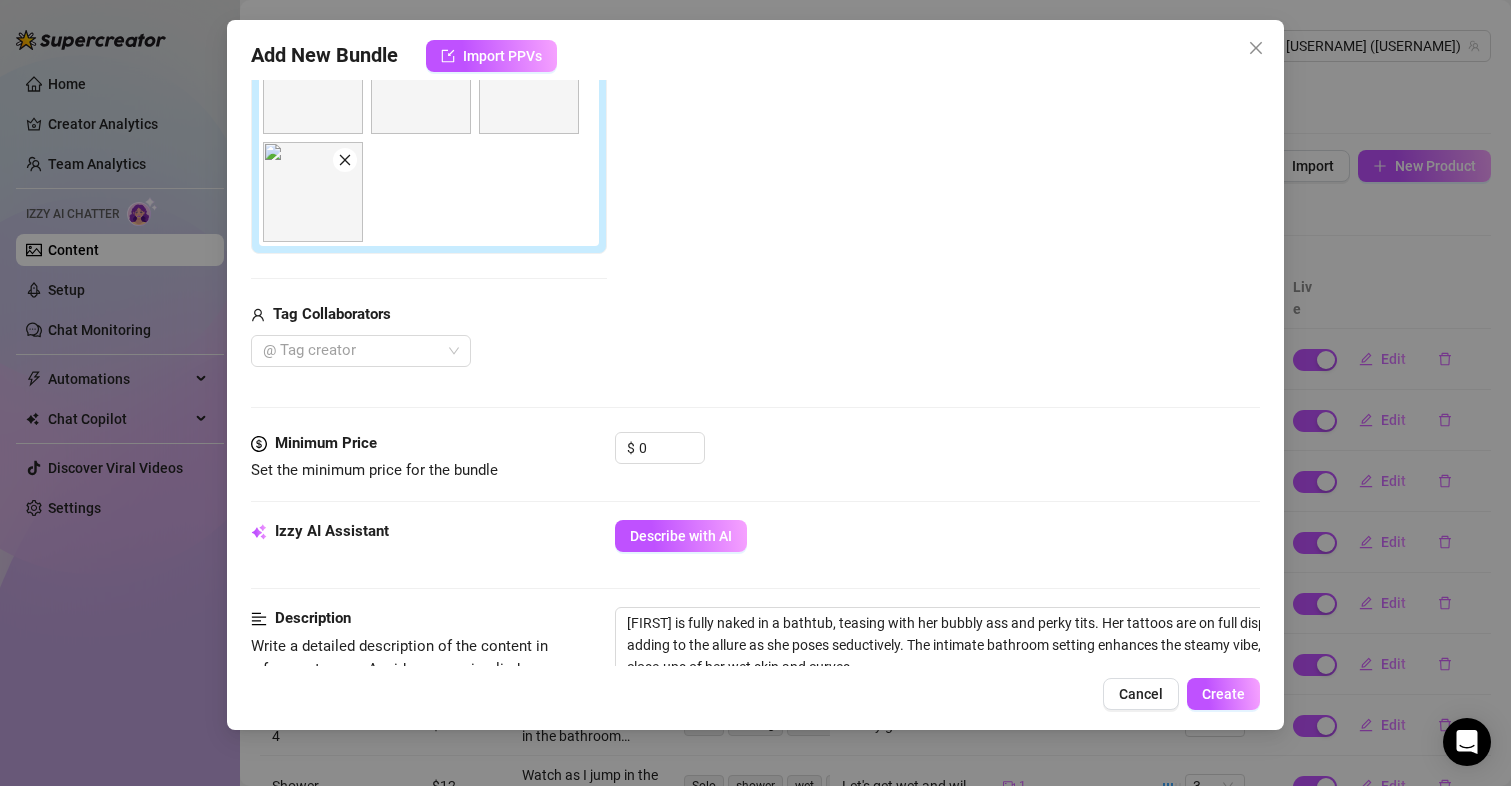 scroll, scrollTop: 600, scrollLeft: 0, axis: vertical 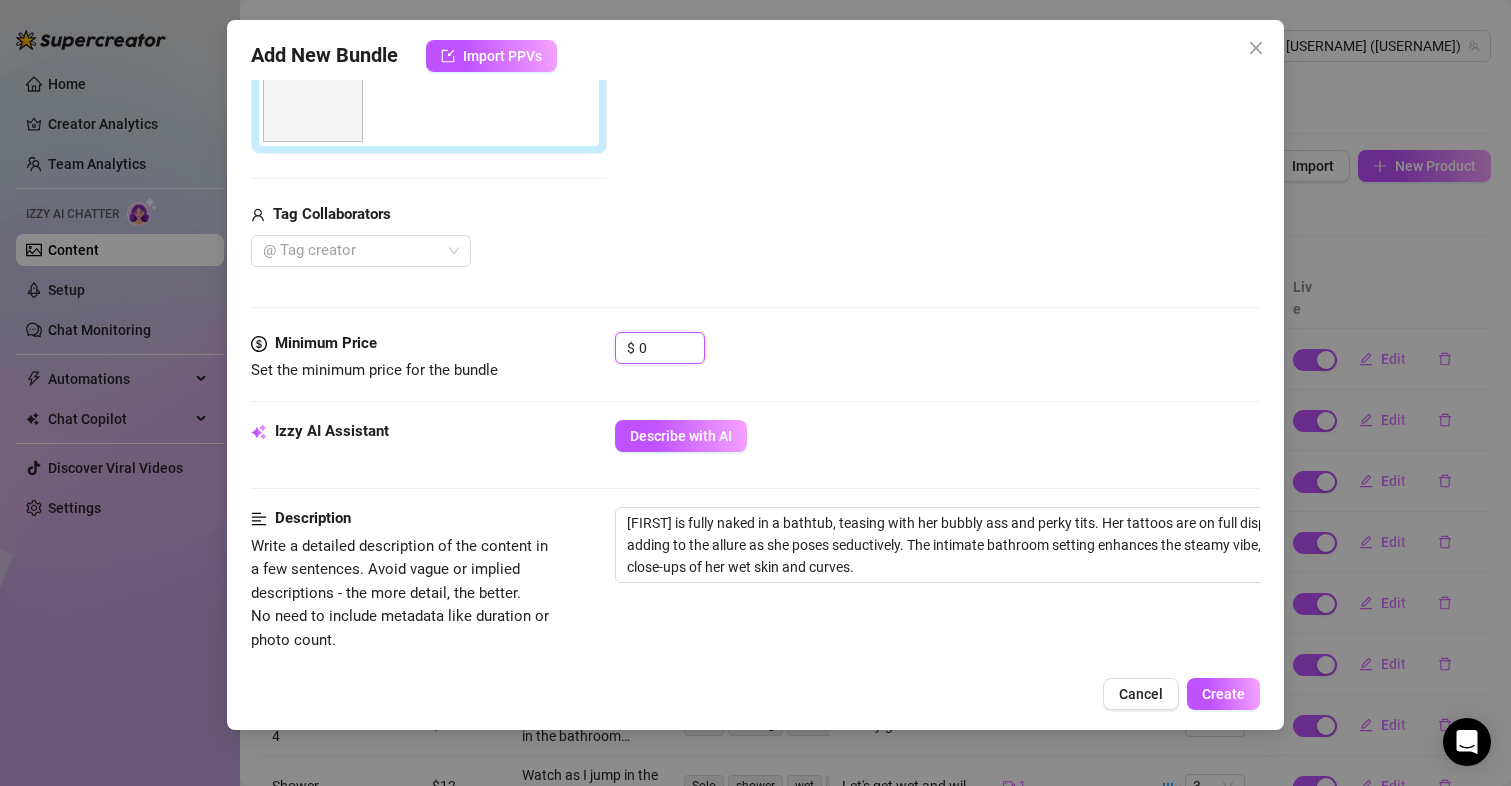 drag, startPoint x: 660, startPoint y: 356, endPoint x: 561, endPoint y: 360, distance: 99.08077 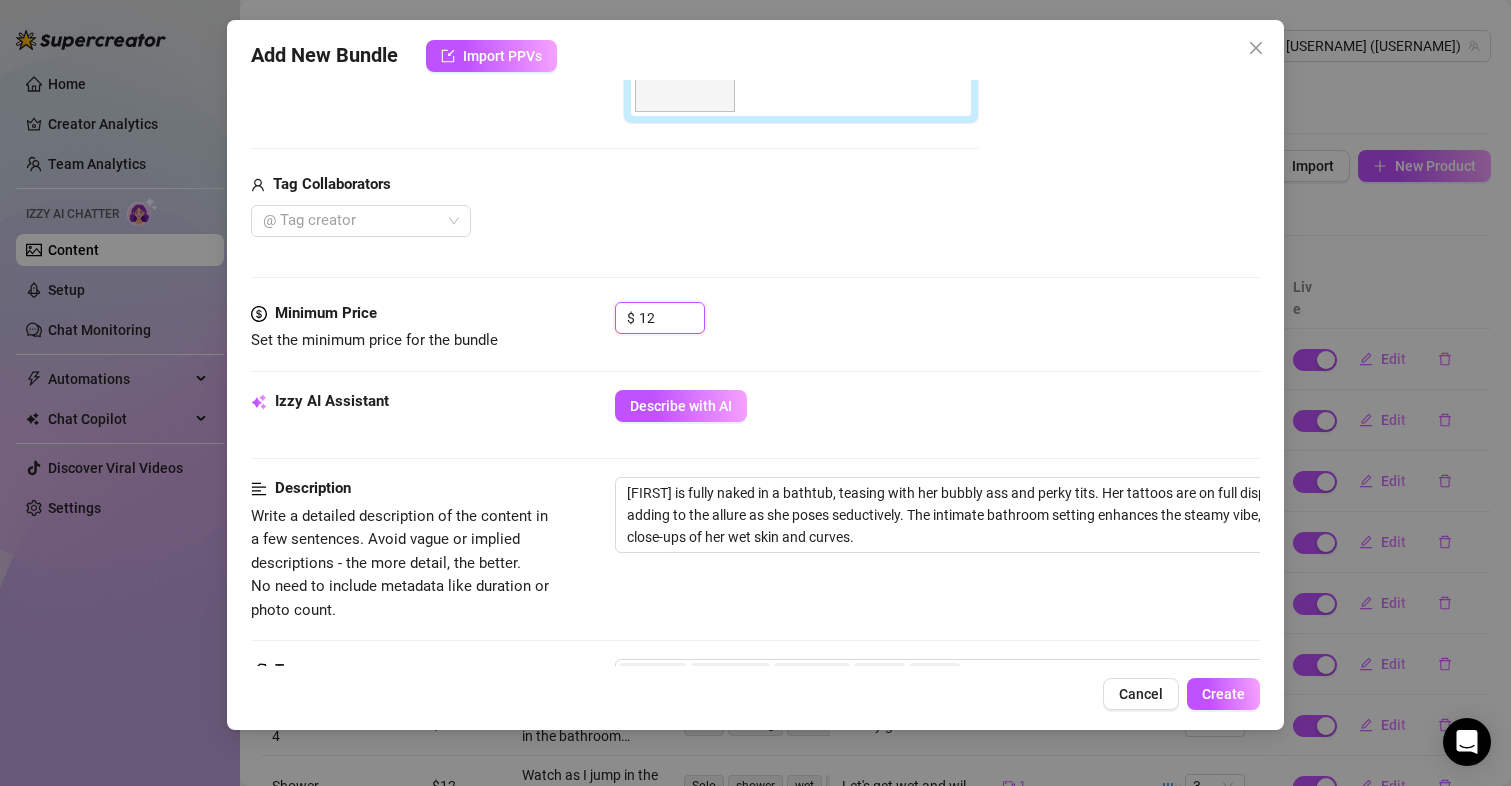 scroll, scrollTop: 1100, scrollLeft: 0, axis: vertical 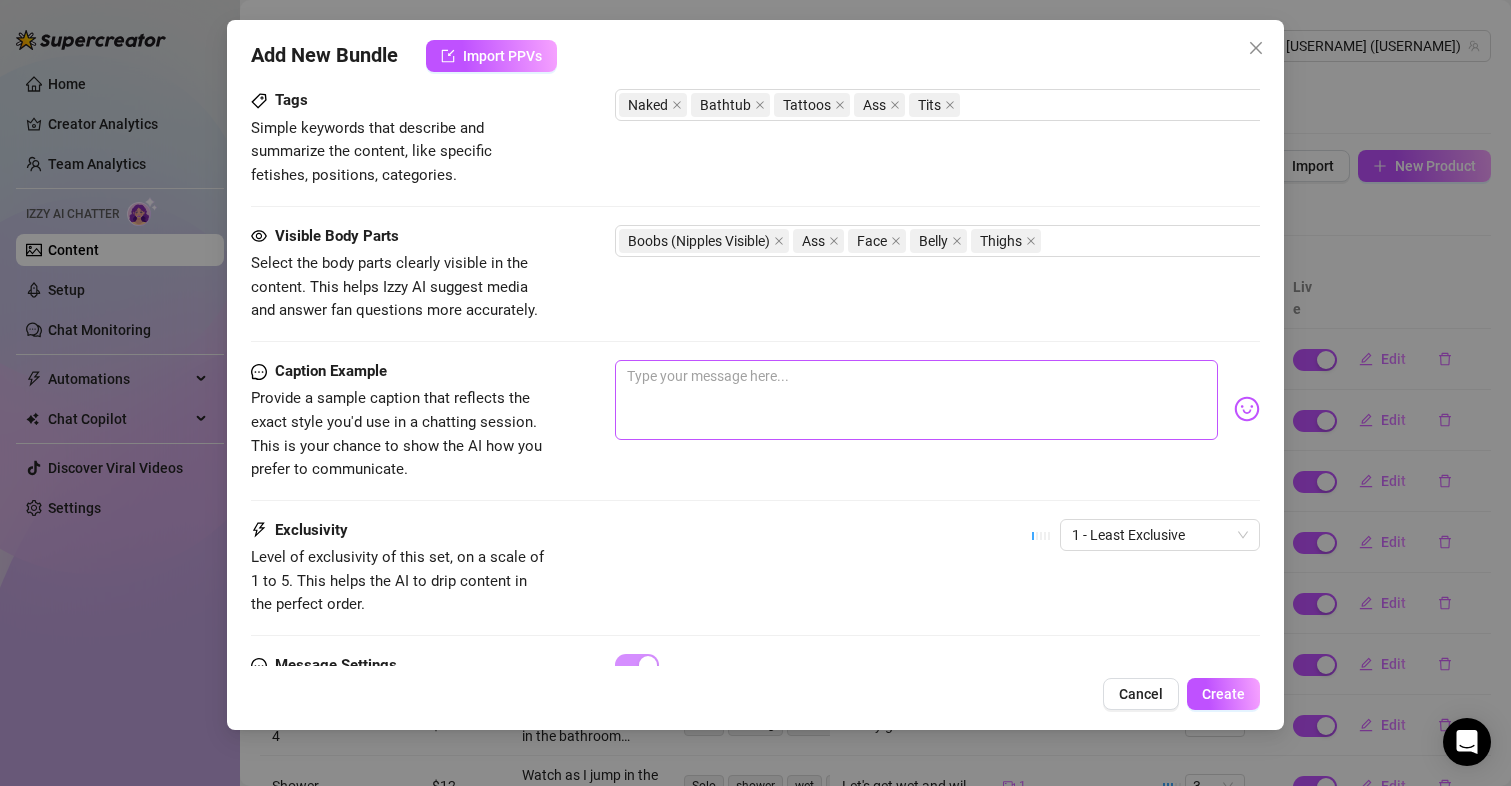 type on "12" 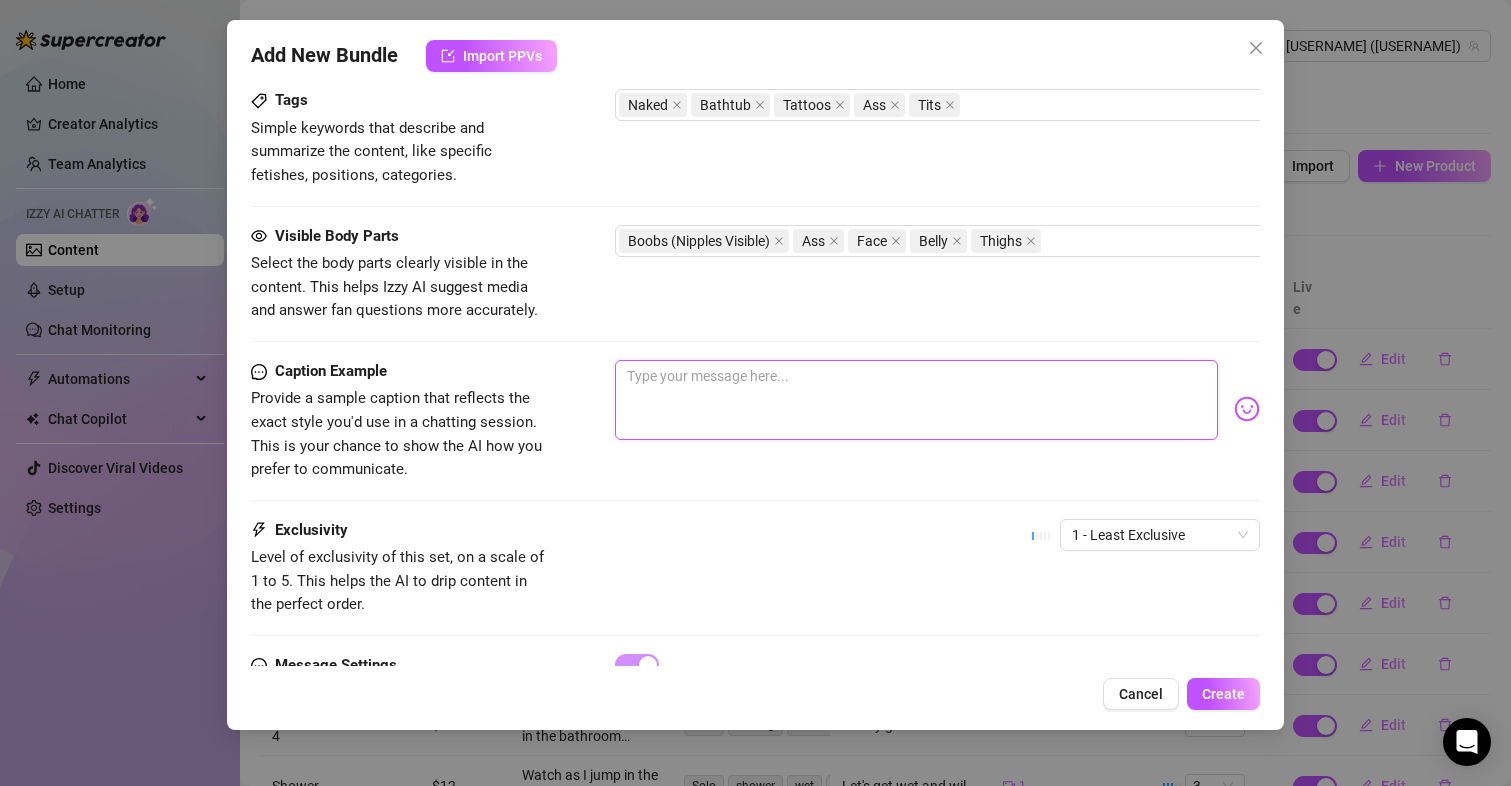 click at bounding box center [917, 400] 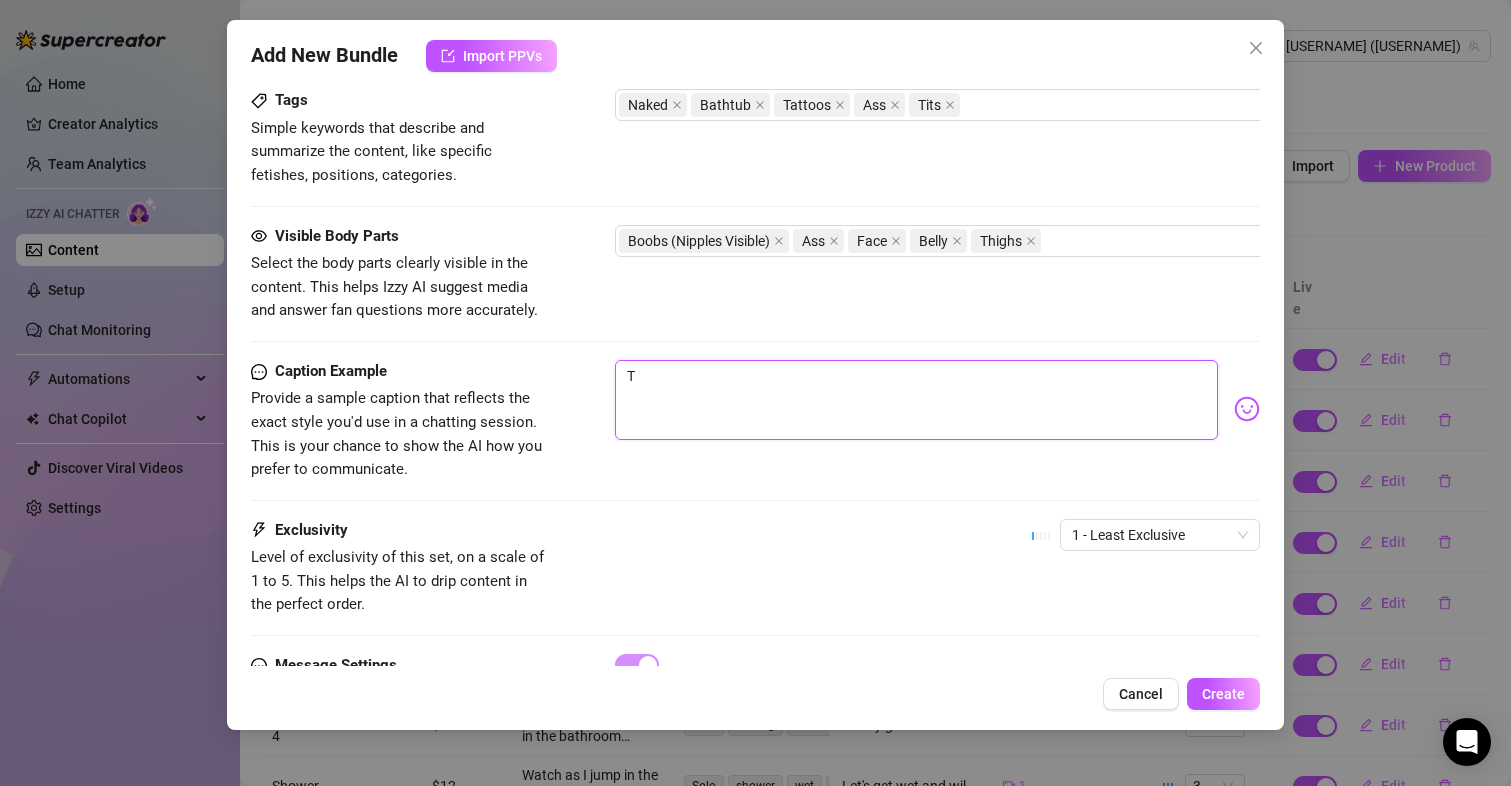 type on "Ta" 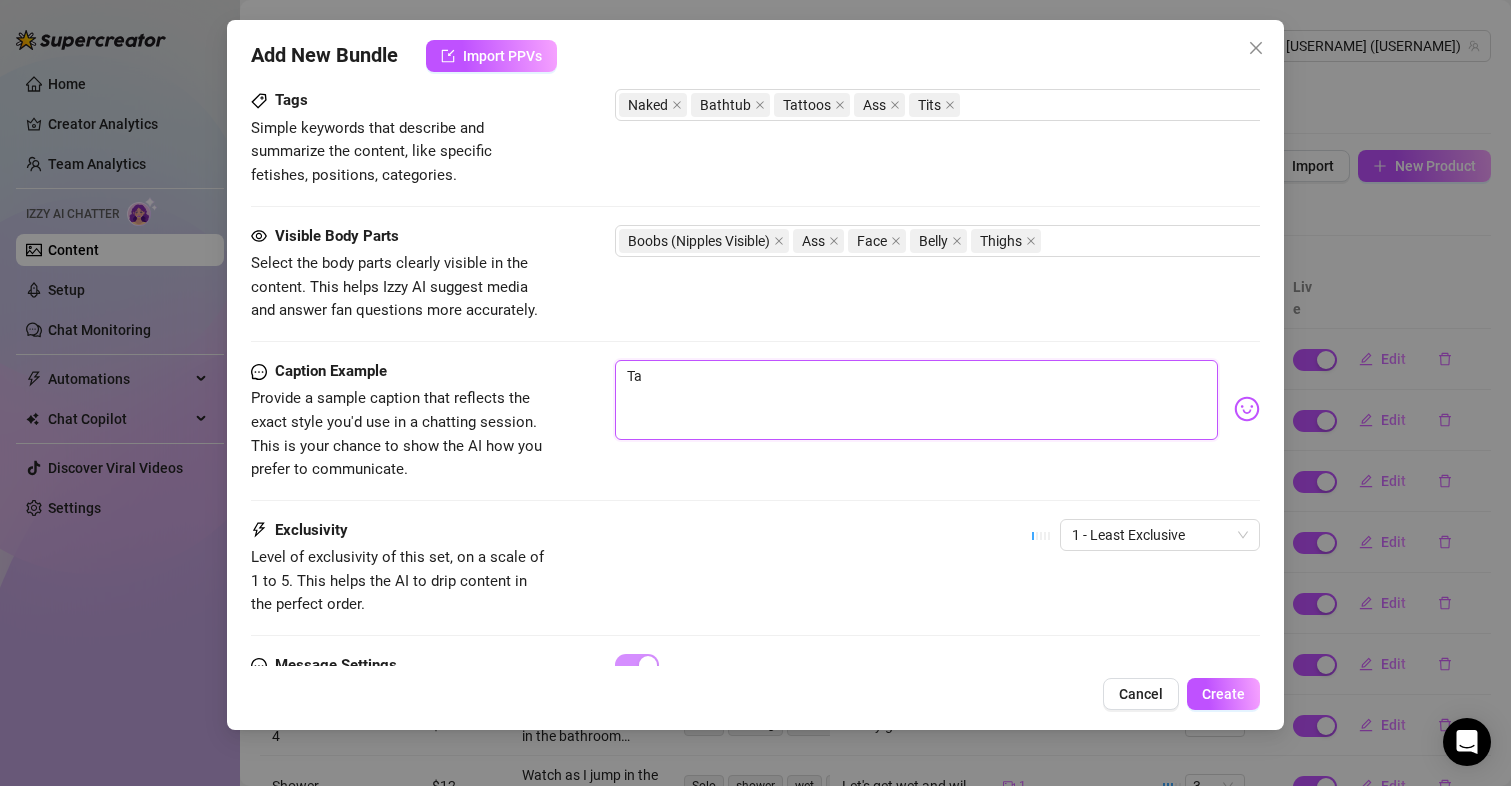 type on "Tak" 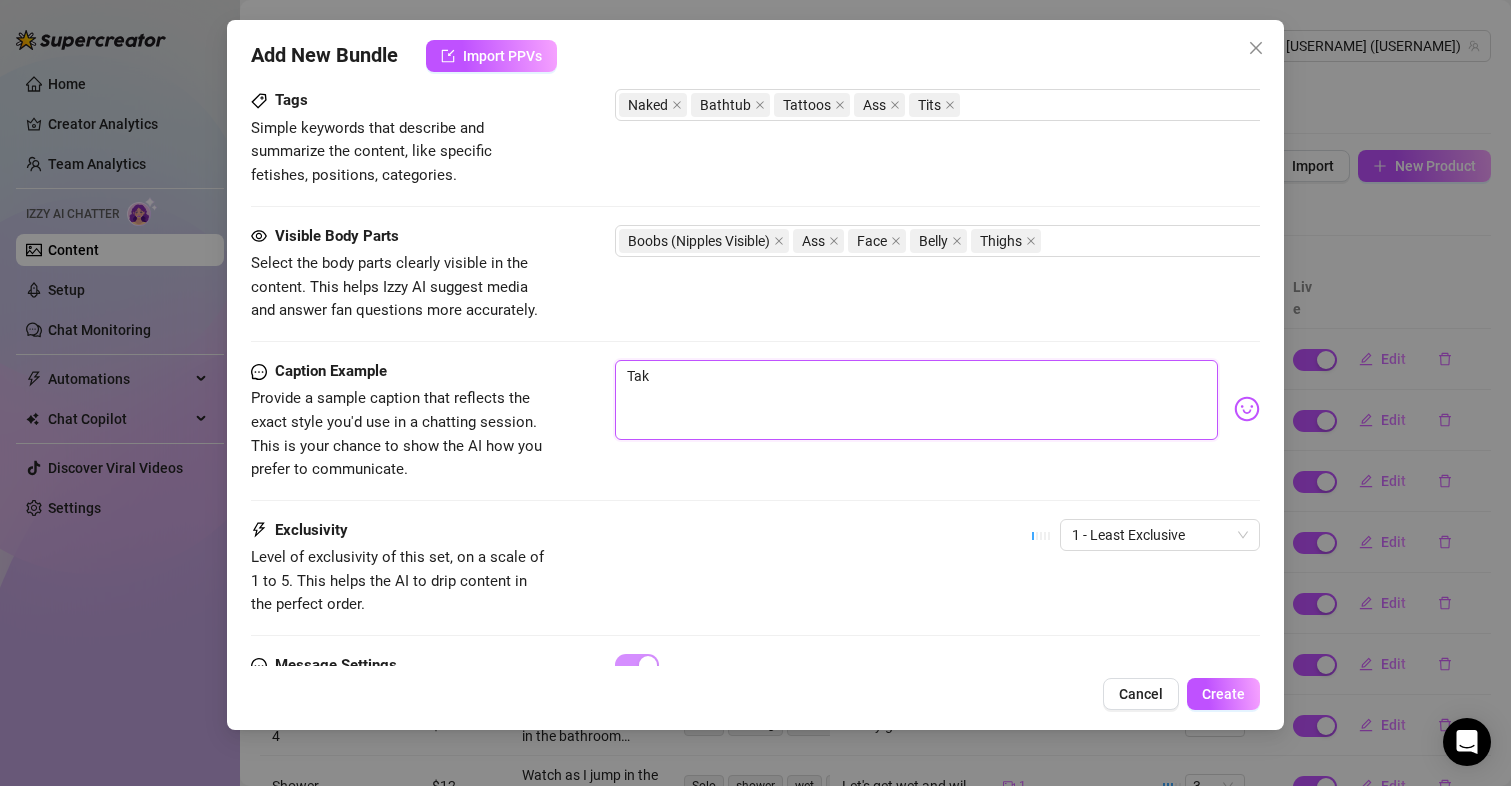 type on "Takw" 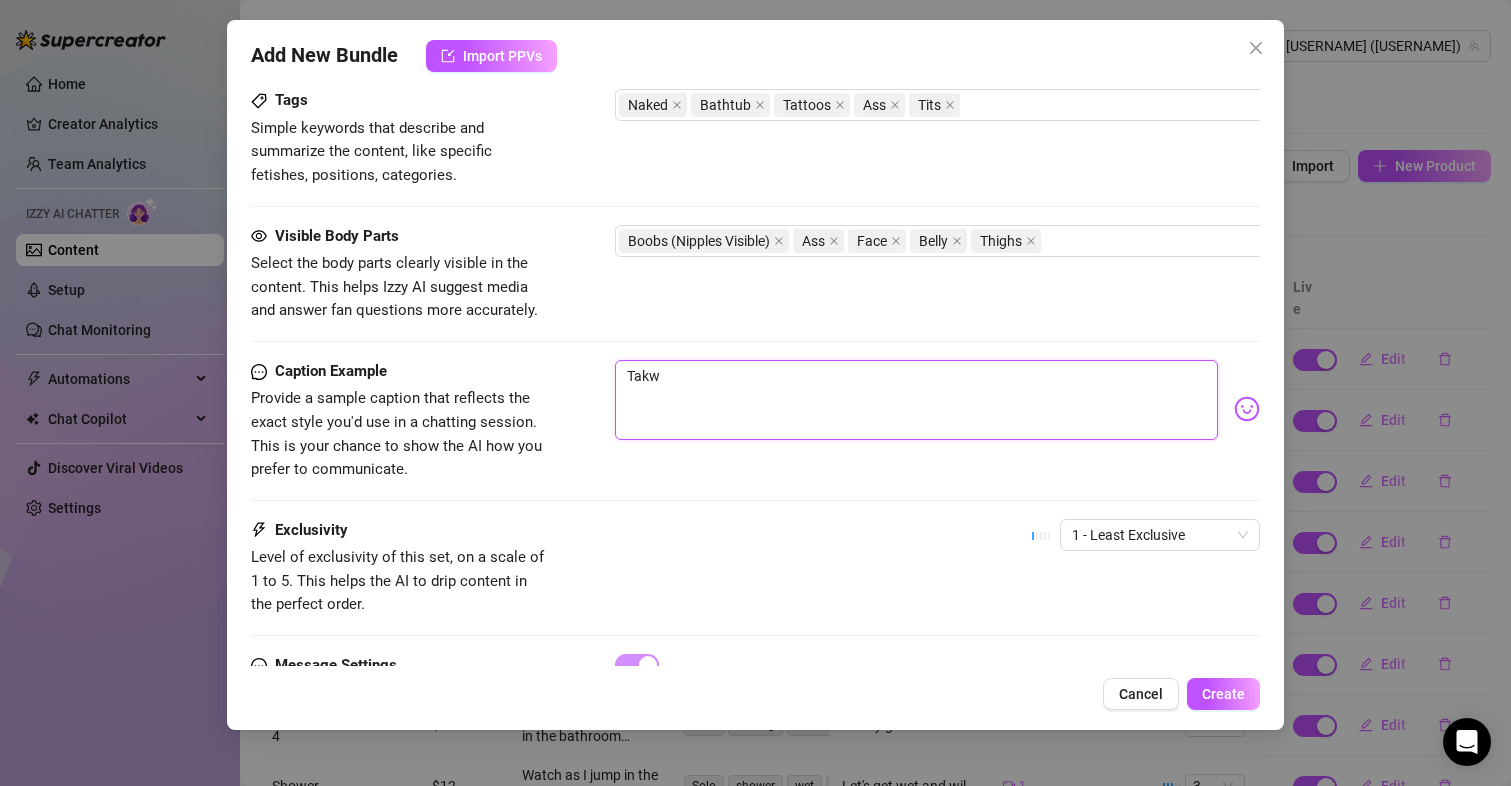 type on "Takw" 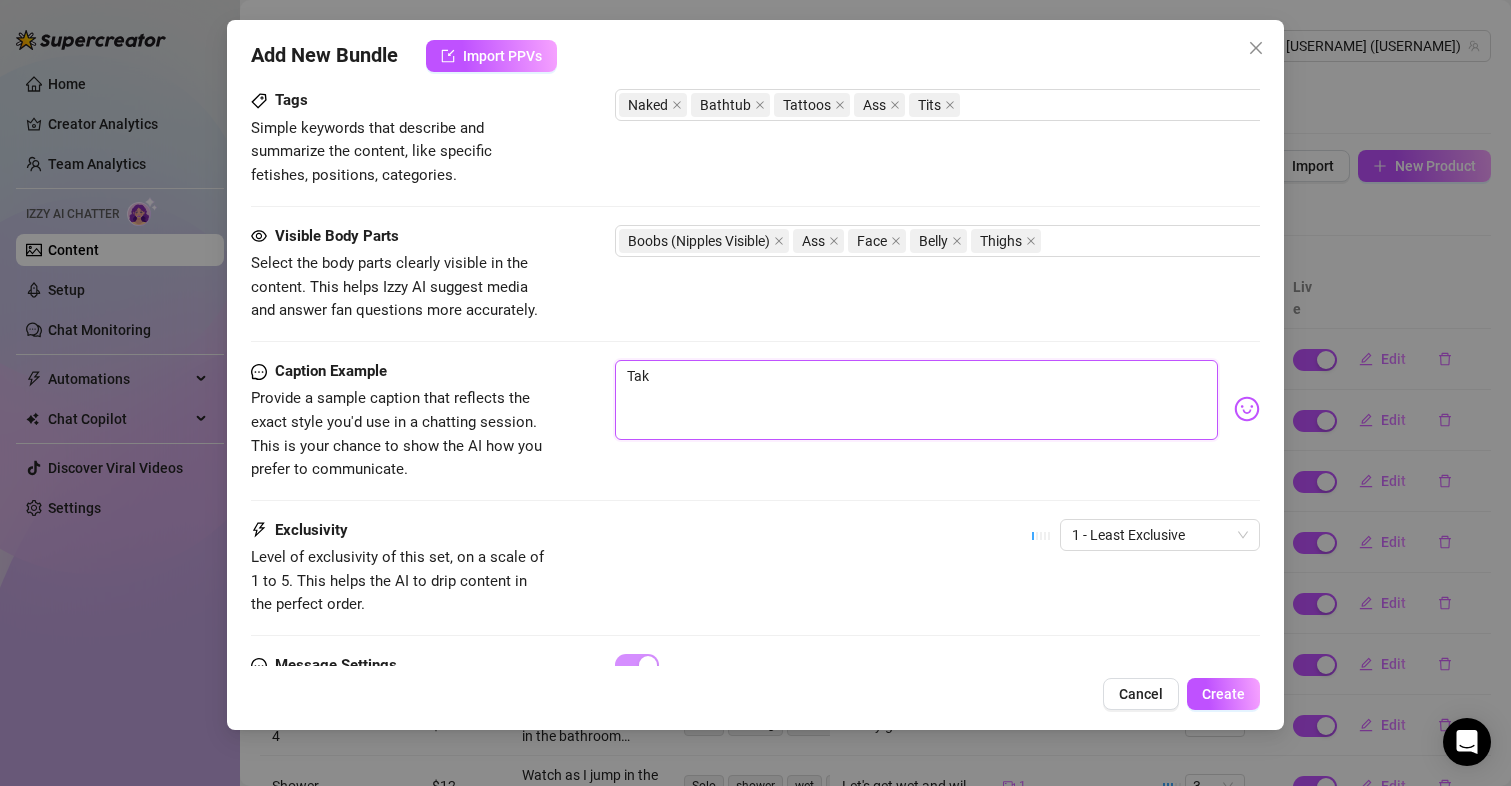 type on "Take" 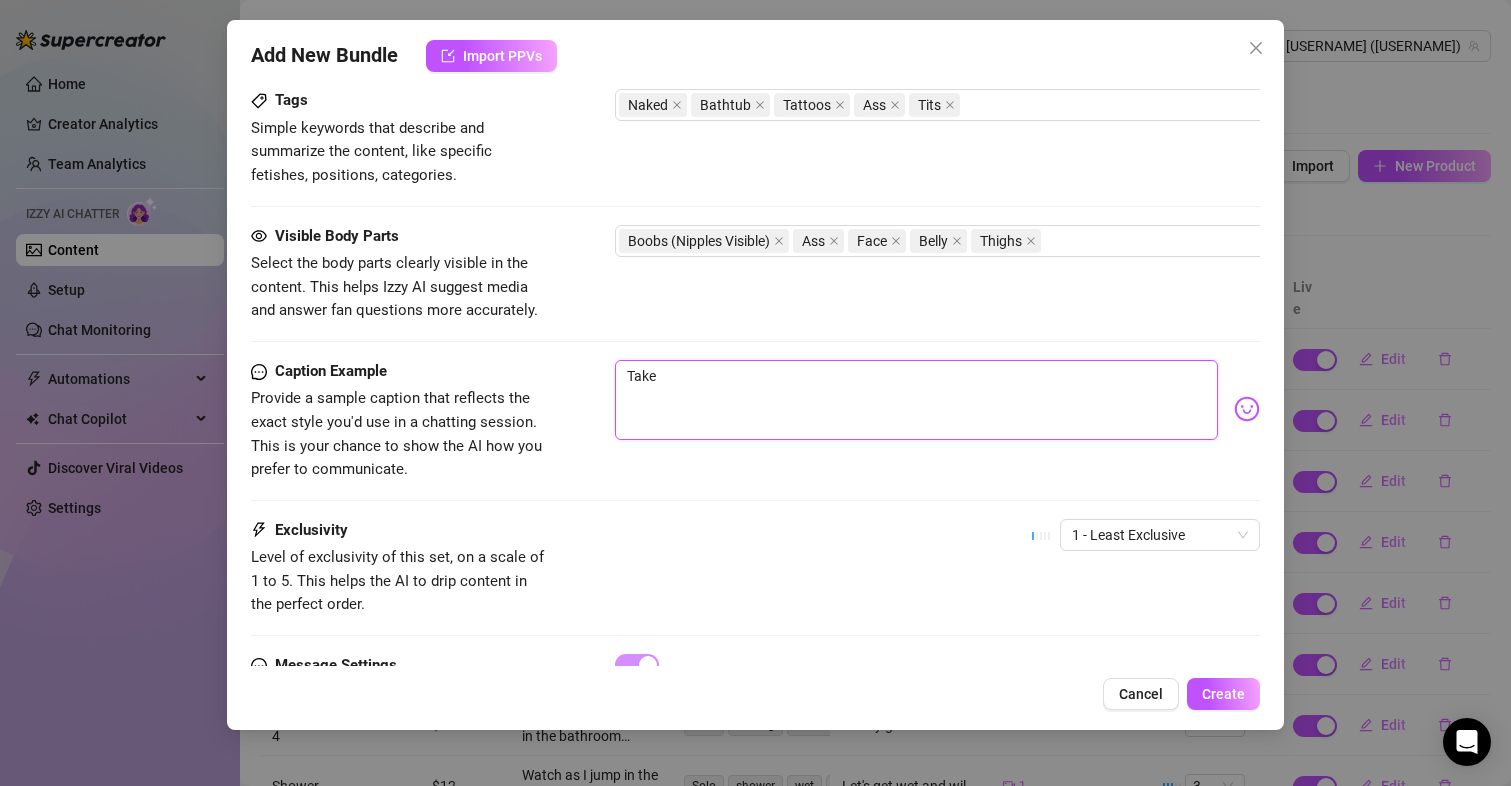 type on "Take" 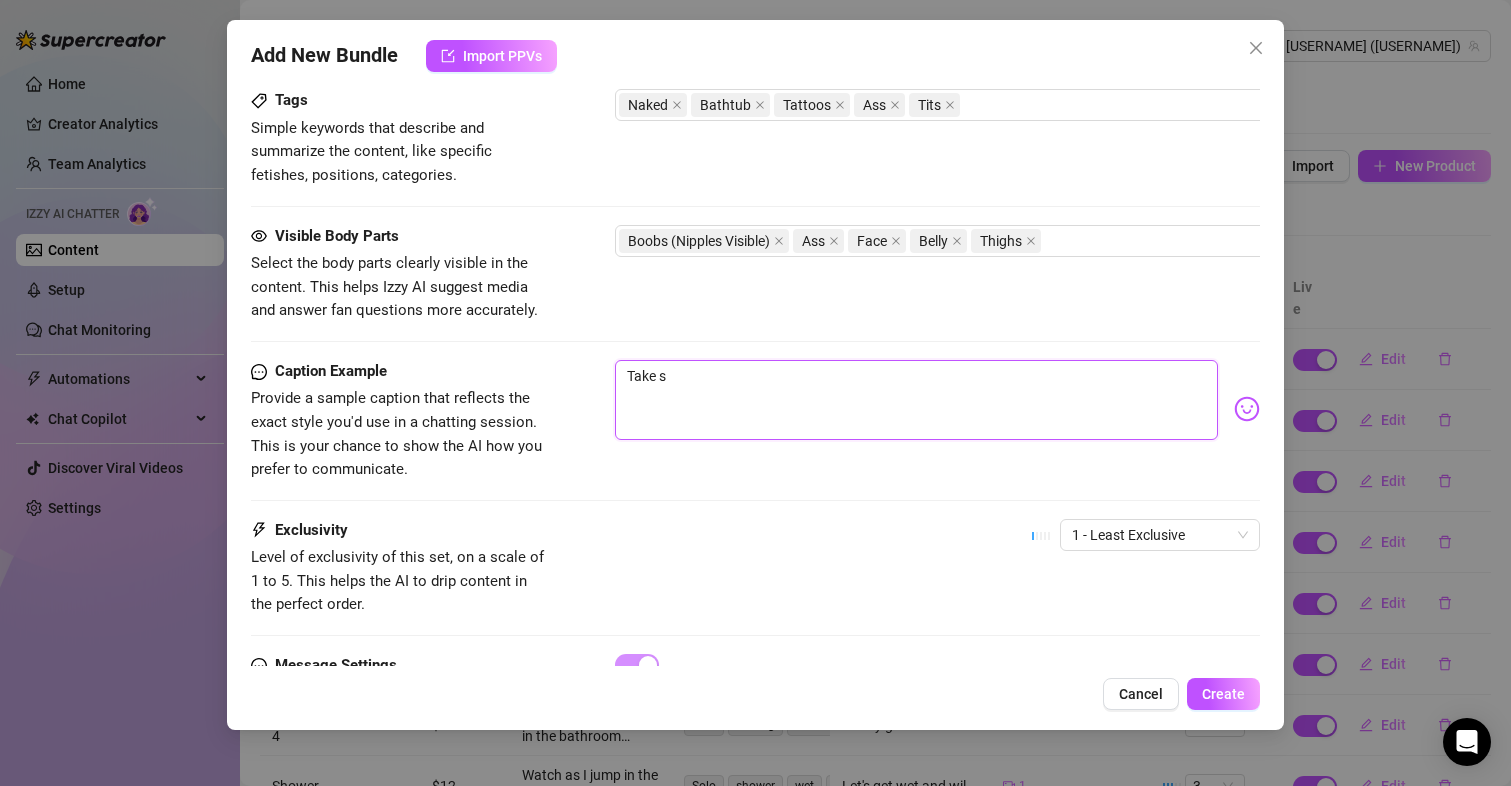 type on "Take so" 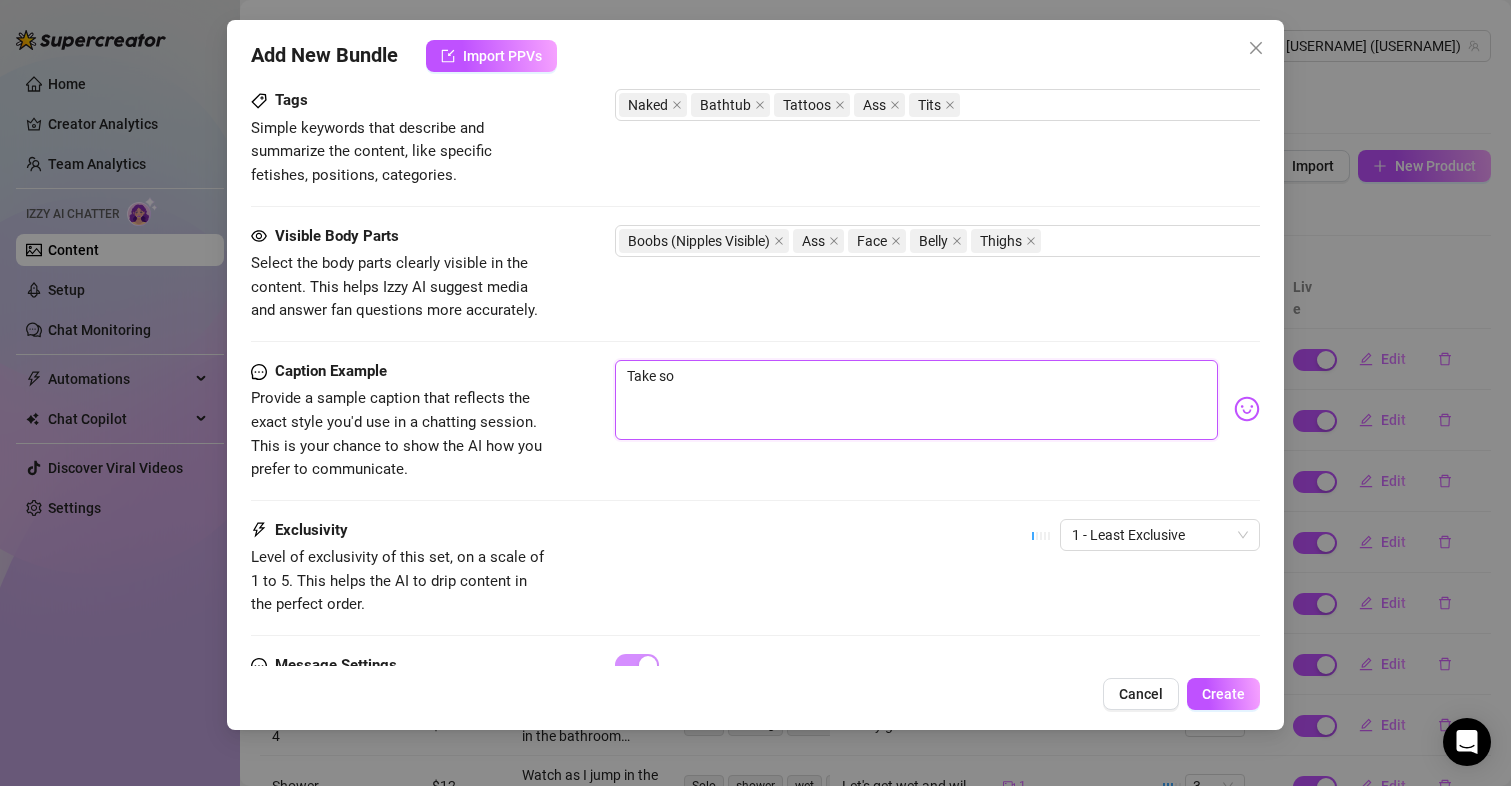 type on "Take so" 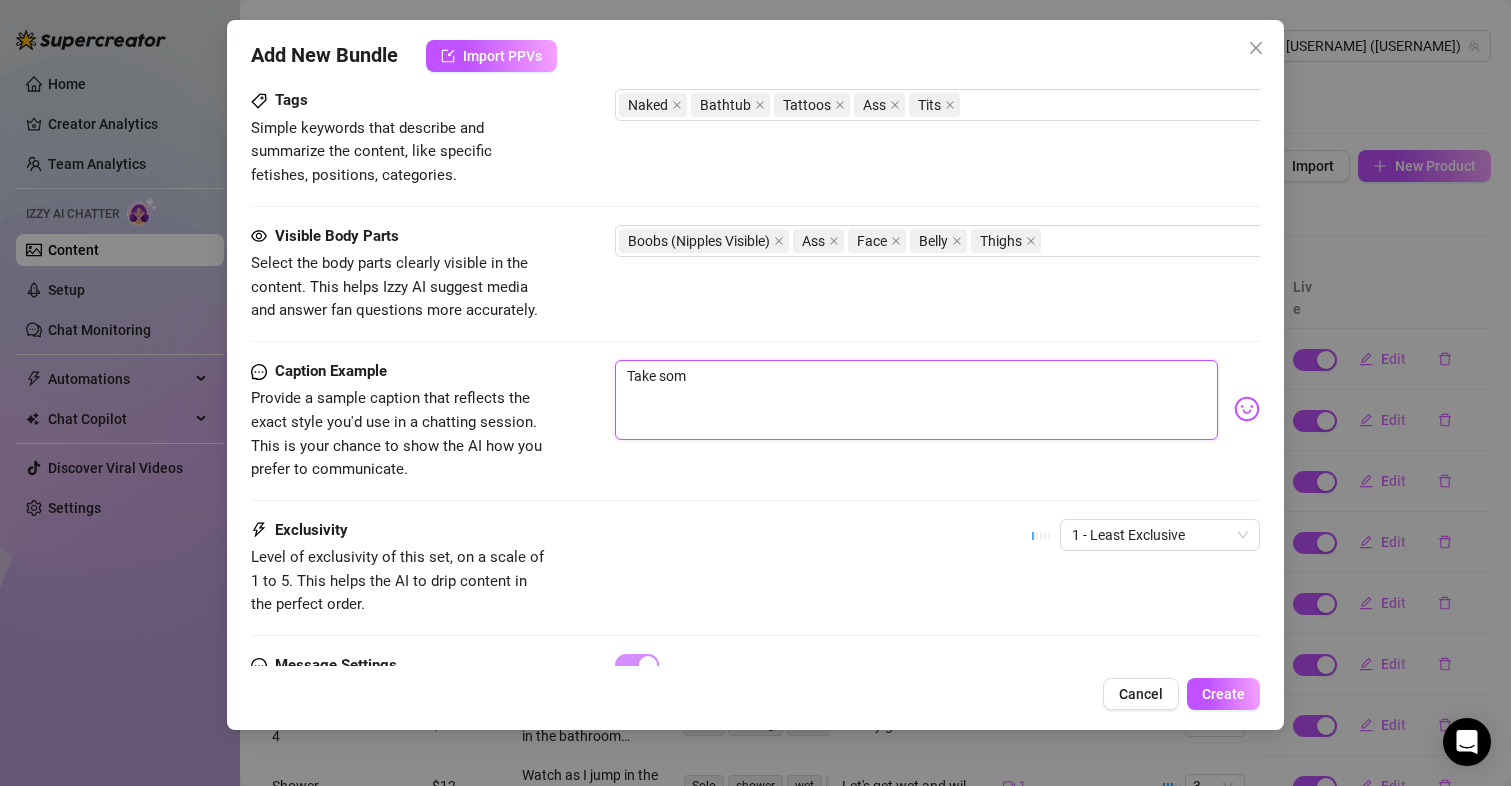 type on "Take som," 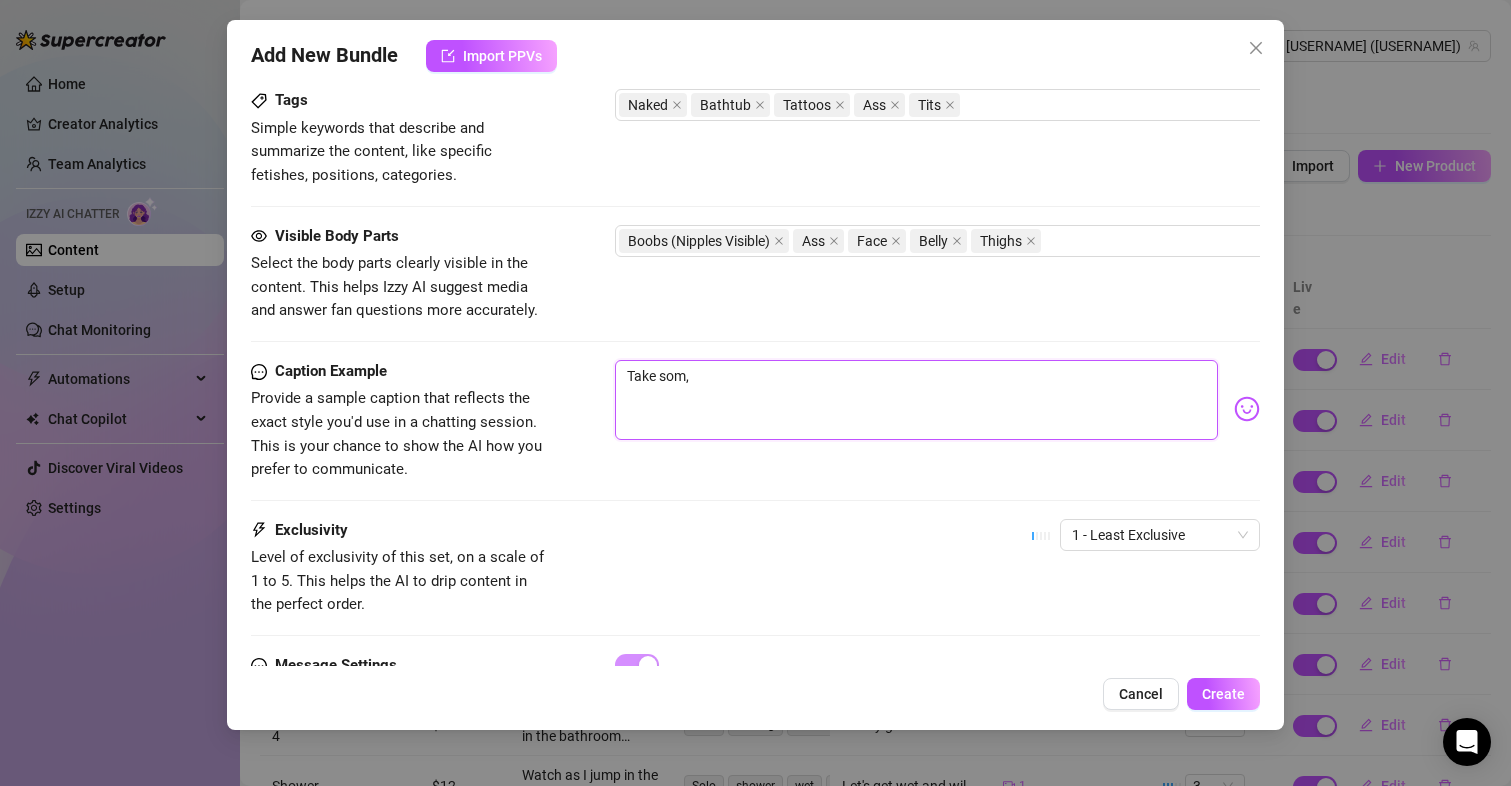 type on "Take som,e" 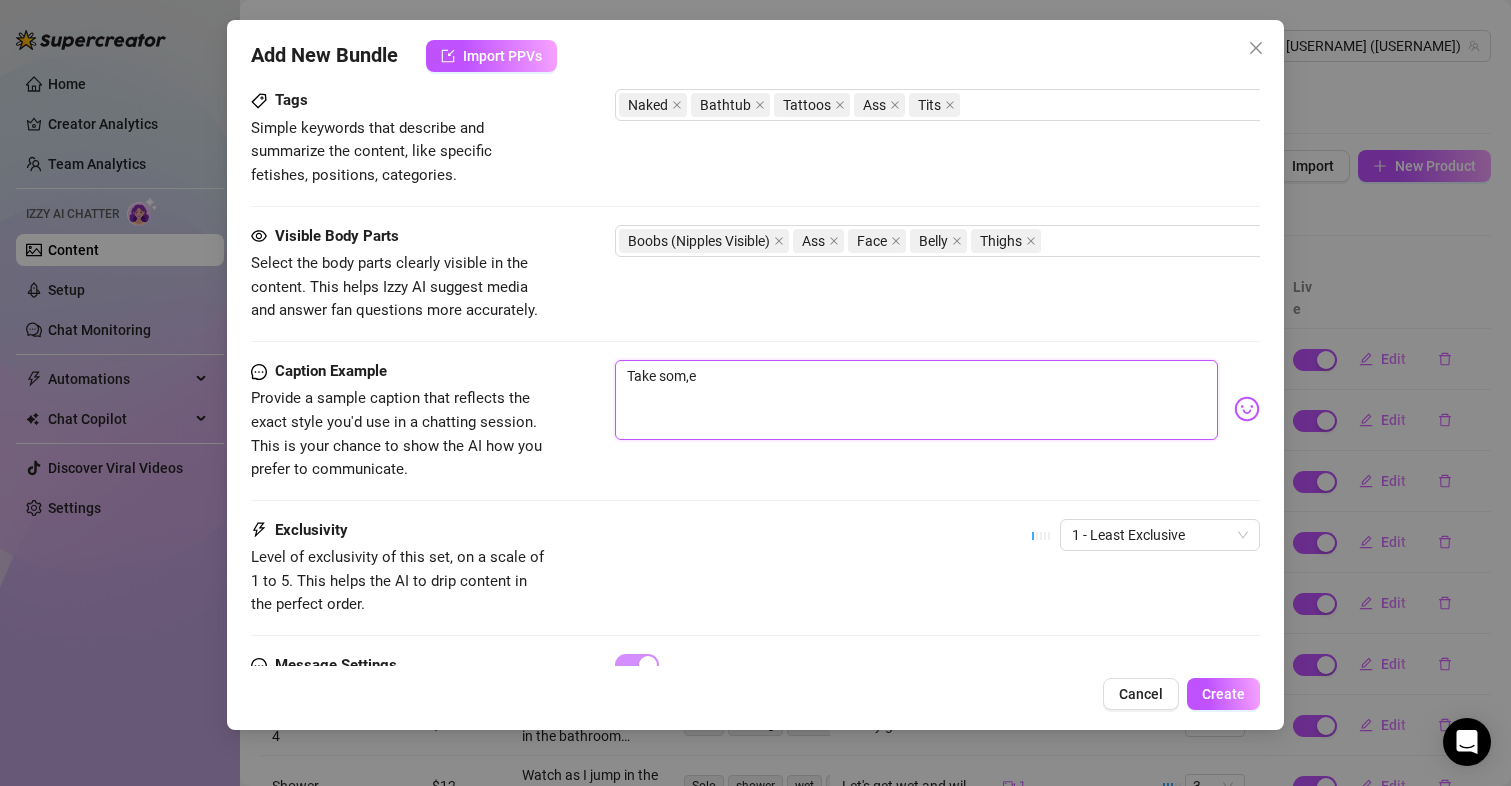 type on "Take som,e" 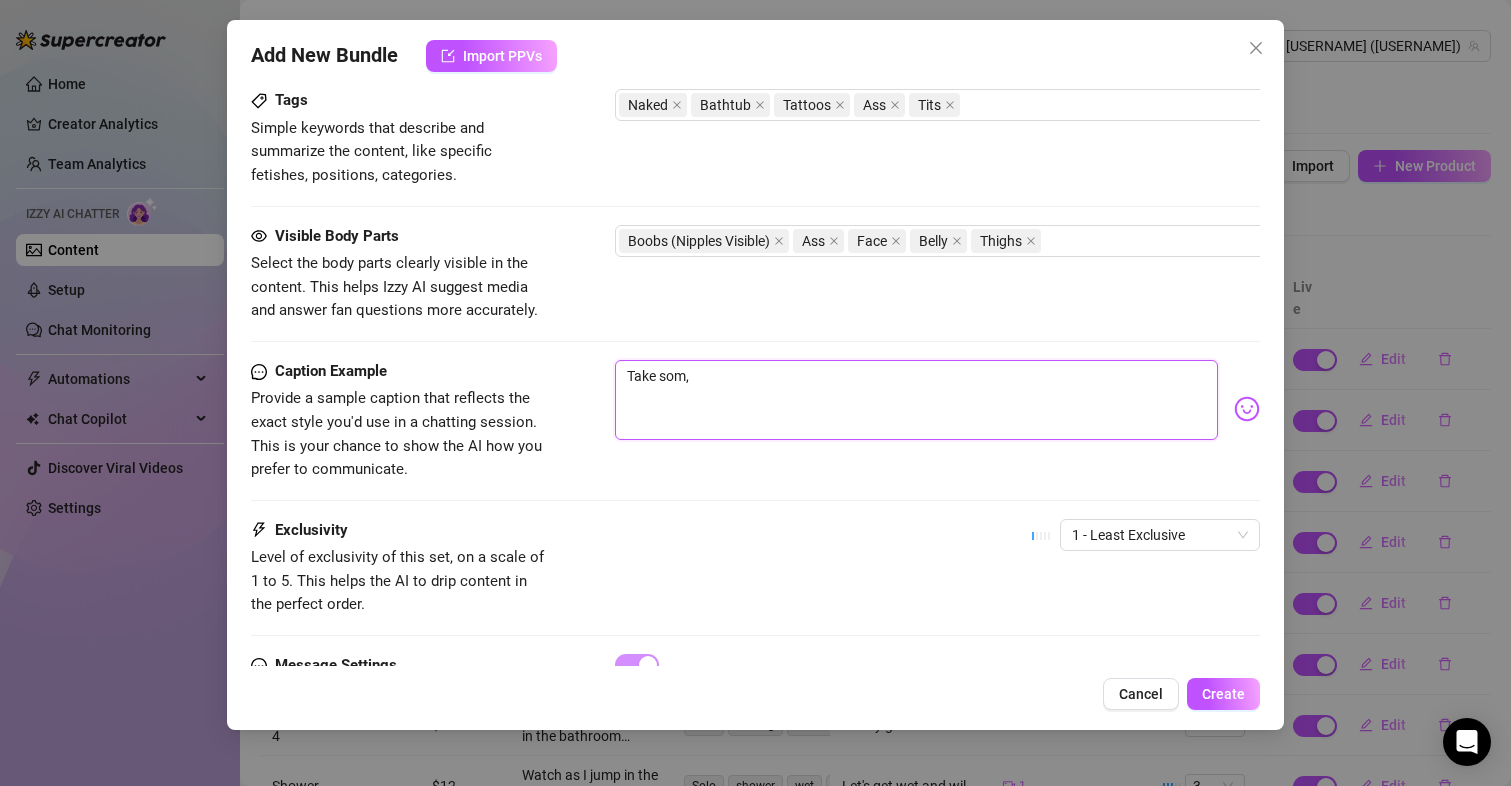 type on "Take som" 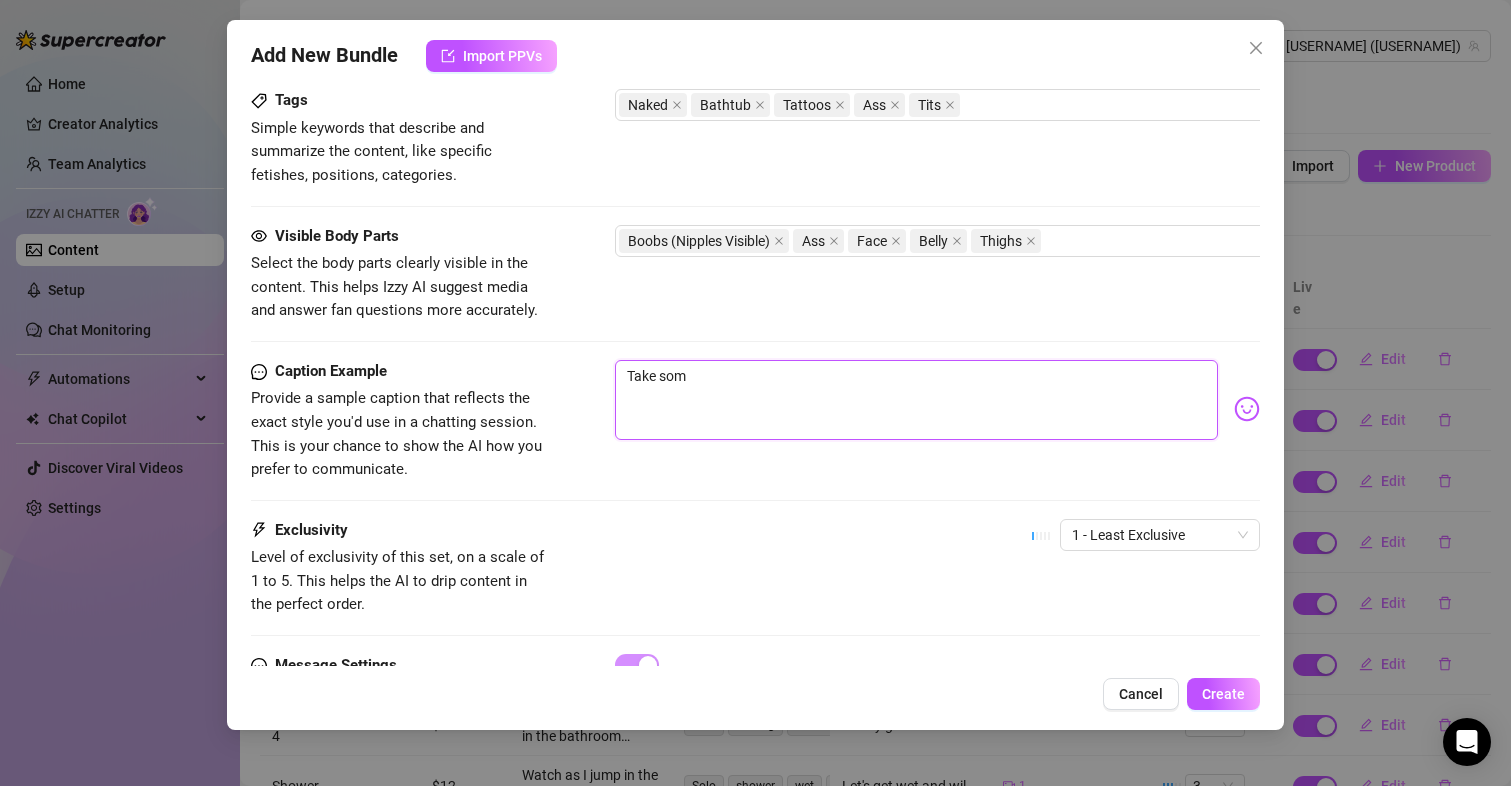type on "Take some" 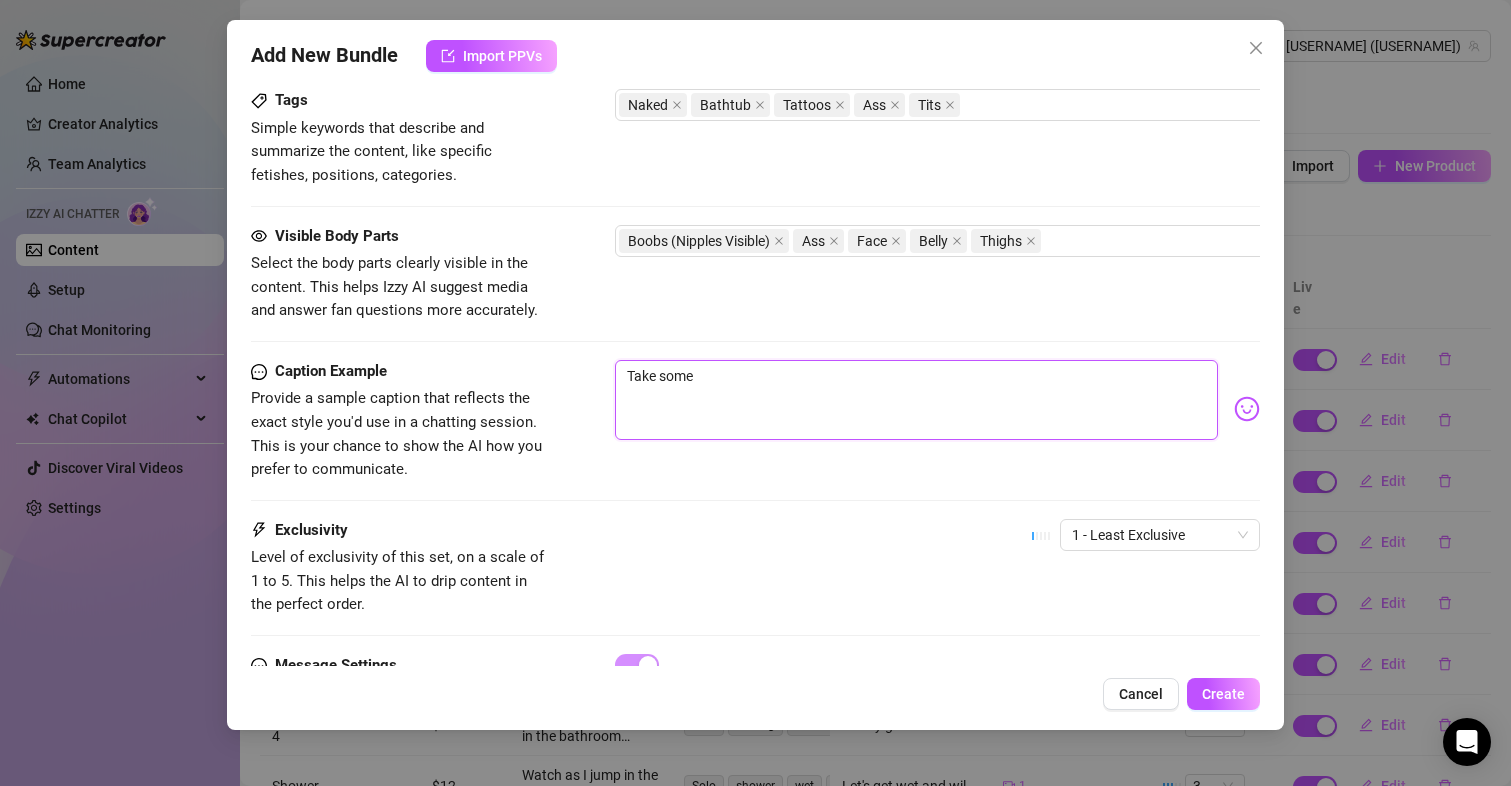 type on "Take some" 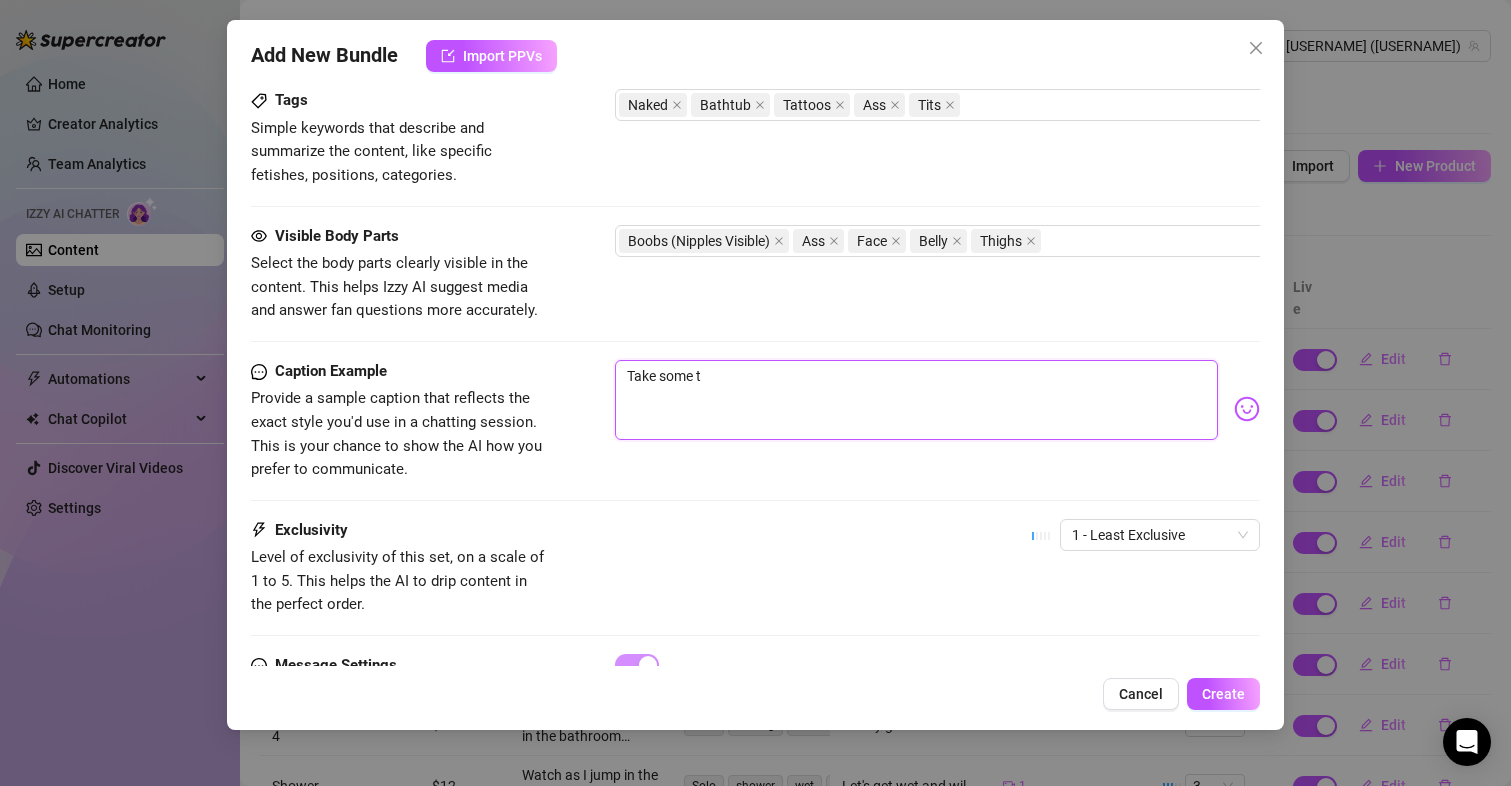 type on "Take some ti" 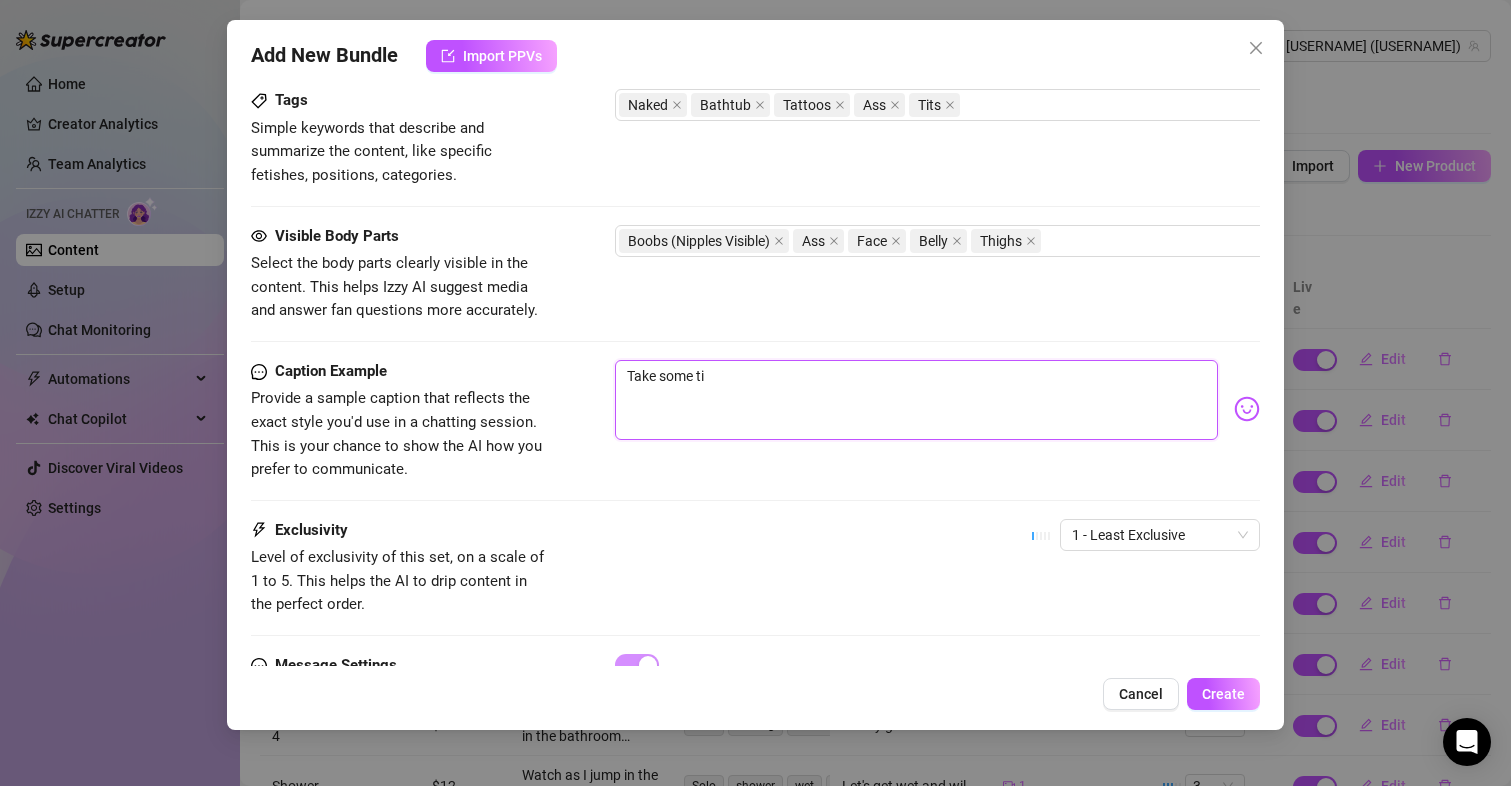 type on "Take some ti," 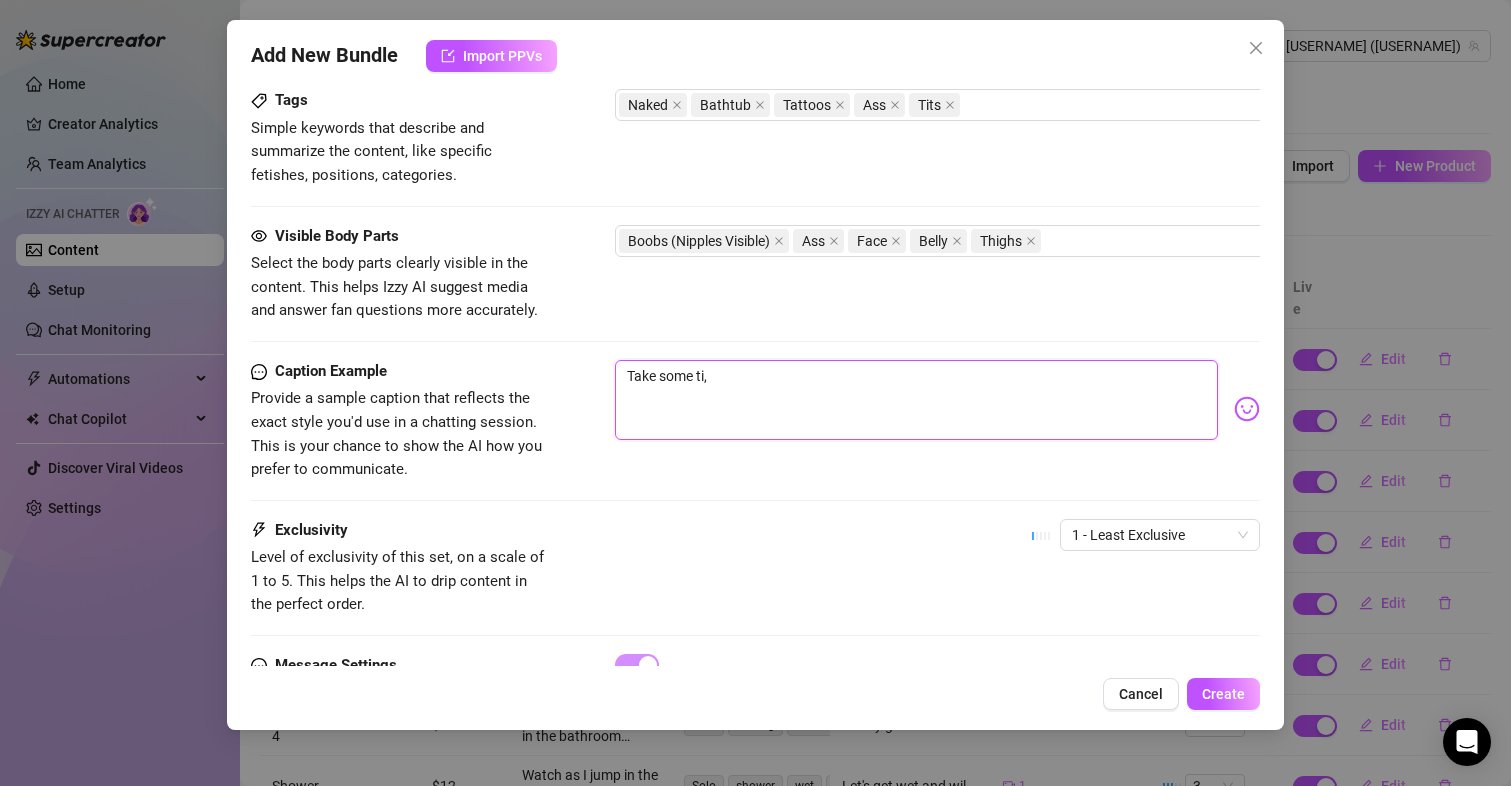 type on "Take some ti,e" 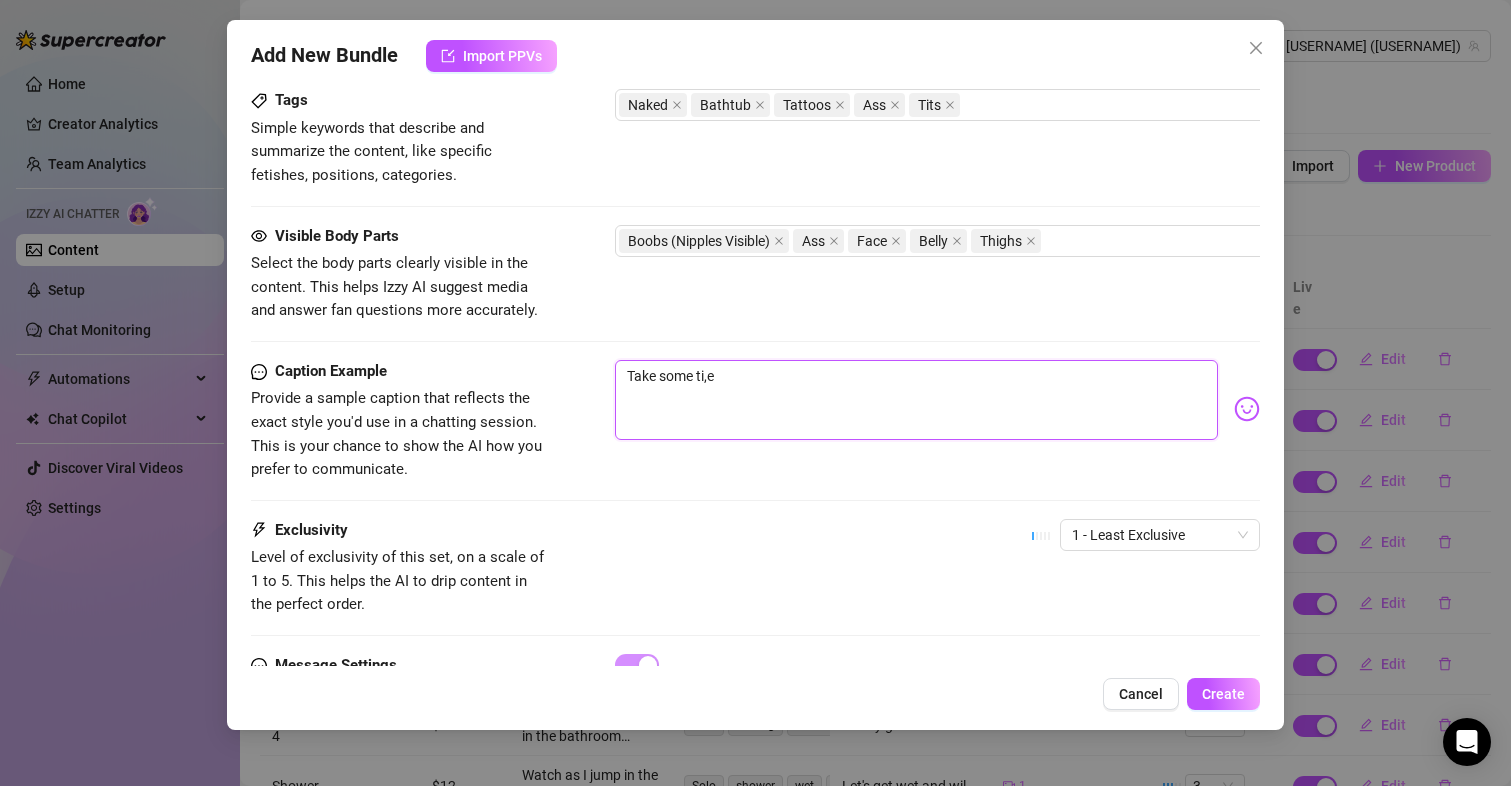 type on "Take some ti,e" 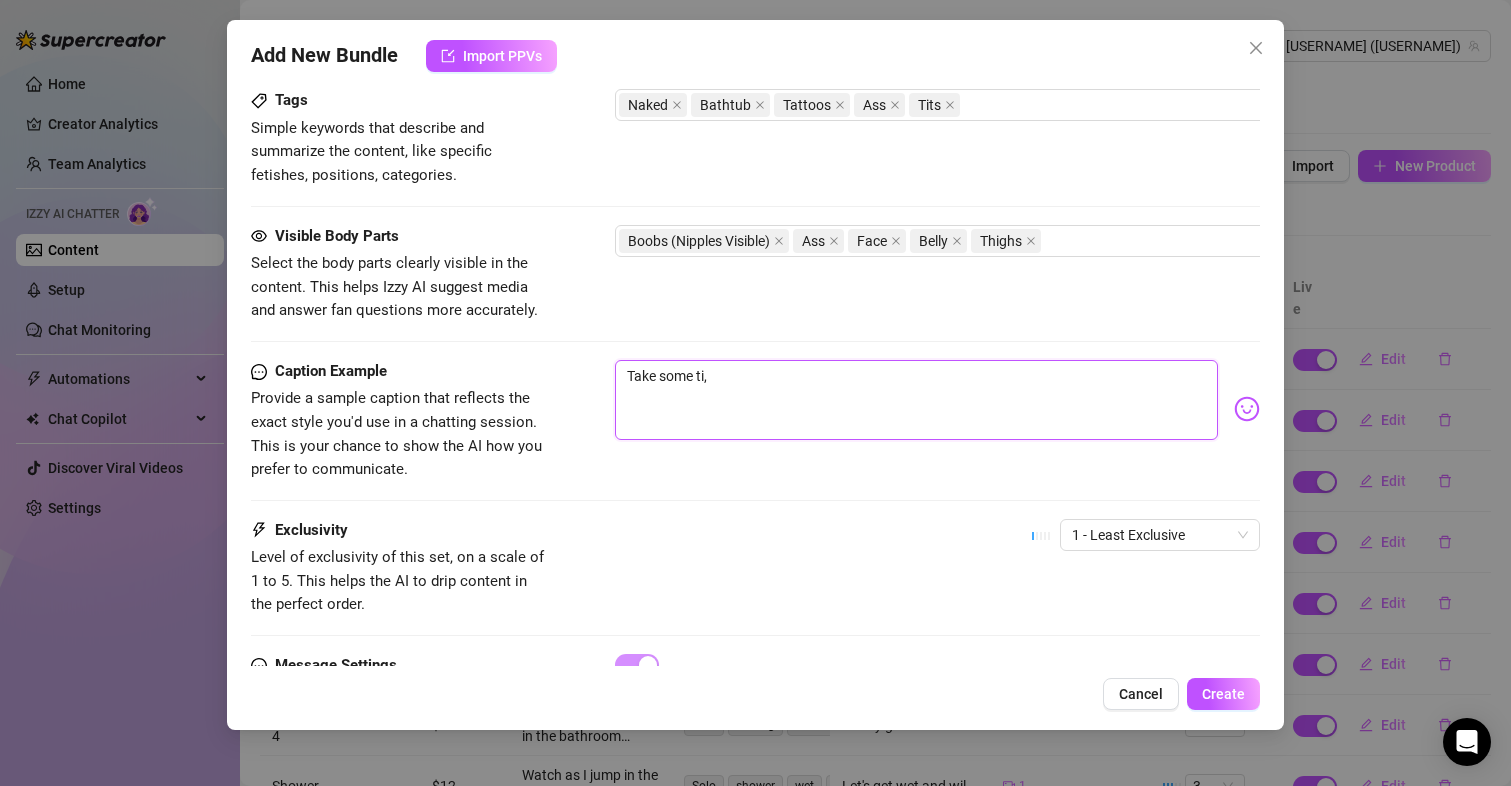 type on "Take some ti" 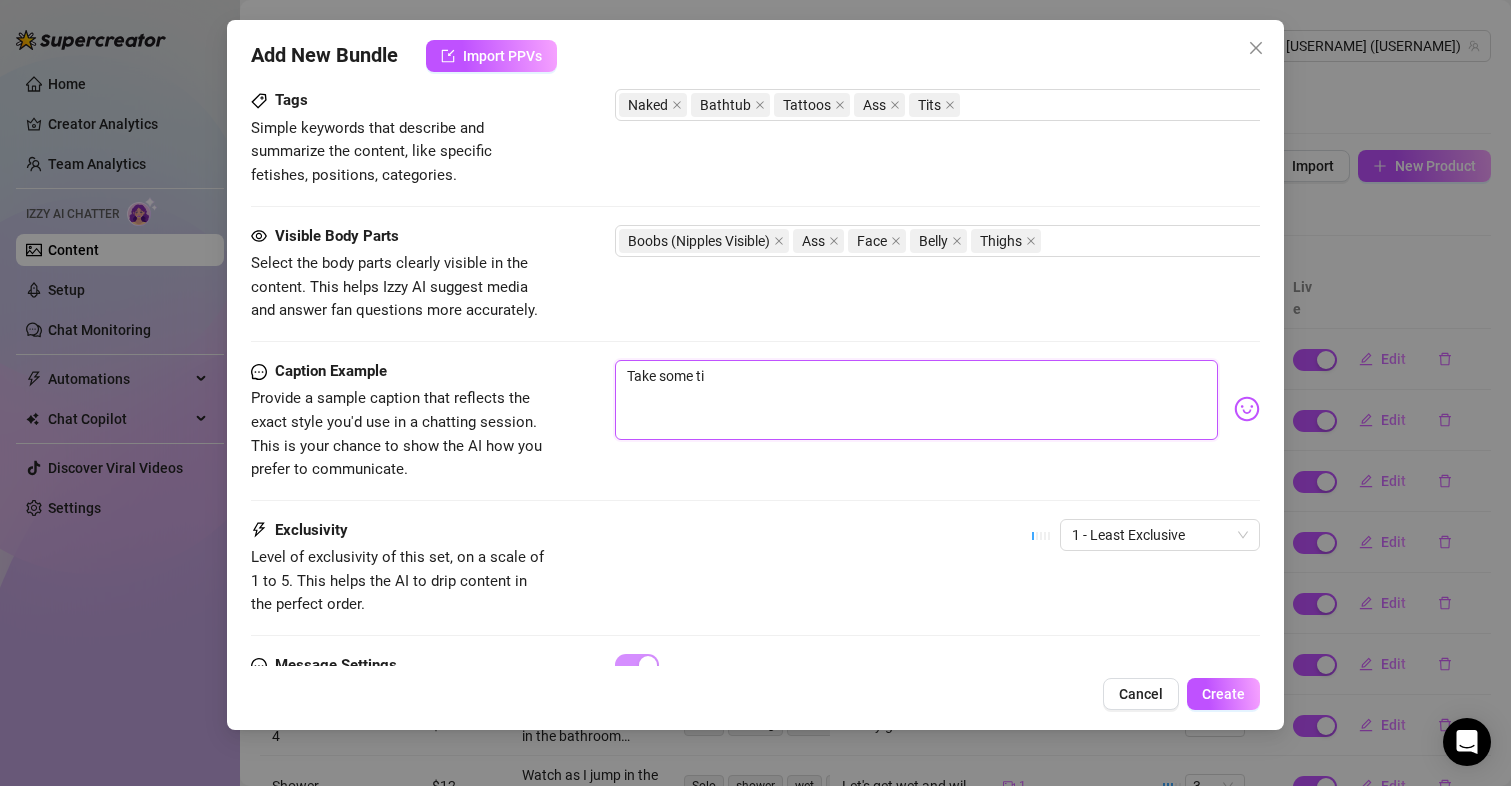 type on "Take some tim" 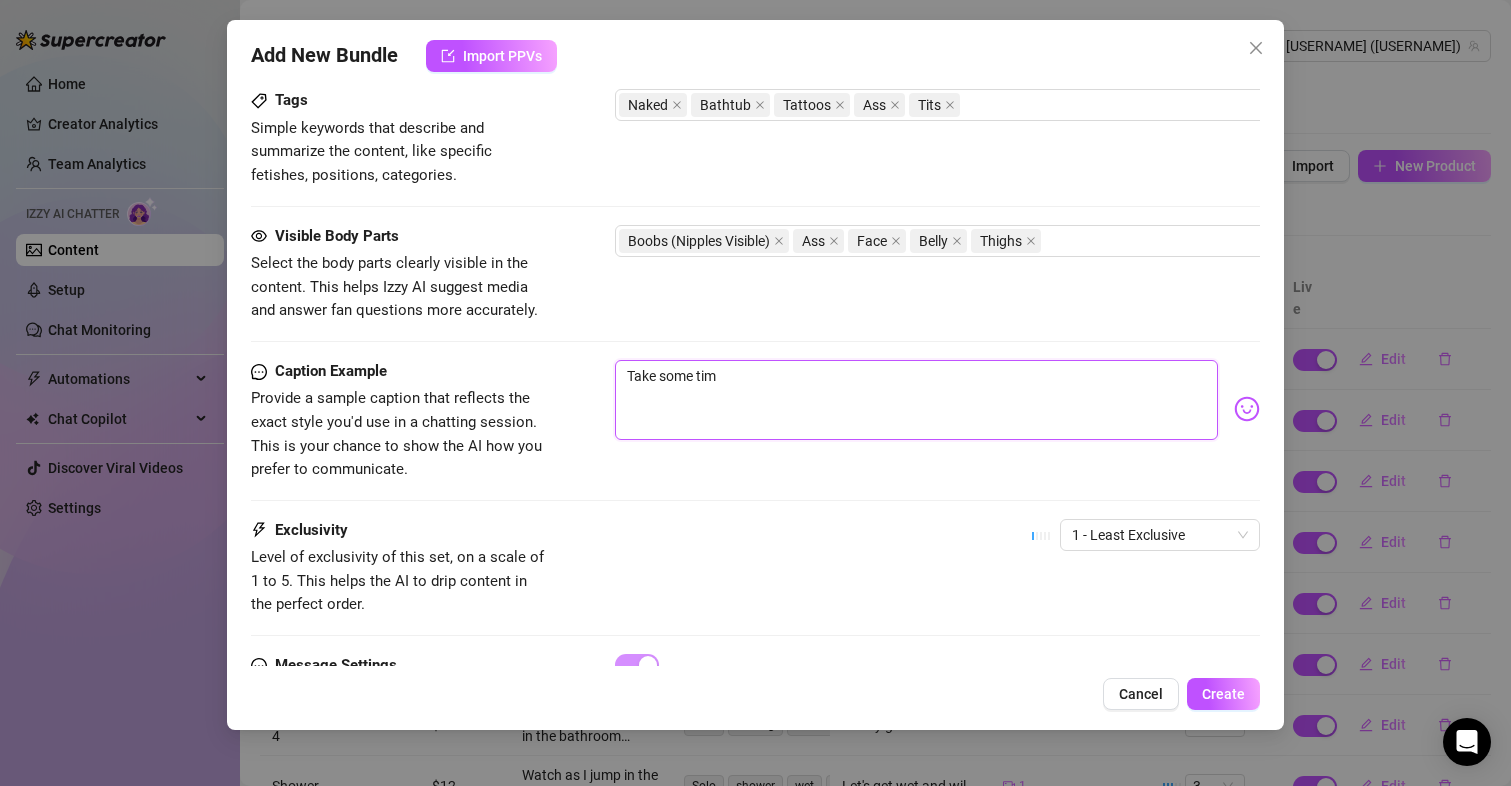 type on "Take some tim," 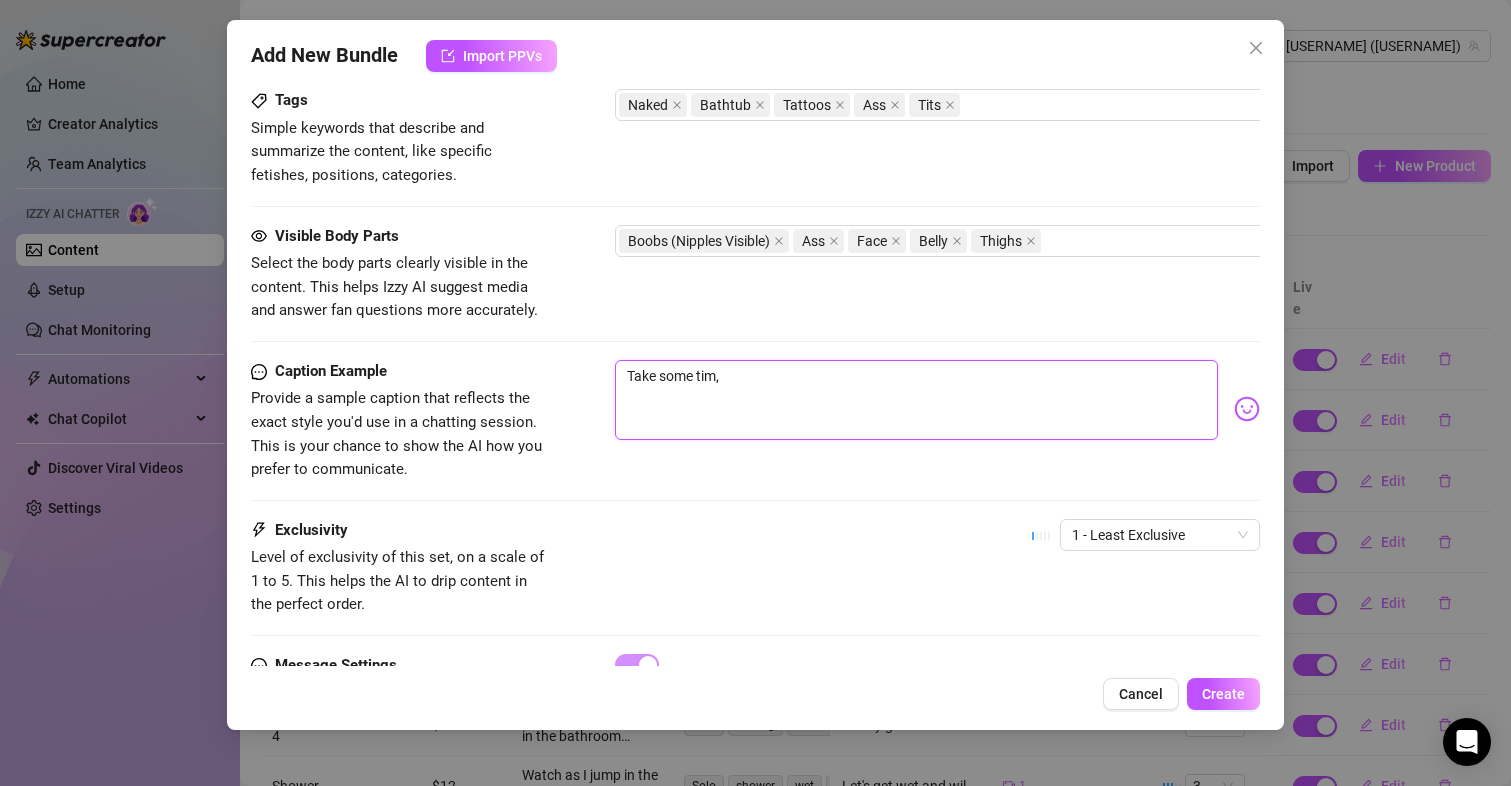type on "Take some tim,e" 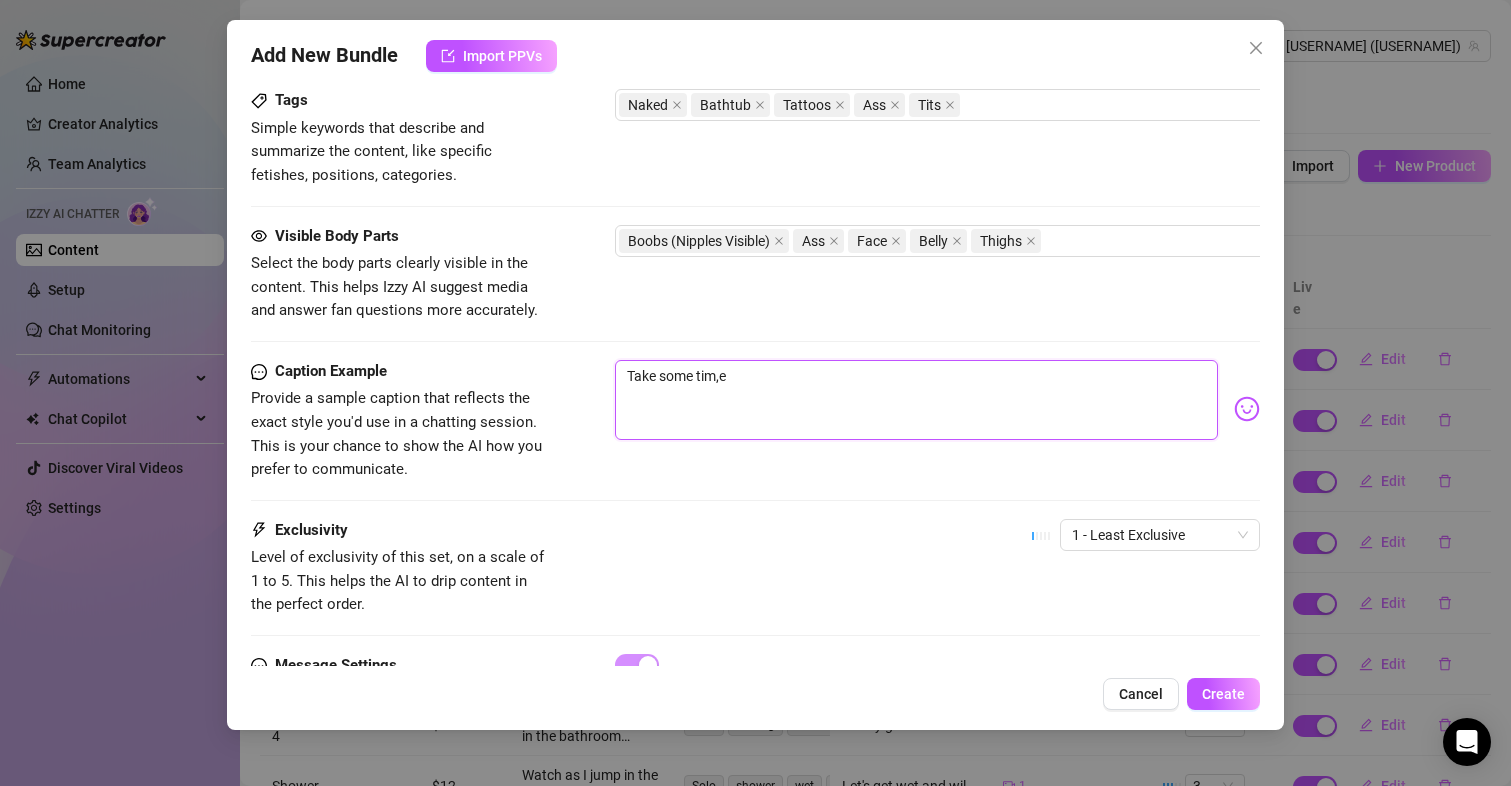 type on "Take some tim,e" 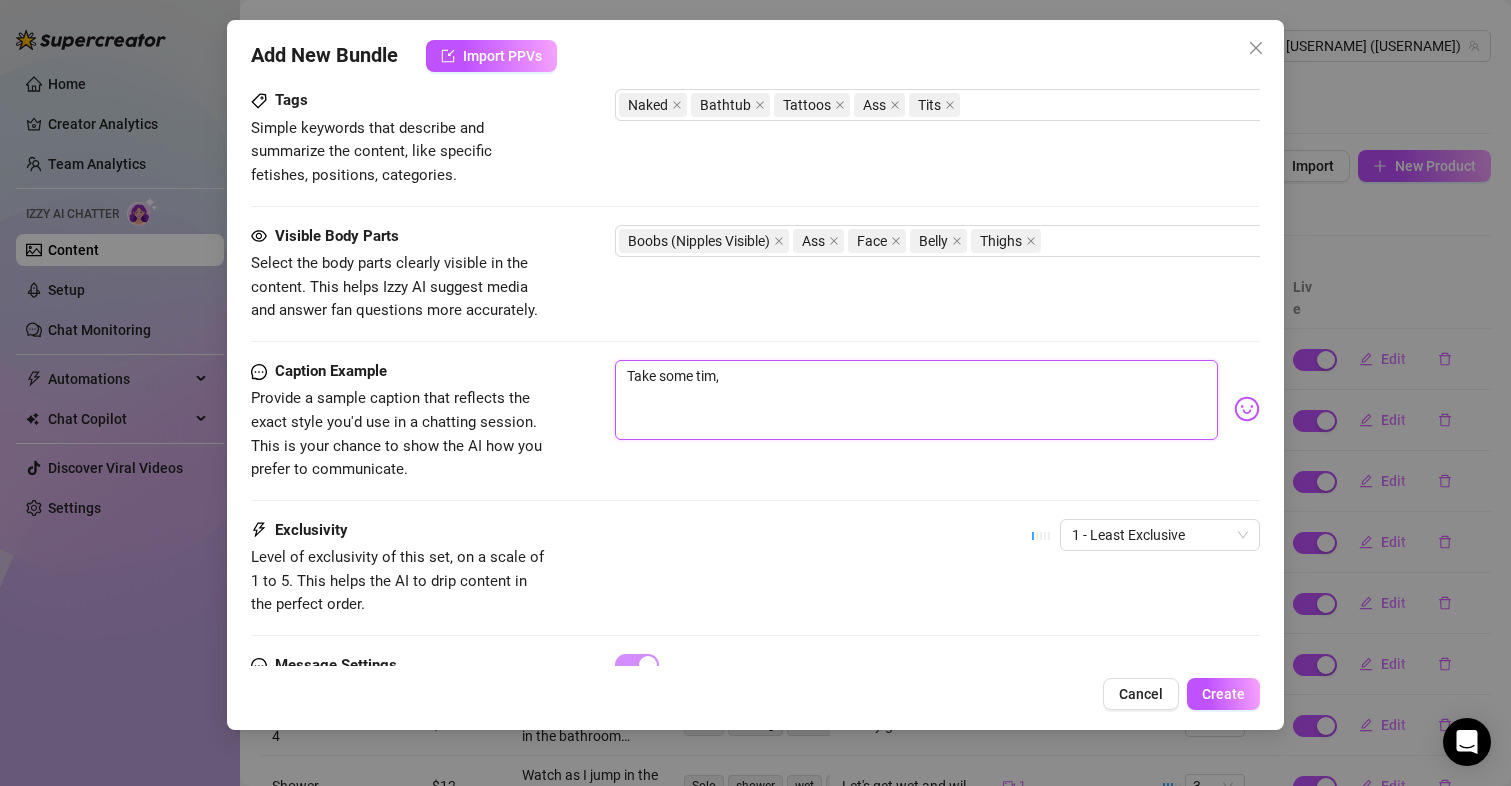 type on "Take some tim" 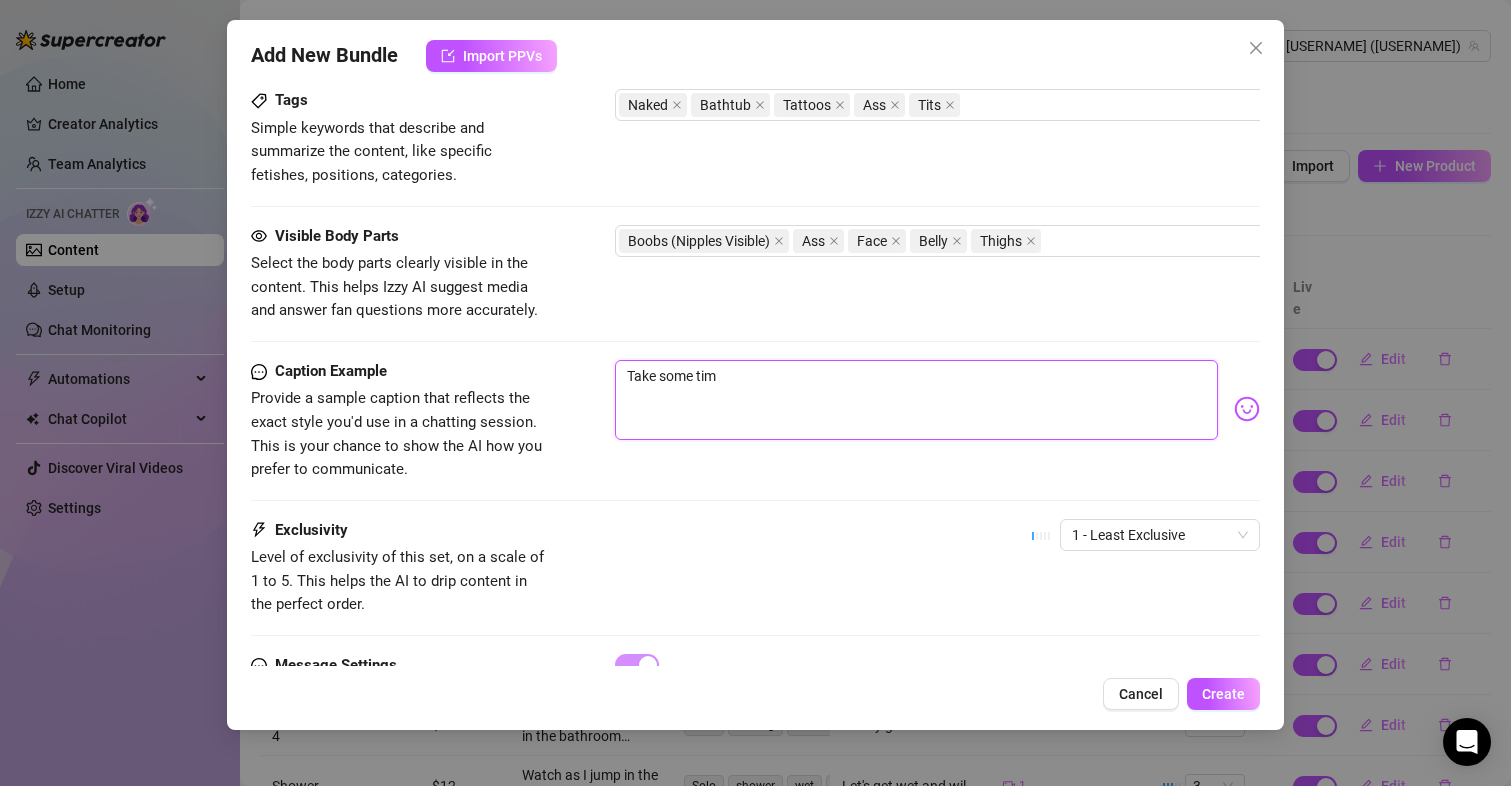 type on "Take some time" 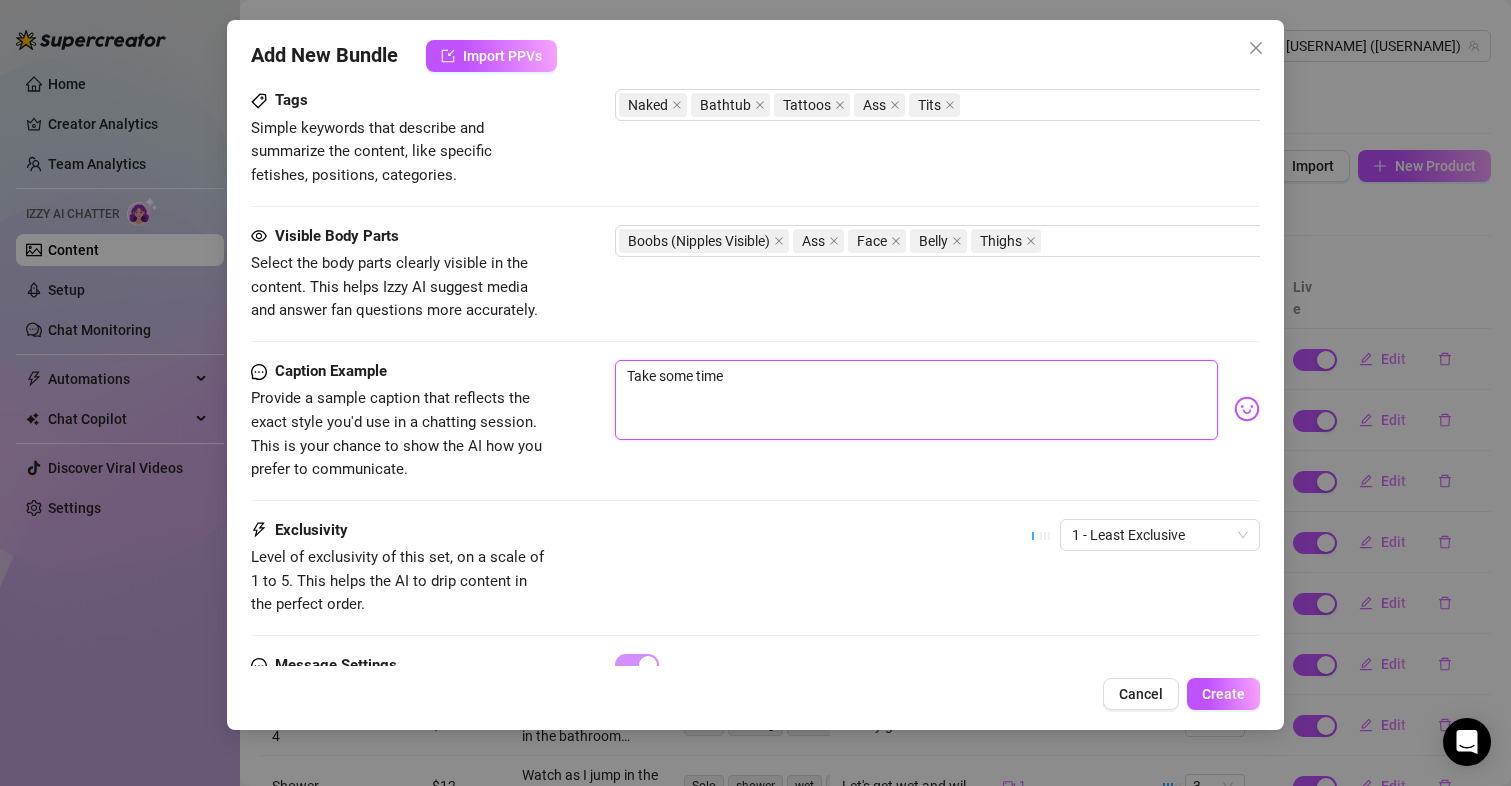type on "Take some time" 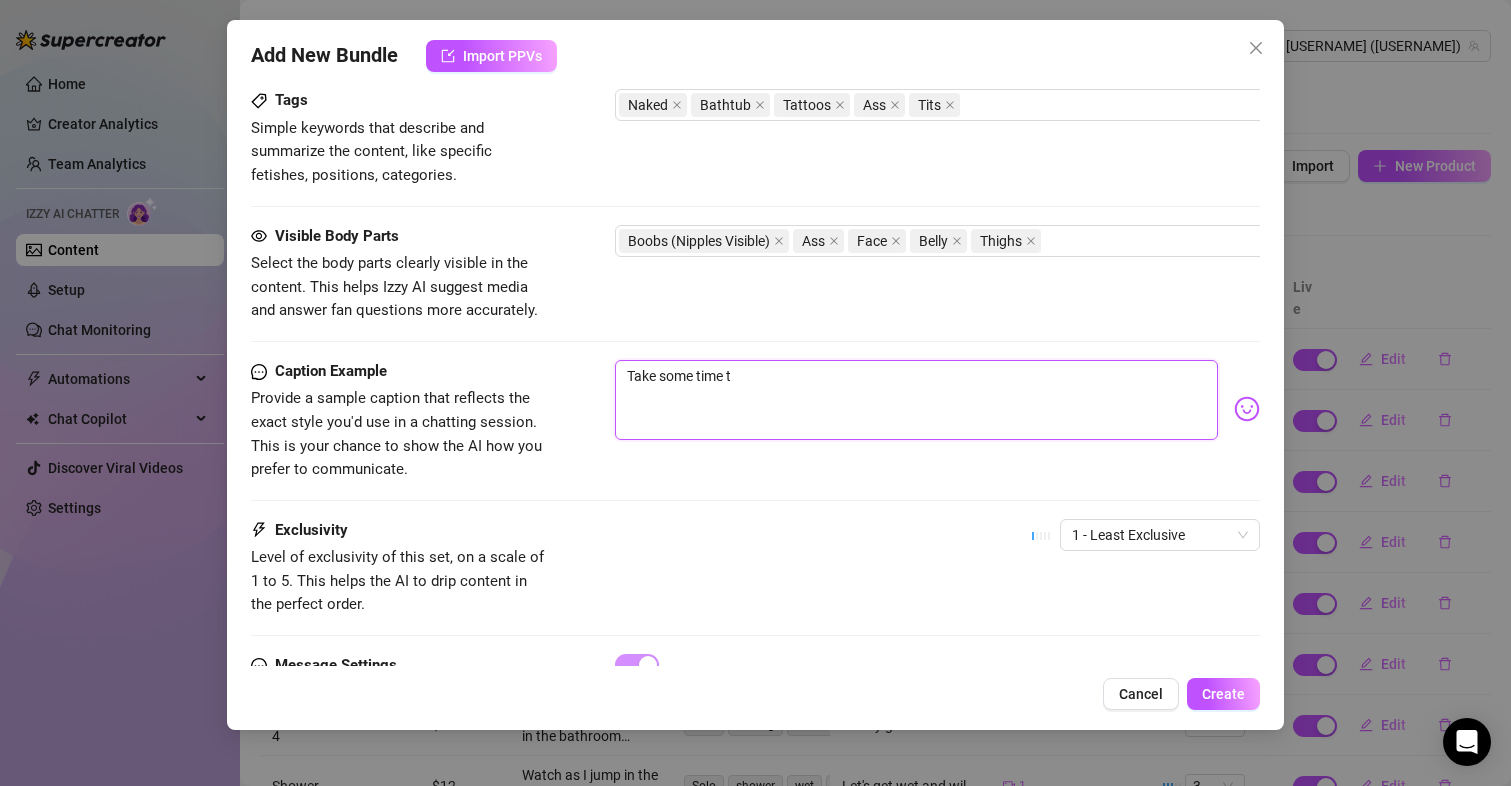 type on "Take some time to" 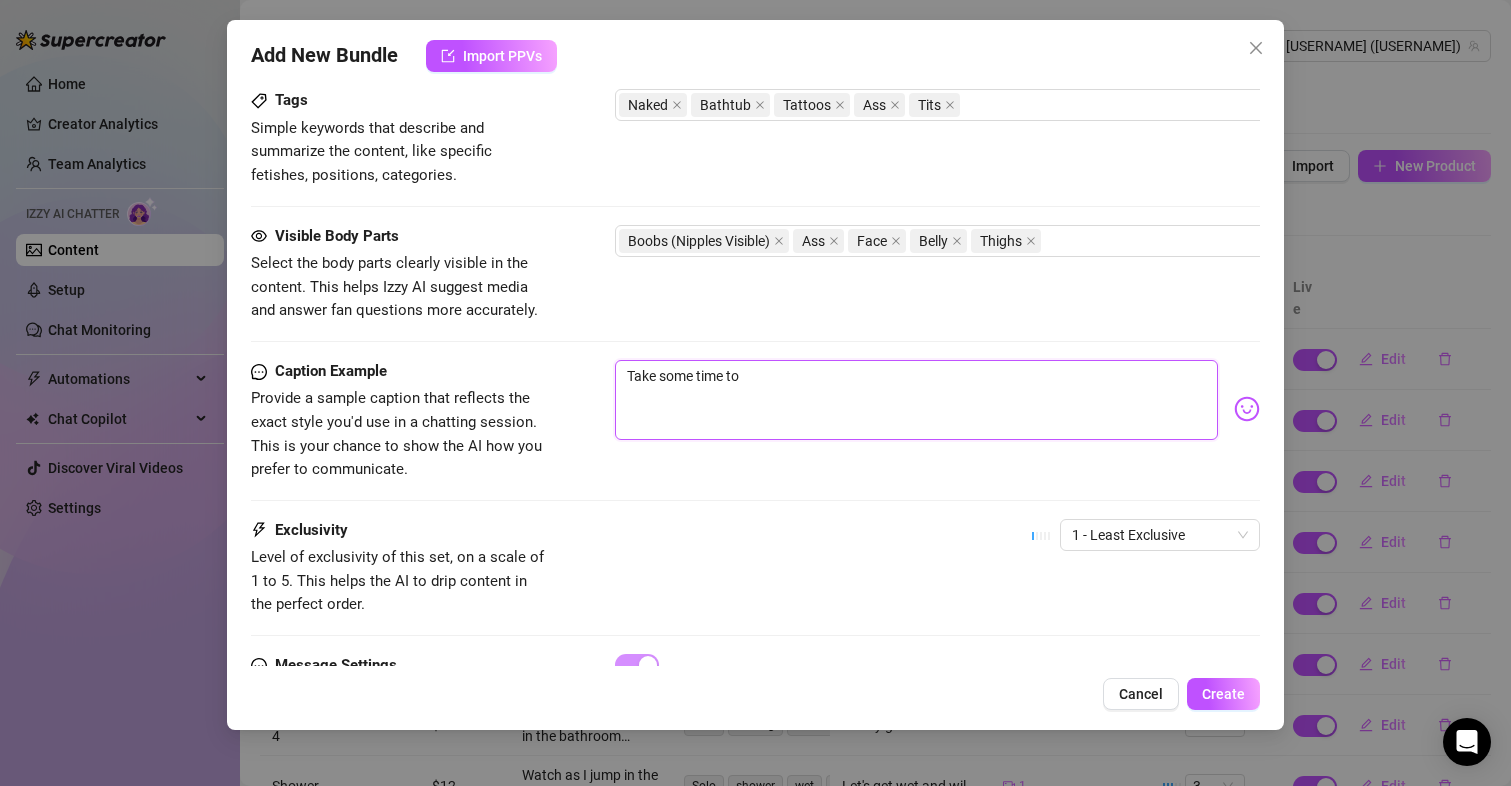 type on "Take some time to" 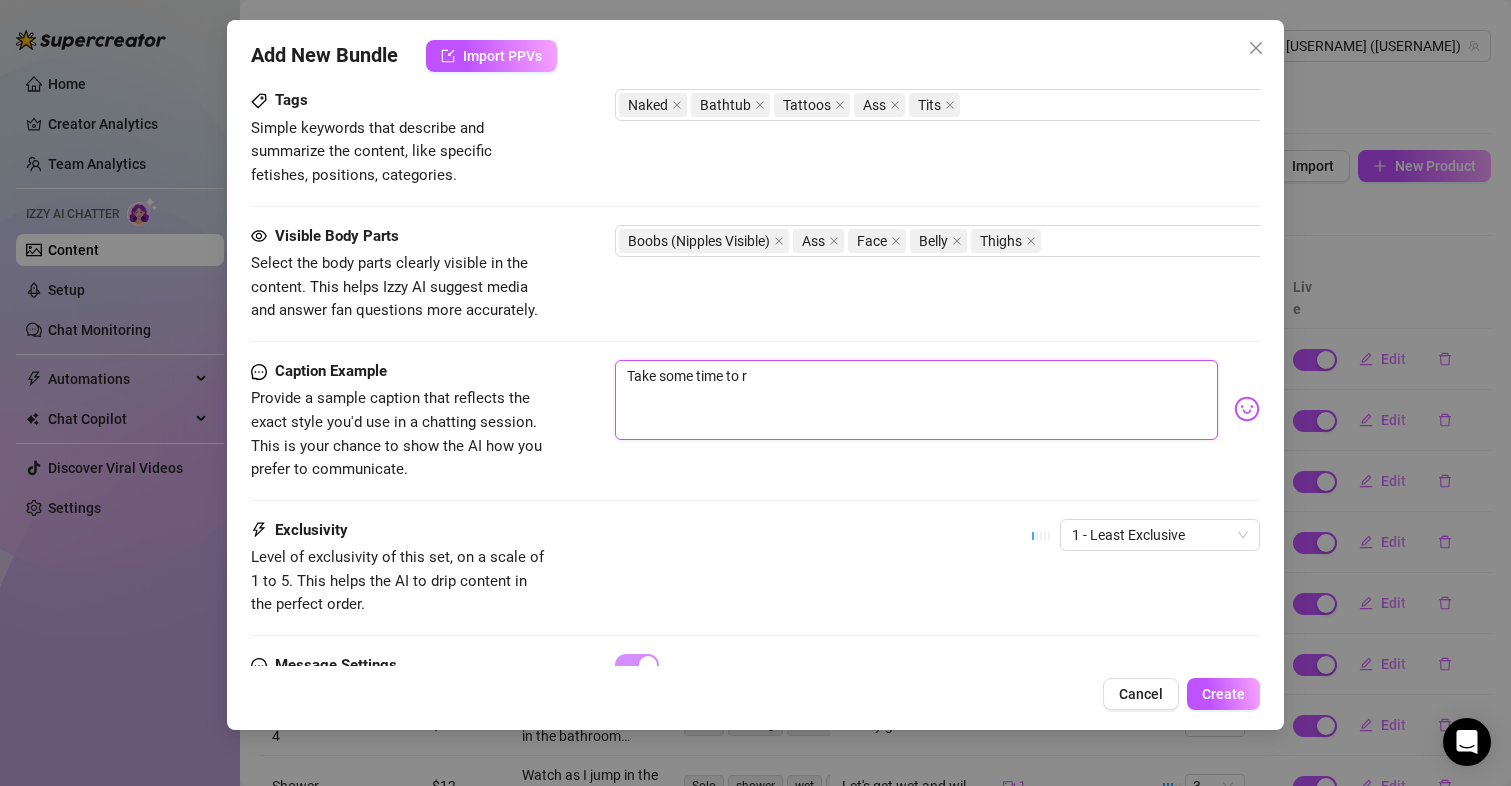 type on "Take some time to re" 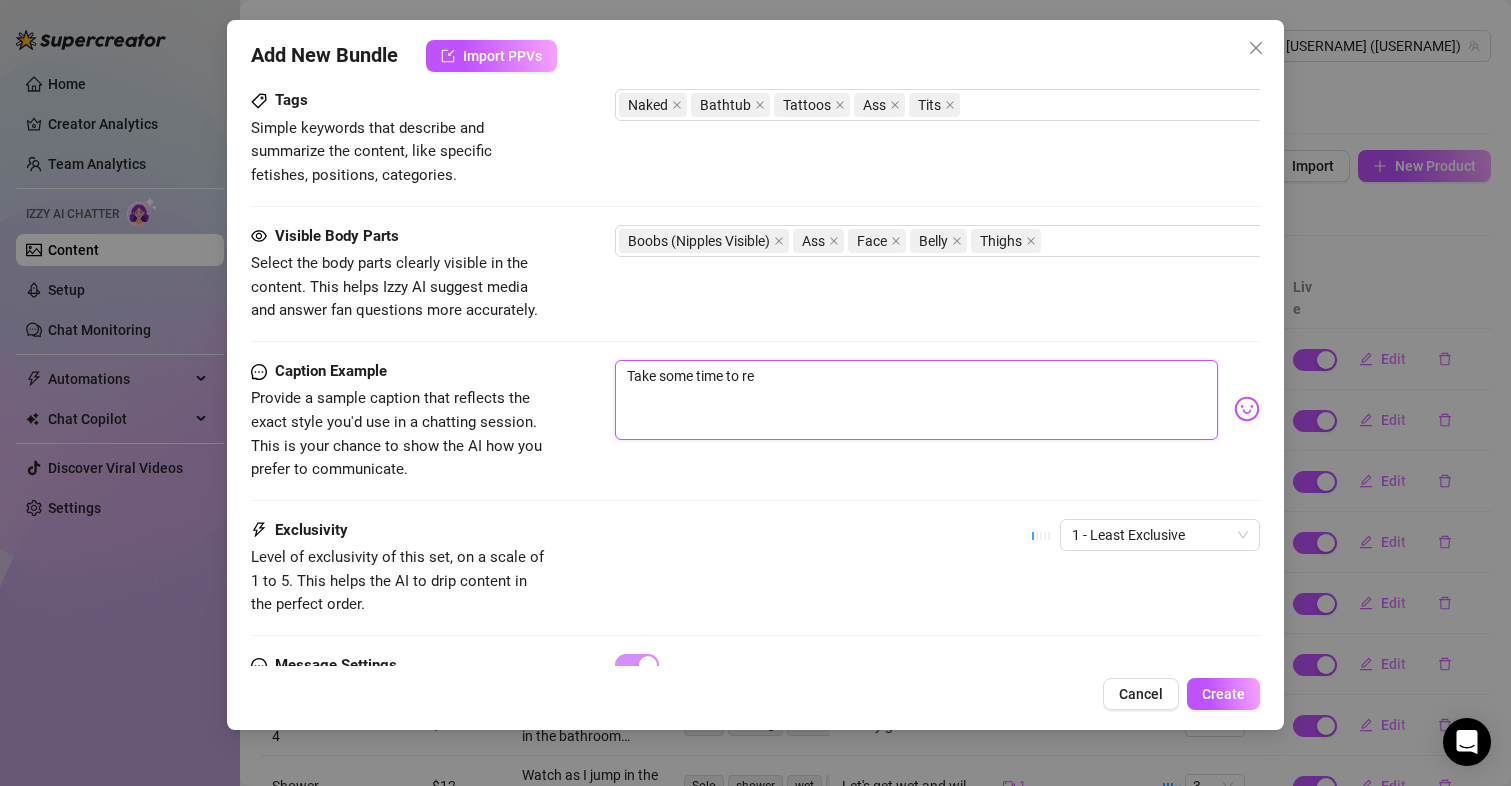 type on "Take some time to rel" 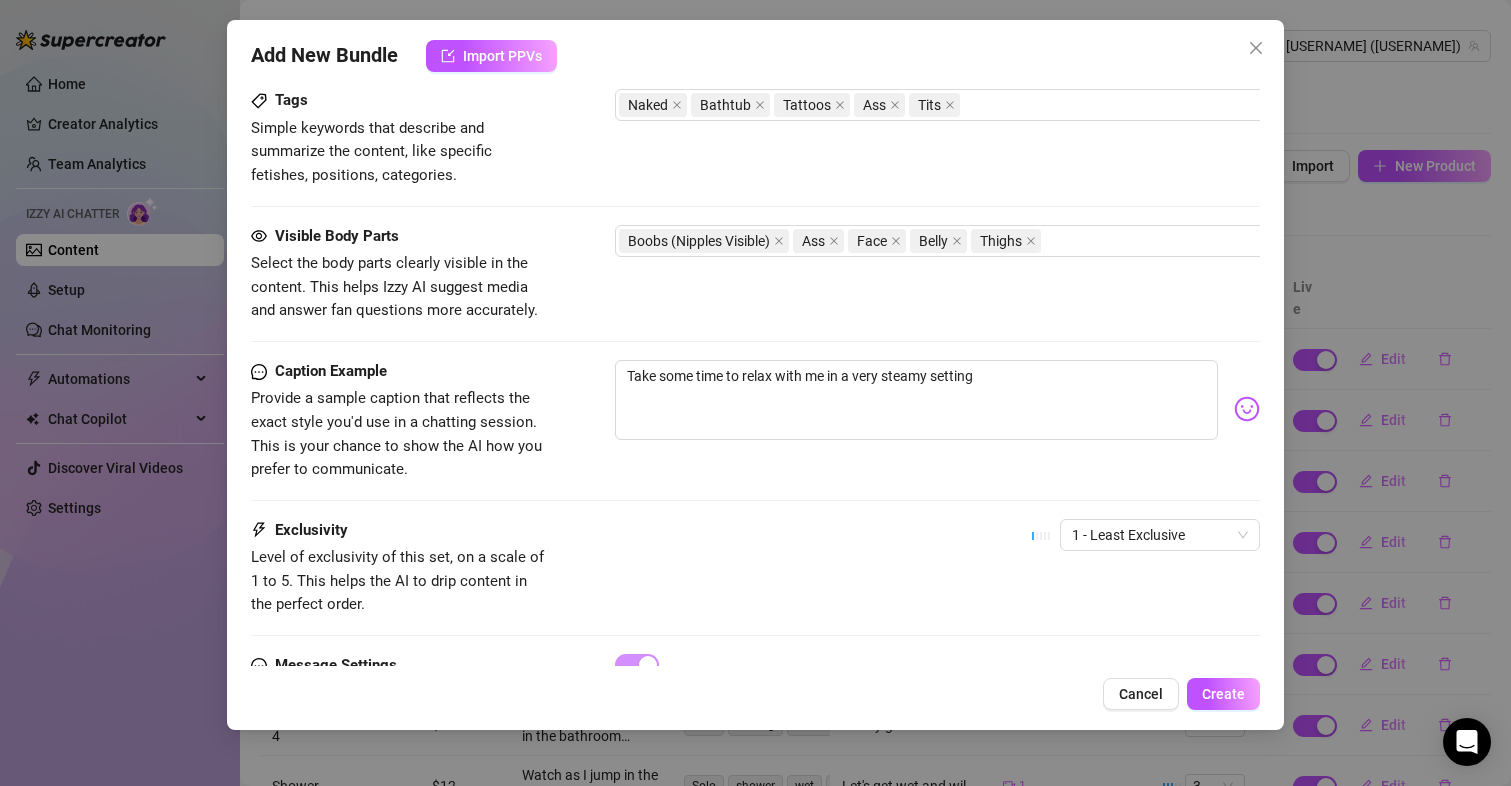 click on "☝️ Pick an emoji…" at bounding box center (1230, 409) 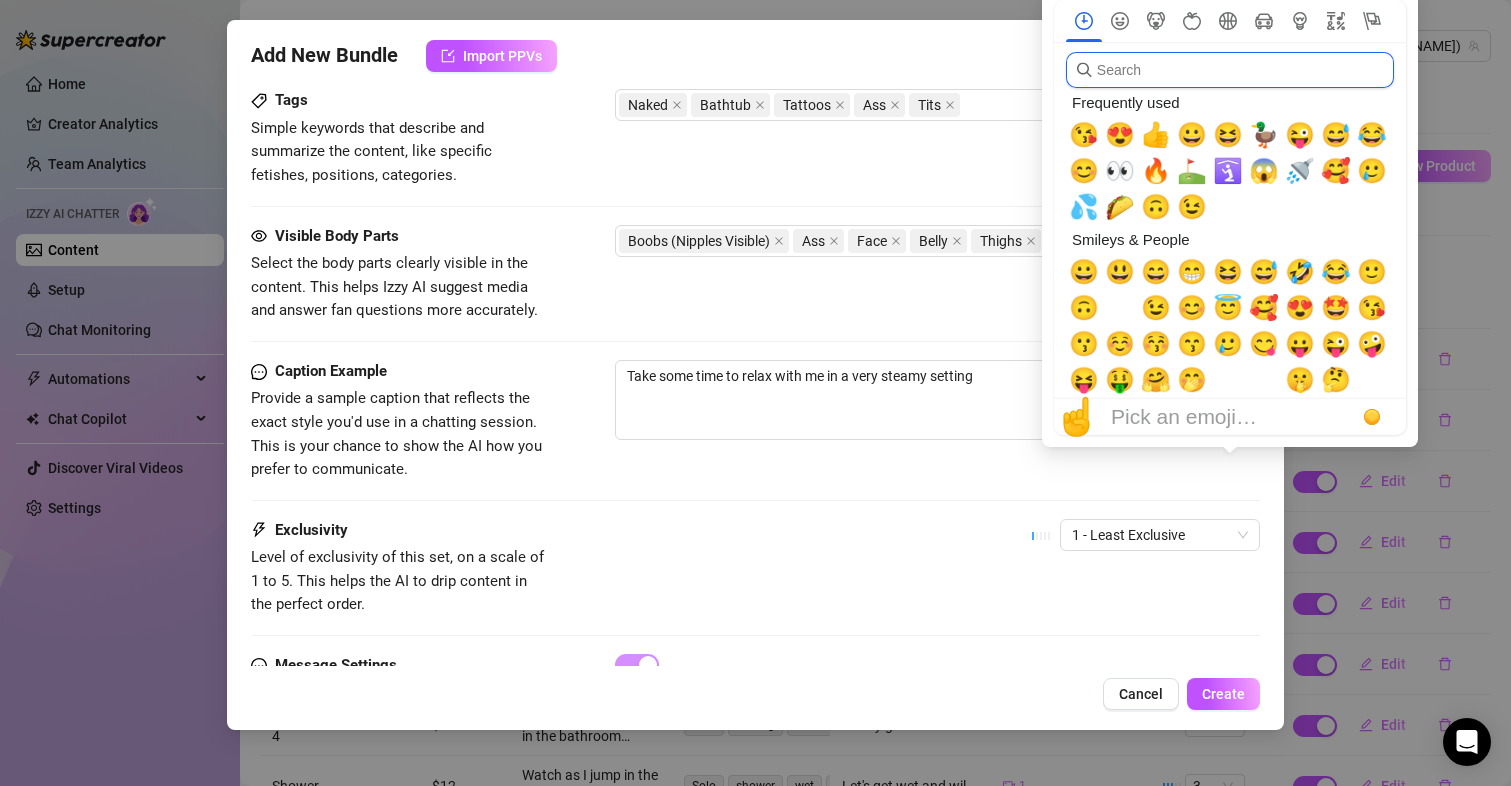 click at bounding box center [1230, 70] 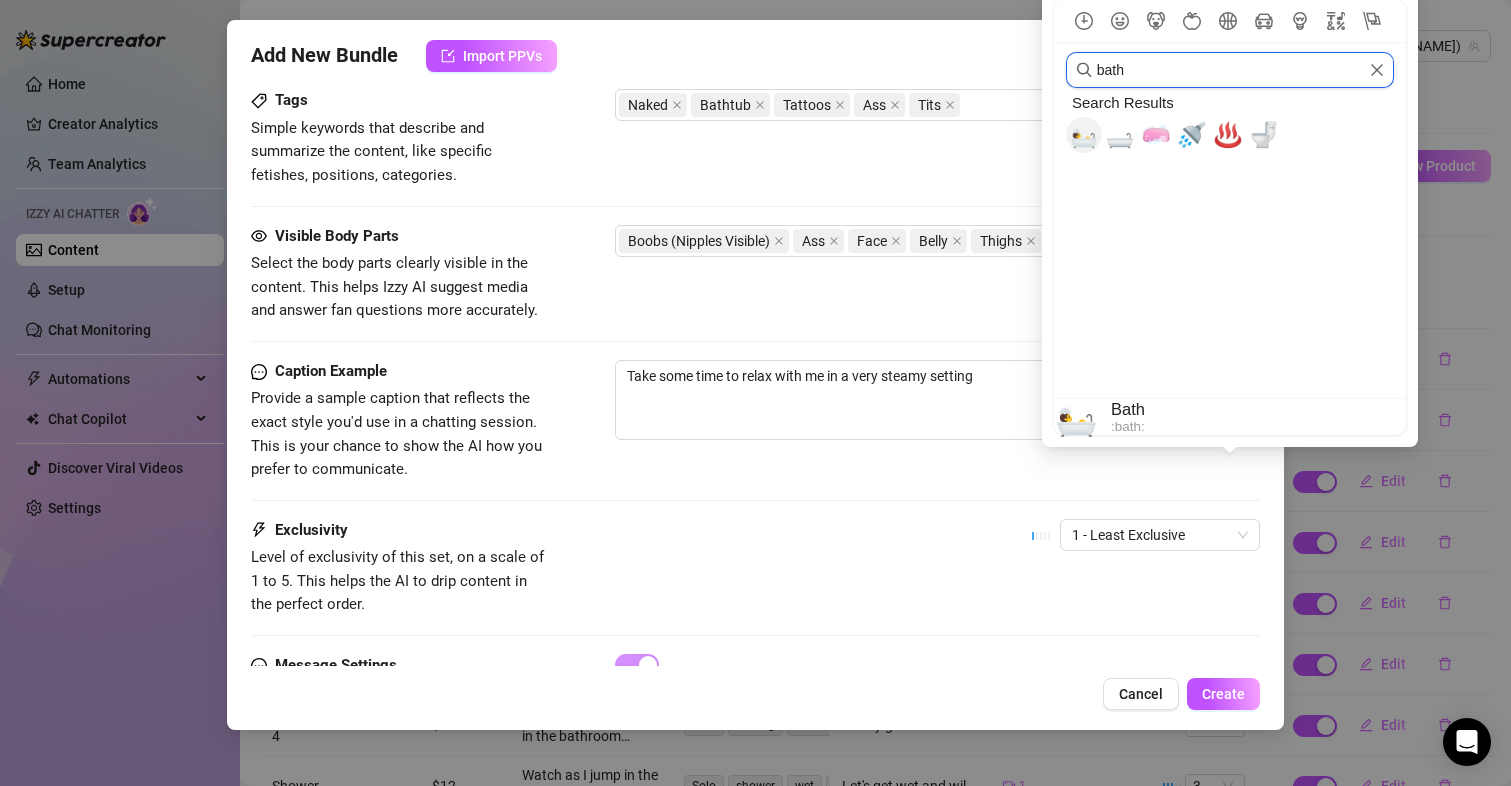 click on "🛀" at bounding box center (1084, 135) 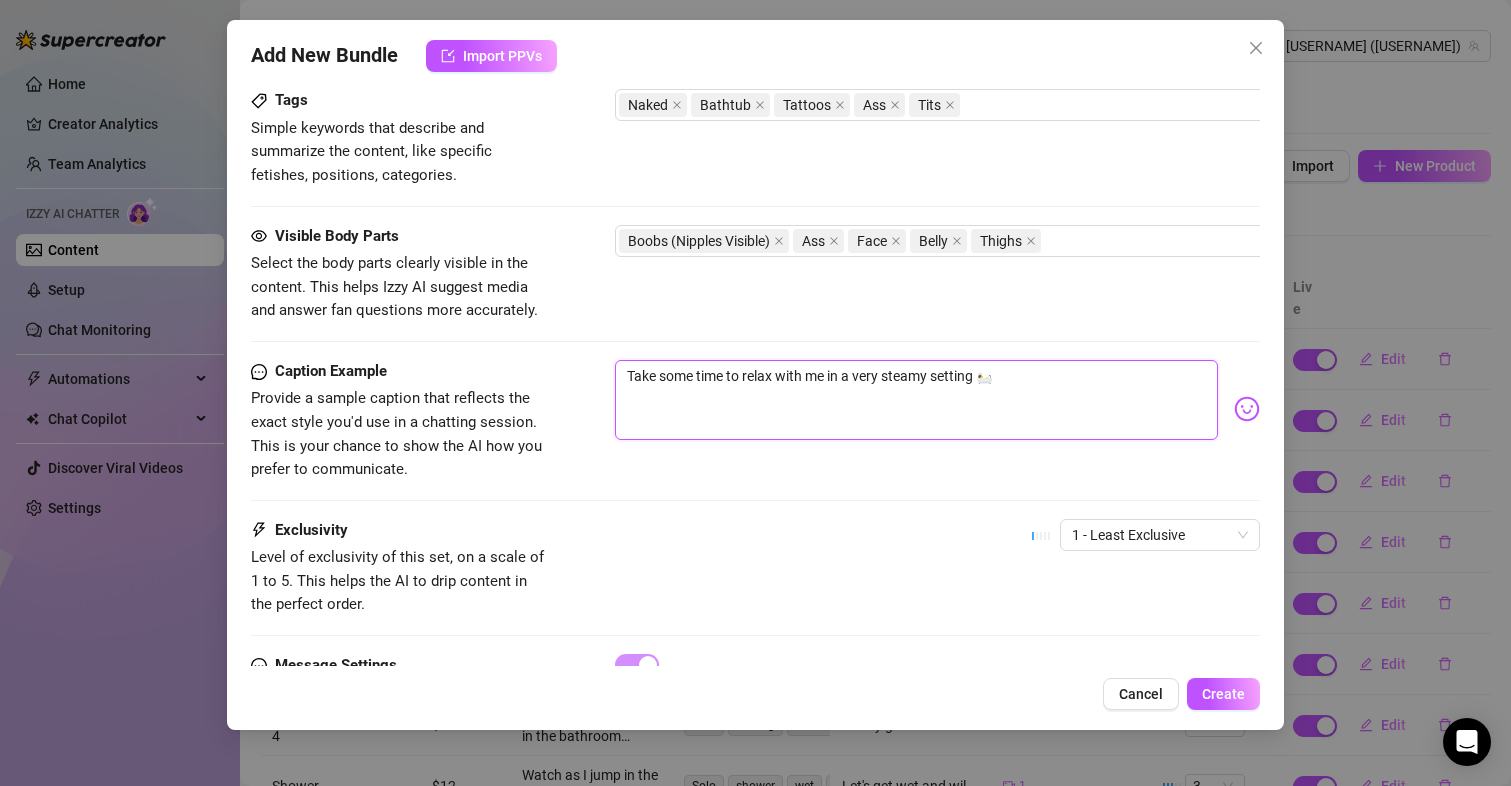 click on "Take some time to relax with me in a very steamy setting 🛀" at bounding box center [917, 400] 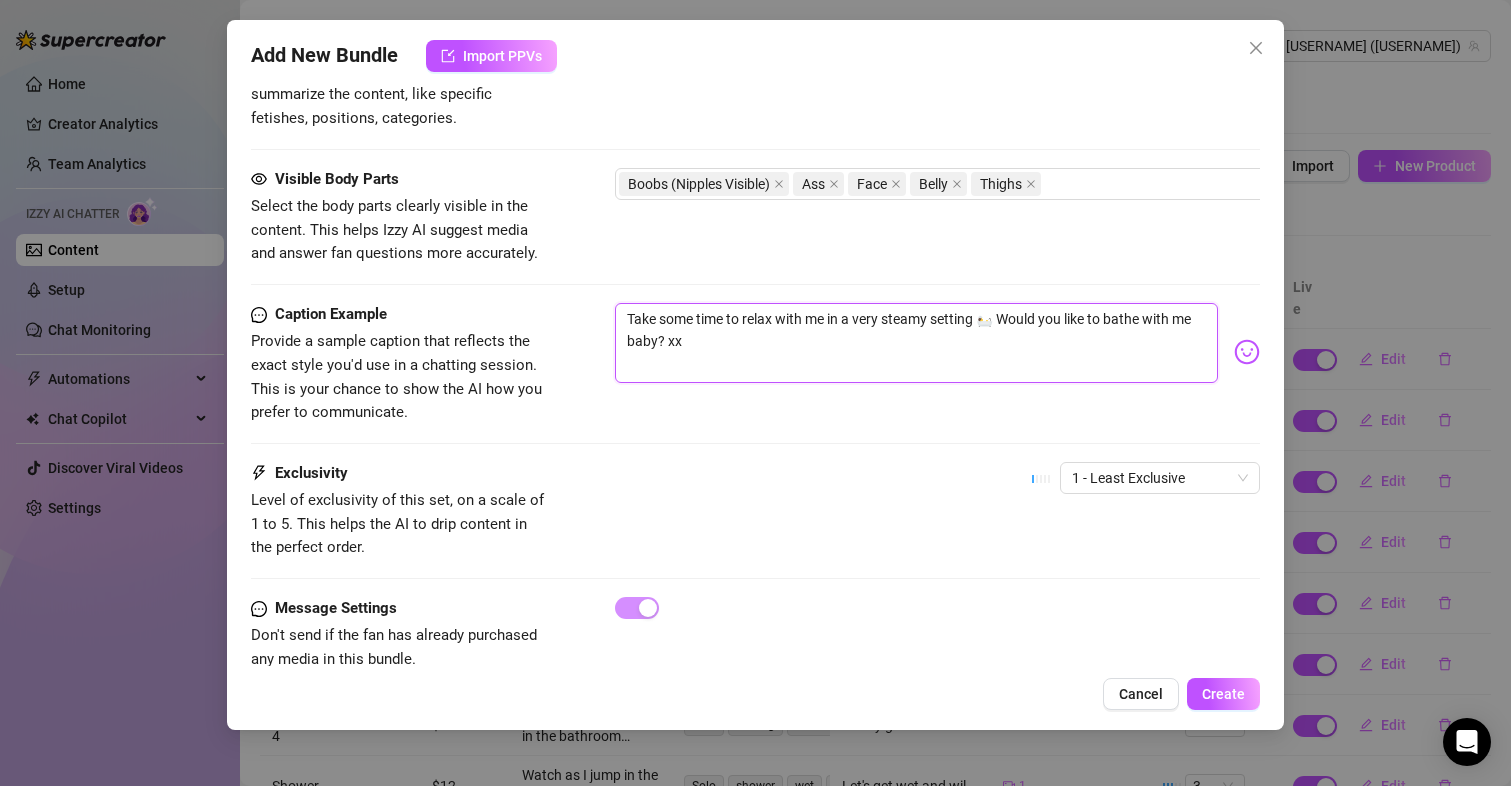scroll, scrollTop: 1217, scrollLeft: 0, axis: vertical 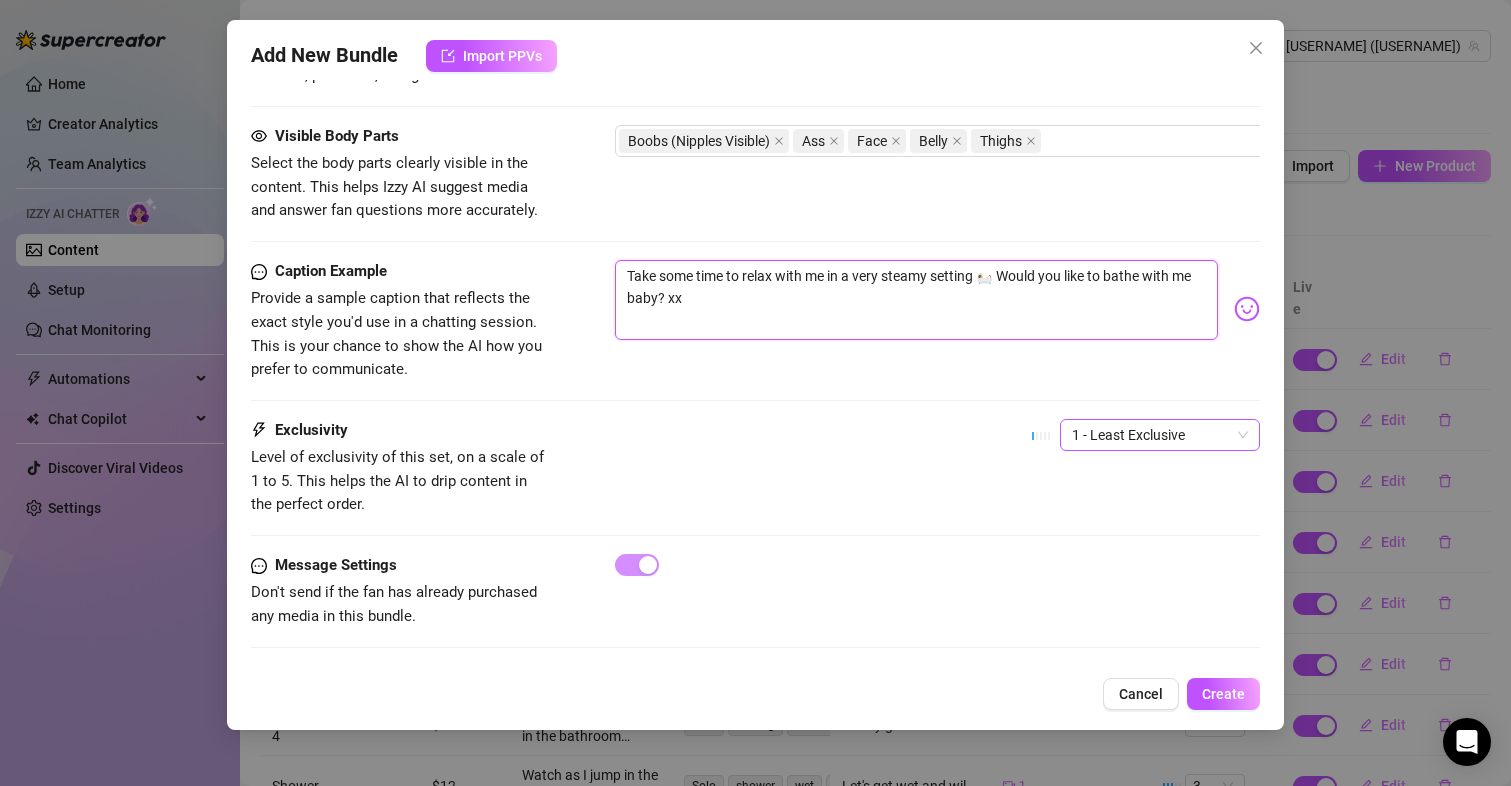 click on "1 - Least Exclusive" at bounding box center [1160, 435] 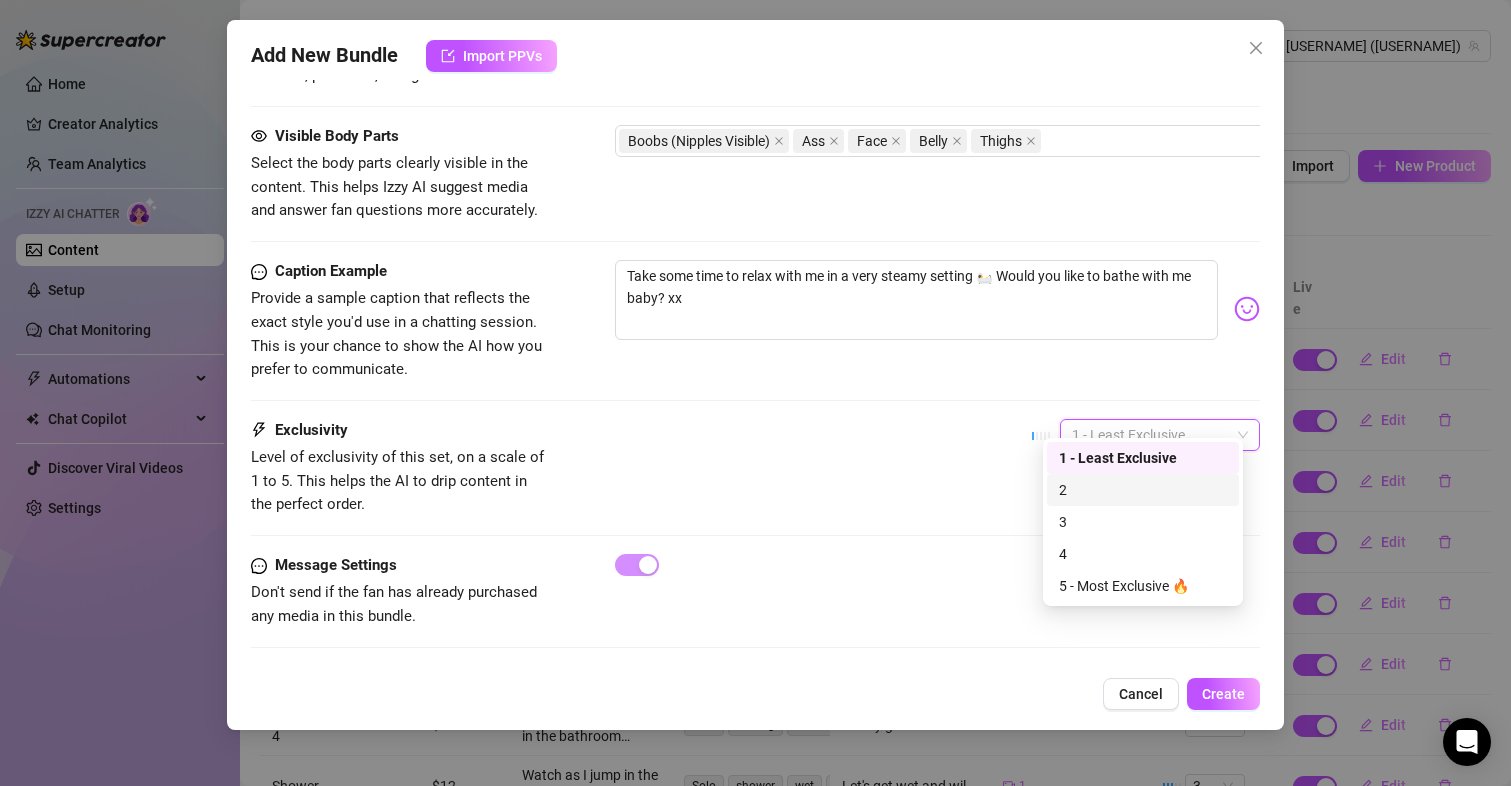 click on "2" at bounding box center (1143, 490) 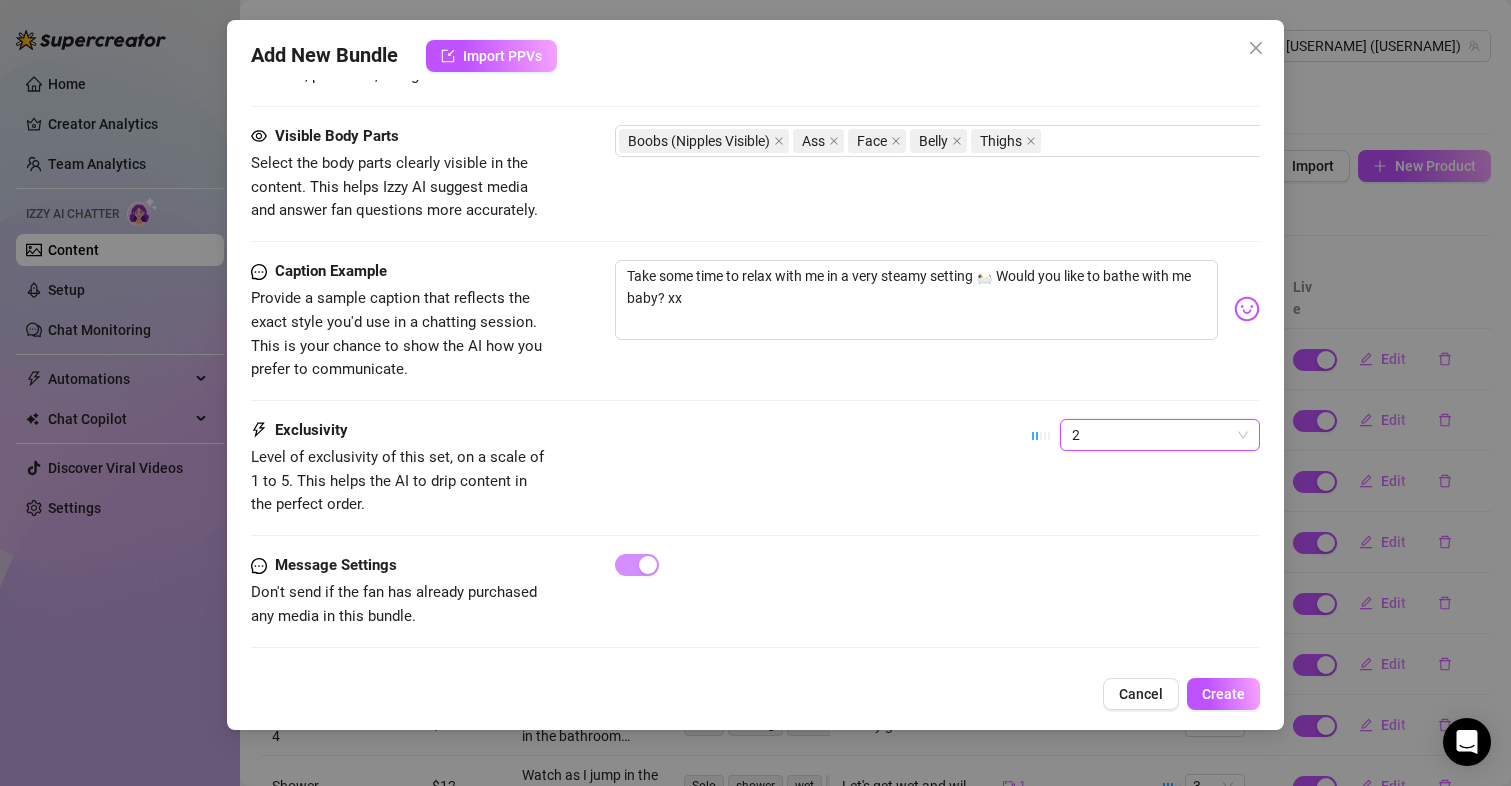 click on "Exclusivity Level of exclusivity of this set, on a scale of 1 to 5. This helps the AI to drip content in the perfect order. 2 2" at bounding box center [756, 468] 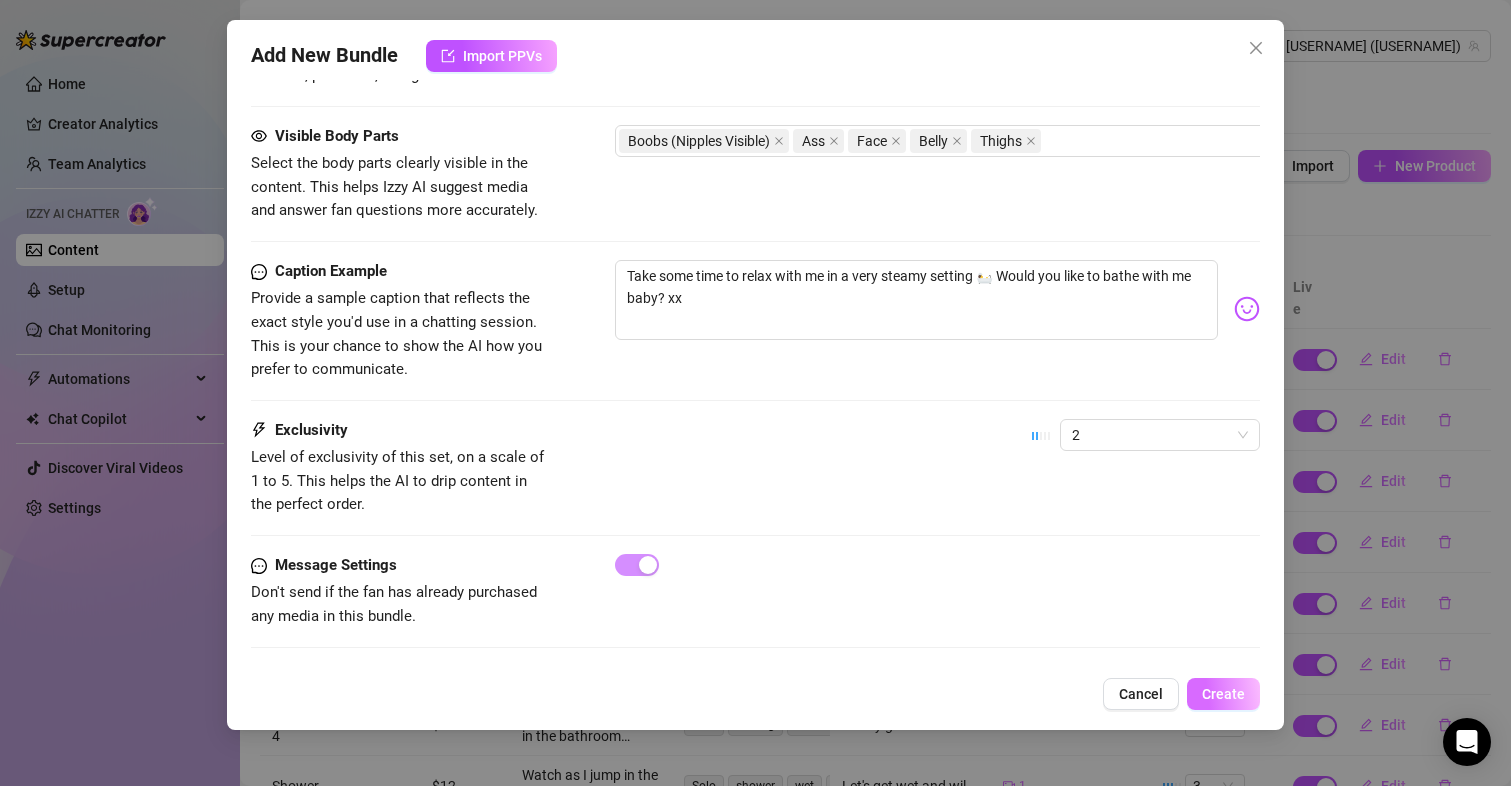 click on "Create" at bounding box center [1223, 694] 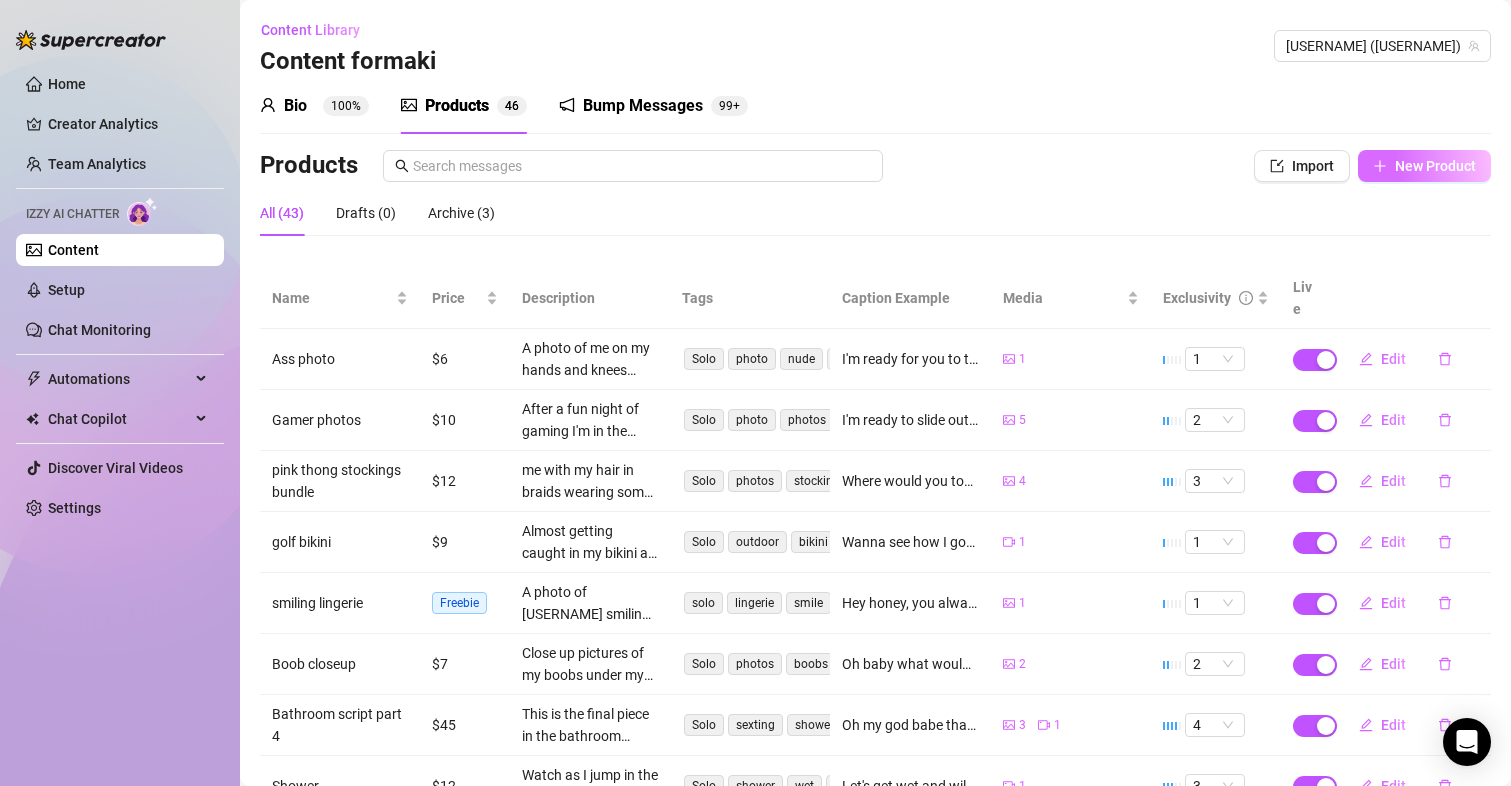 click on "New Product" at bounding box center [1435, 166] 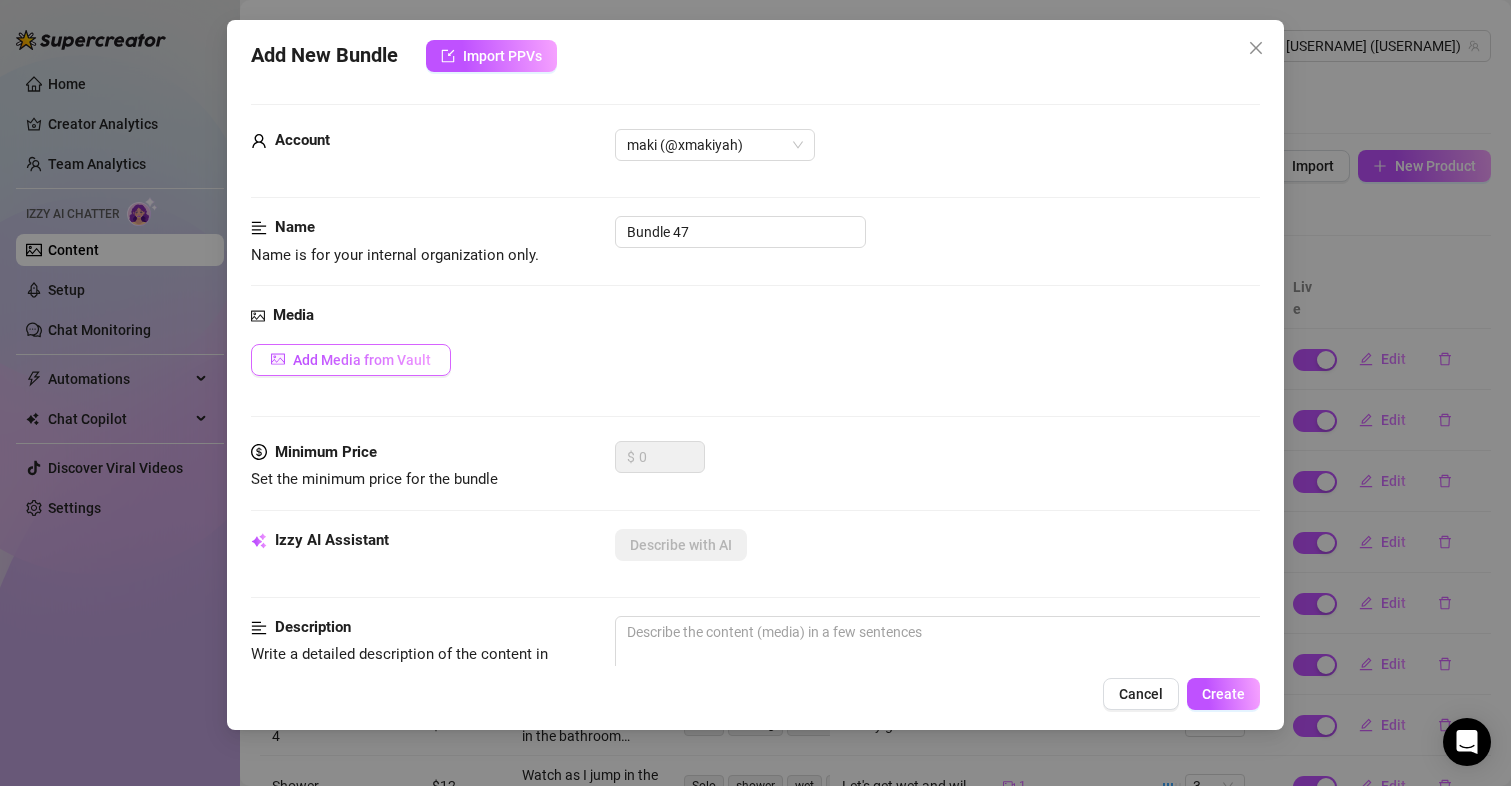 click on "Add Media from Vault" at bounding box center (362, 360) 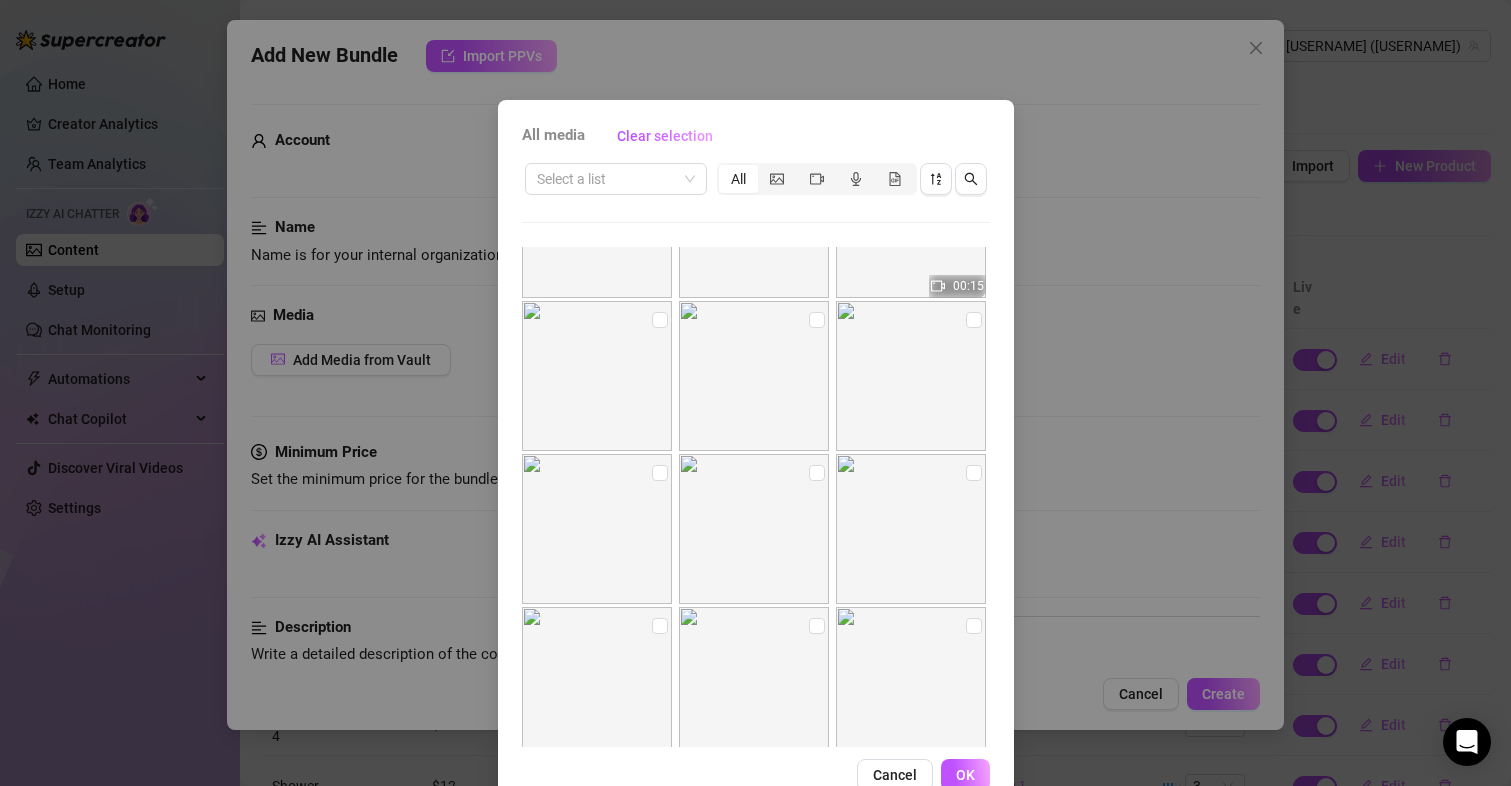 scroll, scrollTop: 284, scrollLeft: 0, axis: vertical 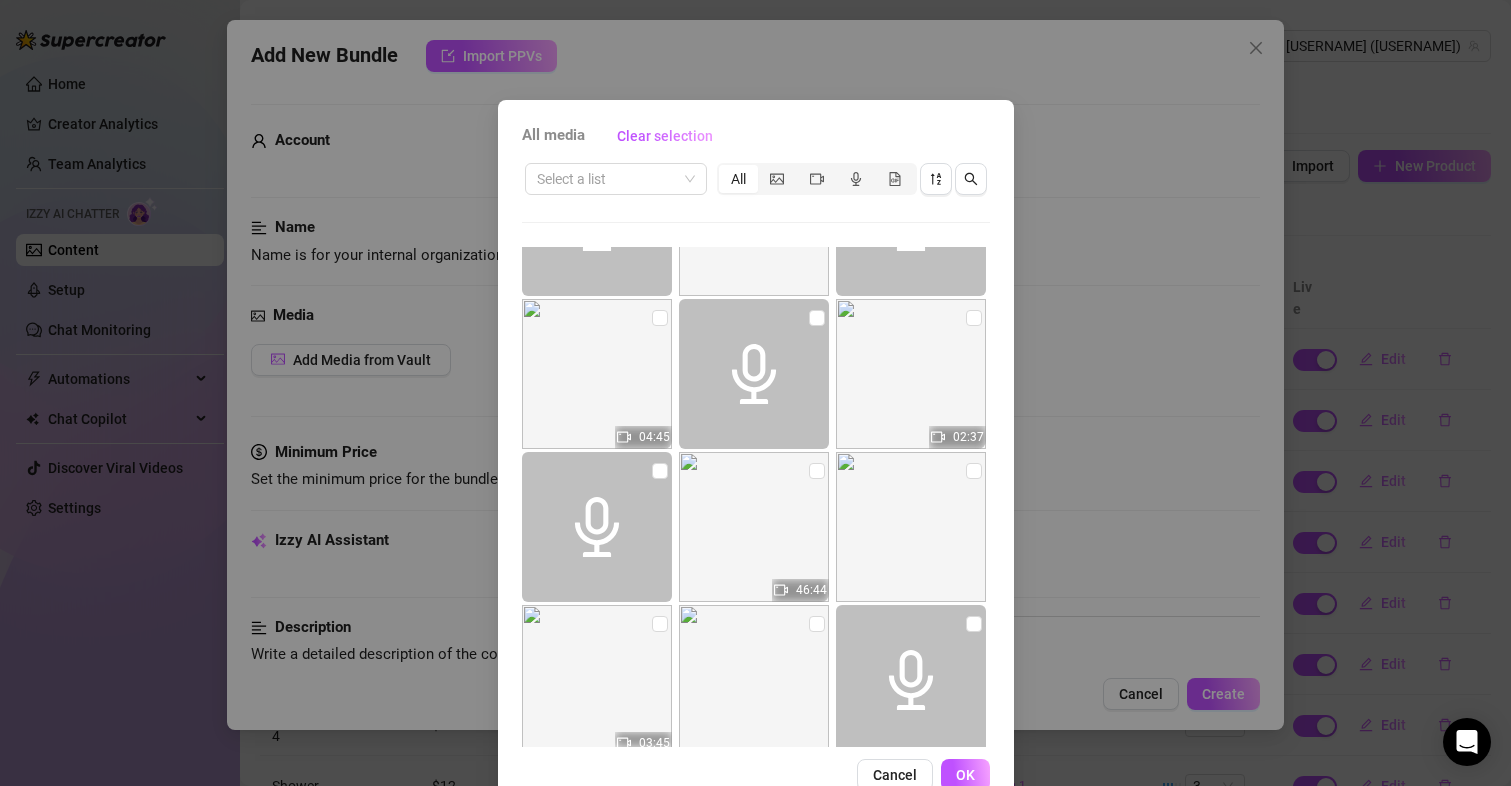 click on "Cancel" at bounding box center [895, 775] 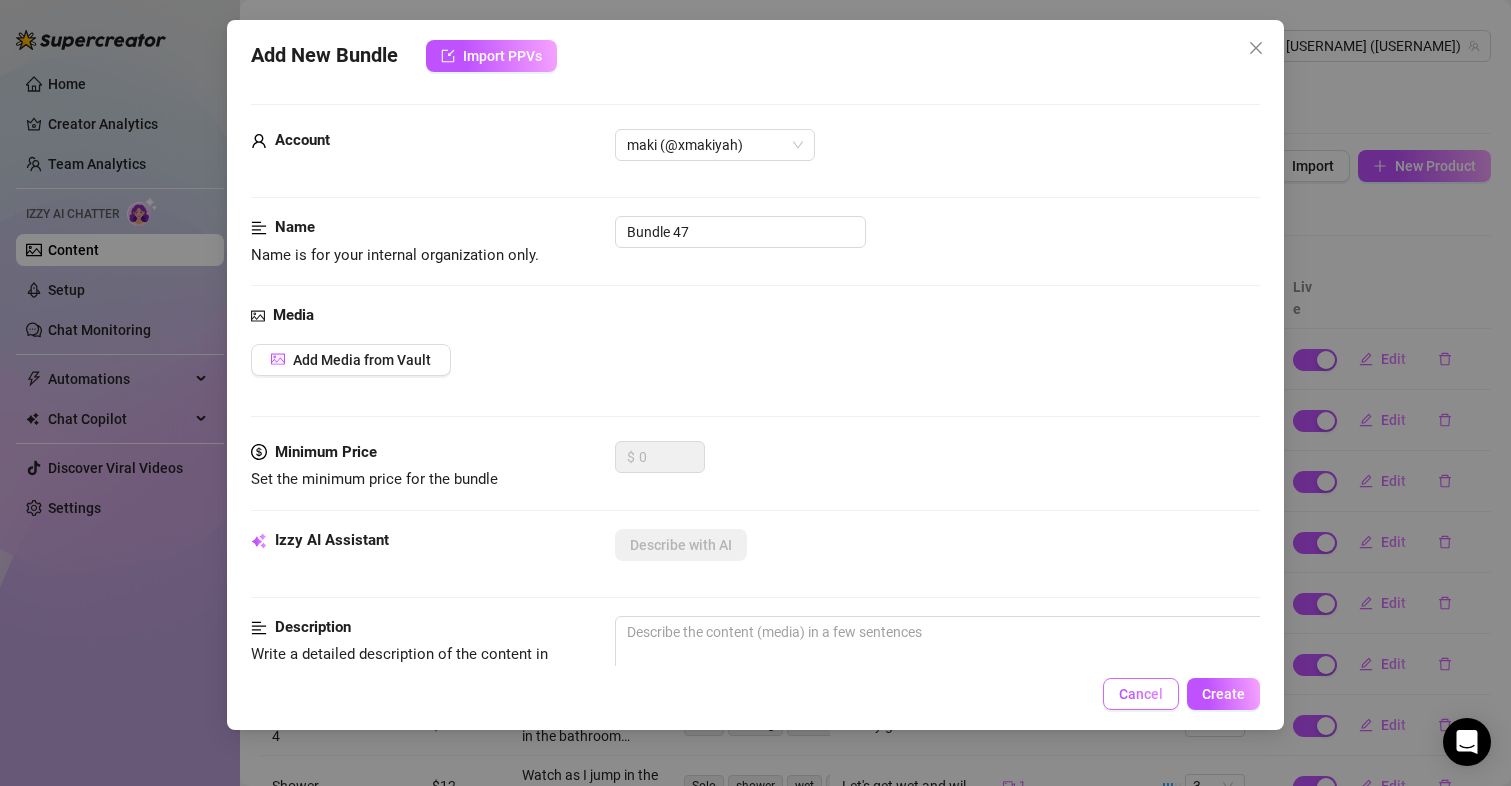 click on "Cancel" at bounding box center (1141, 694) 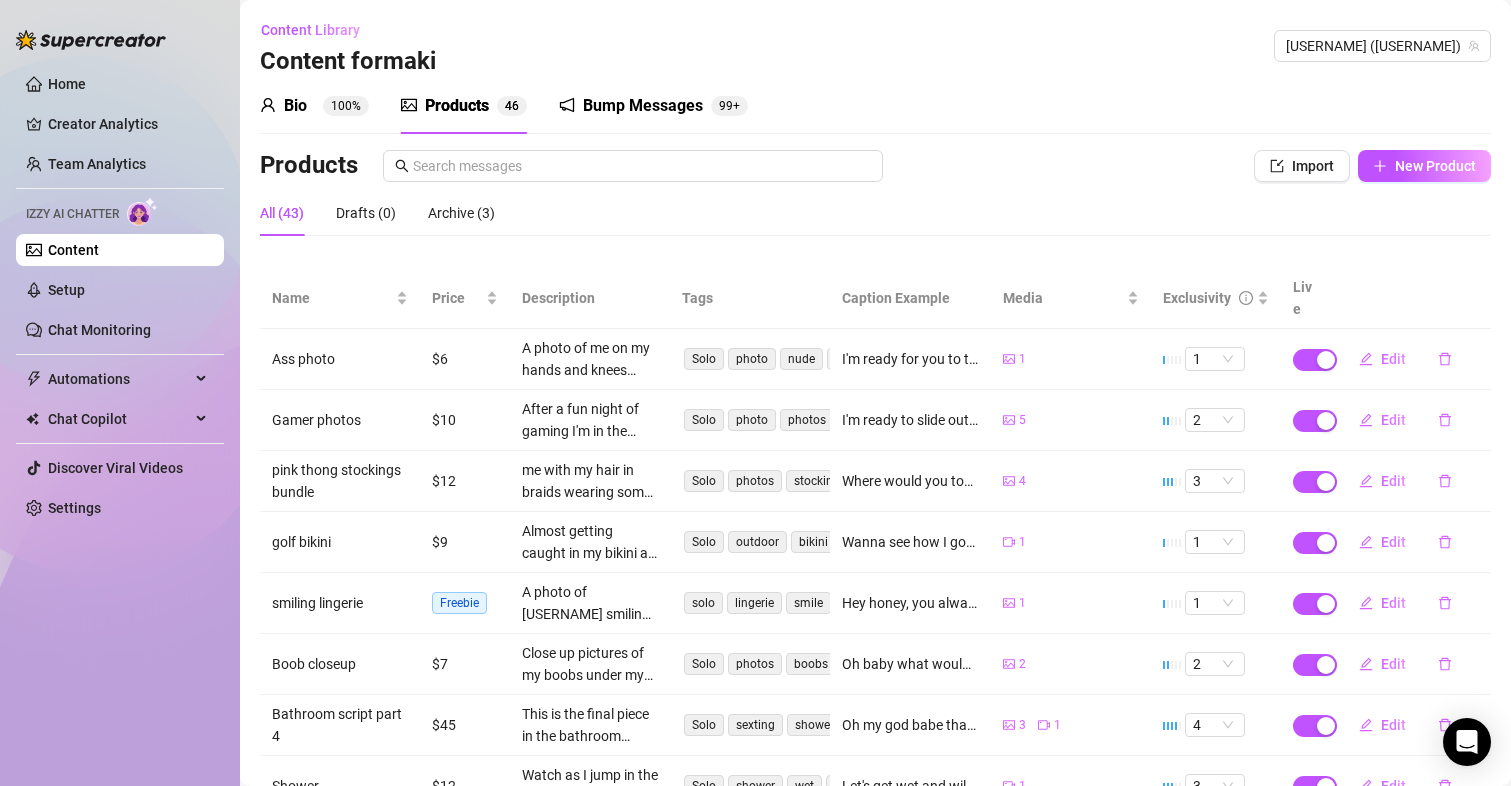 scroll, scrollTop: 200, scrollLeft: 0, axis: vertical 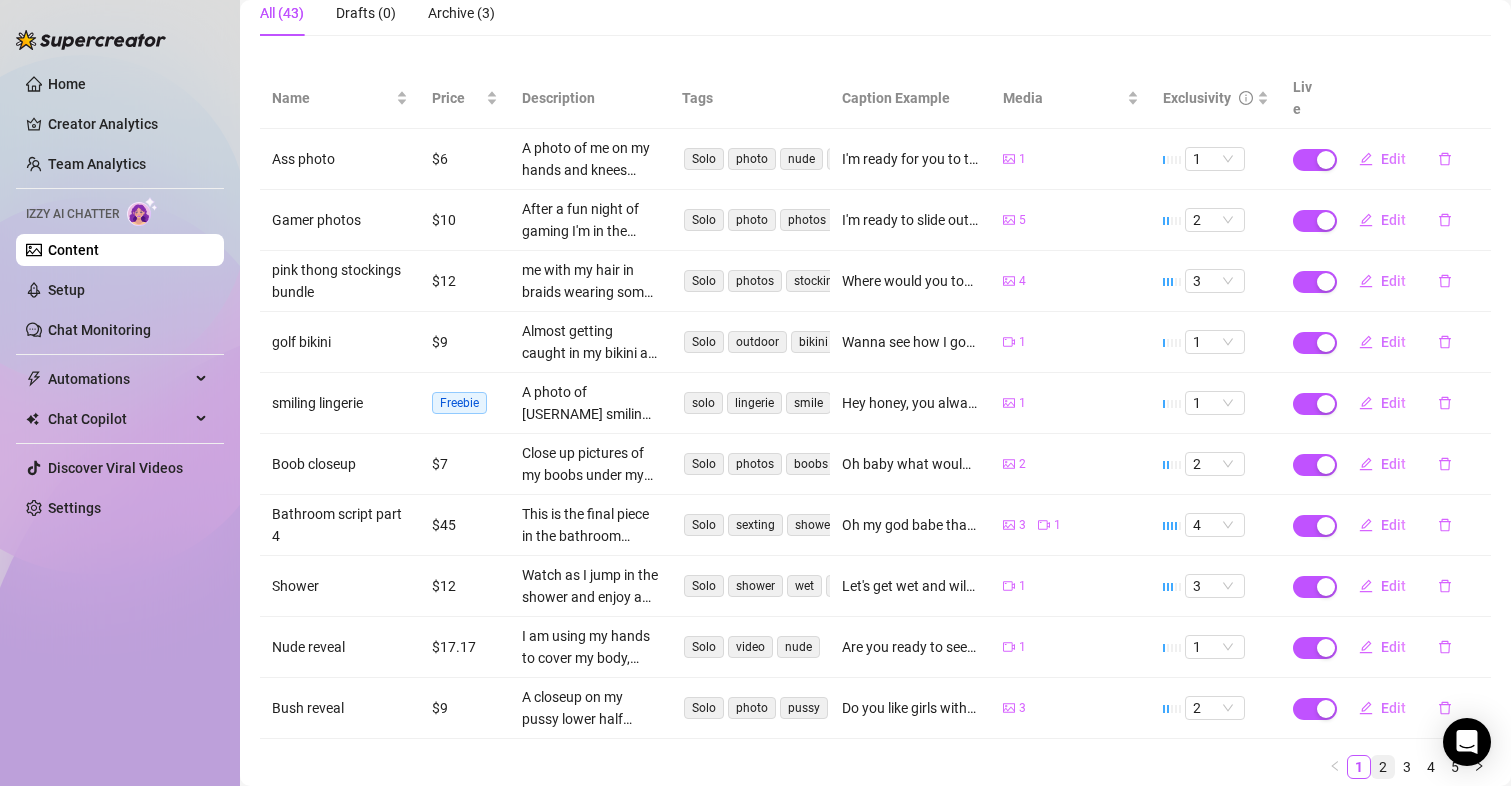 click on "2" at bounding box center (1383, 767) 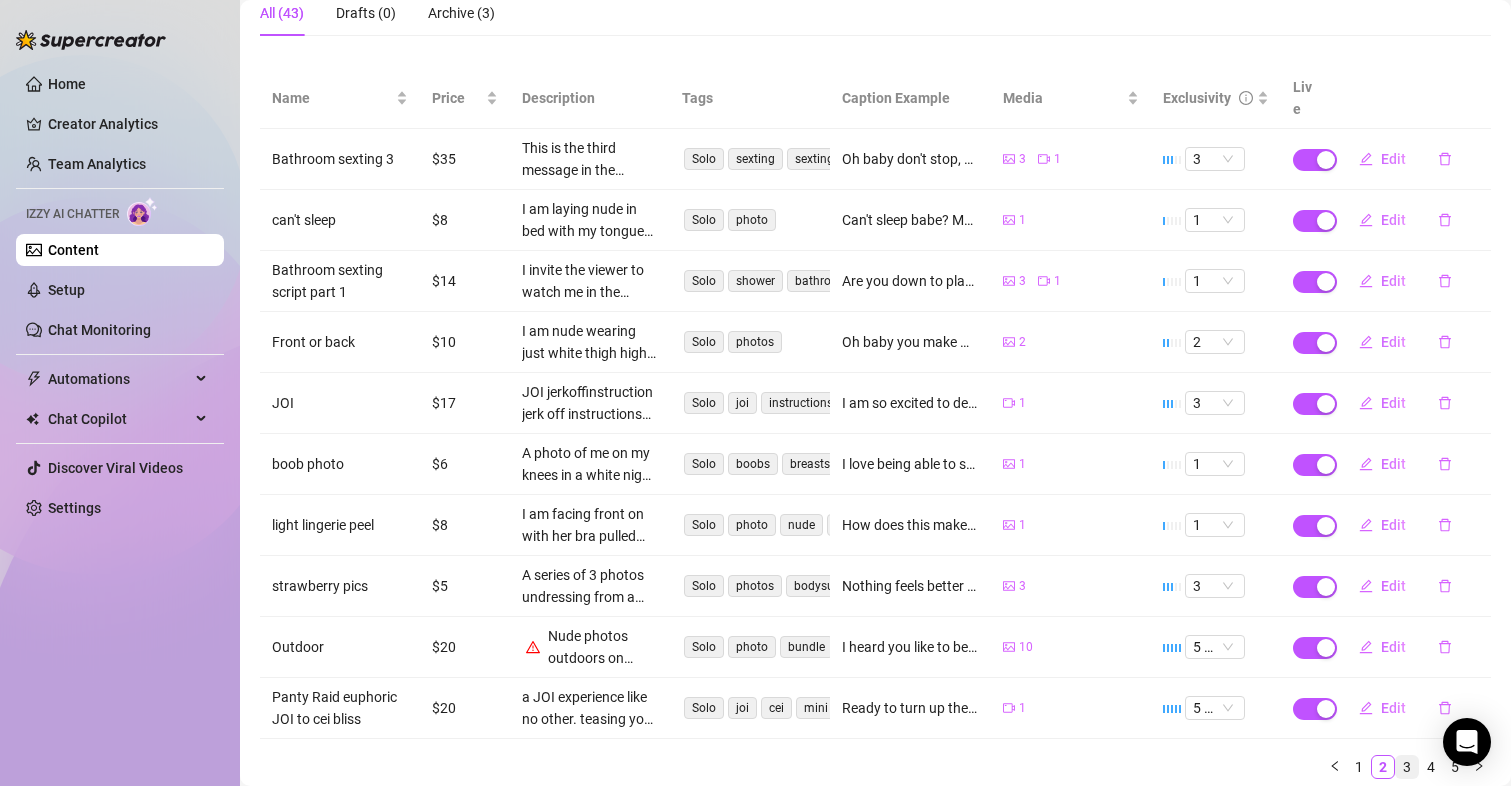 click on "3" at bounding box center [1407, 767] 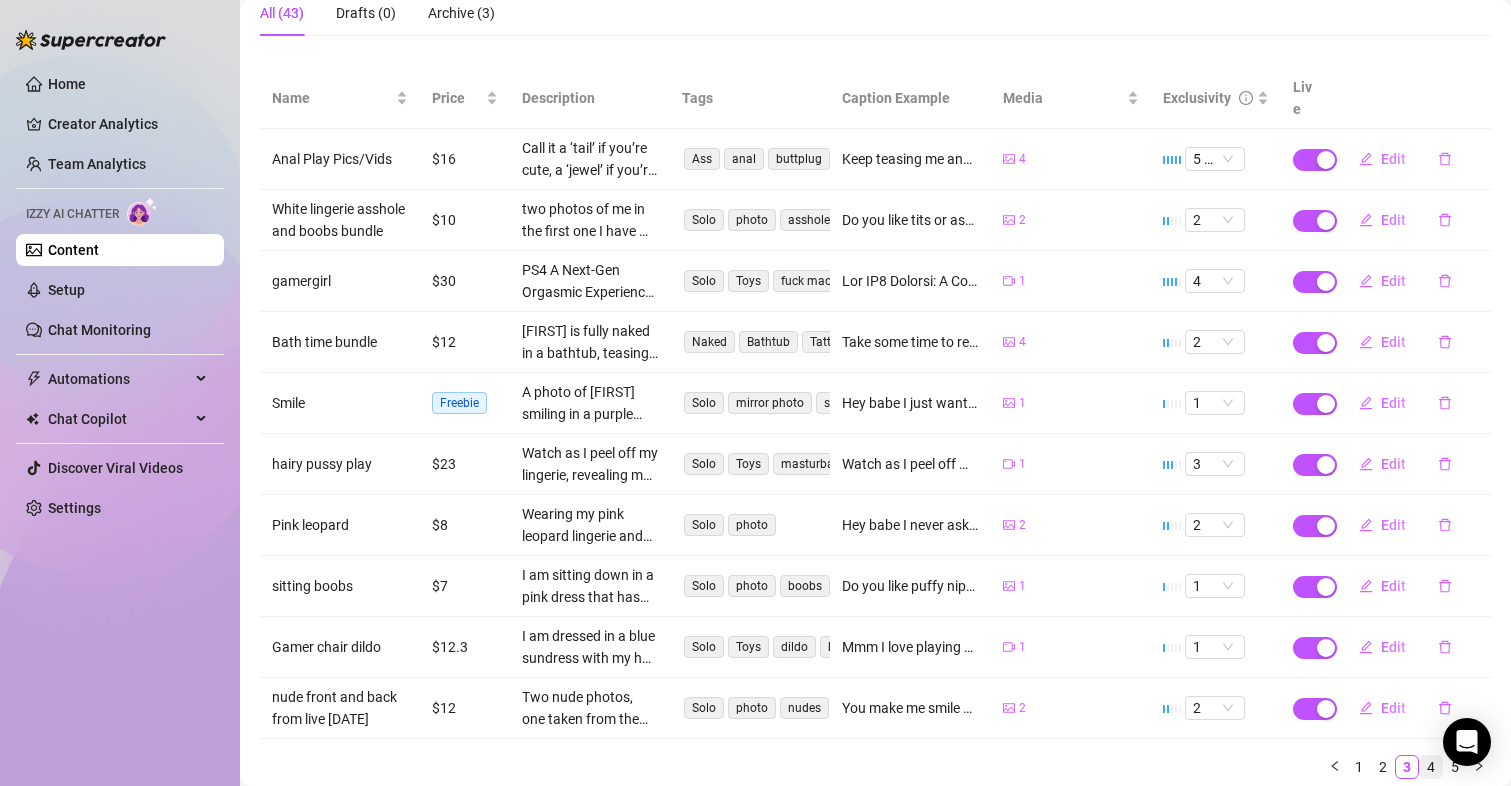 click on "4" at bounding box center (1431, 767) 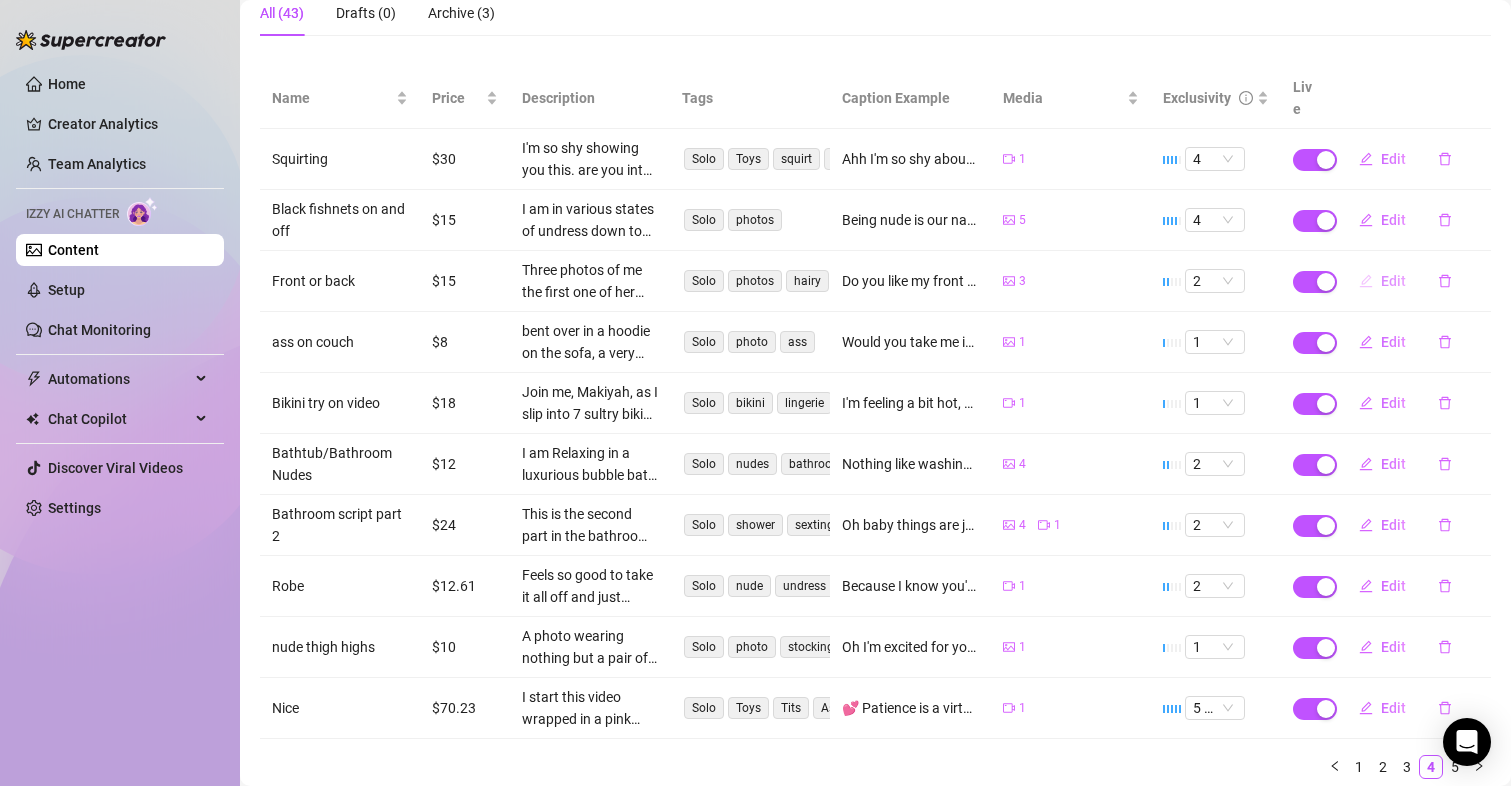 click on "Edit" at bounding box center [1393, 281] 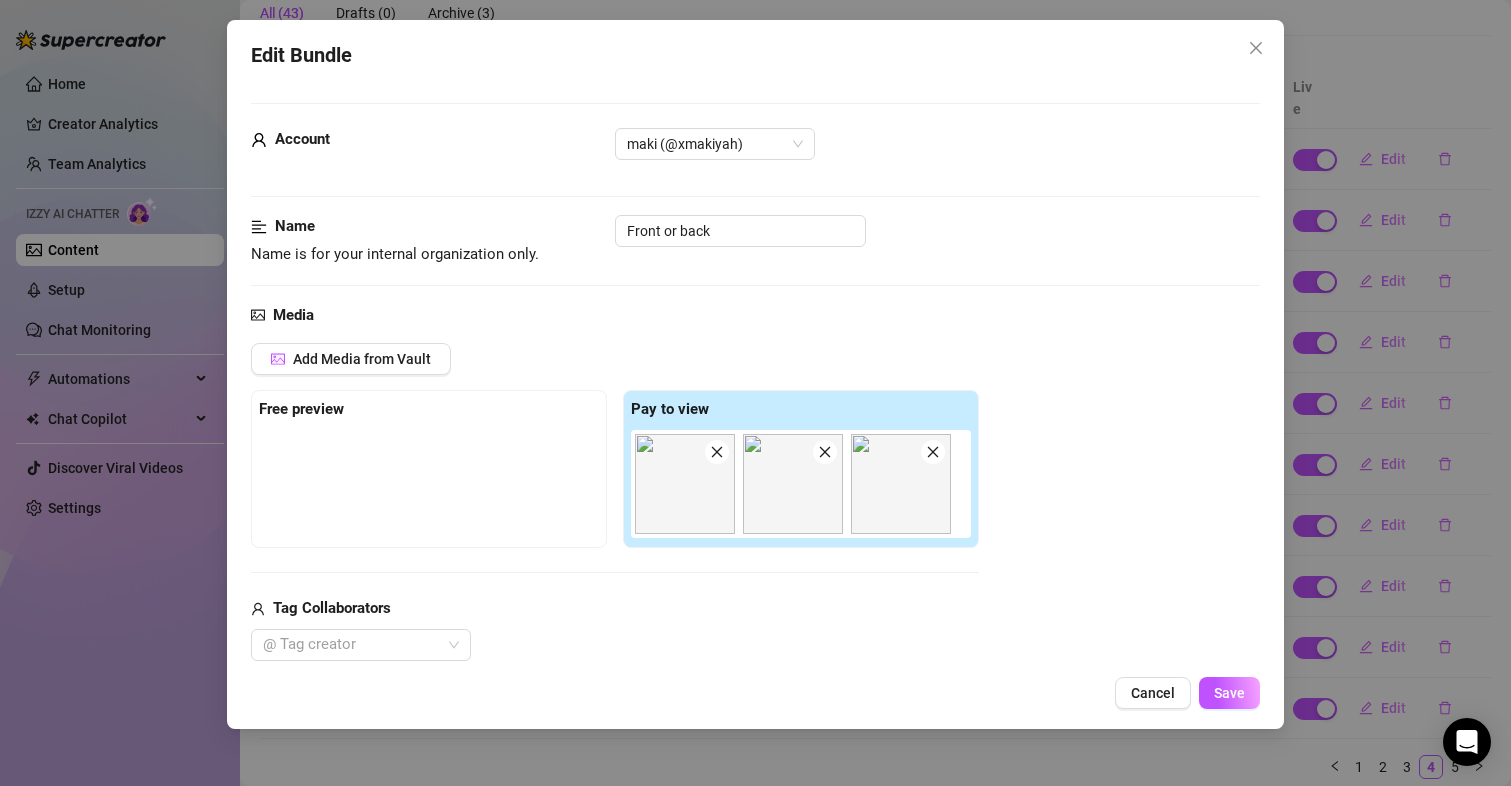 scroll, scrollTop: 100, scrollLeft: 0, axis: vertical 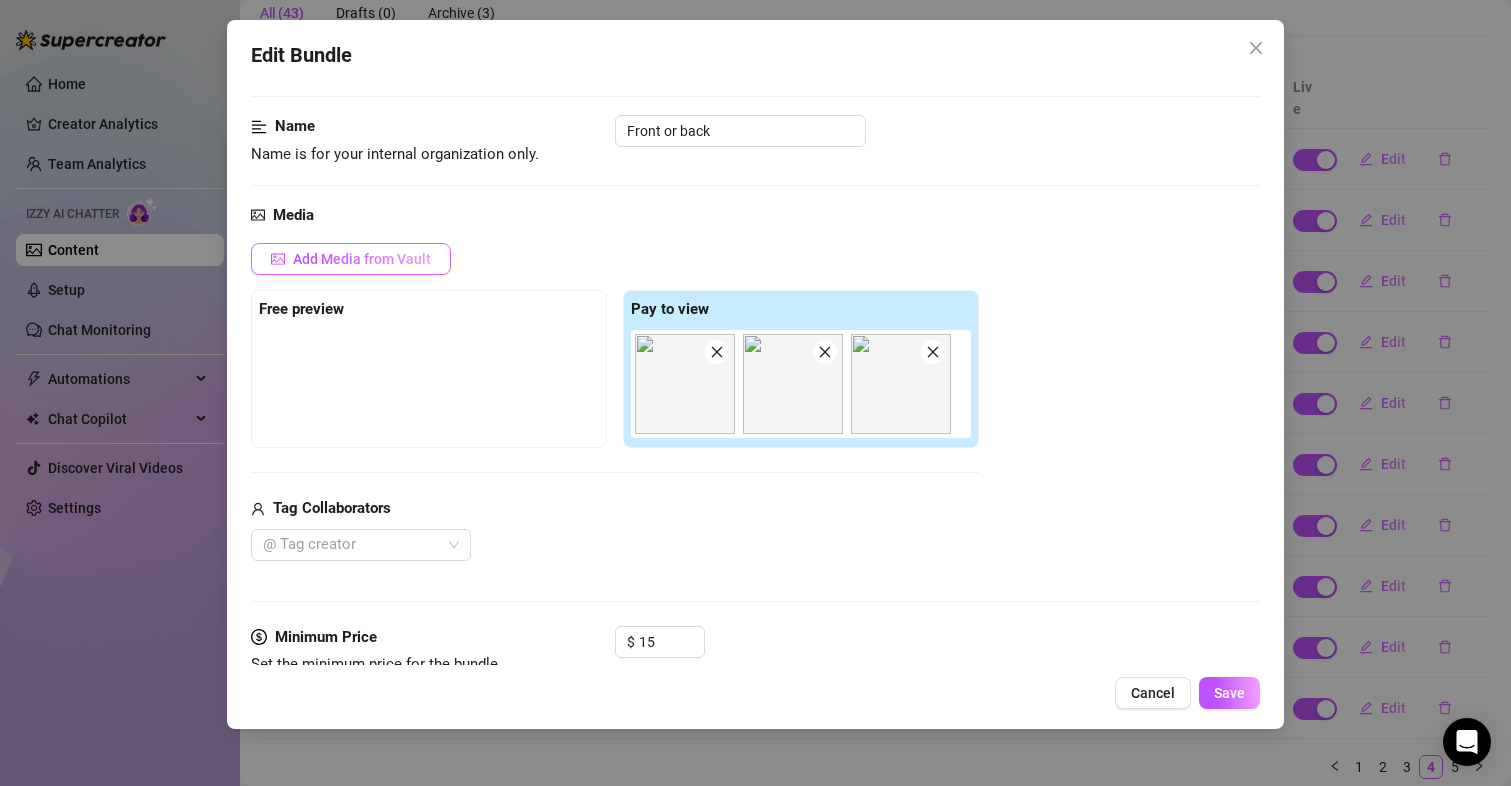 click on "Add Media from Vault" at bounding box center [362, 259] 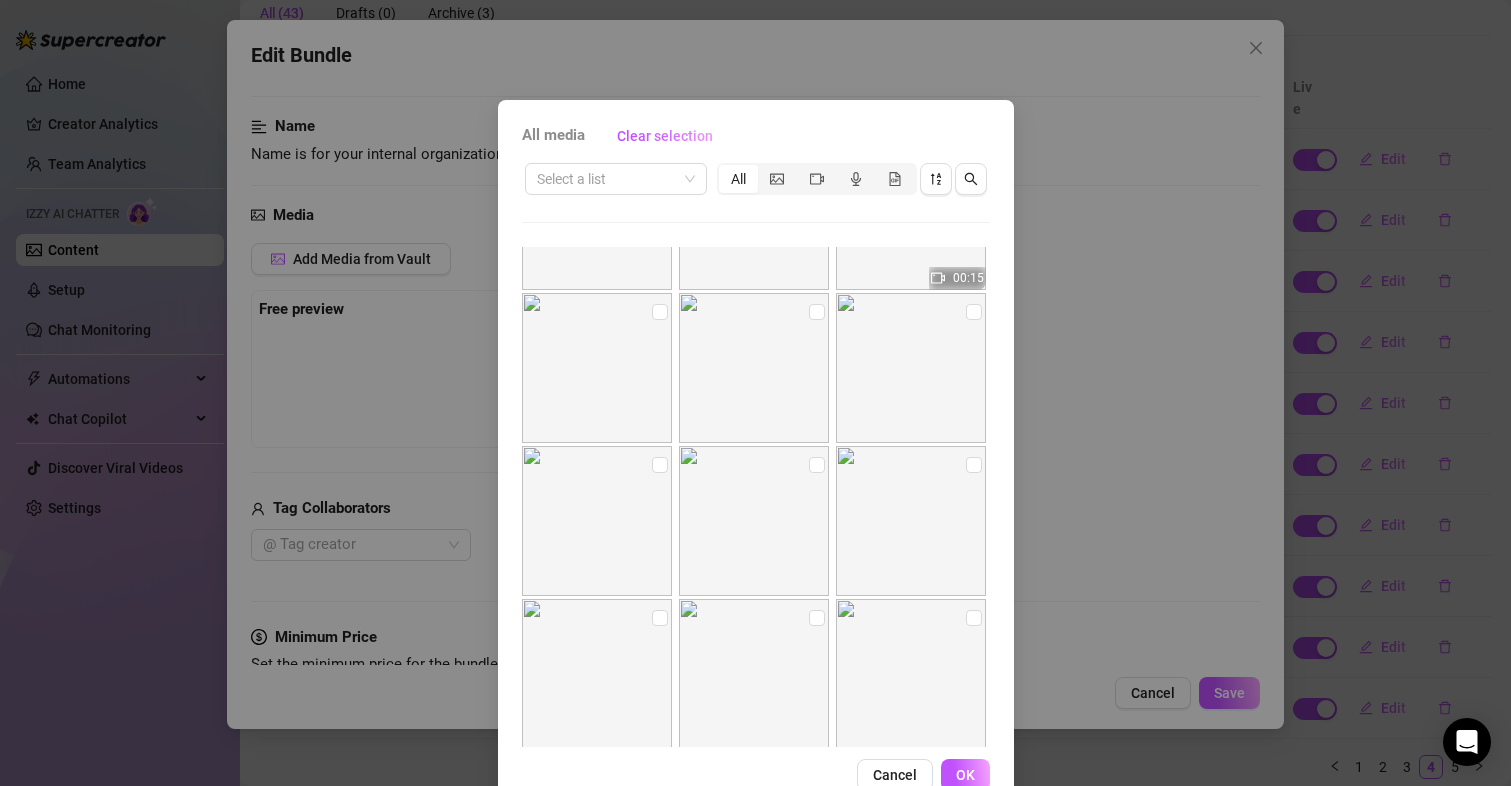 scroll, scrollTop: 268, scrollLeft: 0, axis: vertical 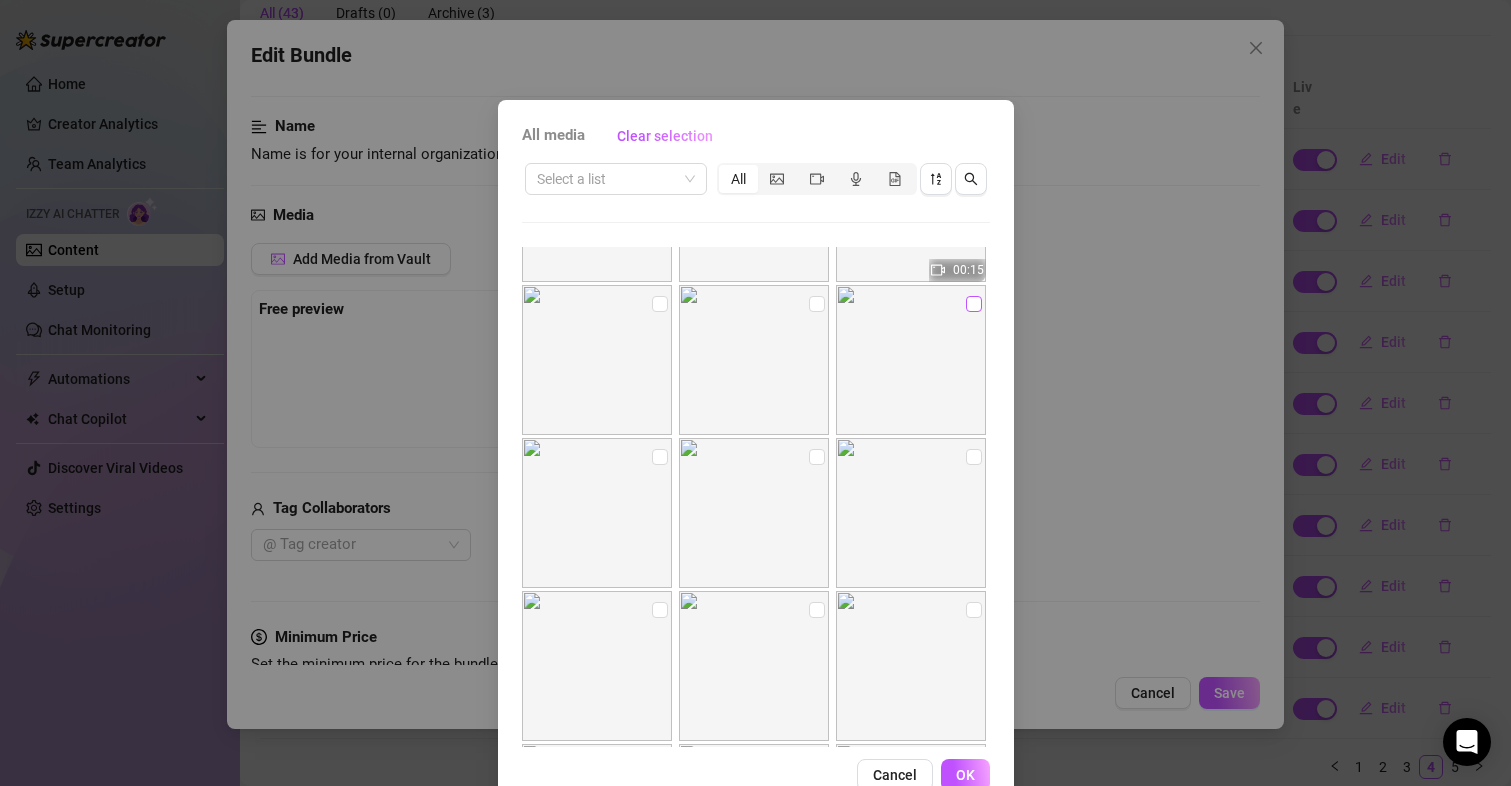 click at bounding box center [974, 304] 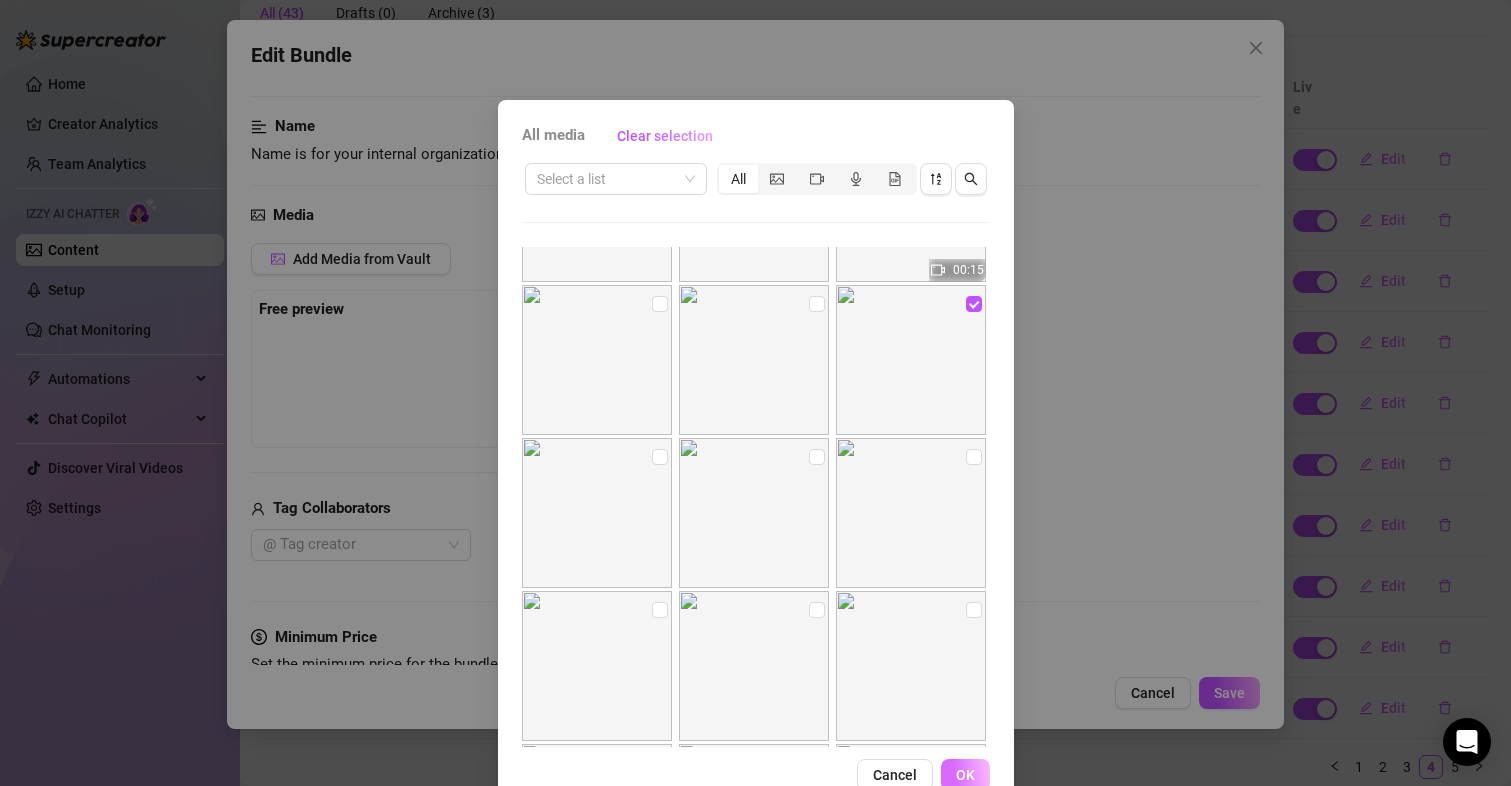 click on "OK" at bounding box center [965, 775] 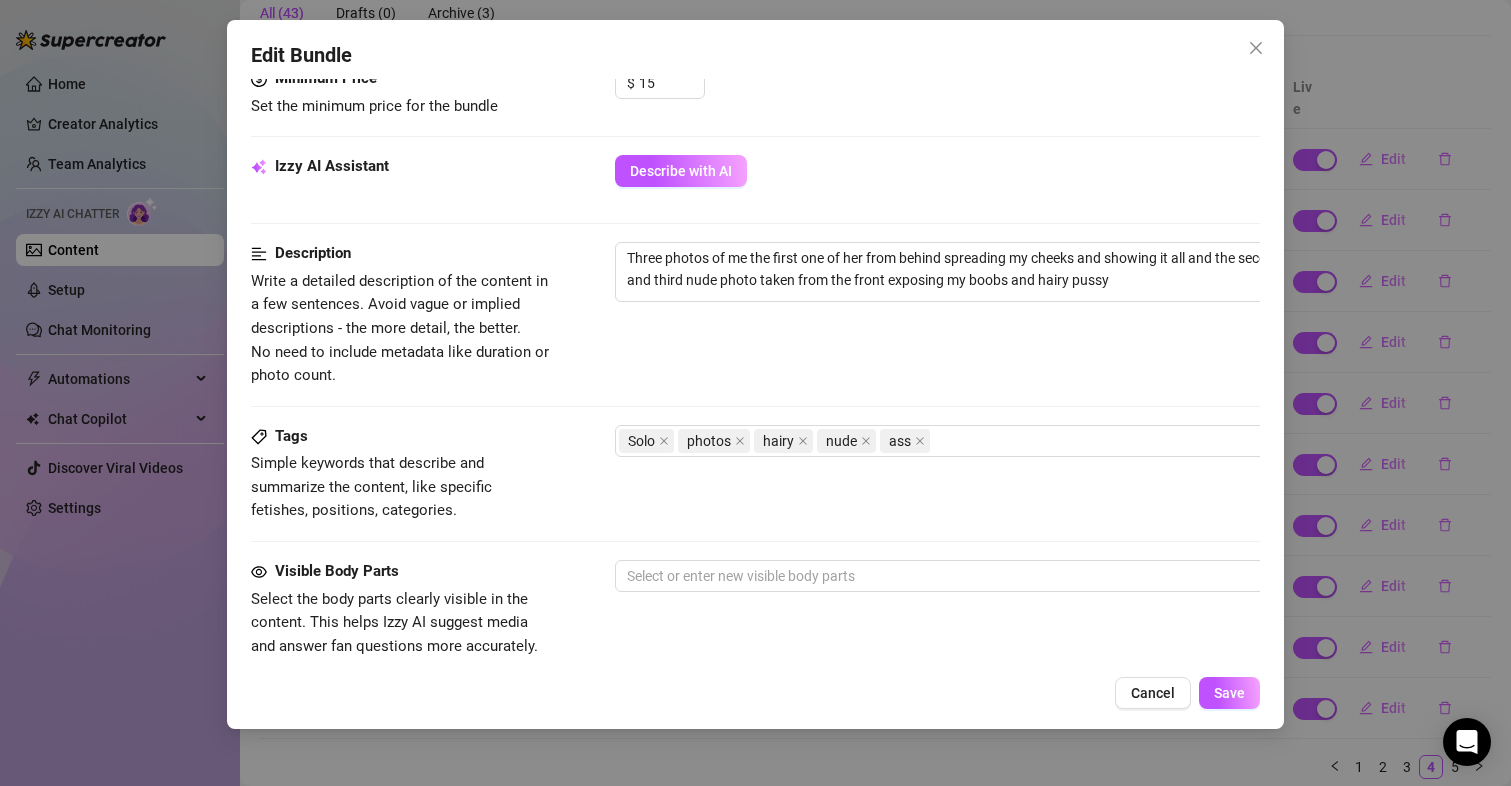 scroll, scrollTop: 800, scrollLeft: 0, axis: vertical 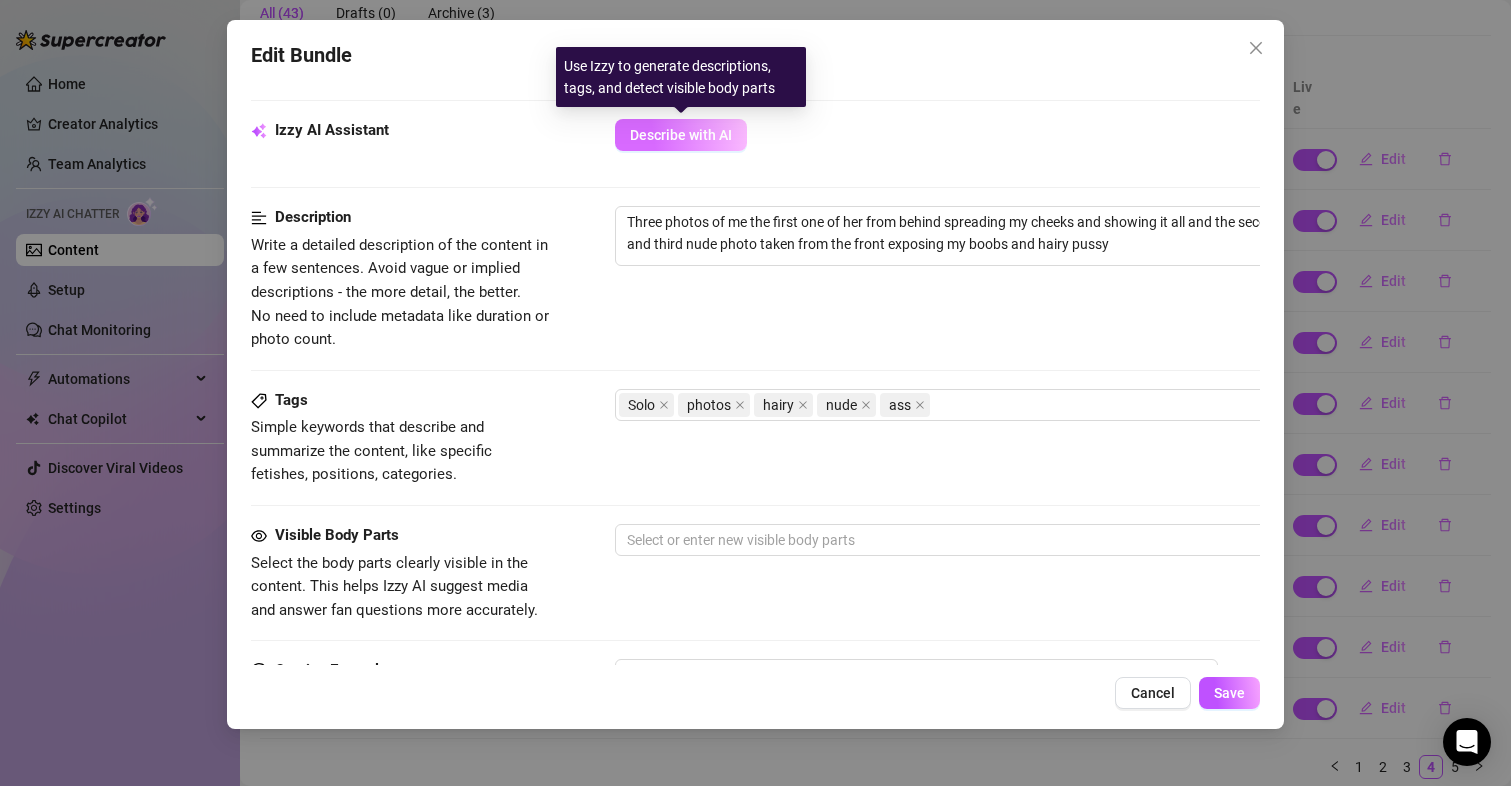 click on "Describe with AI" at bounding box center (681, 135) 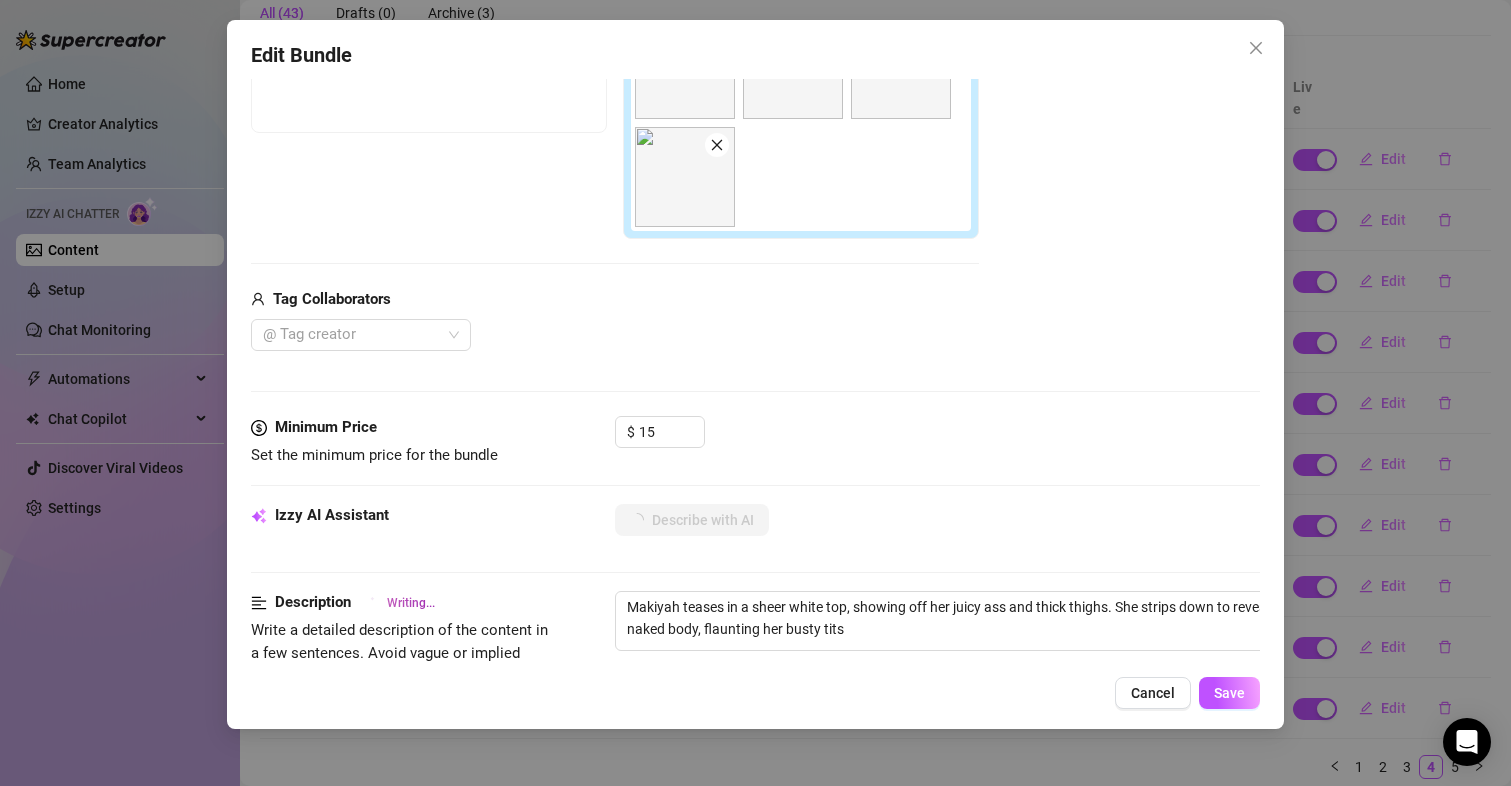 scroll, scrollTop: 417, scrollLeft: 0, axis: vertical 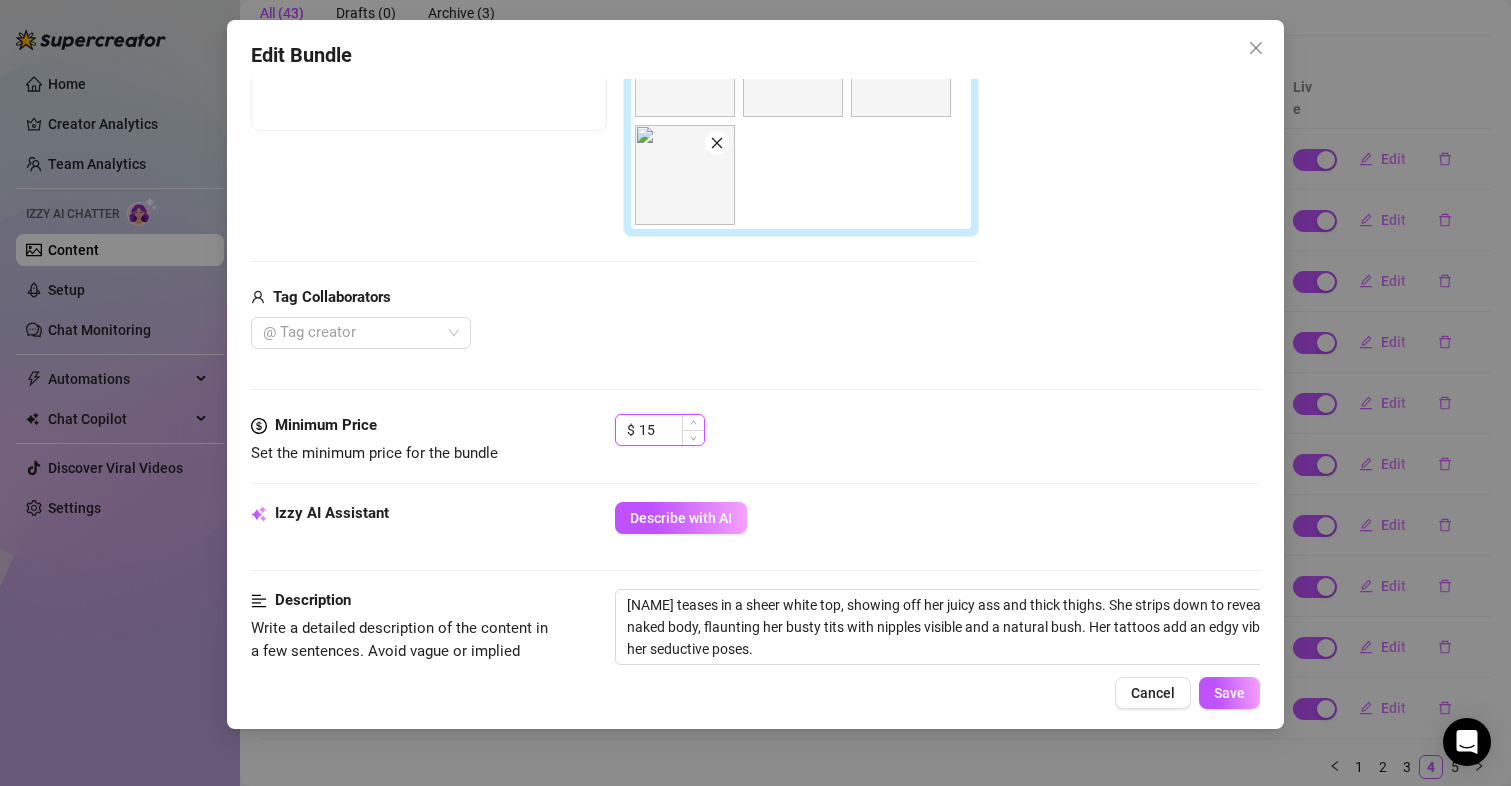 click on "15" at bounding box center (671, 430) 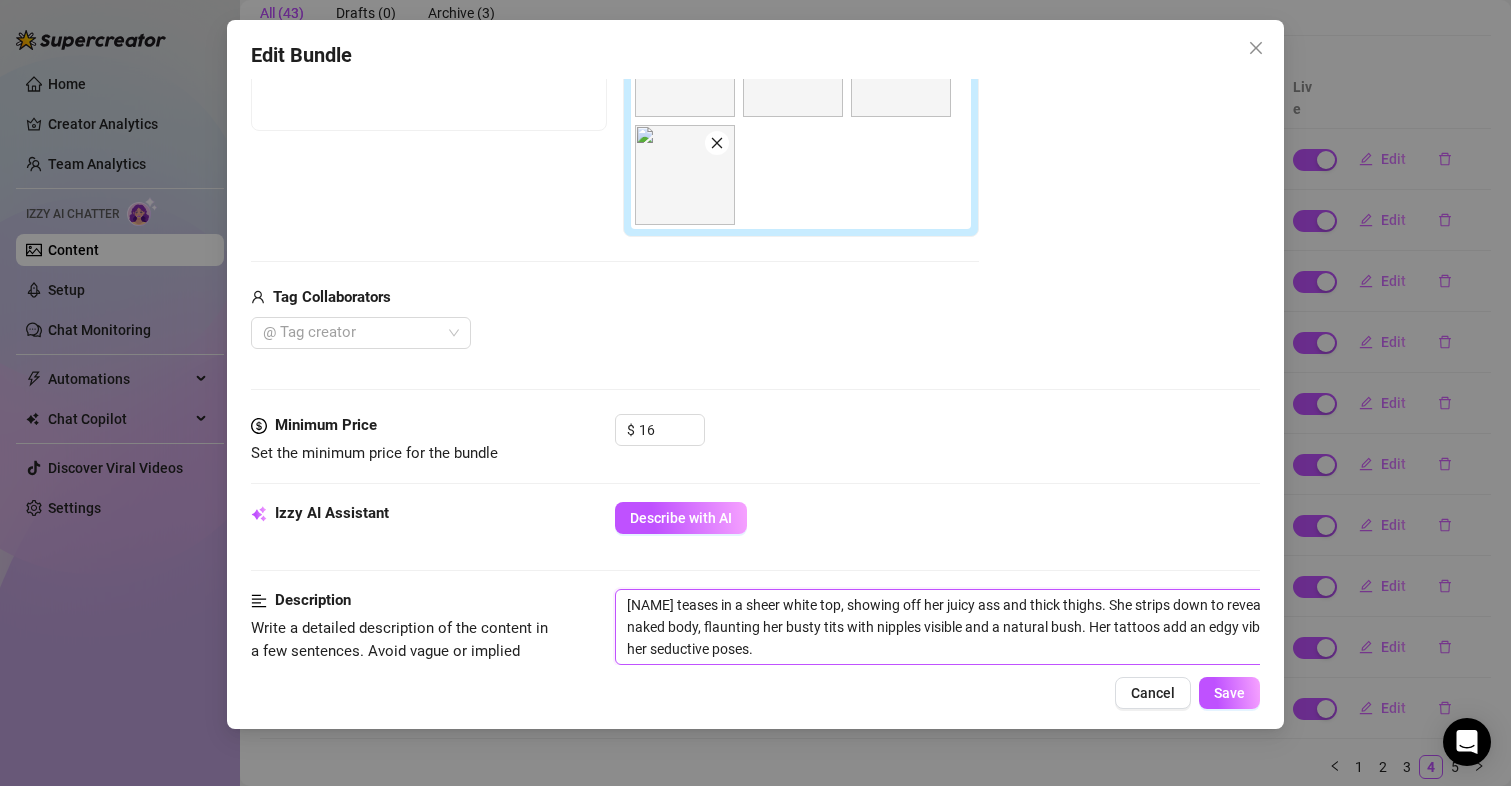 click on "[NAME] teases in a sheer white top, showing off her juicy ass and thick thighs. She strips down to reveal her naked body, flaunting her busty tits with nipples visible and a natural bush. Her tattoos add an edgy vibe to her seductive poses." at bounding box center (965, 627) 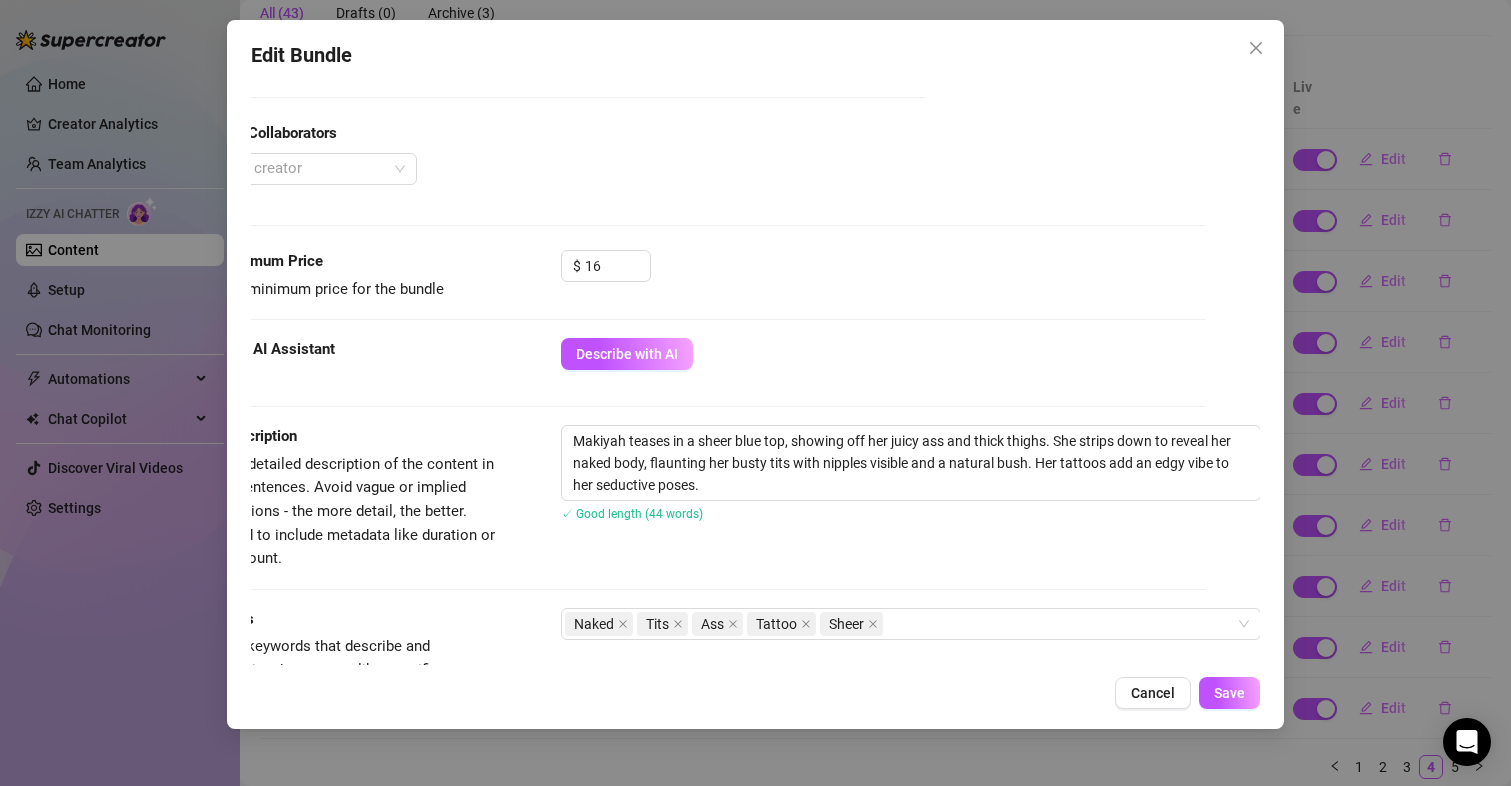 scroll, scrollTop: 617, scrollLeft: 61, axis: both 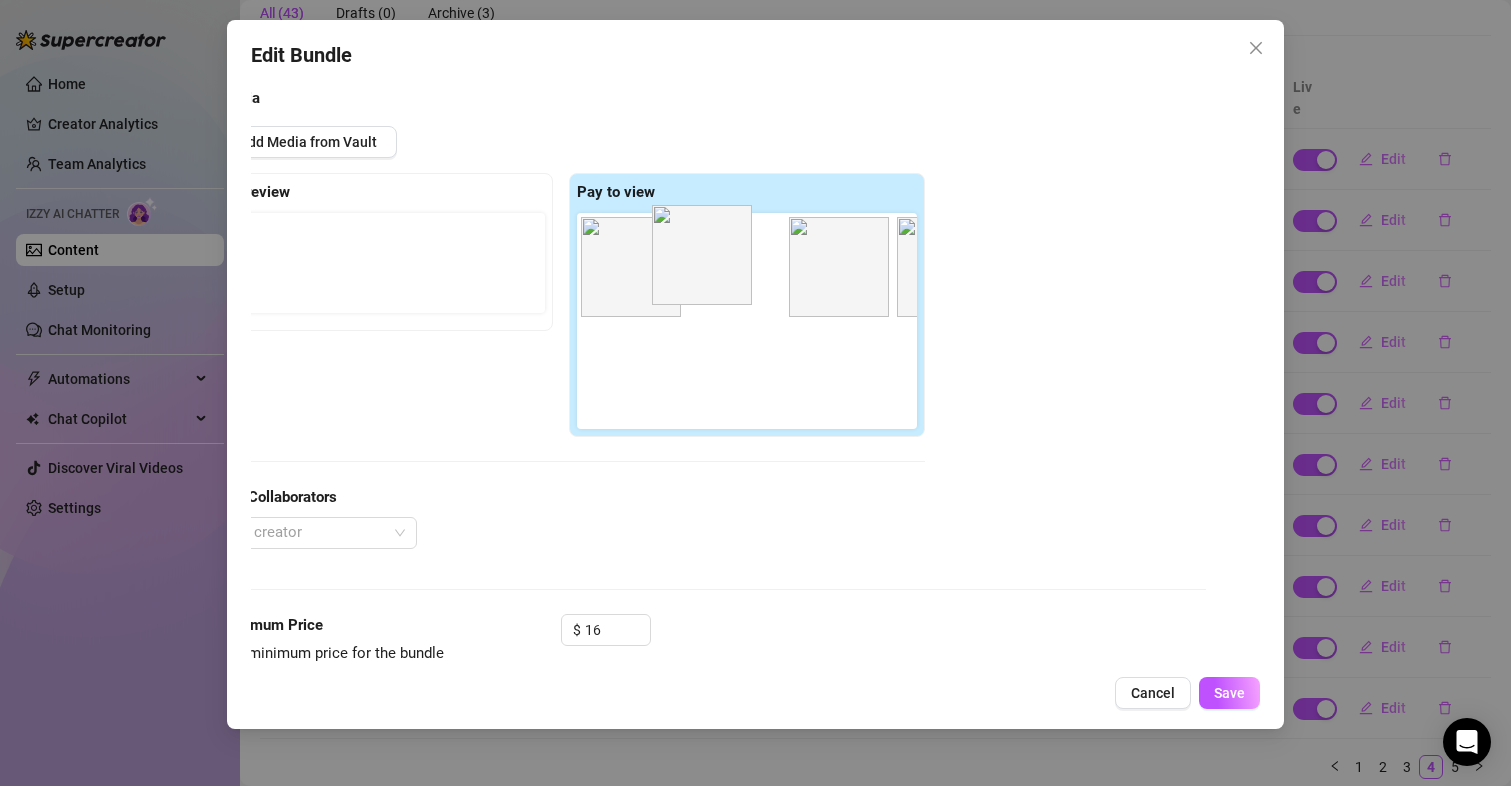 drag, startPoint x: 633, startPoint y: 383, endPoint x: 735, endPoint y: 258, distance: 161.33505 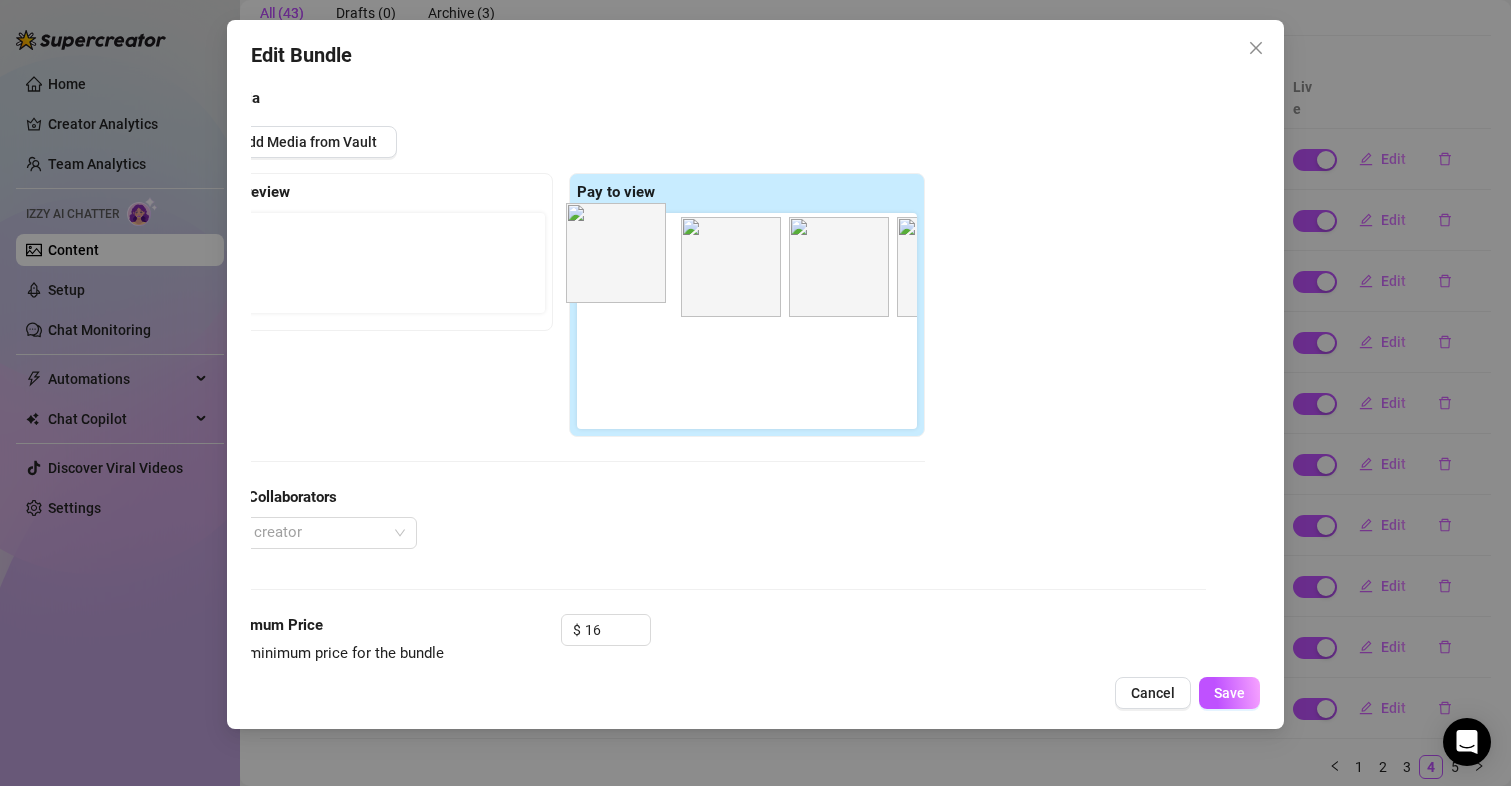 drag, startPoint x: 613, startPoint y: 388, endPoint x: 617, endPoint y: 259, distance: 129.062 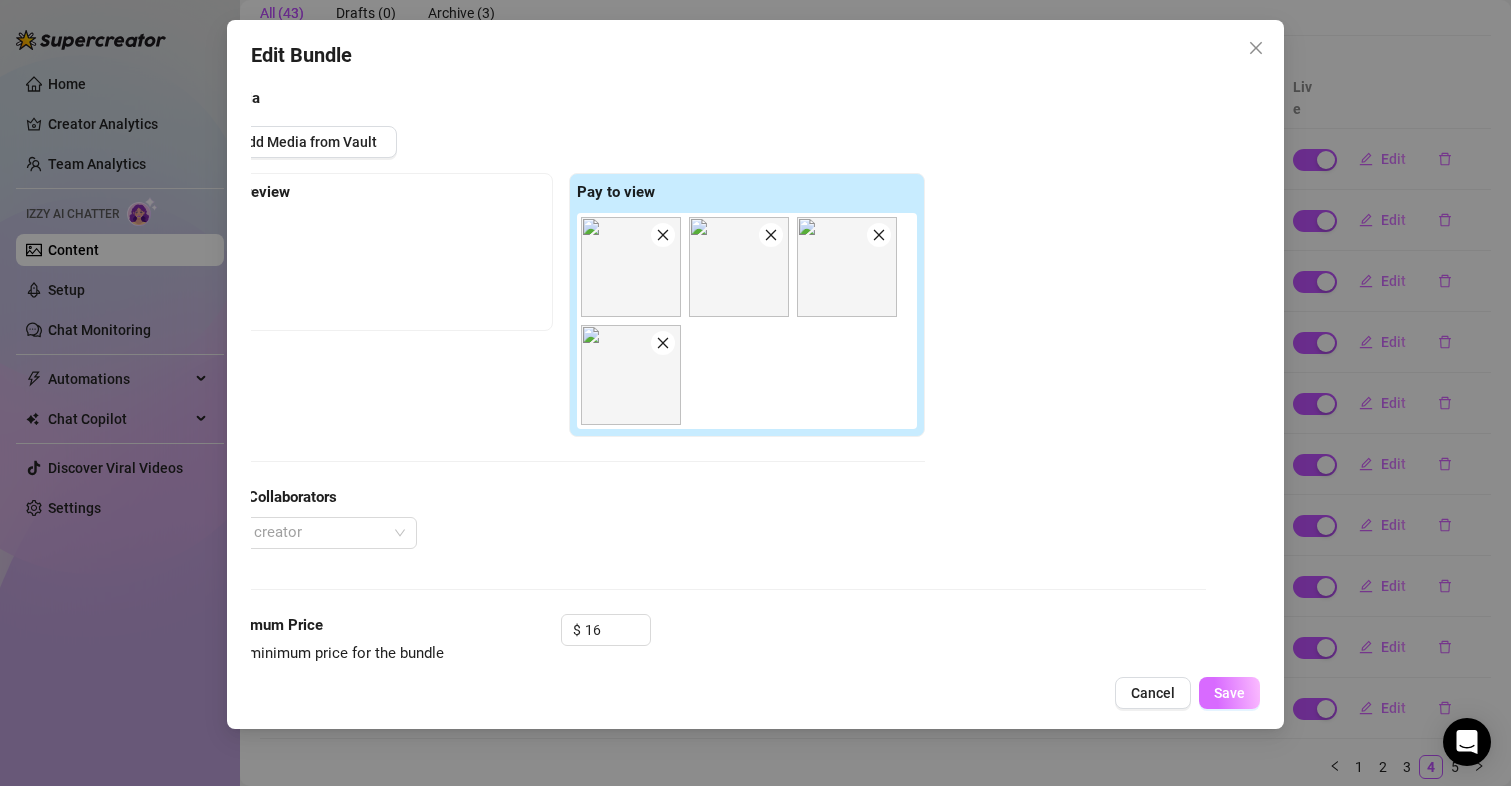 click on "Save" at bounding box center (1229, 693) 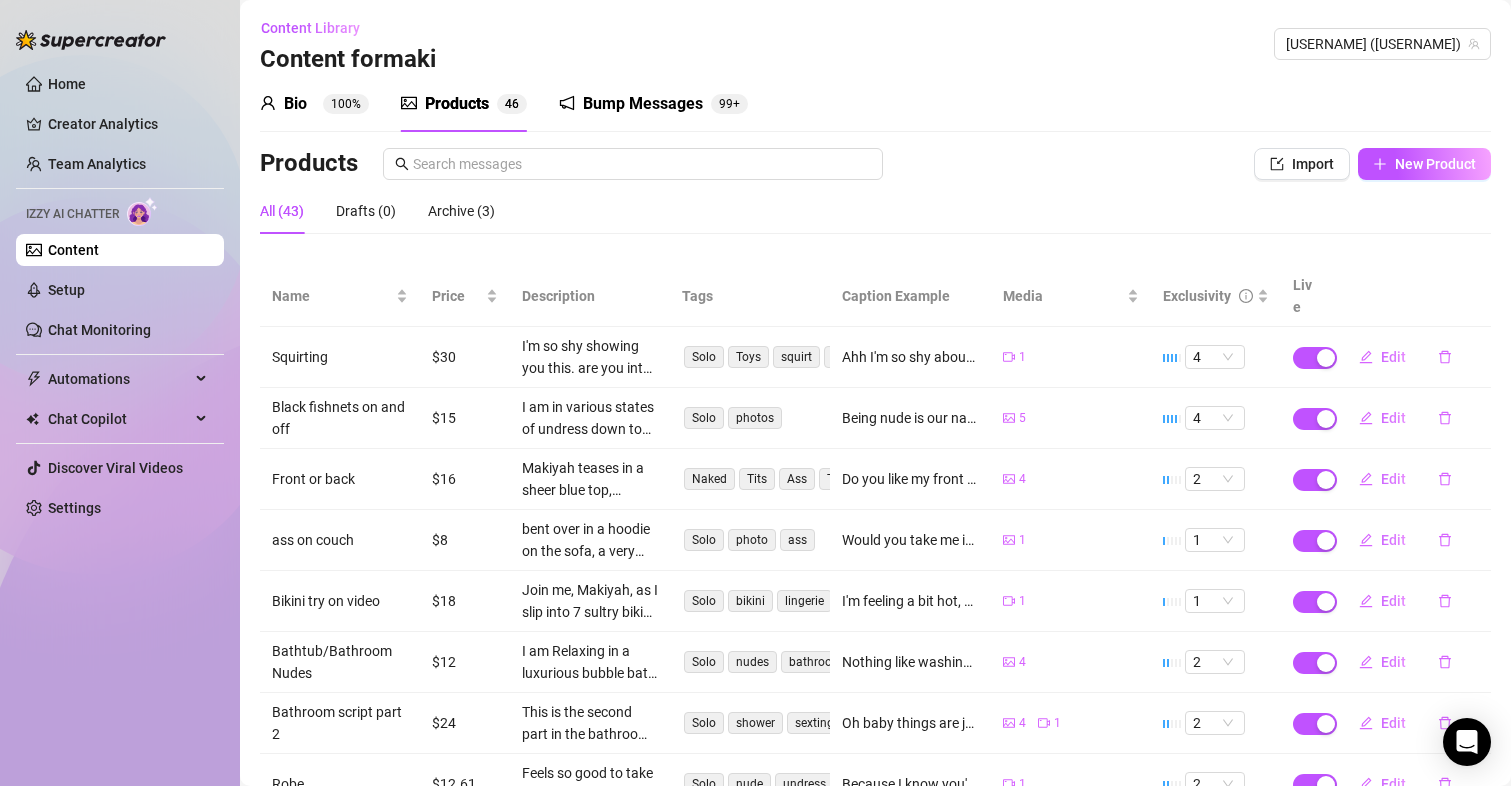 scroll, scrollTop: 0, scrollLeft: 0, axis: both 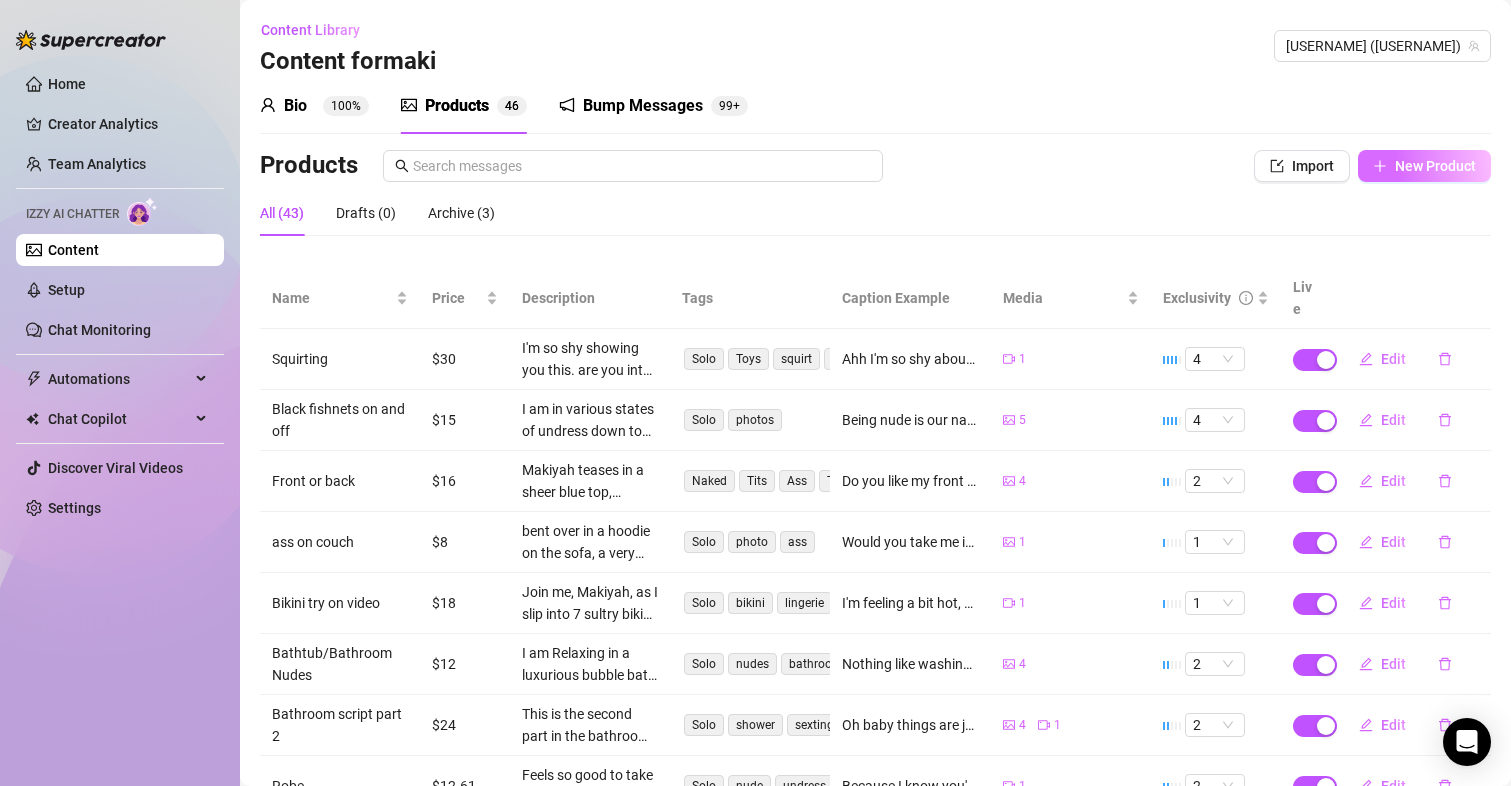click on "New Product" at bounding box center [1435, 166] 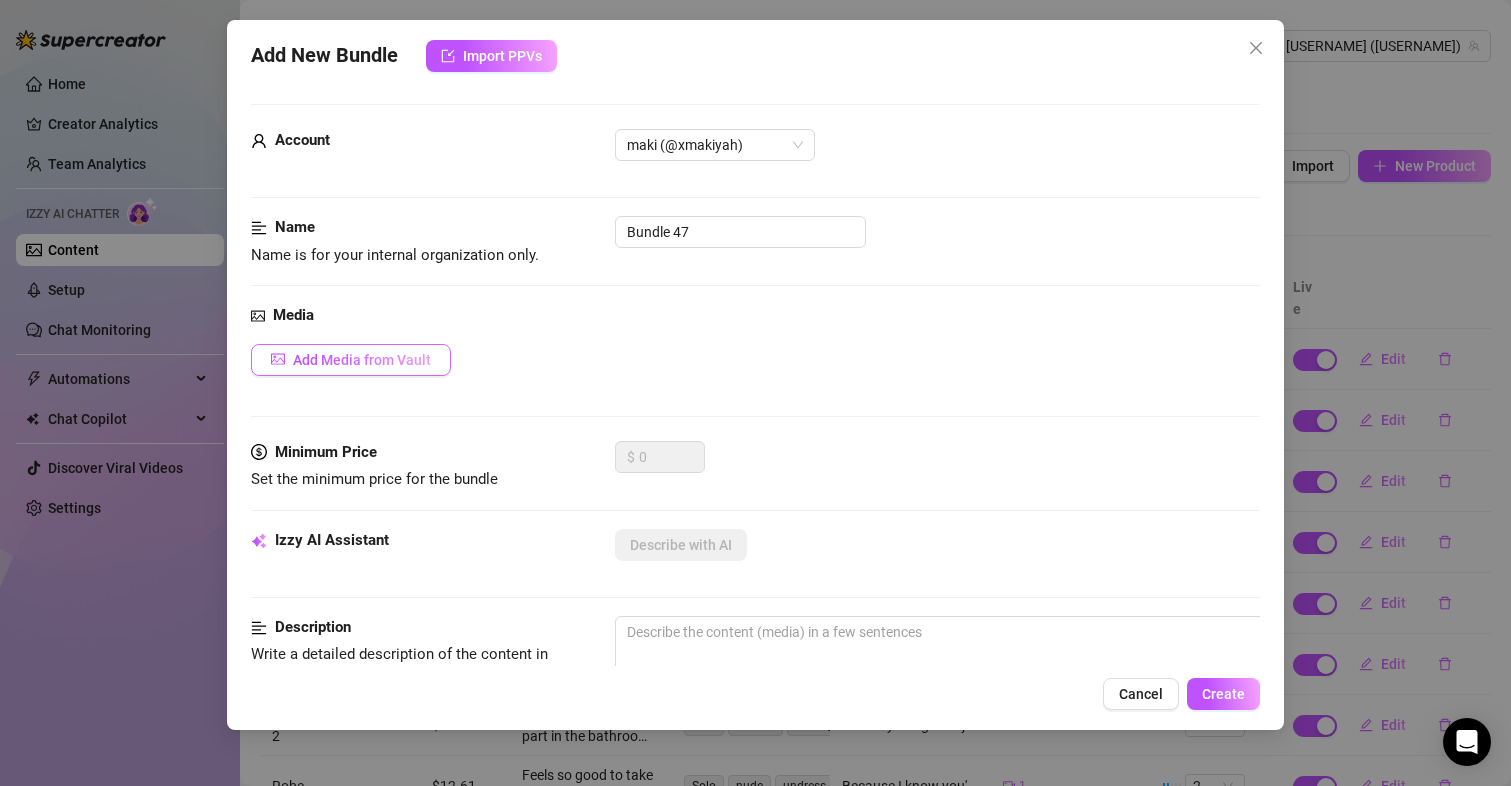 click on "Add Media from Vault" at bounding box center (362, 360) 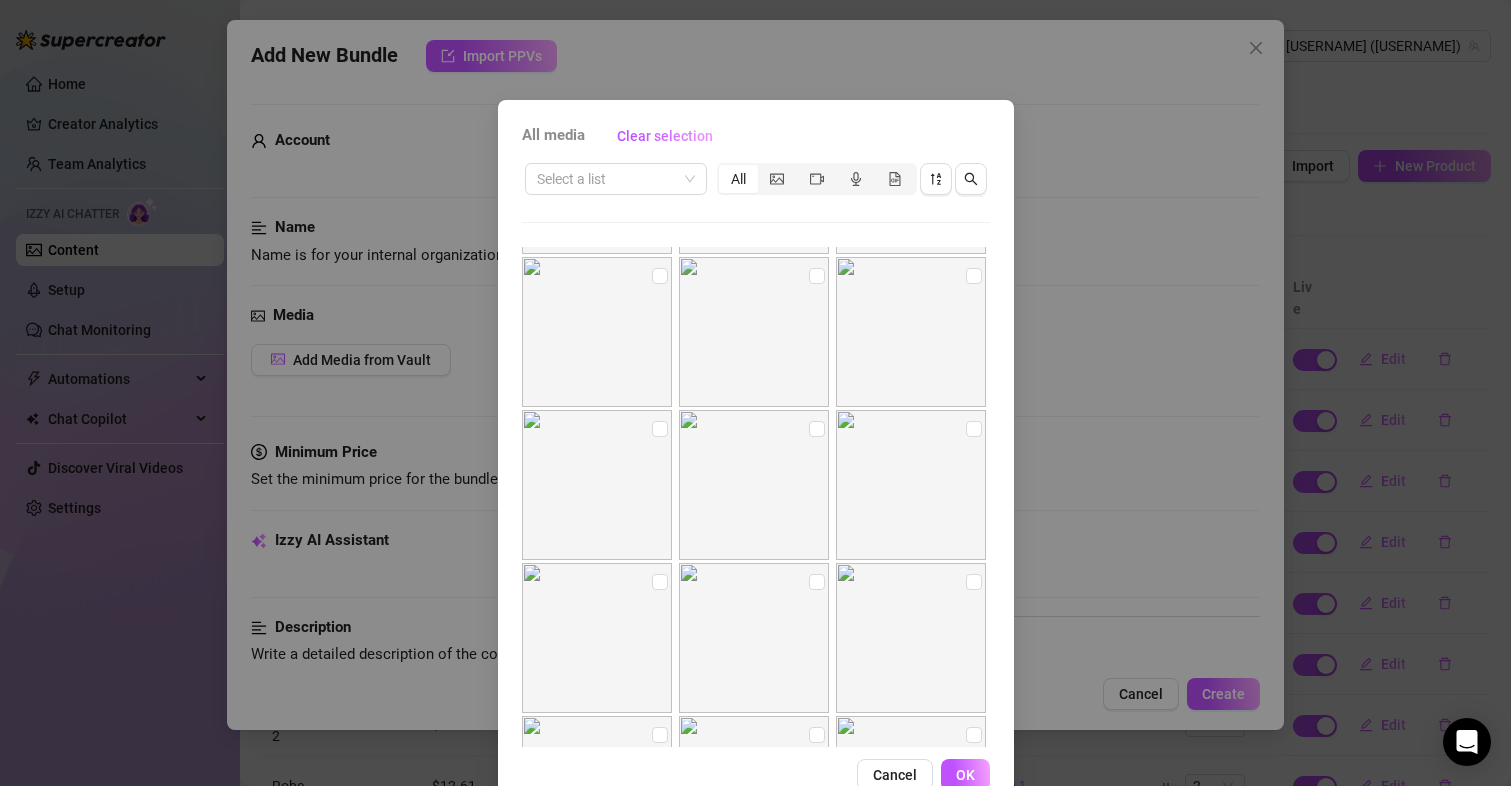 scroll, scrollTop: 465, scrollLeft: 0, axis: vertical 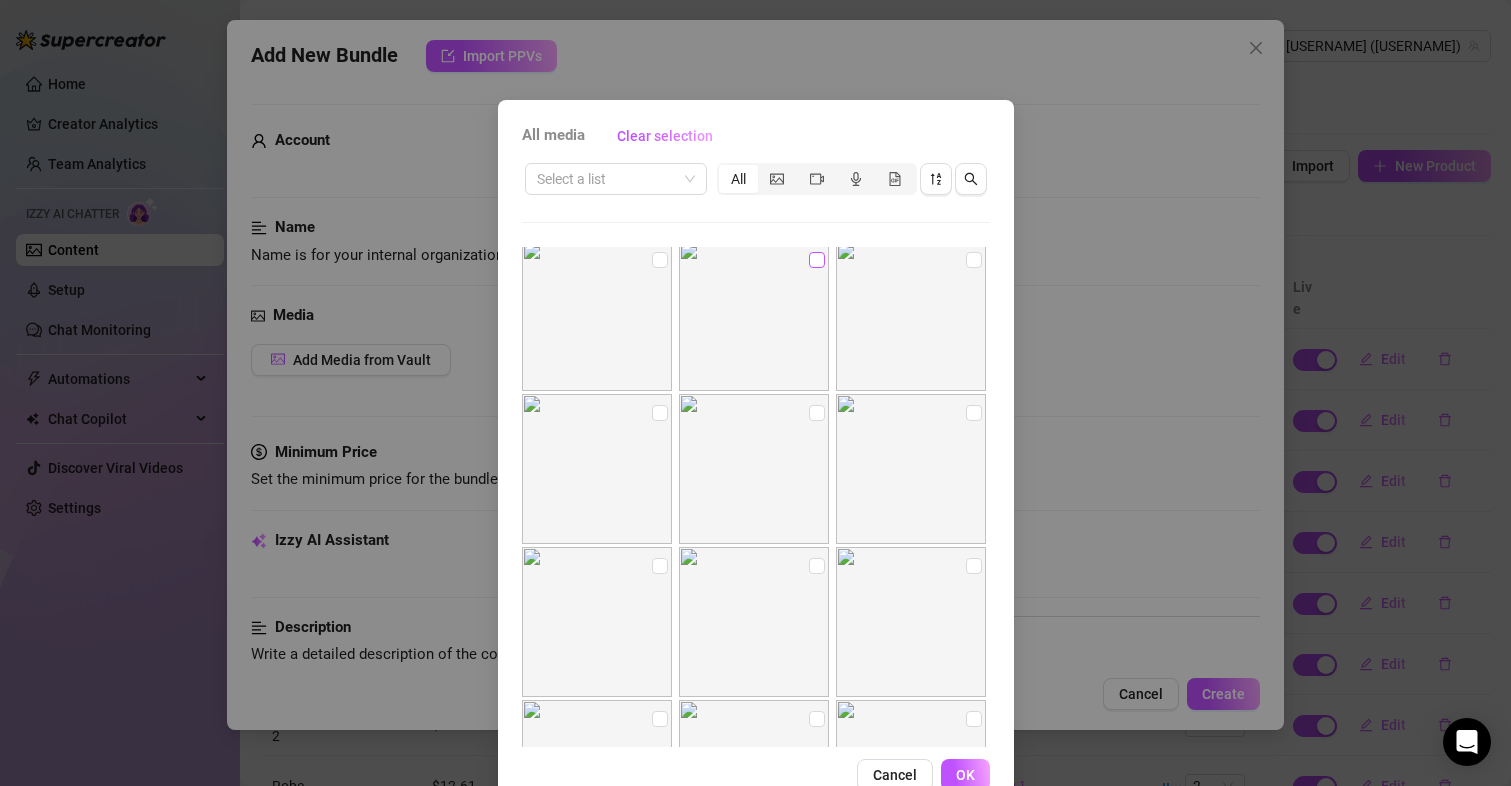 click at bounding box center (817, 260) 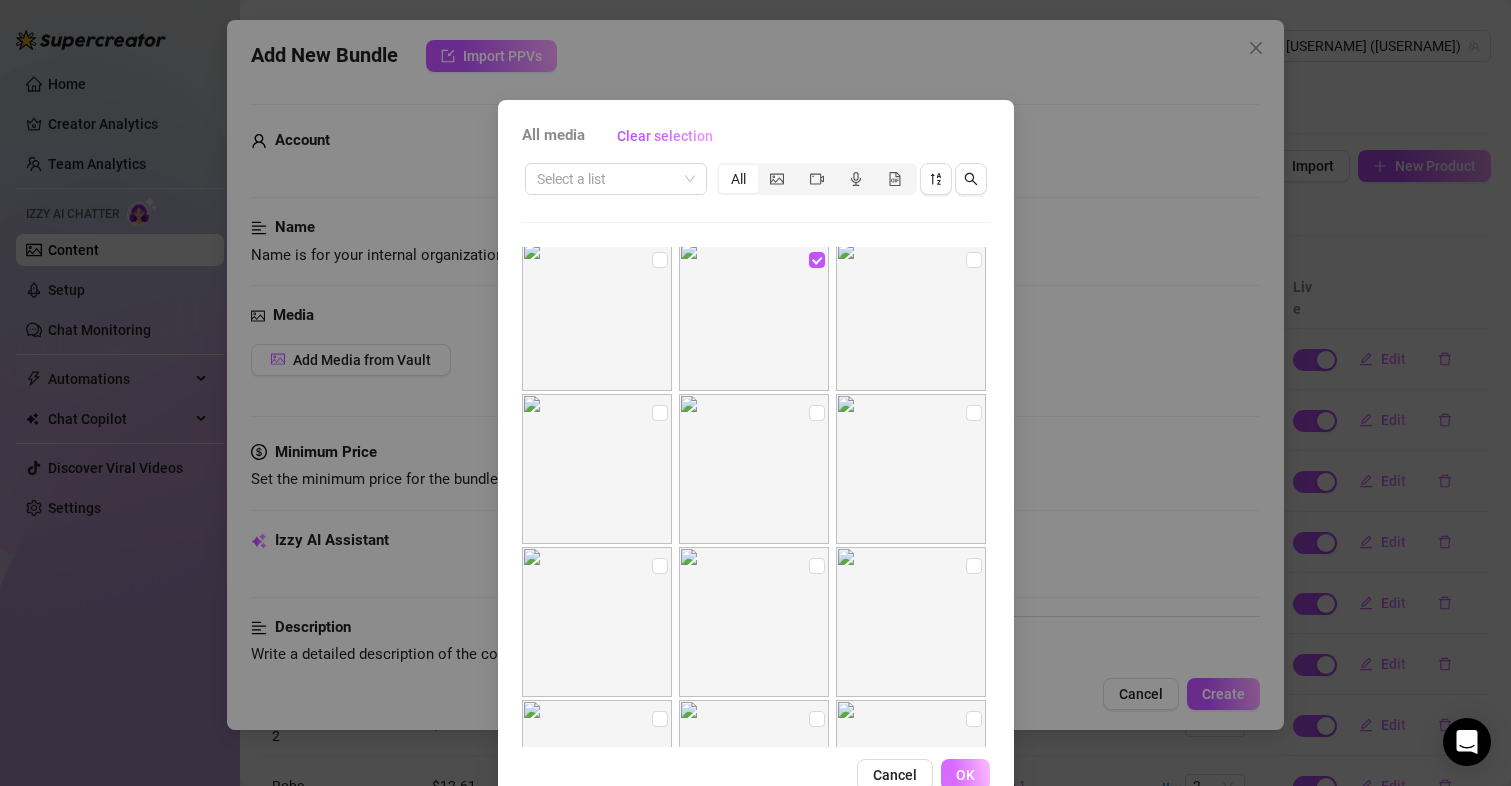 click on "OK" at bounding box center (965, 775) 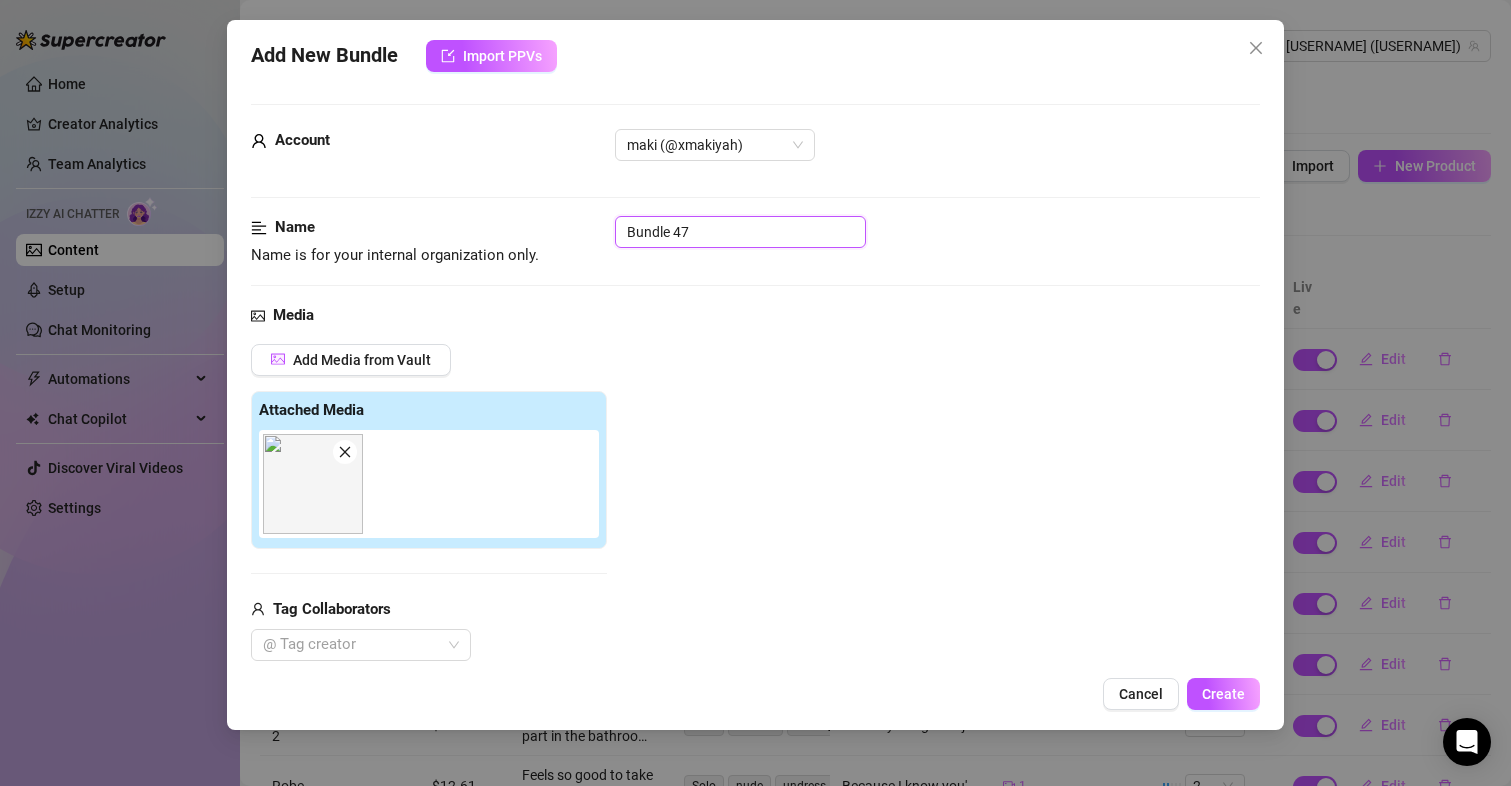 drag, startPoint x: 701, startPoint y: 234, endPoint x: 508, endPoint y: 217, distance: 193.74725 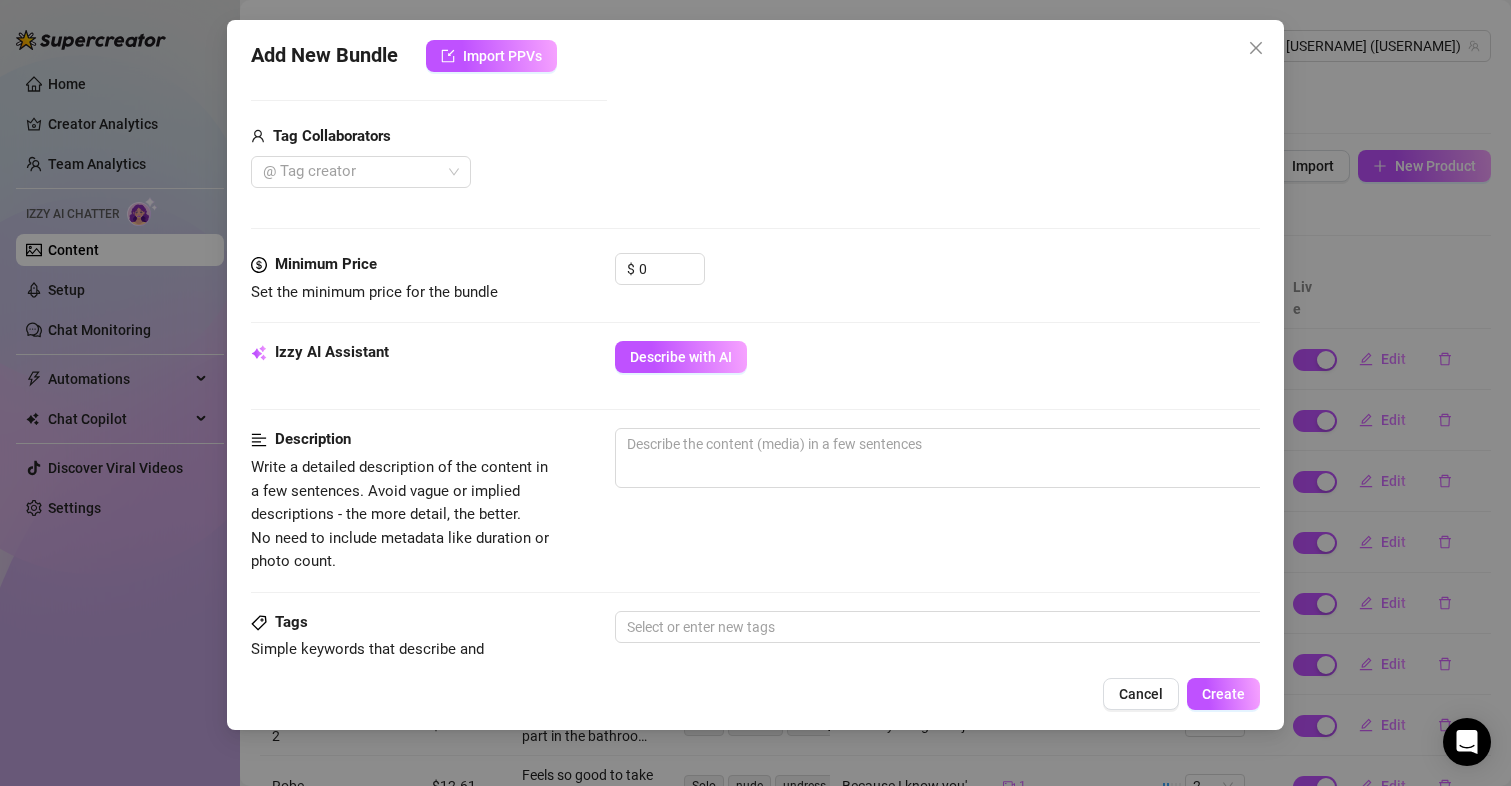 scroll, scrollTop: 500, scrollLeft: 0, axis: vertical 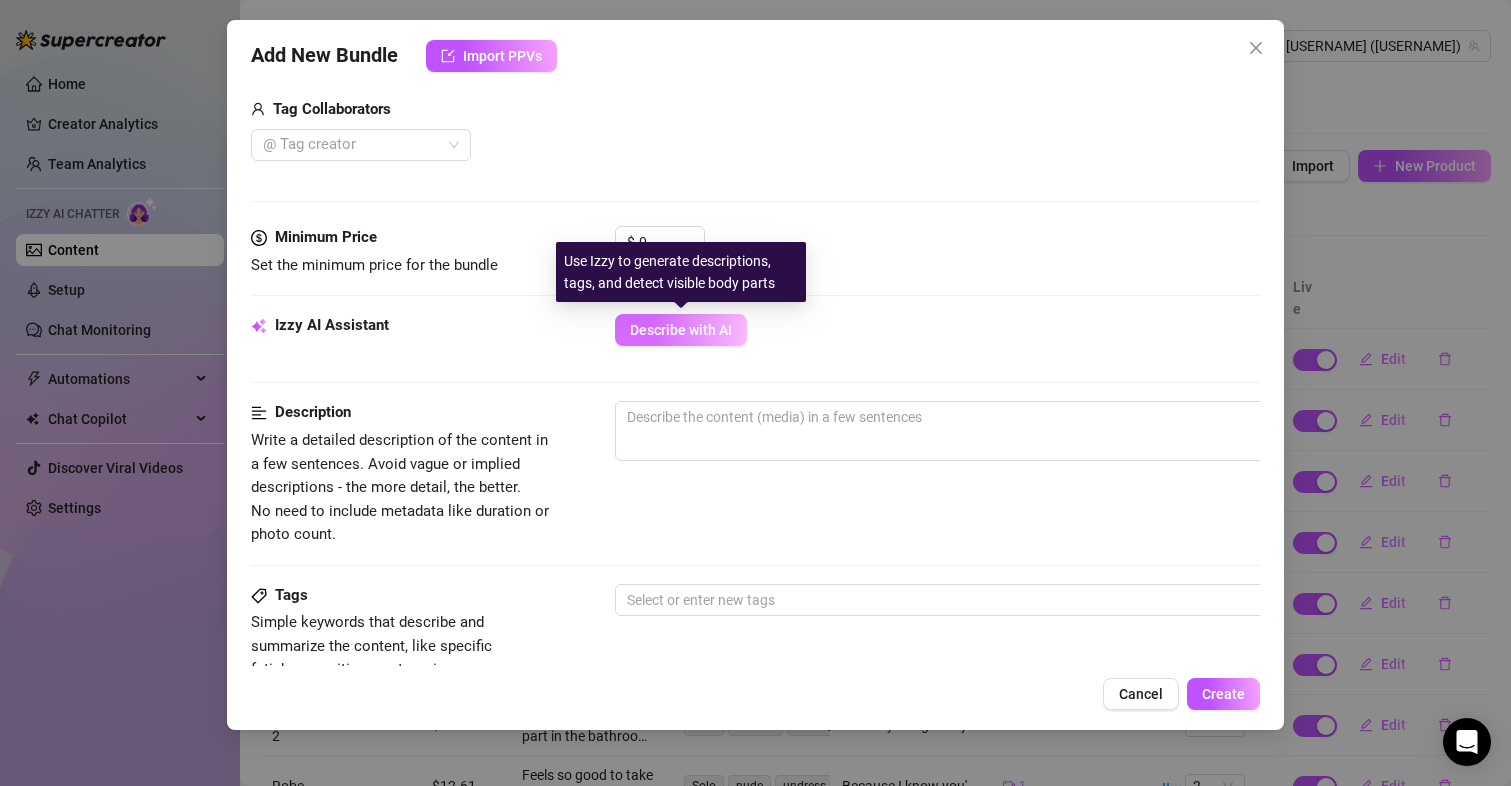 click on "Describe with AI" at bounding box center (681, 330) 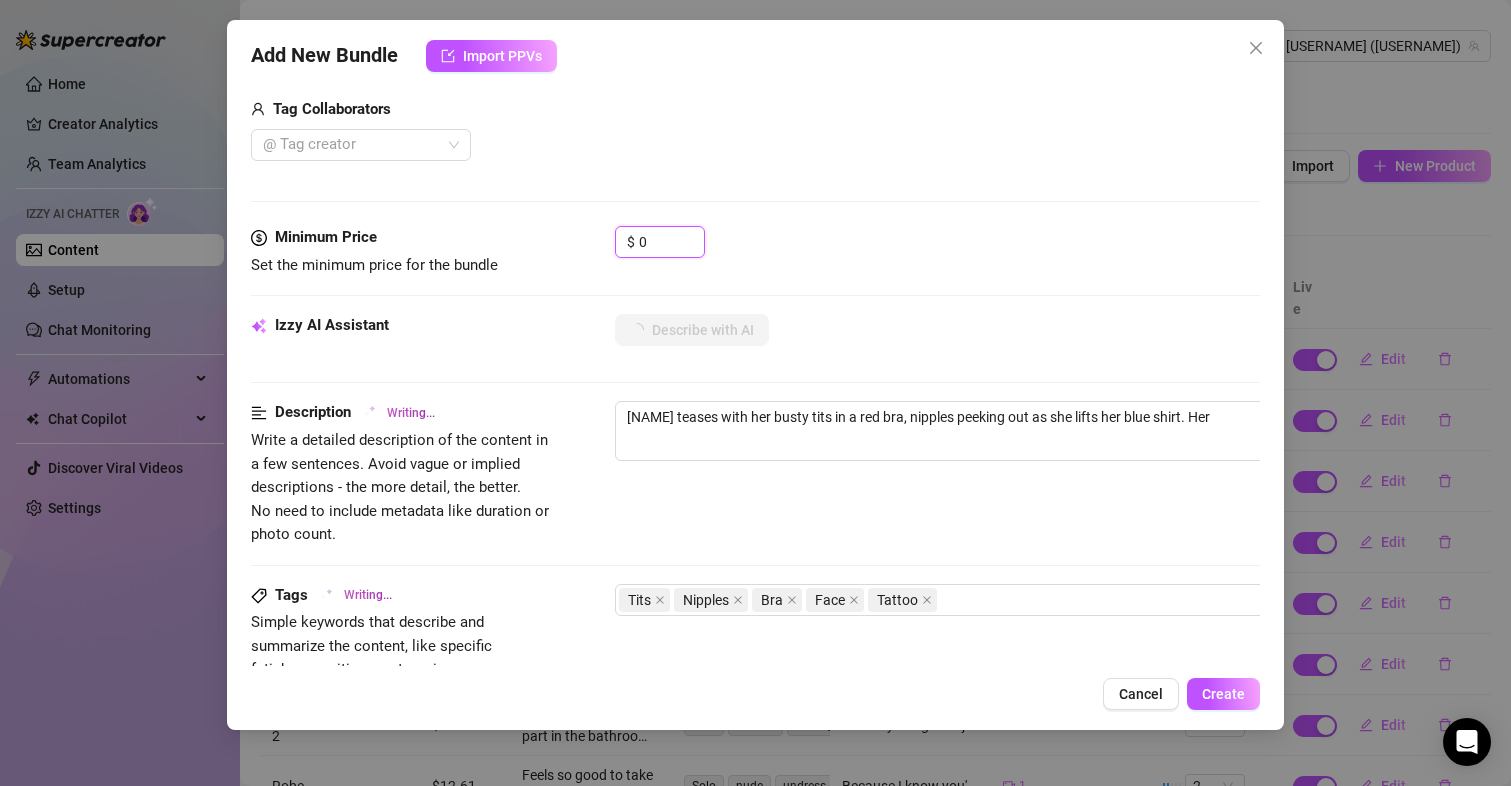 drag, startPoint x: 653, startPoint y: 235, endPoint x: 524, endPoint y: 195, distance: 135.05925 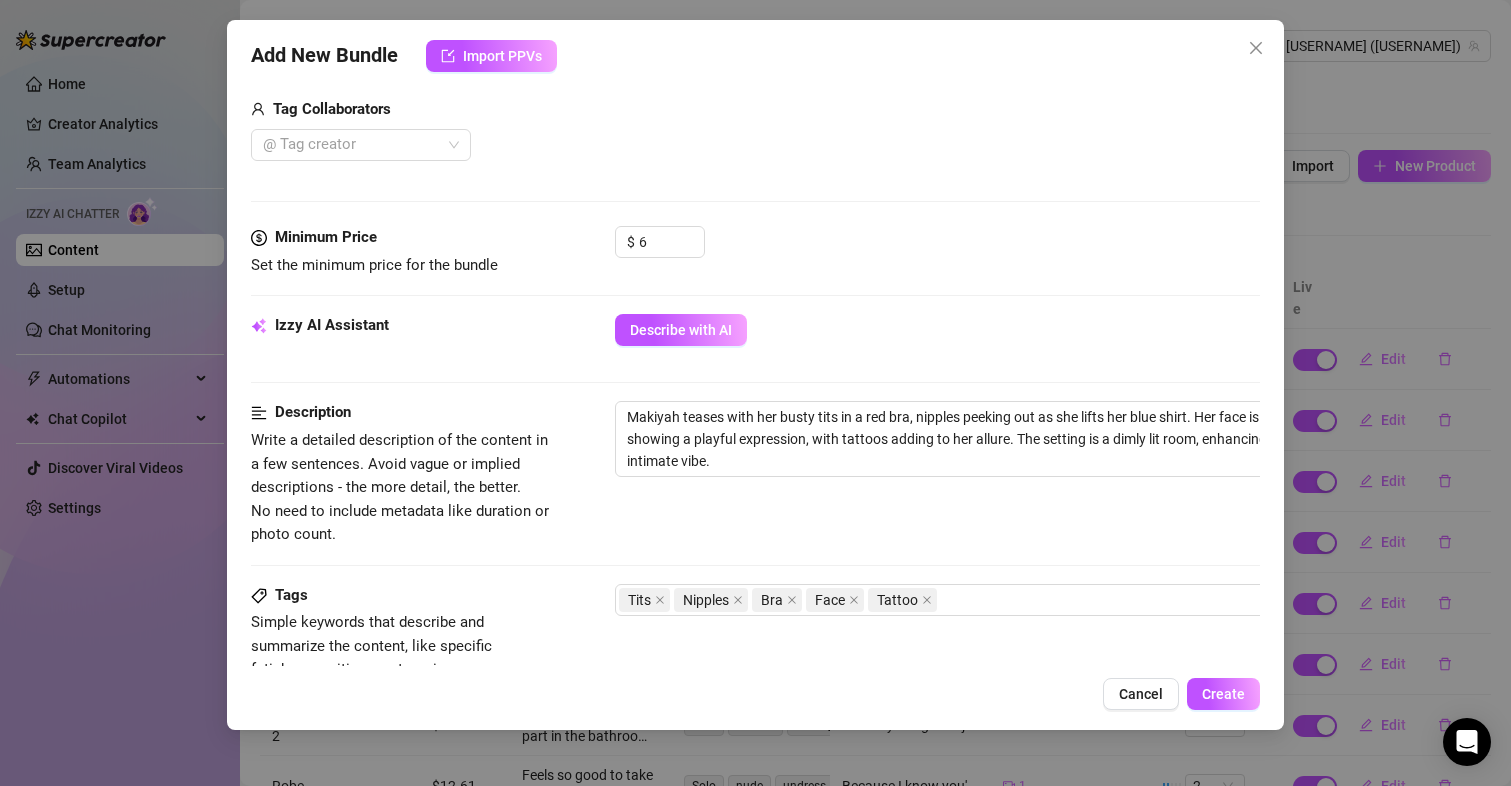 click on "Add New Bundle Import PPVs Account [USERNAME] Name Name is for your internal organization only. hard nipples Media Add Media from Vault Free preview Pay to view Tag Collaborators   @ Tag creator Minimum Price Set the minimum price for the bundle $ 6 Izzy AI Assistant Describe with AI Description Write a detailed description of the content in a few sentences. Avoid vague or implied descriptions - the more detail, the better.  No need to include metadata like duration or photo count. [NAME] teases with her busty tits in a red bra, nipples peeking out as she lifts her blue shirt. Her face is visible, showing a playful expression, with tattoos adding to her allure. The setting is a dimly lit room, enhancing the intimate vibe. Tags Simple keywords that describe and summarize the content, like specific fetishes, positions, categories. Tits Nipples Bra Face Tattoo   Visible Body Parts Face Boobs (Nipples Visible)   Caption Example Exclusivity 1 - Least Exclusive Message Settings Cancel Create" at bounding box center (756, 375) 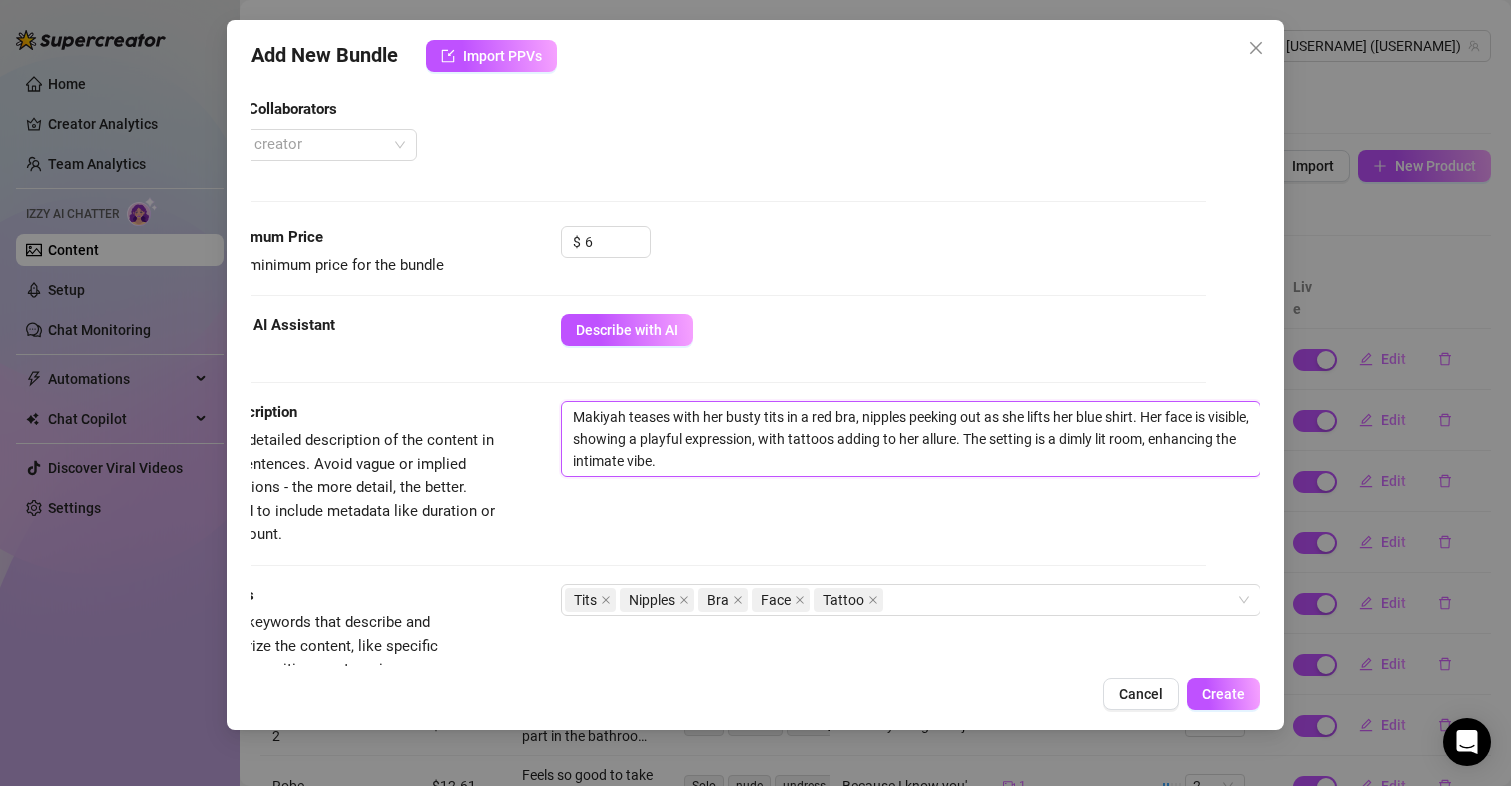 click on "Makiyah teases with her busty tits in a red bra, nipples peeking out as she lifts her blue shirt. Her face is visible, showing a playful expression, with tattoos adding to her allure. The setting is a dimly lit room, enhancing the intimate vibe." at bounding box center [911, 439] 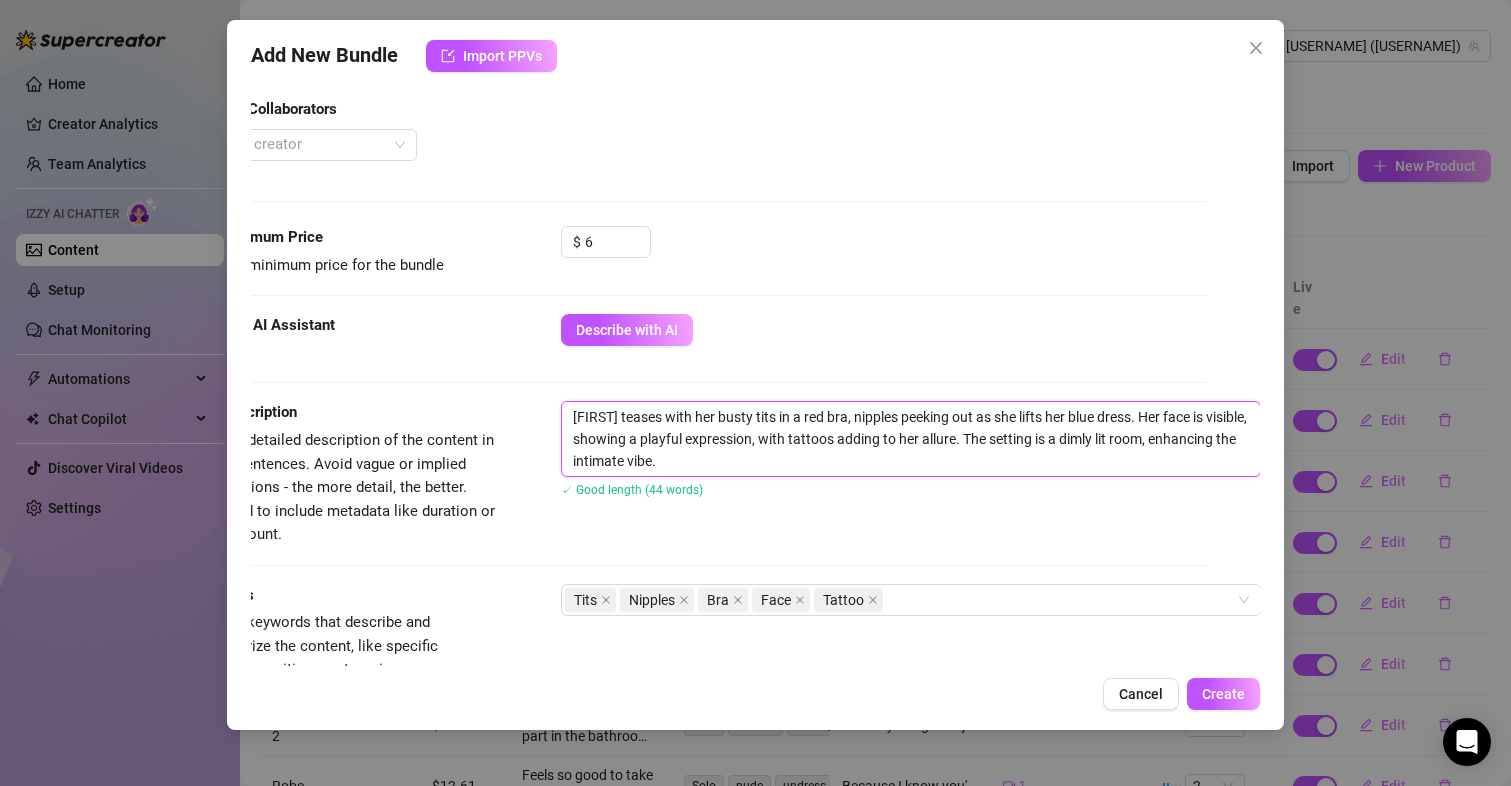 drag, startPoint x: 1044, startPoint y: 417, endPoint x: 1021, endPoint y: 416, distance: 23.021729 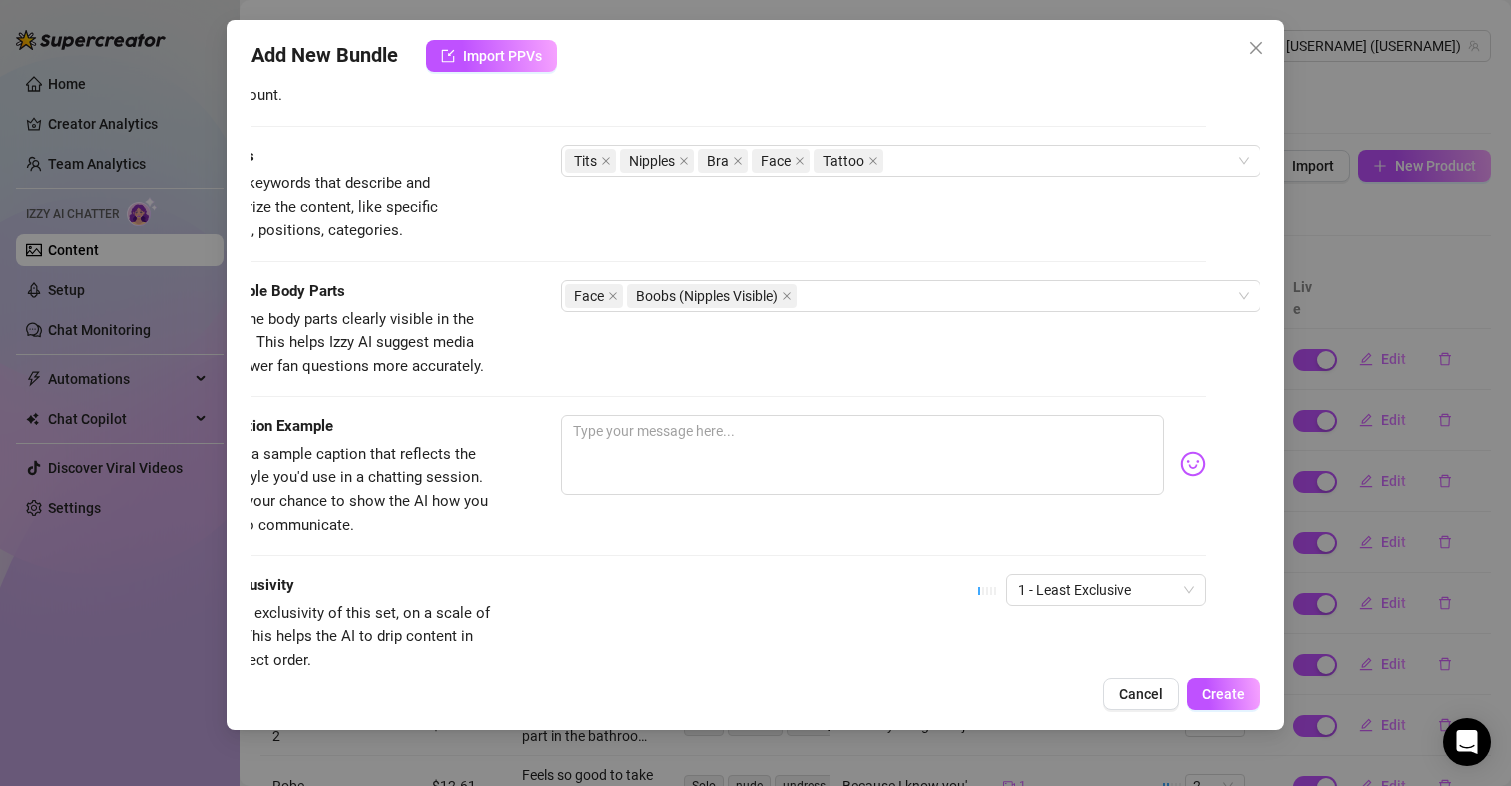 scroll, scrollTop: 1100, scrollLeft: 64, axis: both 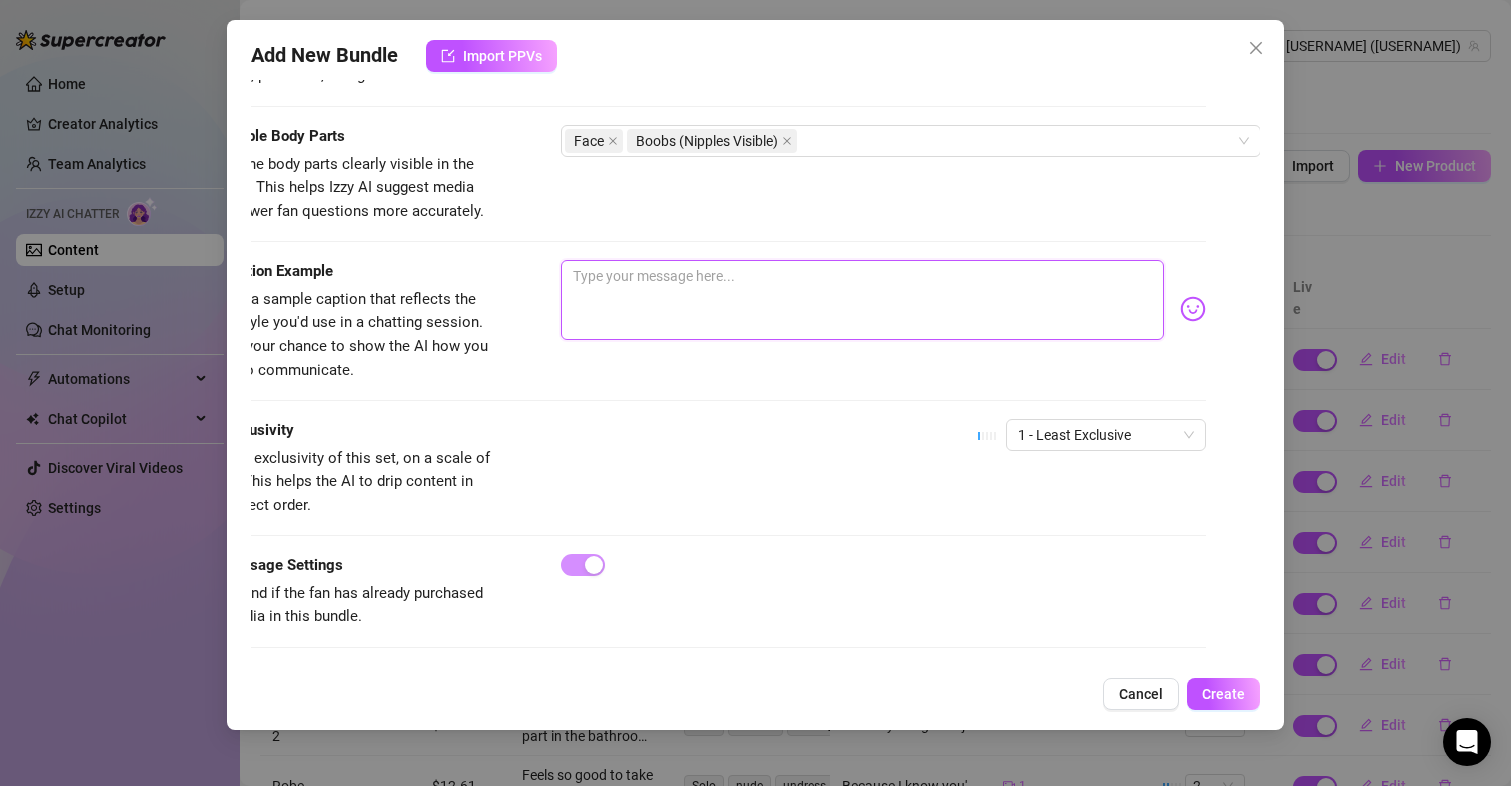 click at bounding box center [863, 300] 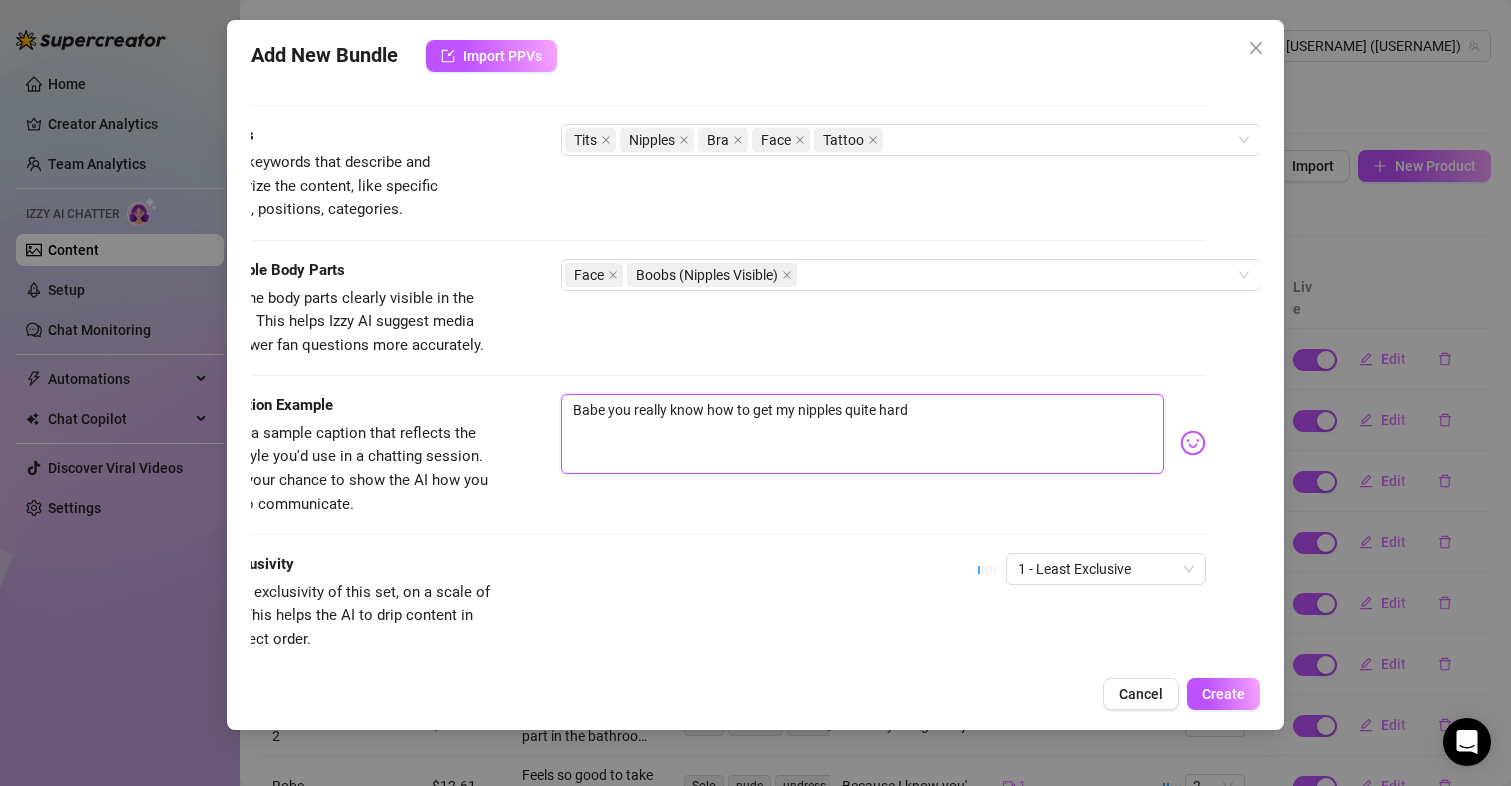 scroll, scrollTop: 1111, scrollLeft: 64, axis: both 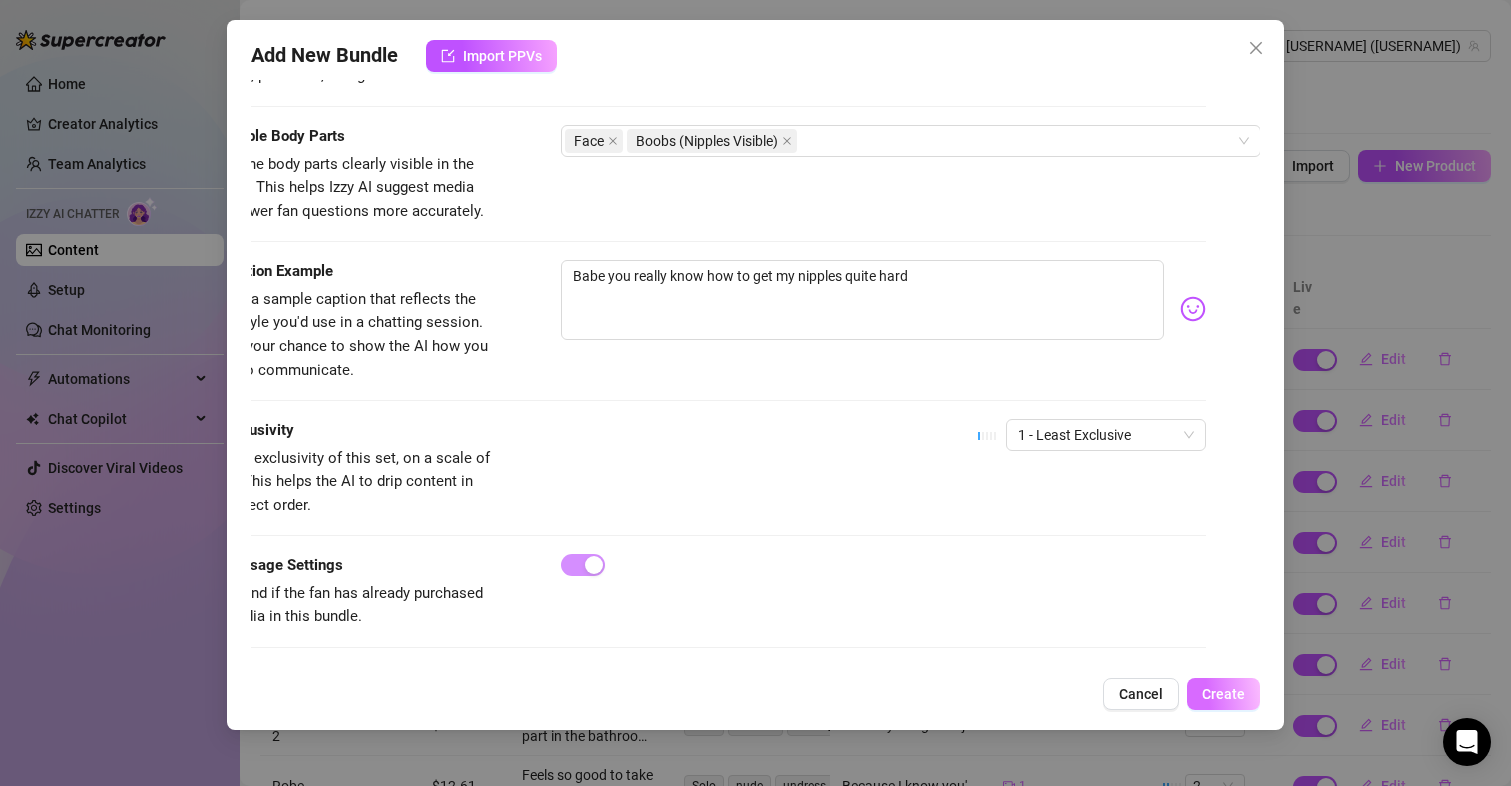 click on "Create" at bounding box center (1223, 694) 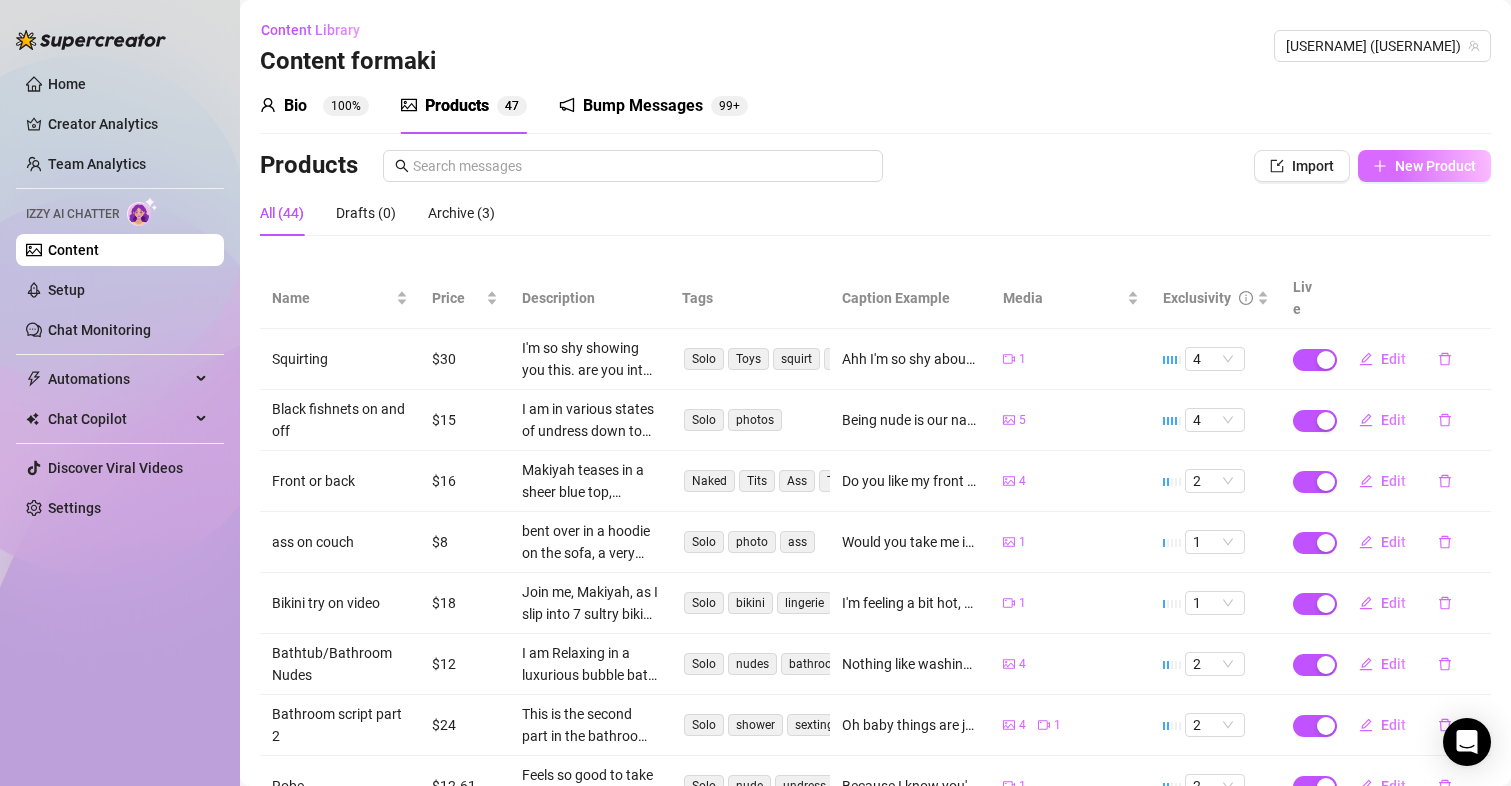 click on "New Product" at bounding box center [1435, 166] 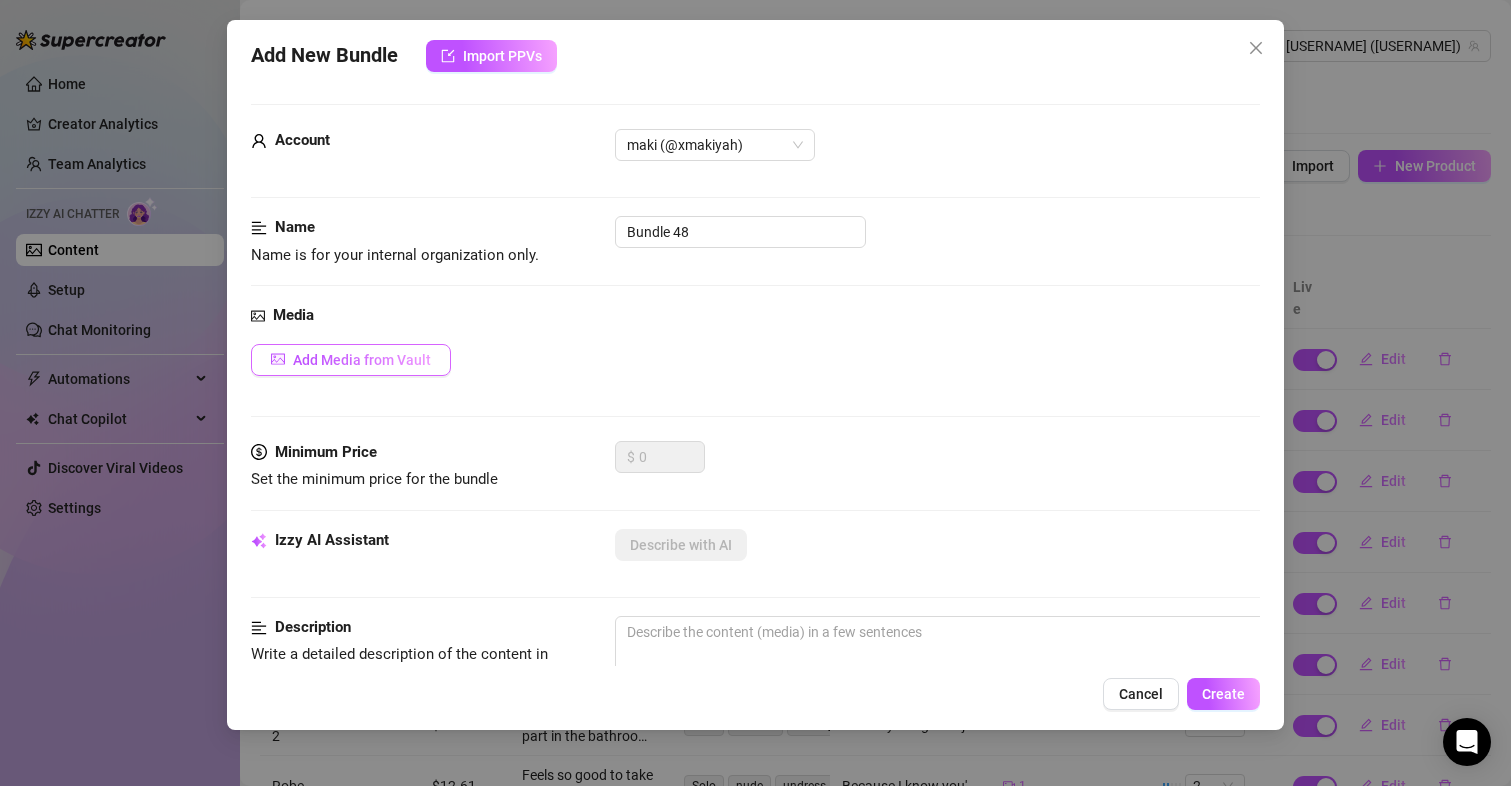 click on "Add Media from Vault" at bounding box center [362, 360] 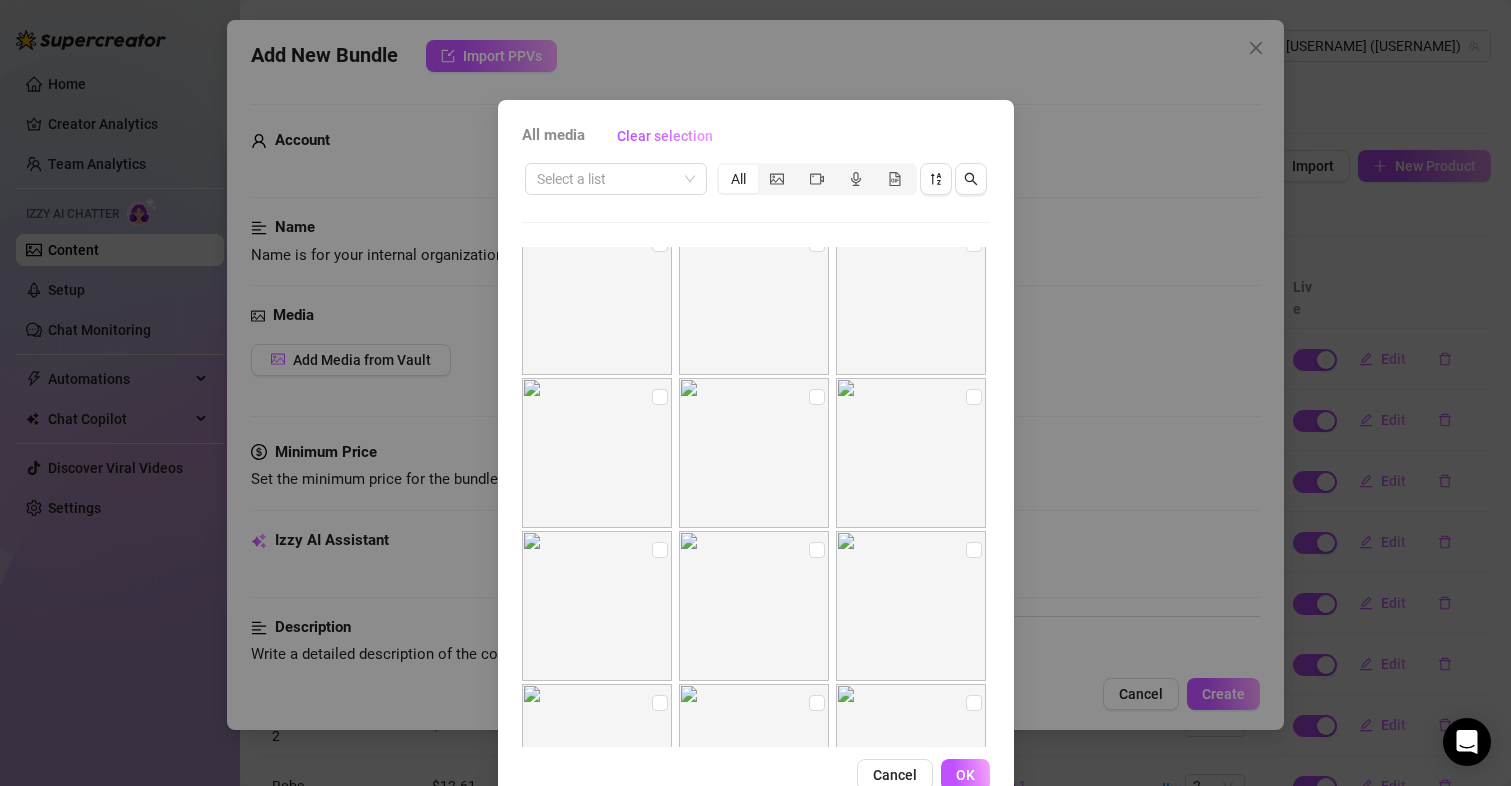 scroll, scrollTop: 520, scrollLeft: 0, axis: vertical 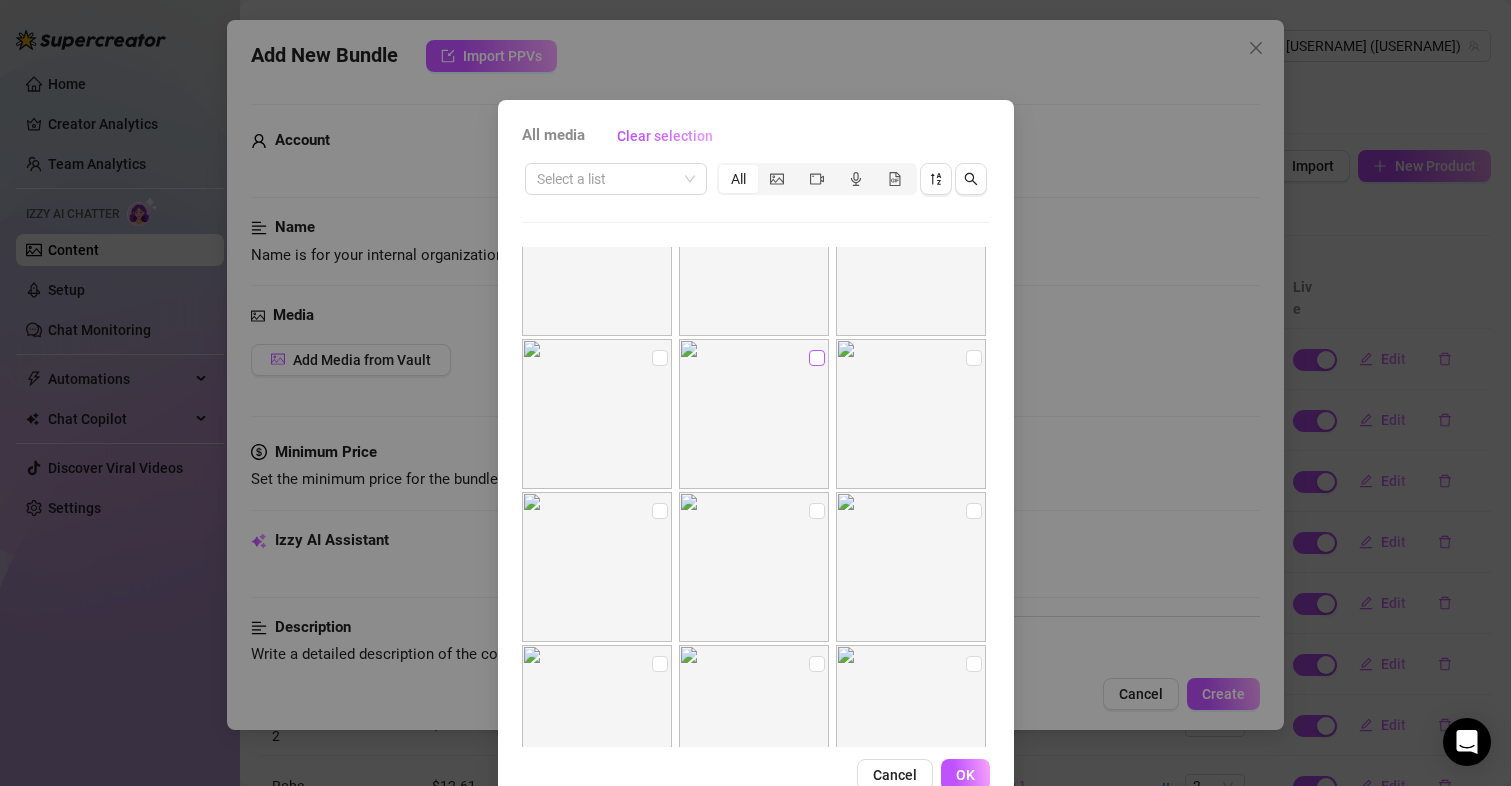 click at bounding box center [817, 358] 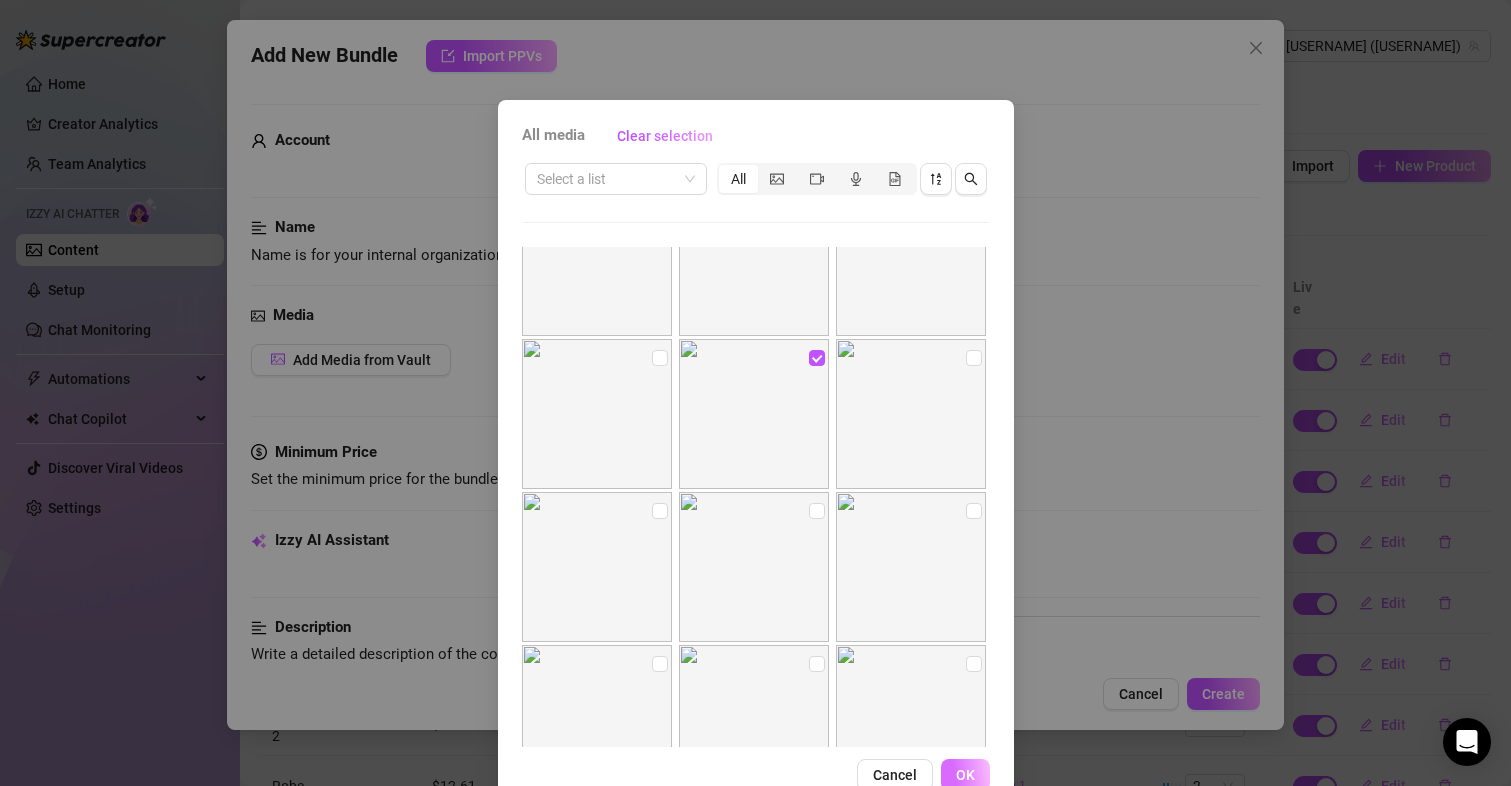 click on "OK" at bounding box center [965, 775] 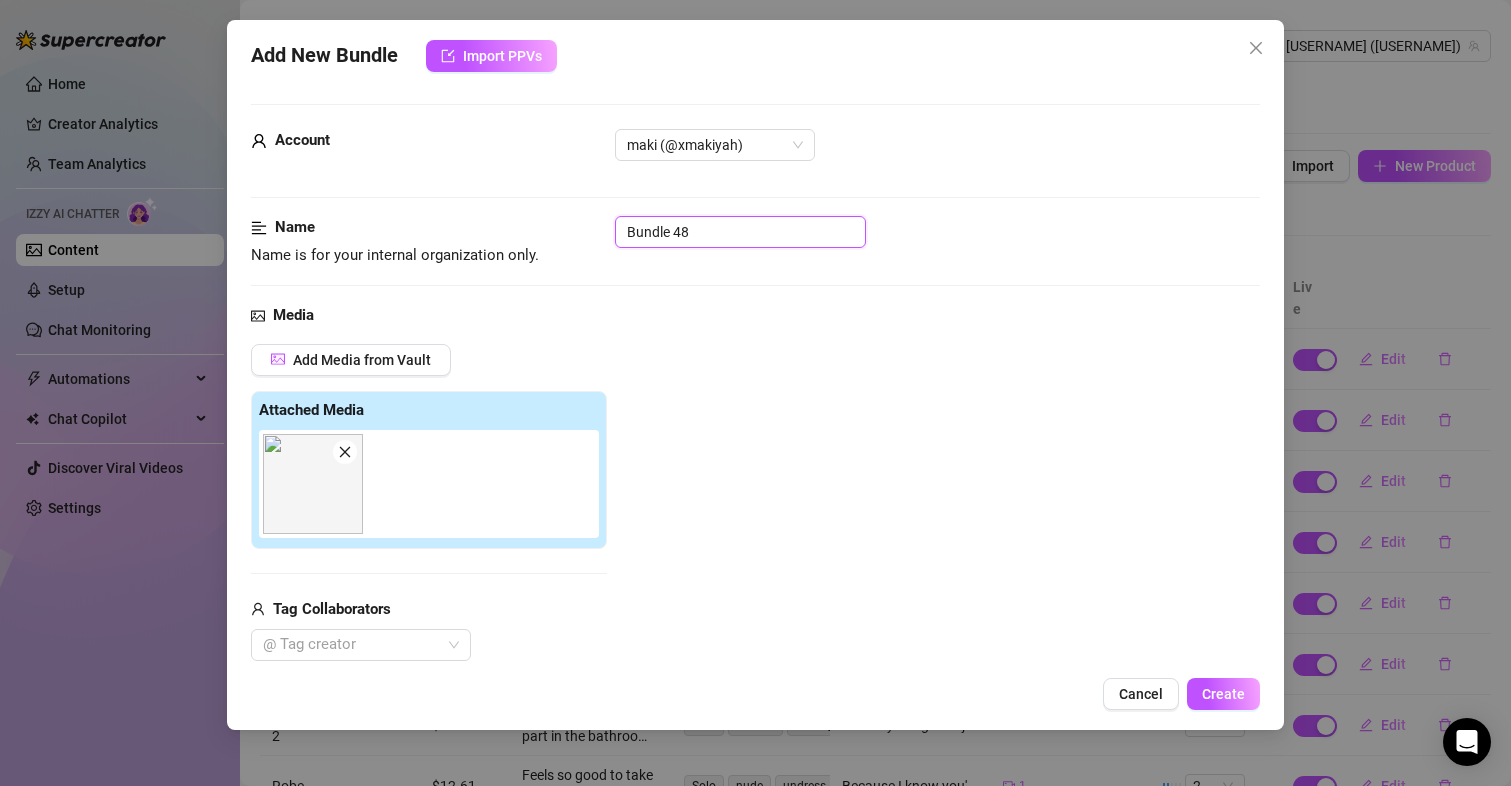 drag, startPoint x: 712, startPoint y: 228, endPoint x: 547, endPoint y: 215, distance: 165.51132 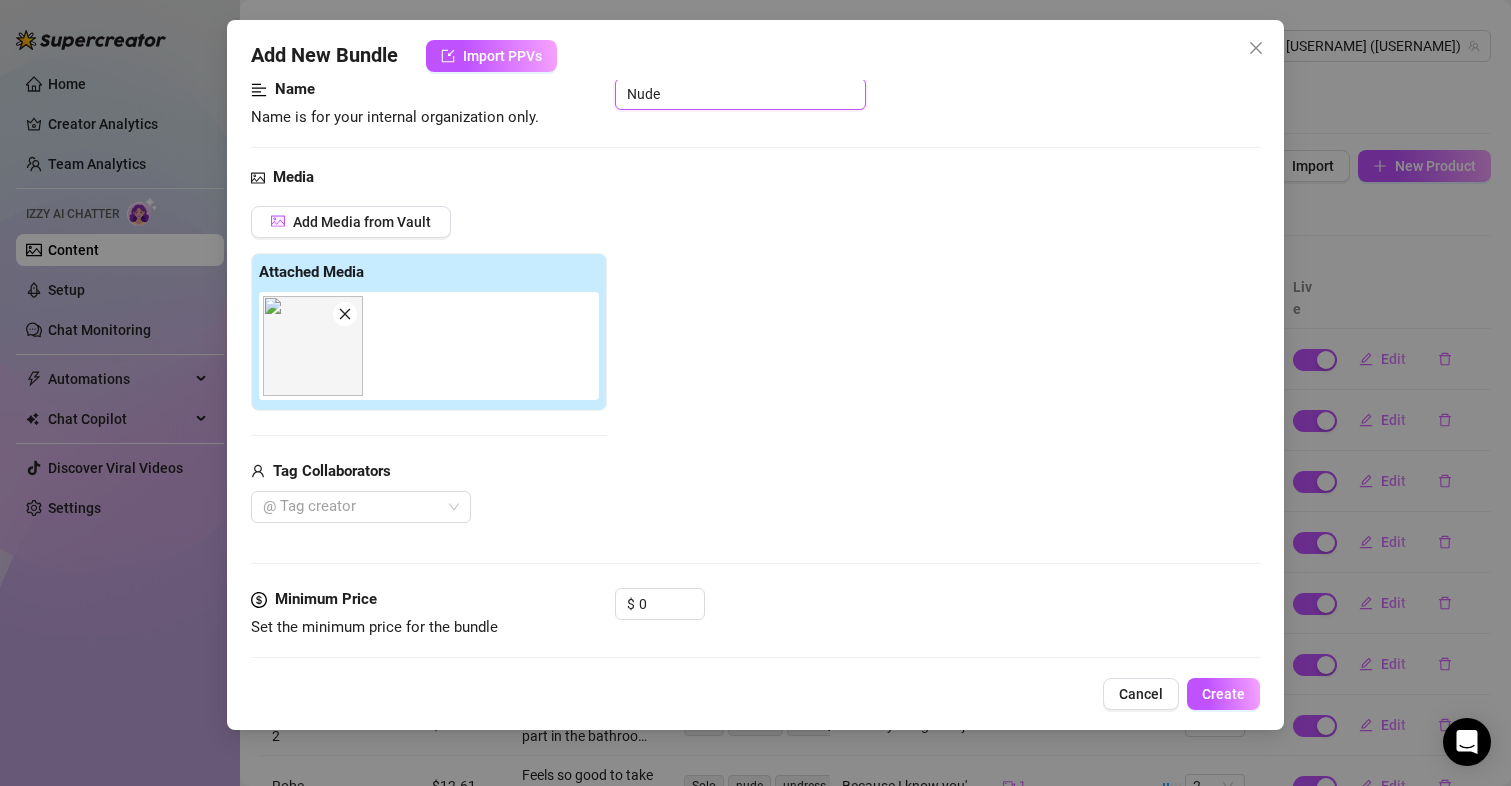 scroll, scrollTop: 300, scrollLeft: 0, axis: vertical 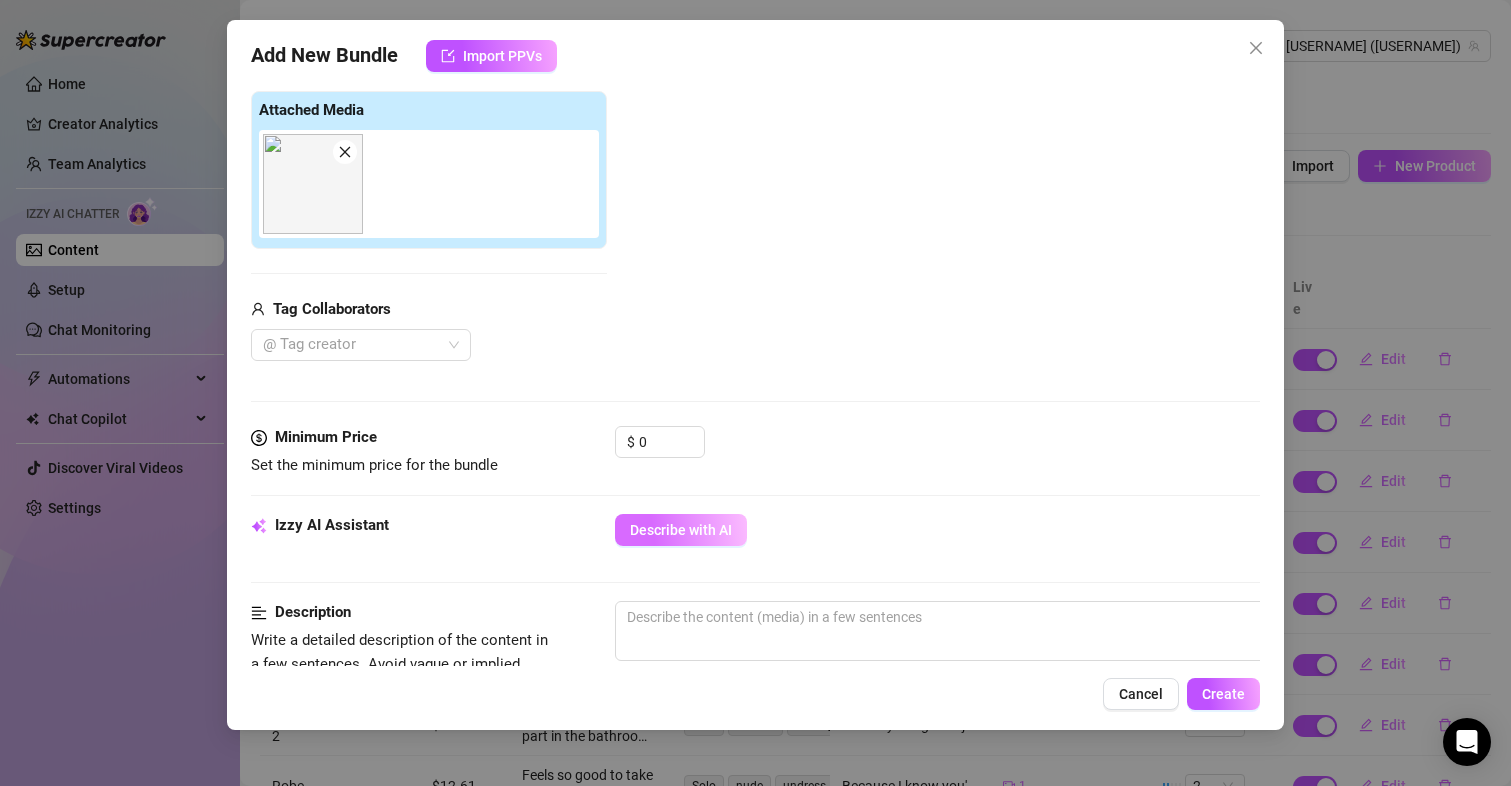 click on "Describe with AI" at bounding box center [681, 530] 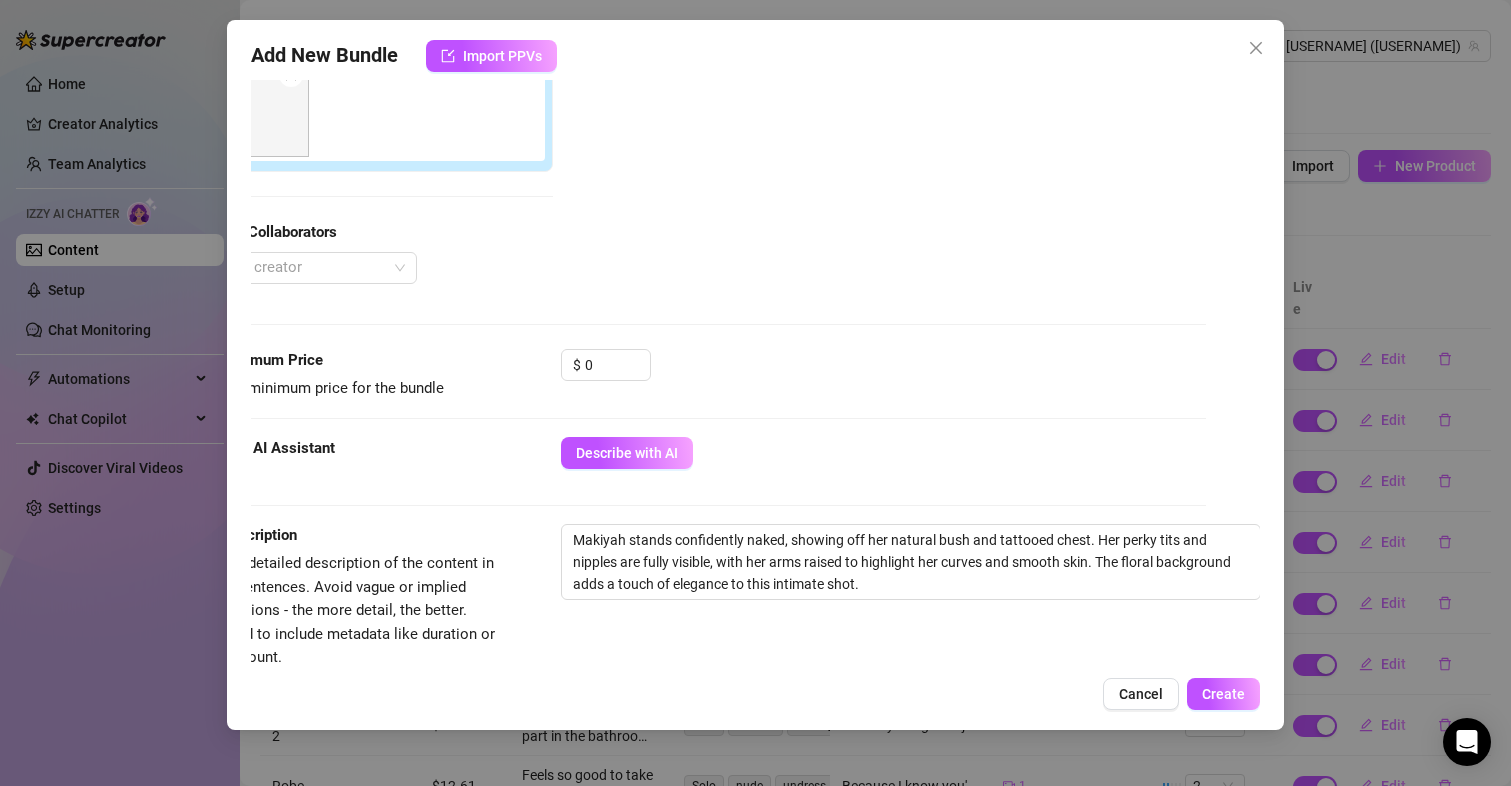 scroll, scrollTop: 400, scrollLeft: 71, axis: both 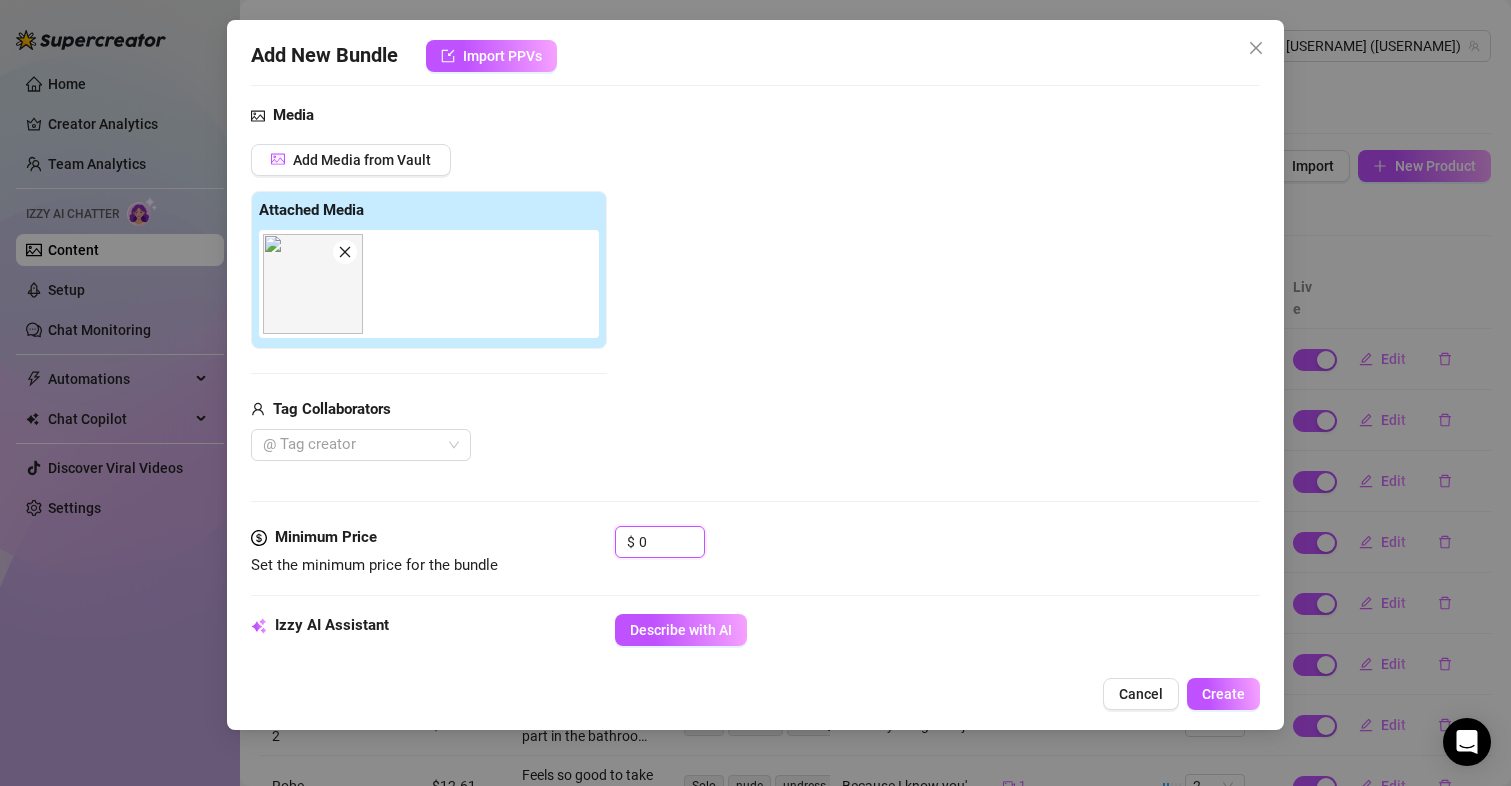 drag, startPoint x: 677, startPoint y: 536, endPoint x: 591, endPoint y: 534, distance: 86.023254 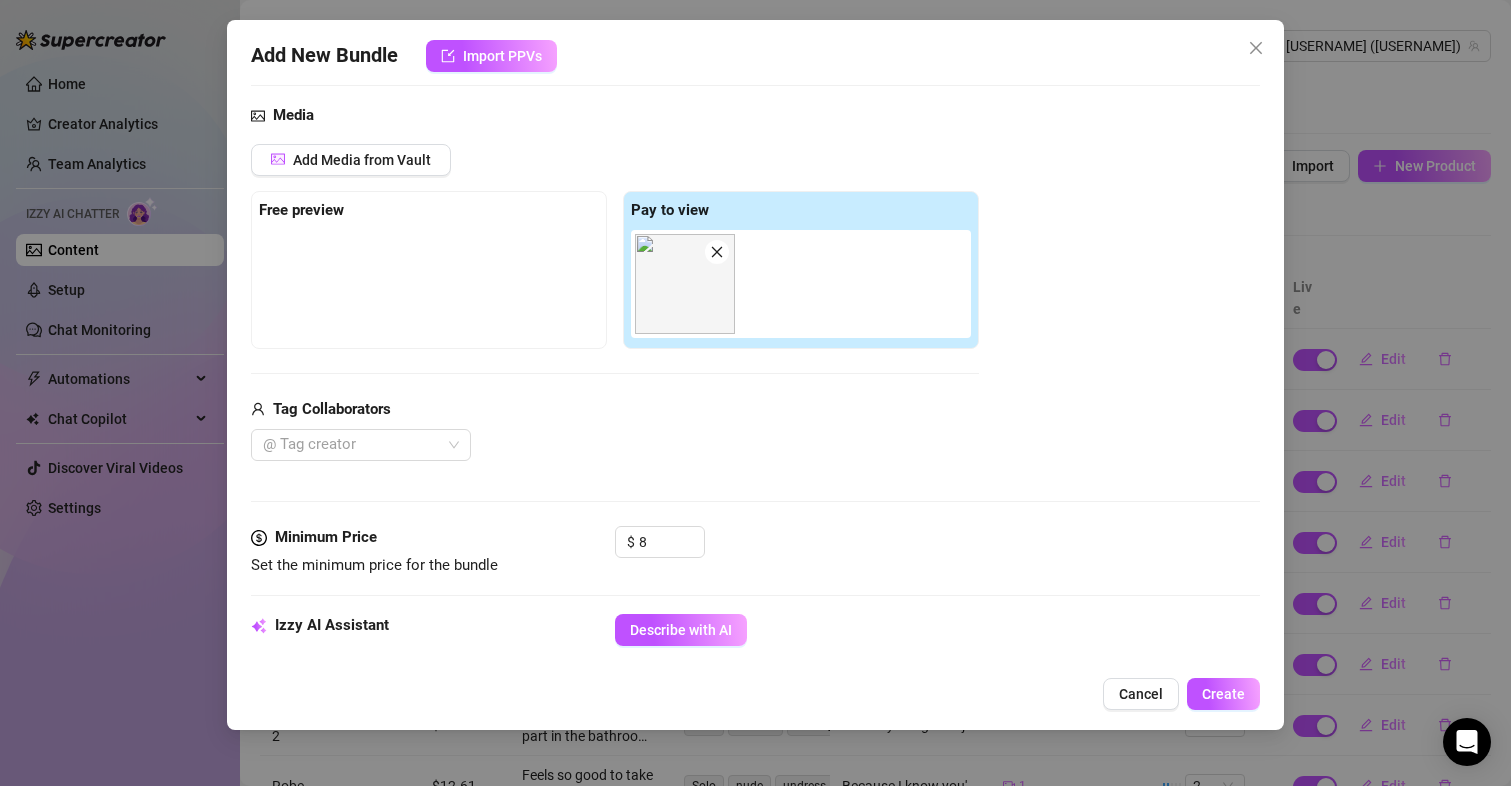 click on "Media Add Media from Vault Free preview Pay to view Tag Collaborators   @ Tag creator" at bounding box center [756, 315] 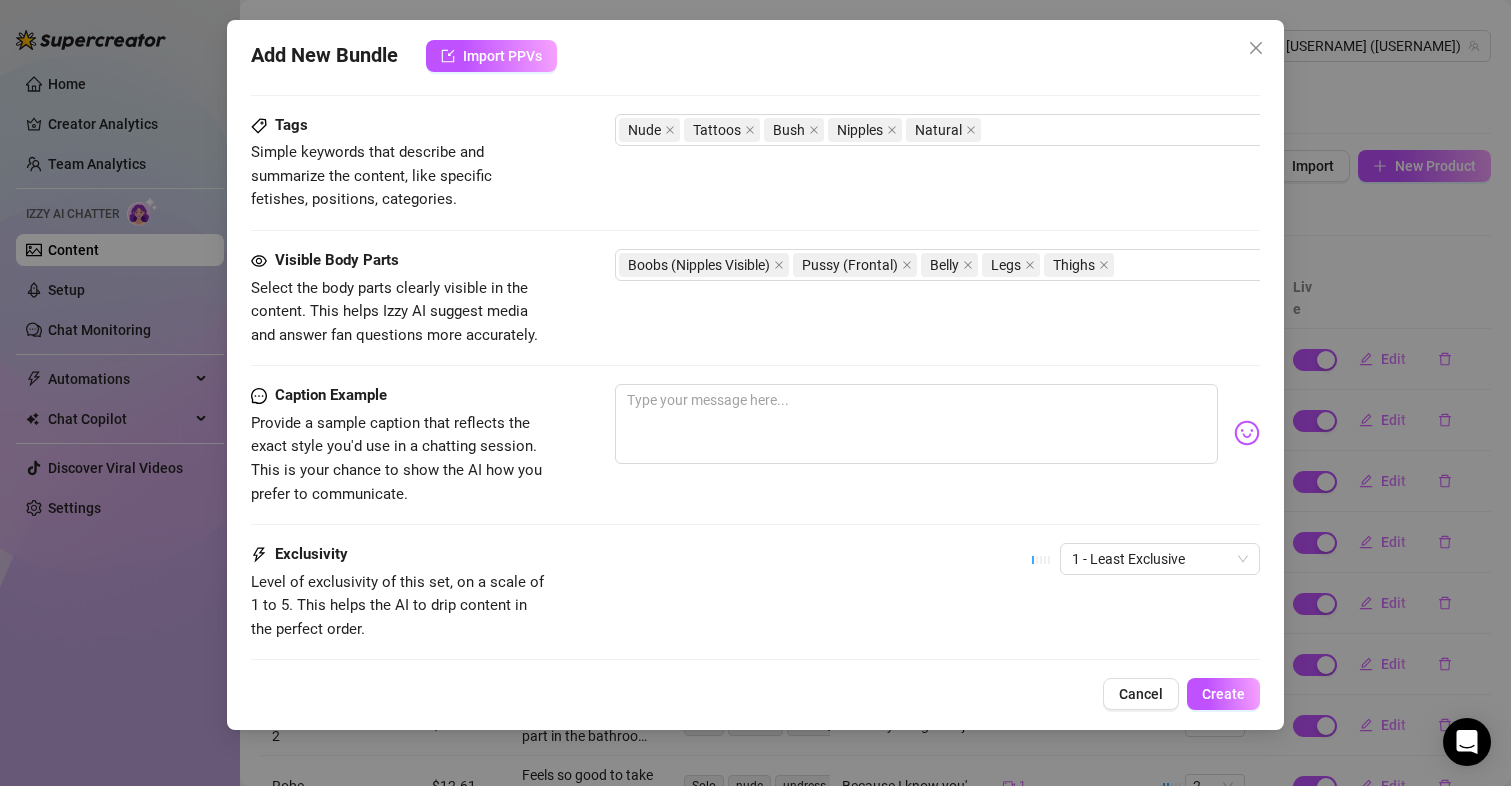scroll, scrollTop: 1000, scrollLeft: 0, axis: vertical 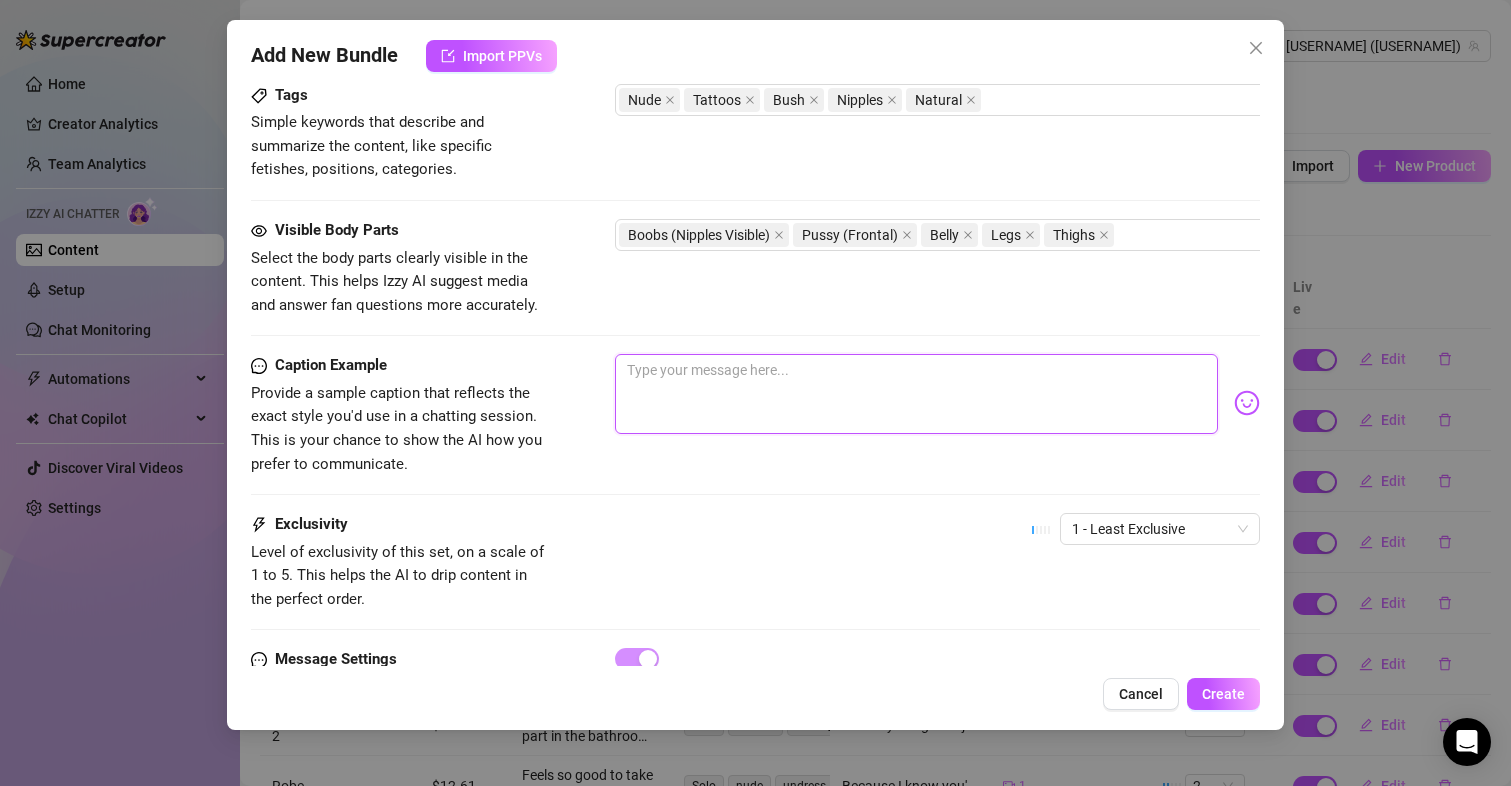 click at bounding box center (917, 394) 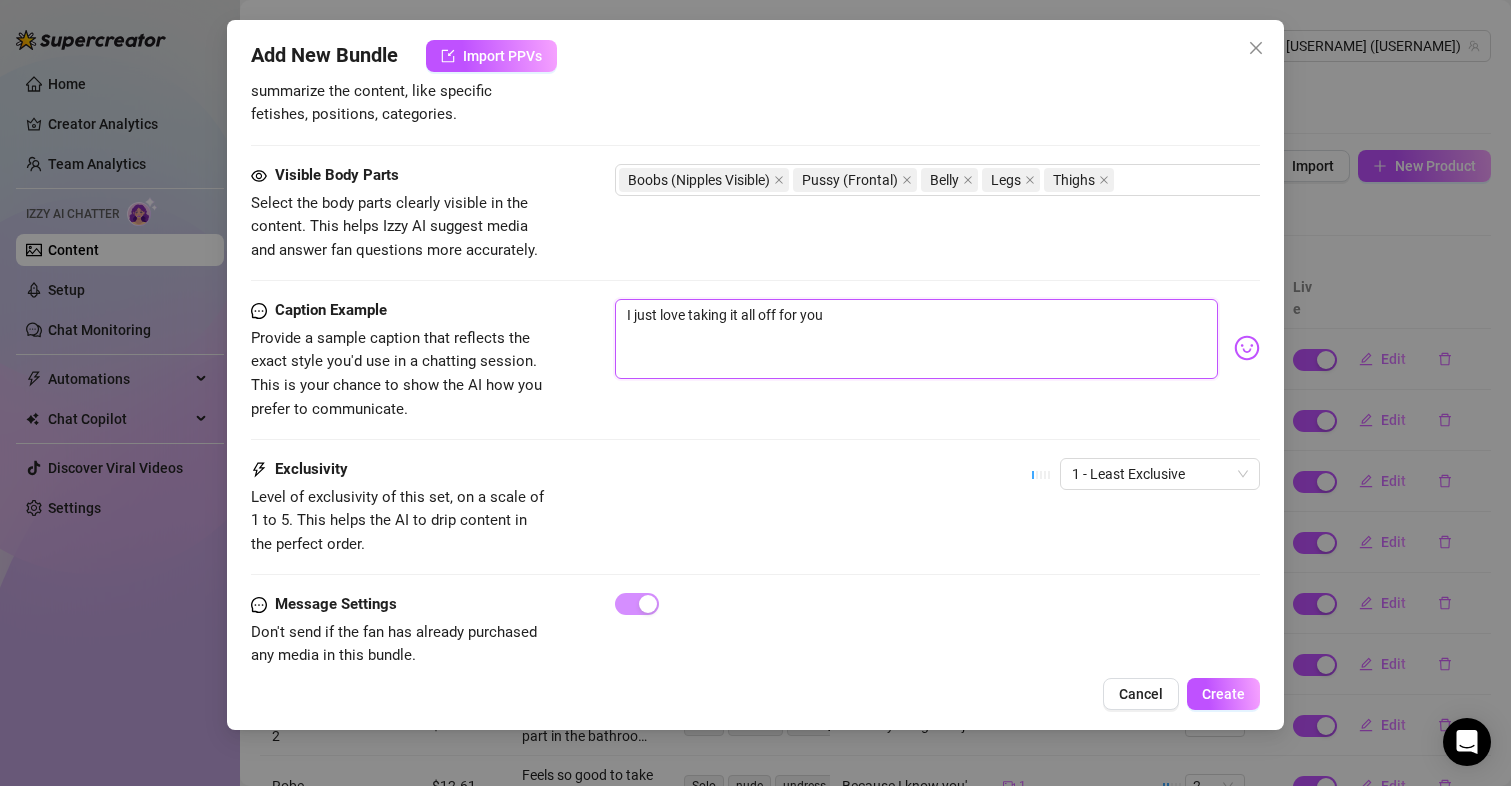 scroll, scrollTop: 1111, scrollLeft: 0, axis: vertical 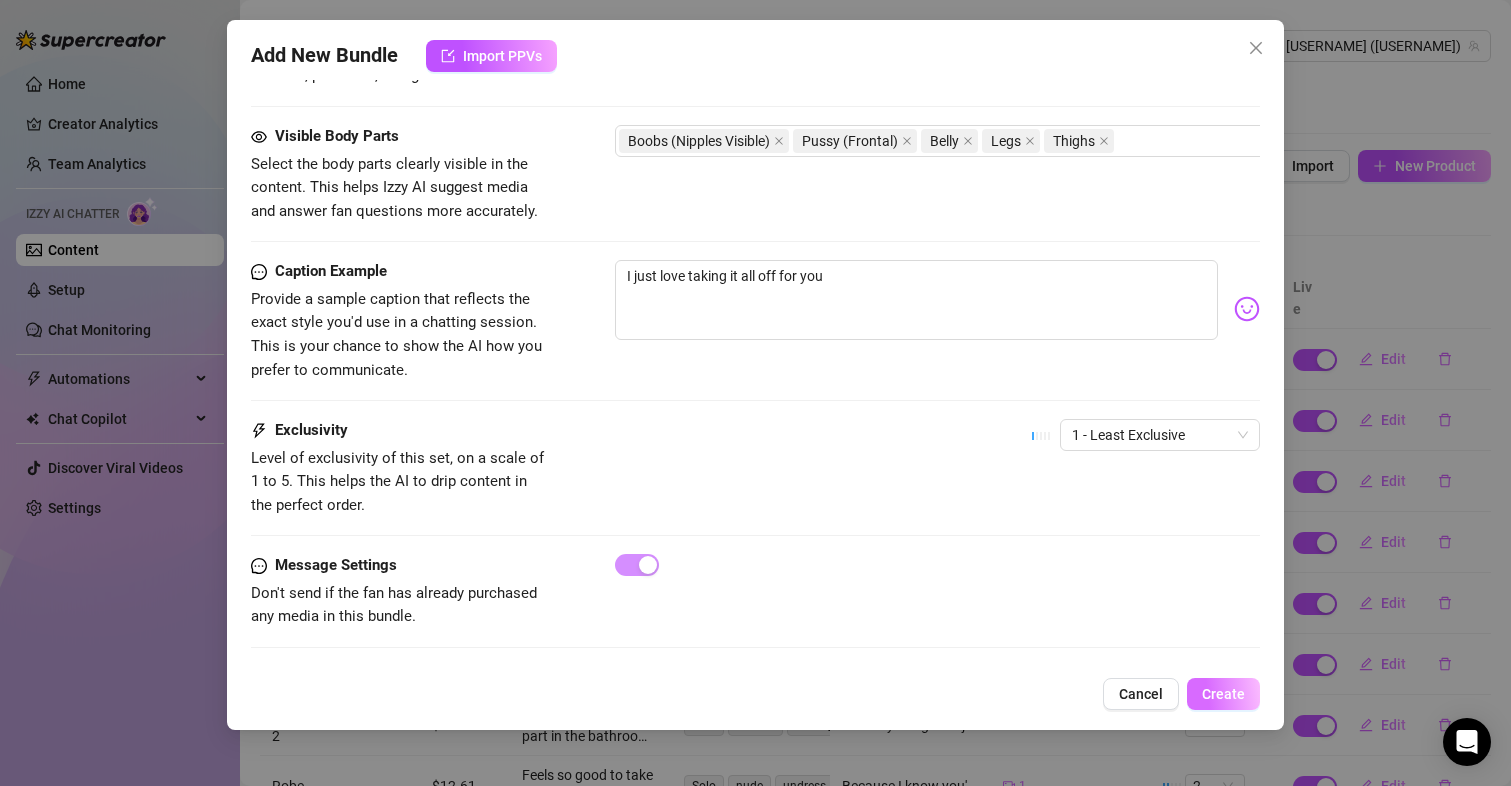 drag, startPoint x: 1223, startPoint y: 701, endPoint x: 1183, endPoint y: 670, distance: 50.606323 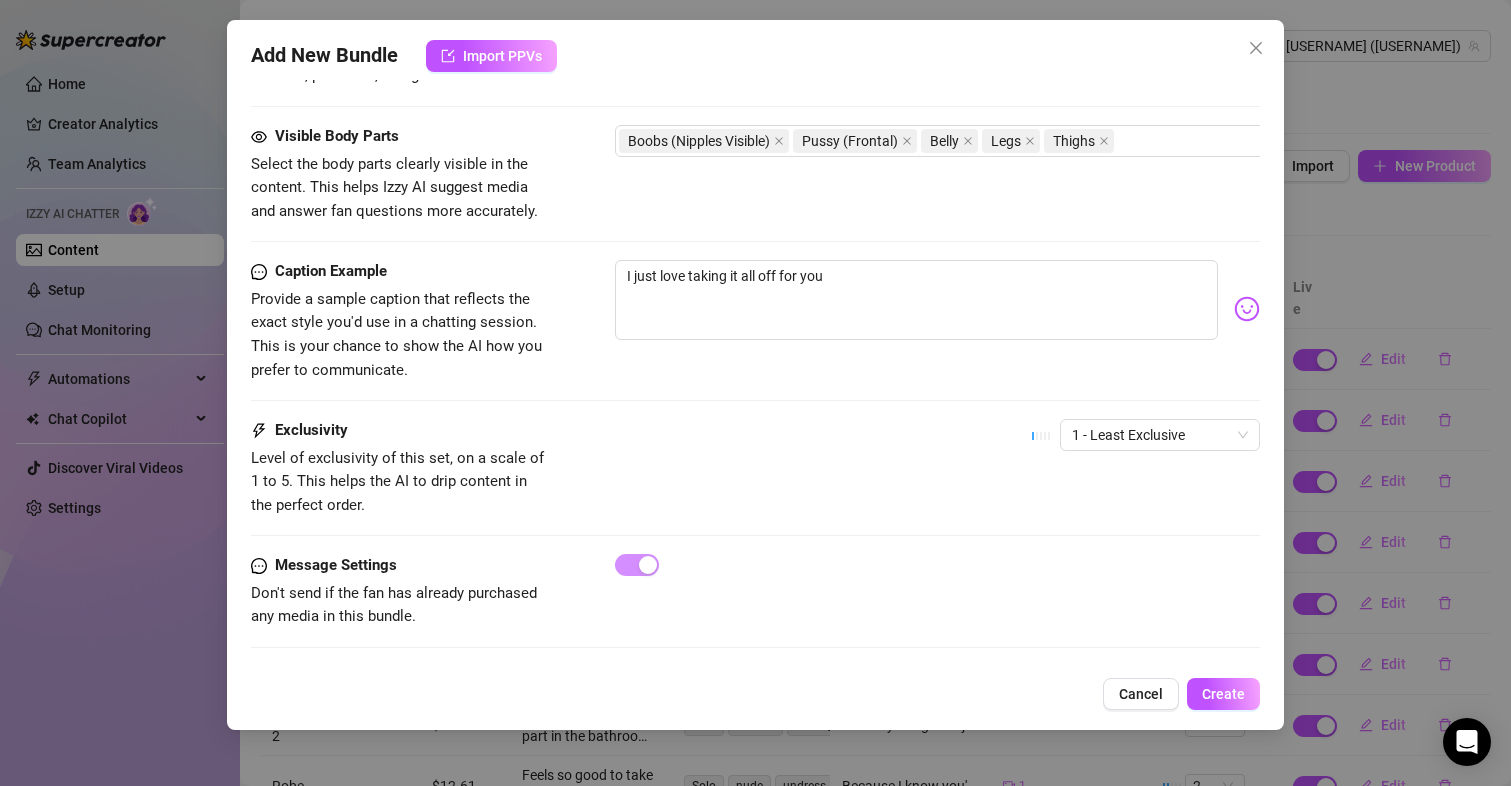 click on "Create" at bounding box center (1223, 694) 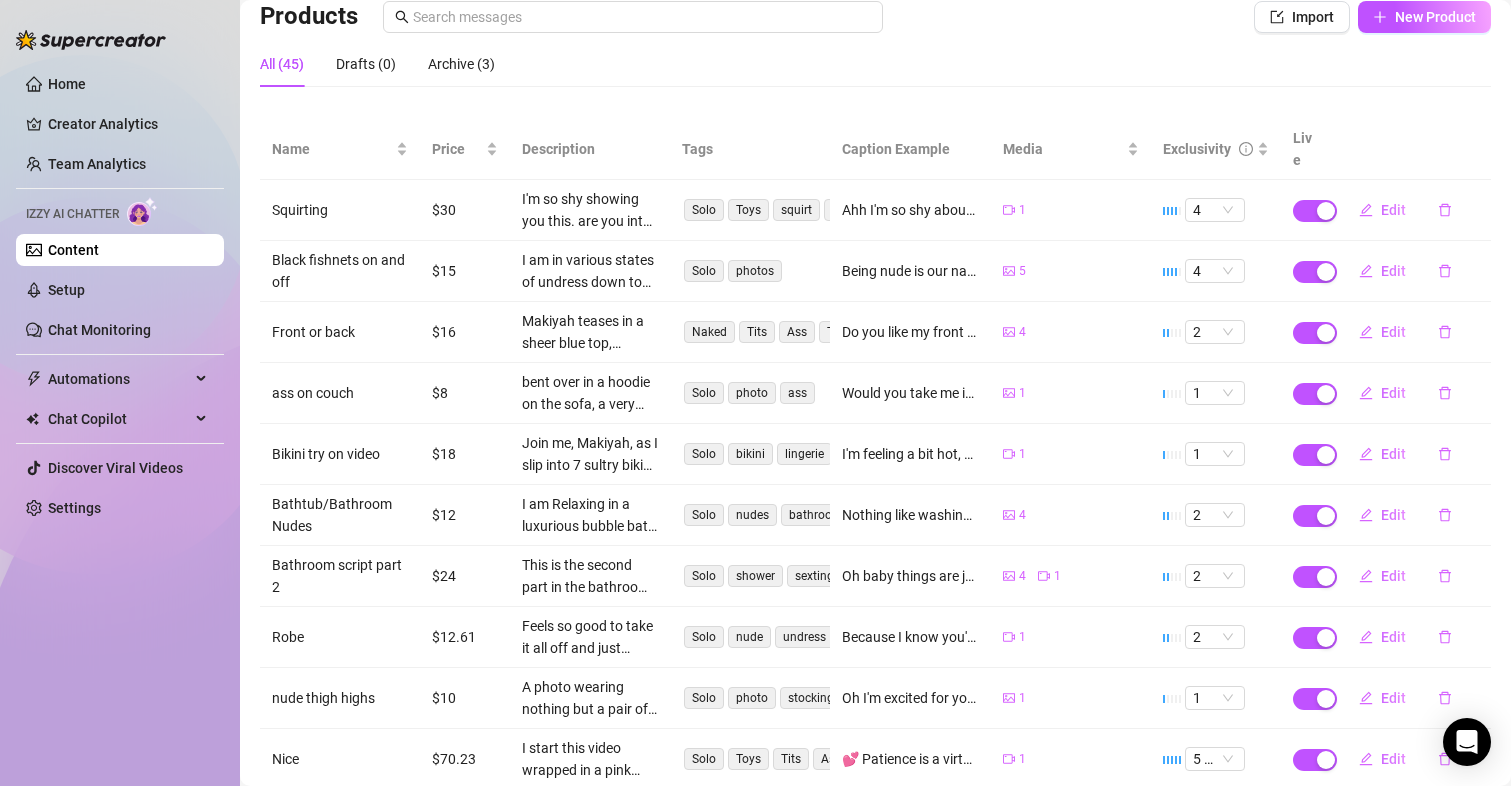 scroll, scrollTop: 247, scrollLeft: 0, axis: vertical 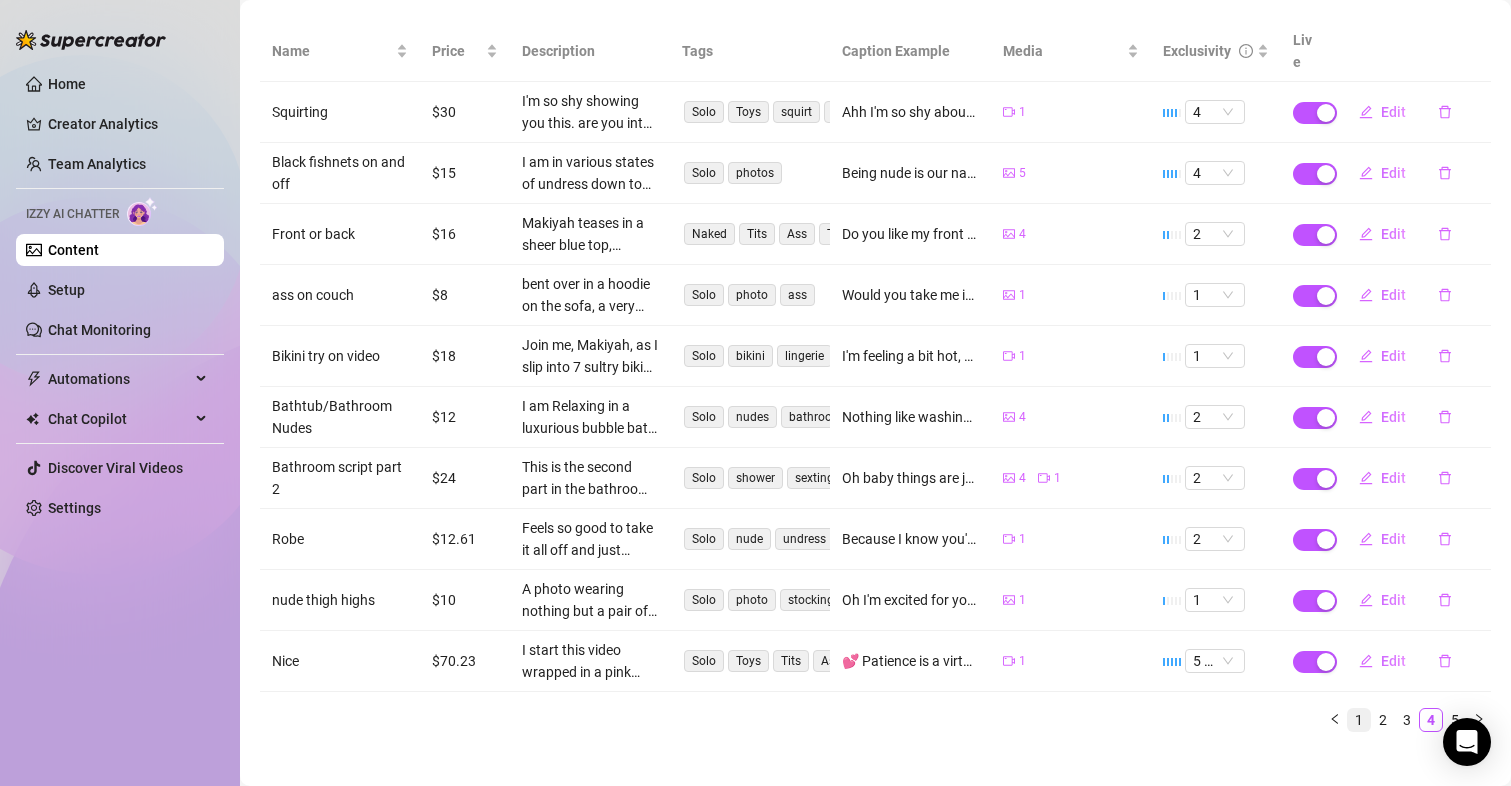 click on "1" at bounding box center (1359, 720) 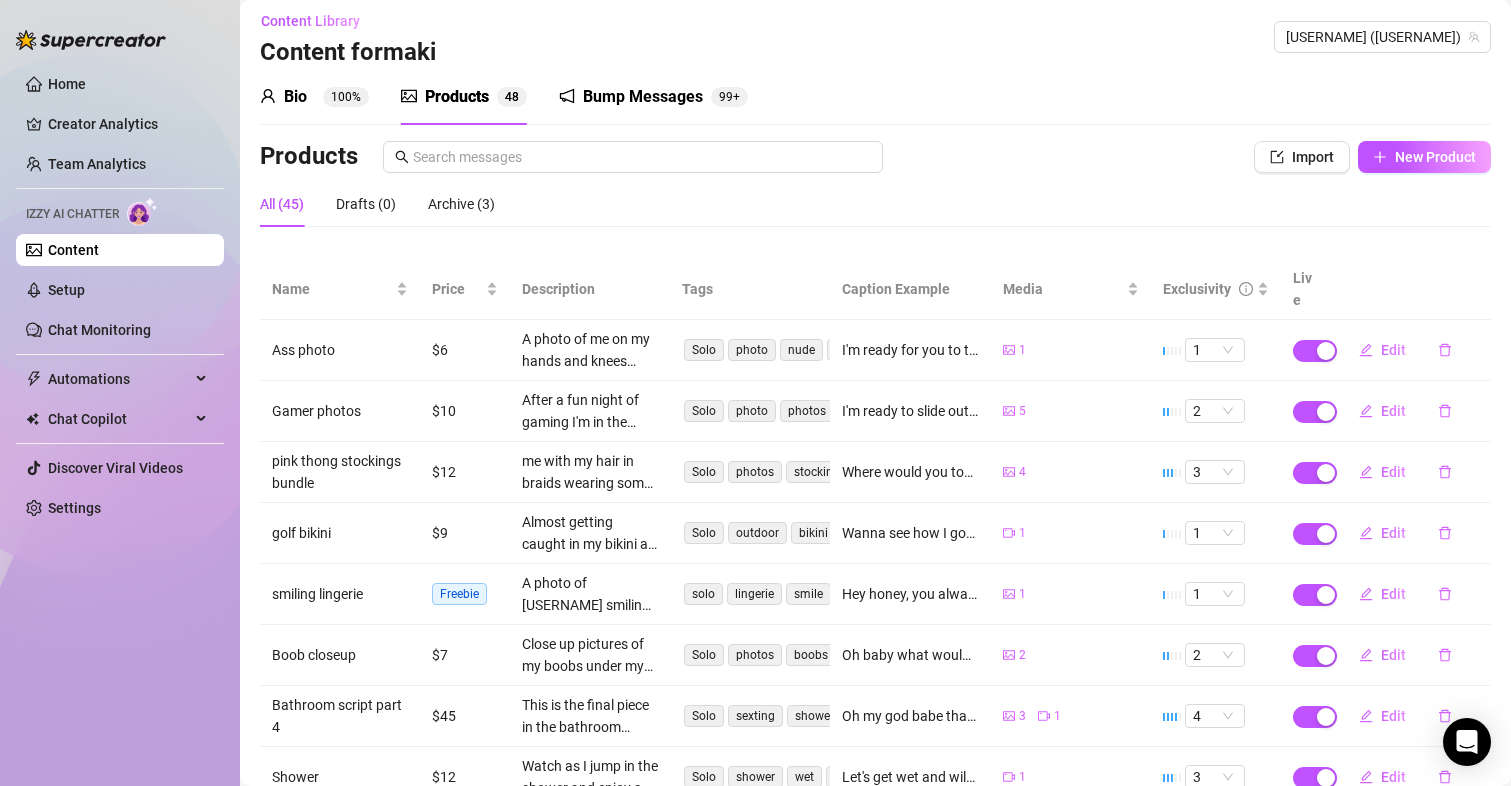 scroll, scrollTop: 0, scrollLeft: 0, axis: both 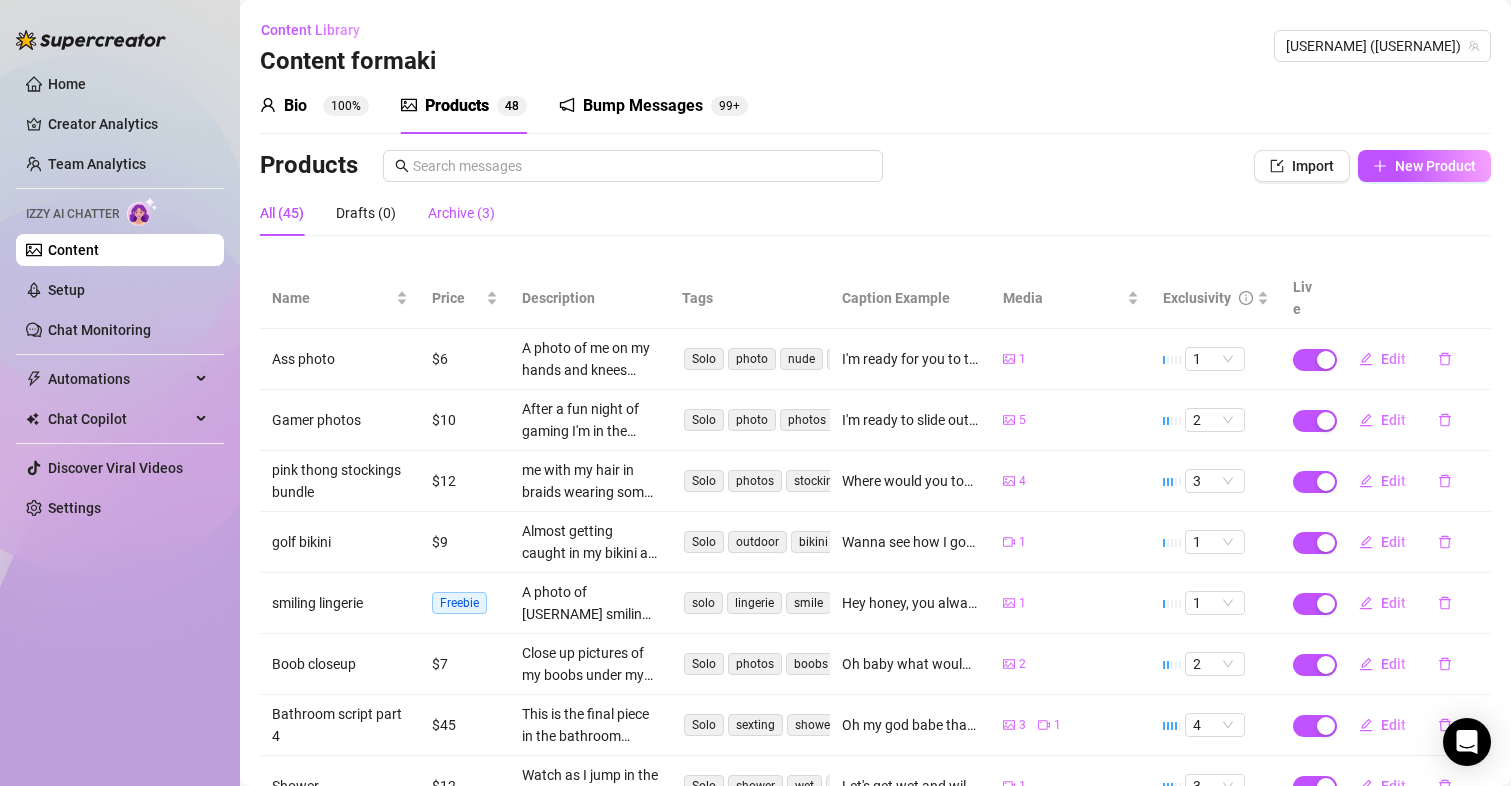 click on "Archive (3)" at bounding box center (461, 213) 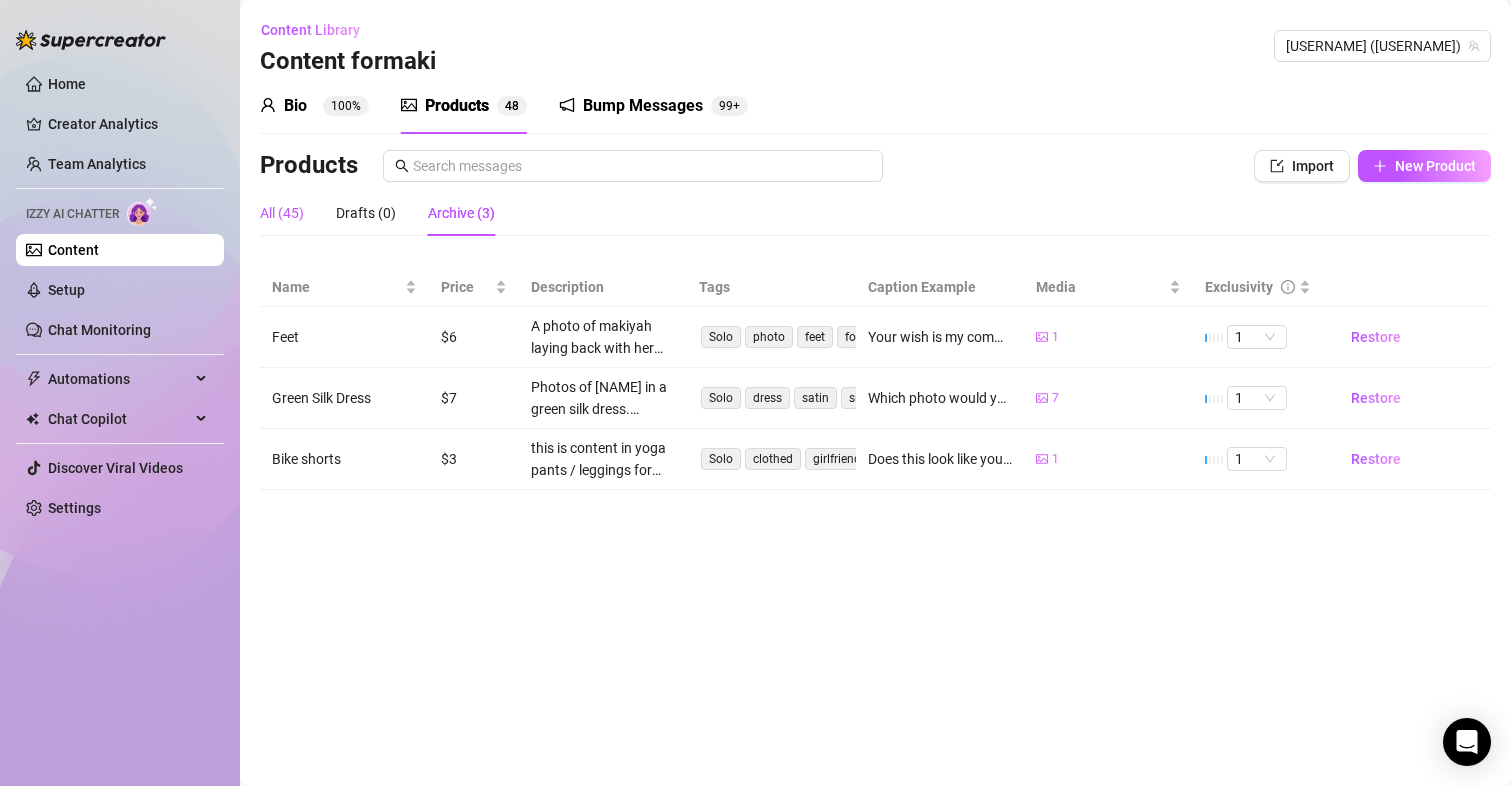 click on "All (45)" at bounding box center [282, 213] 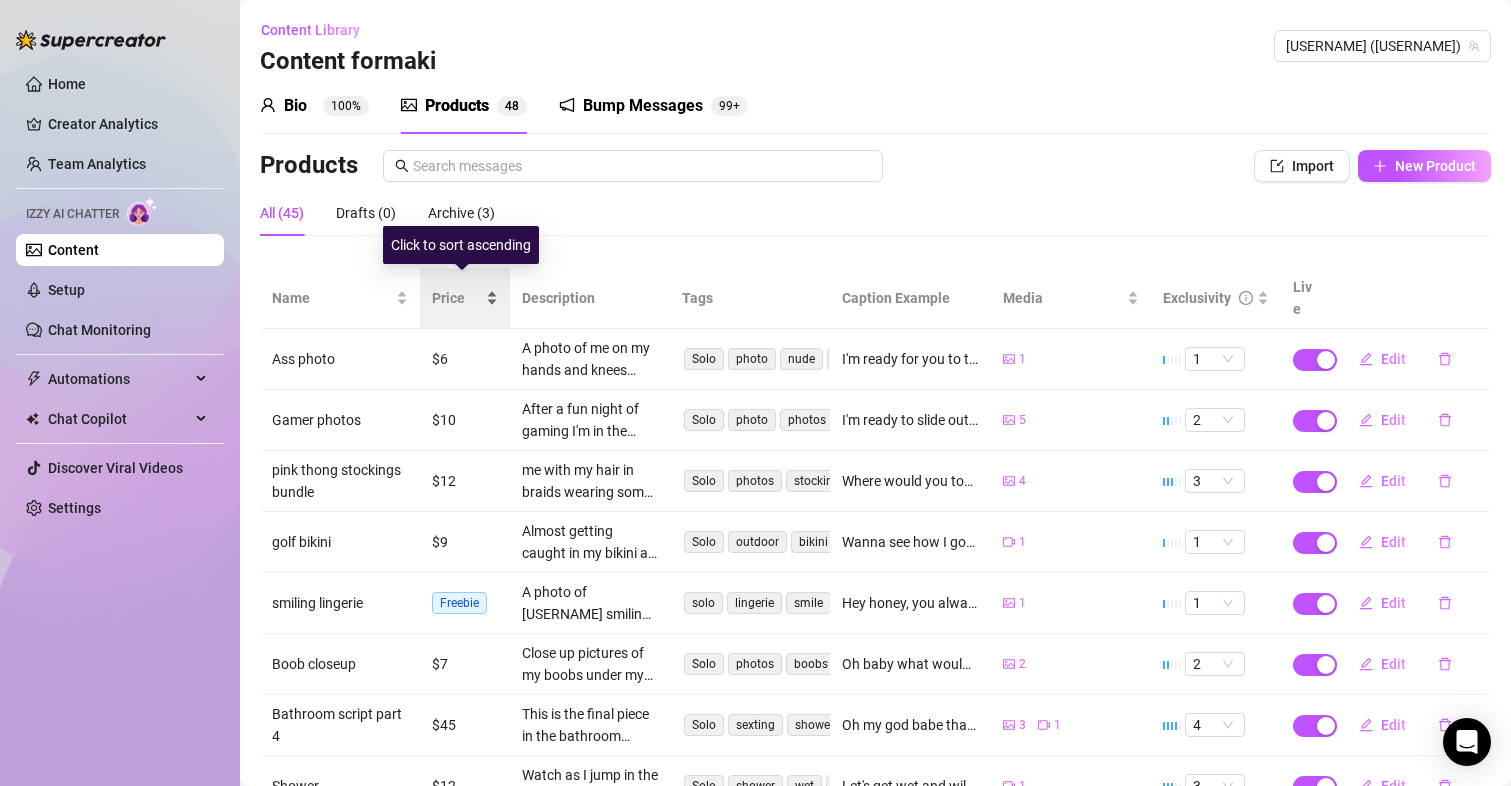 click on "Price" at bounding box center (457, 298) 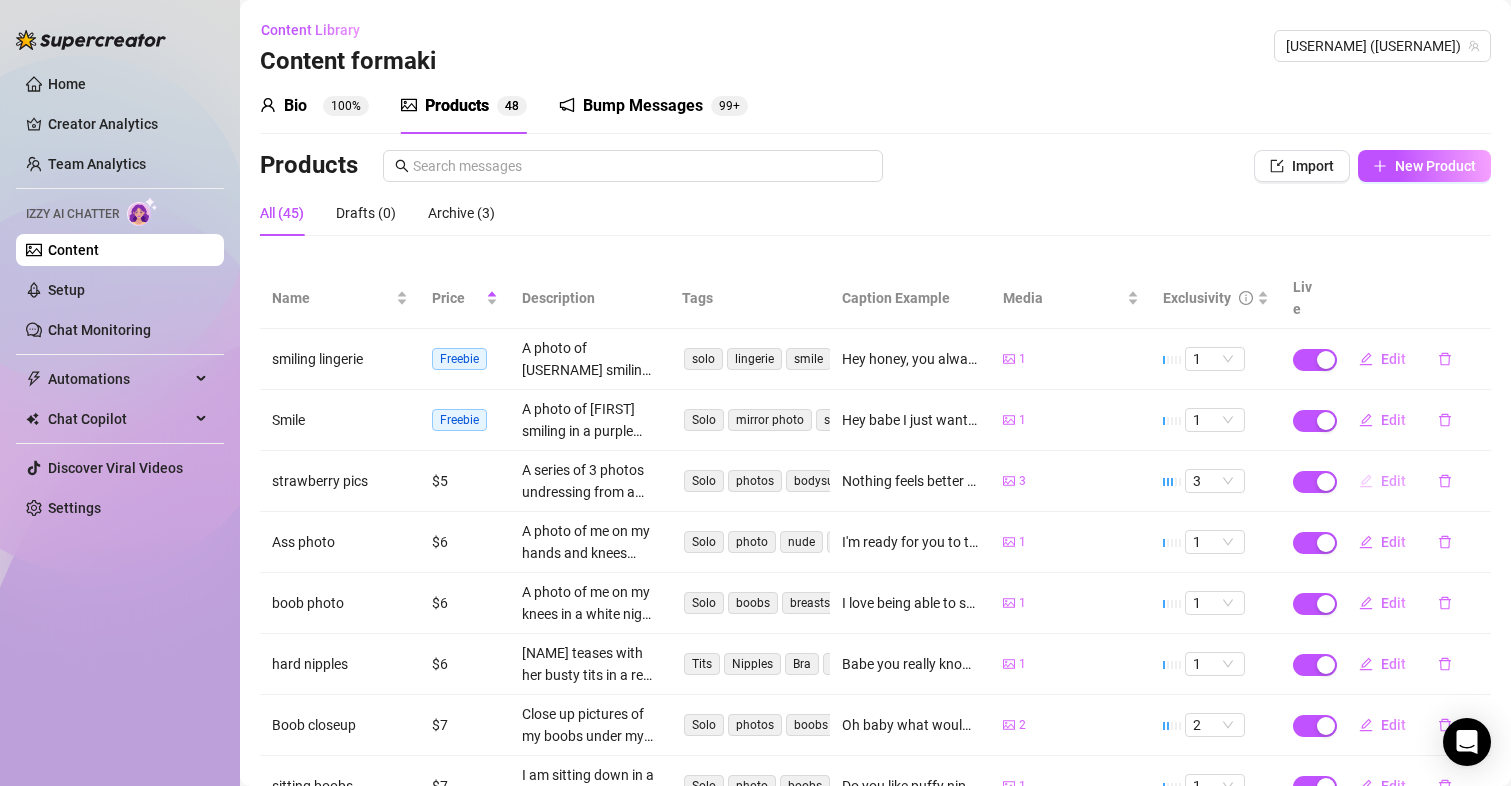 click on "Edit" at bounding box center (1393, 481) 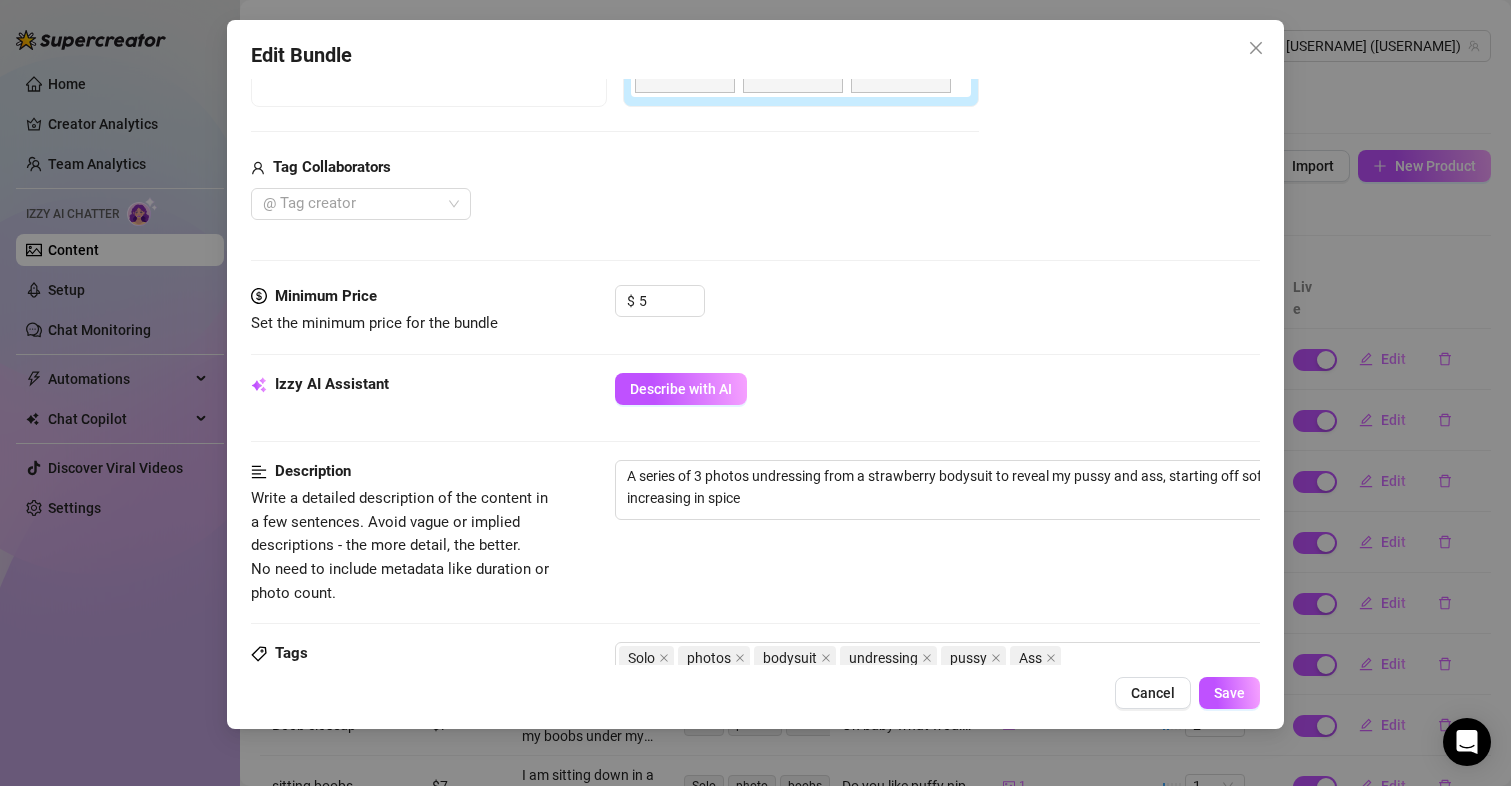 scroll, scrollTop: 500, scrollLeft: 0, axis: vertical 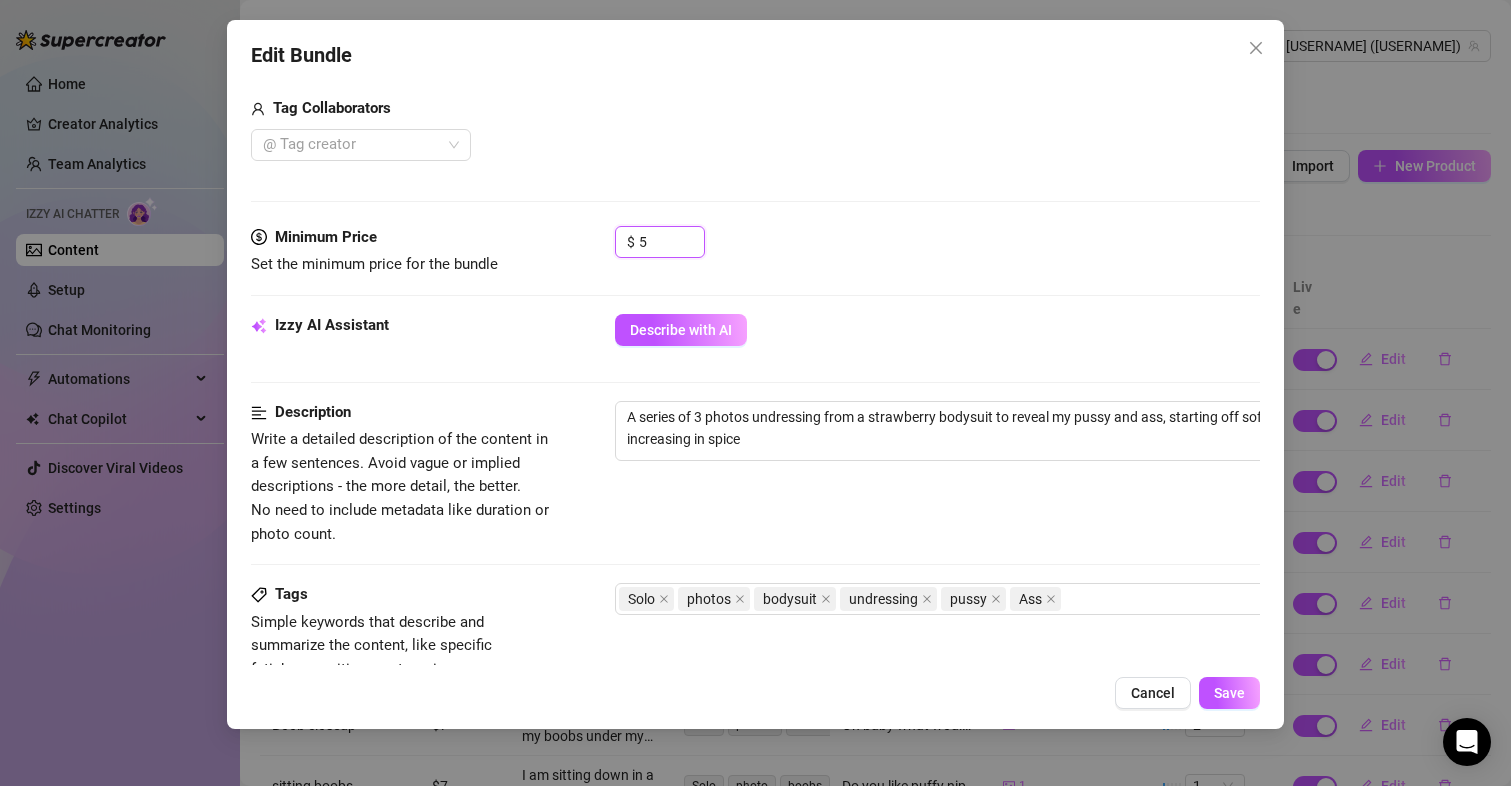 drag, startPoint x: 658, startPoint y: 237, endPoint x: 594, endPoint y: 237, distance: 64 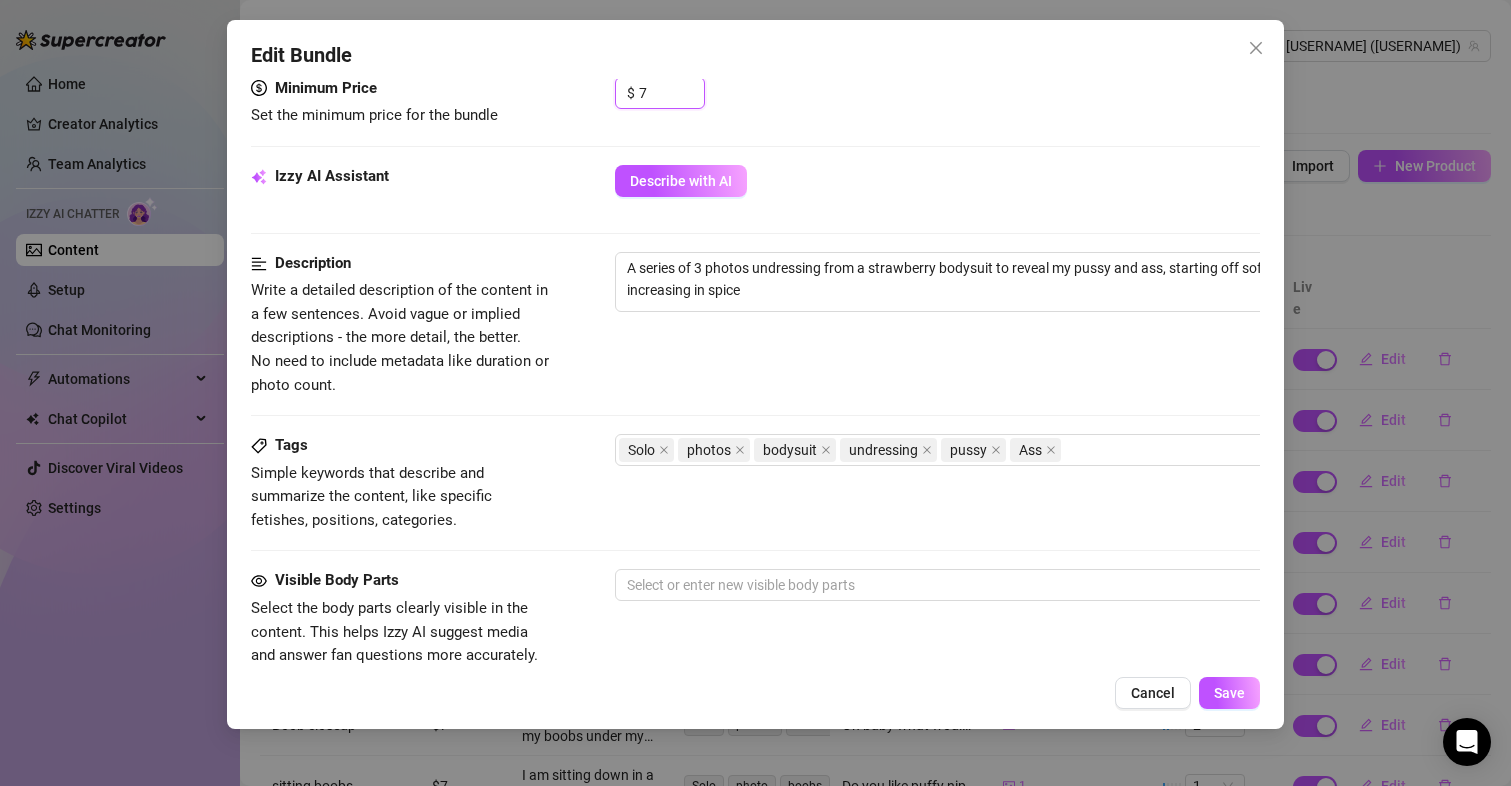 scroll, scrollTop: 1000, scrollLeft: 0, axis: vertical 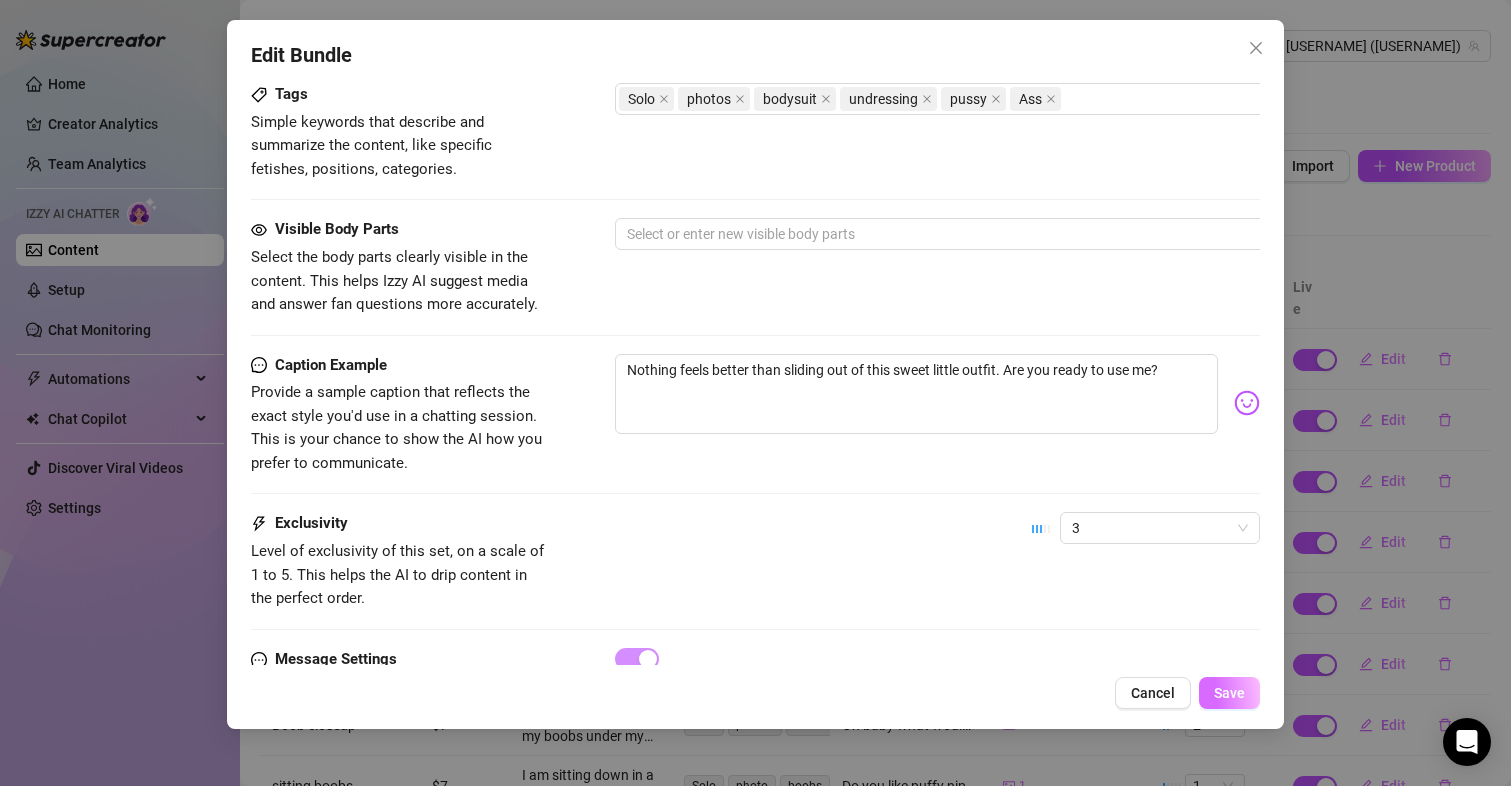 click on "Save" at bounding box center [1229, 693] 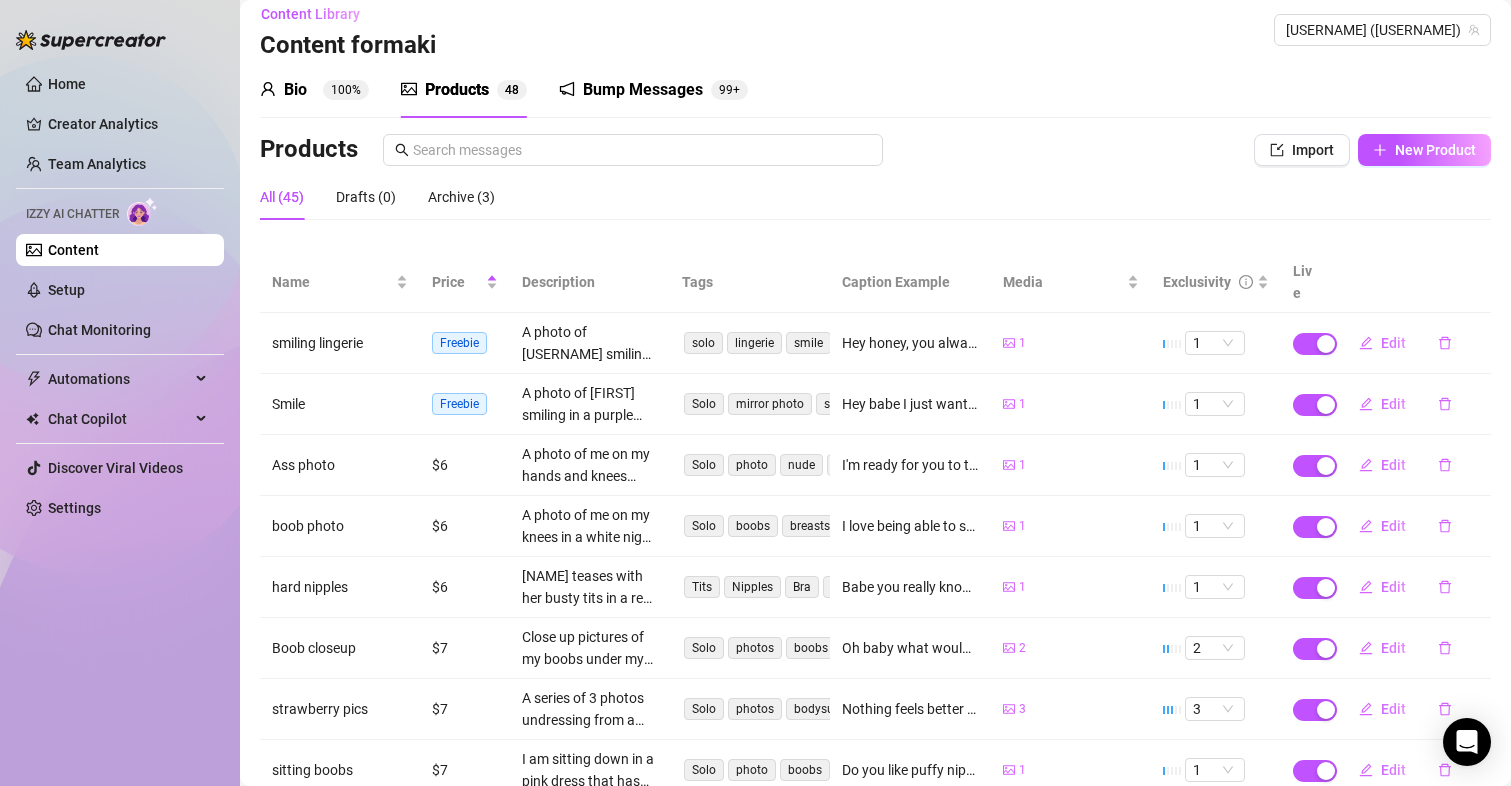 scroll, scrollTop: 0, scrollLeft: 0, axis: both 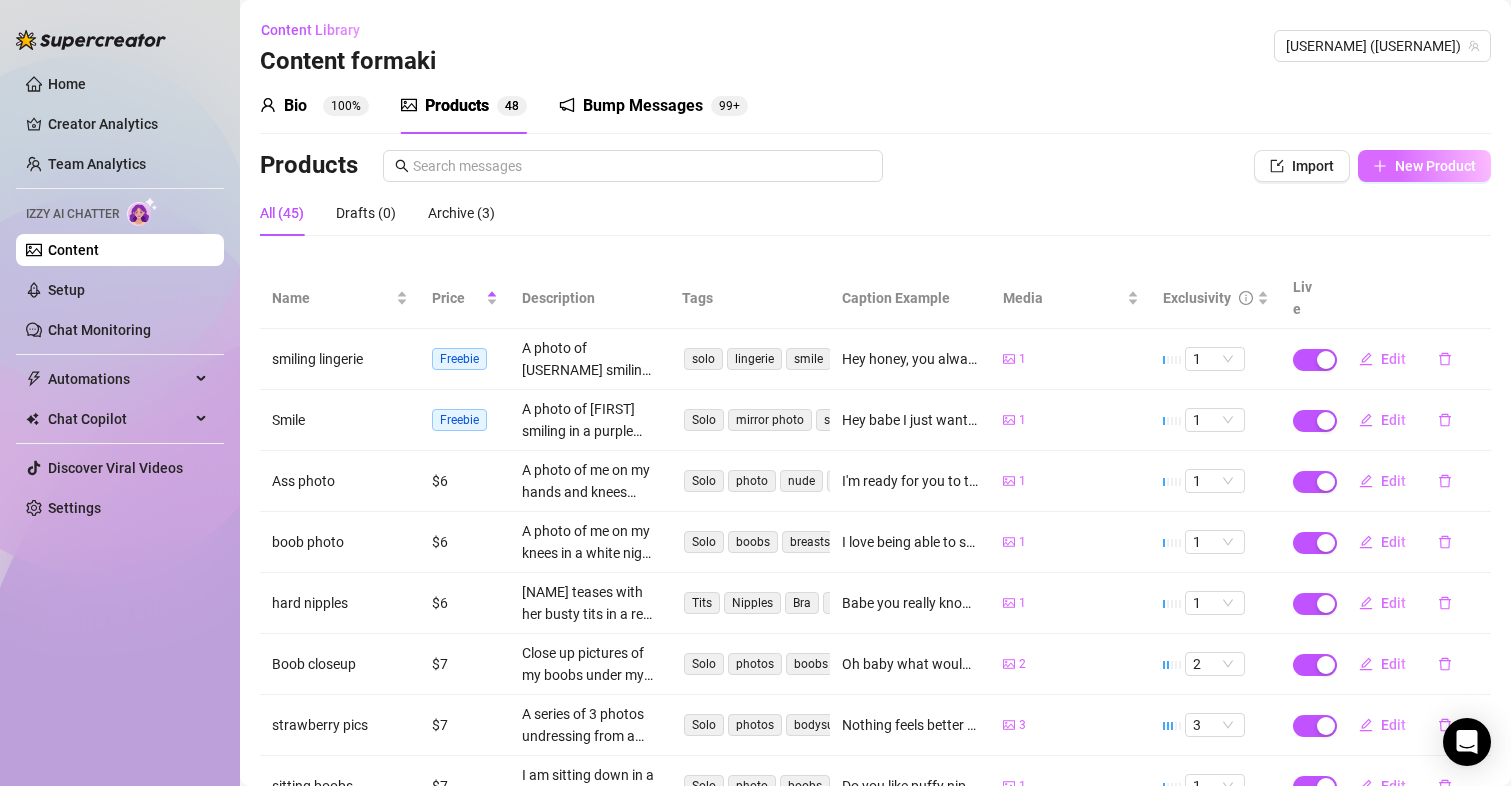 click on "New Product" at bounding box center (1435, 166) 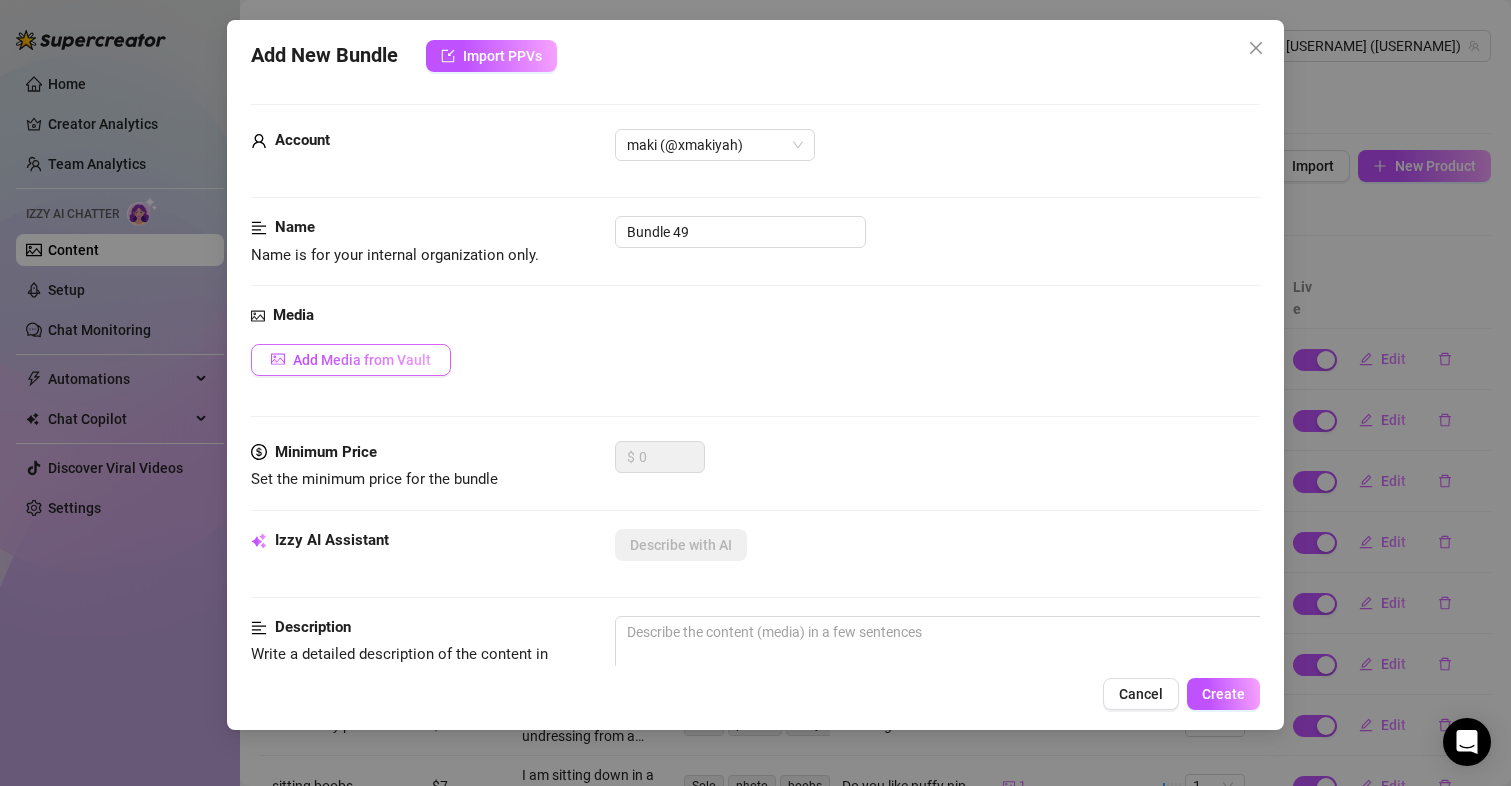 click on "Add Media from Vault" at bounding box center [351, 360] 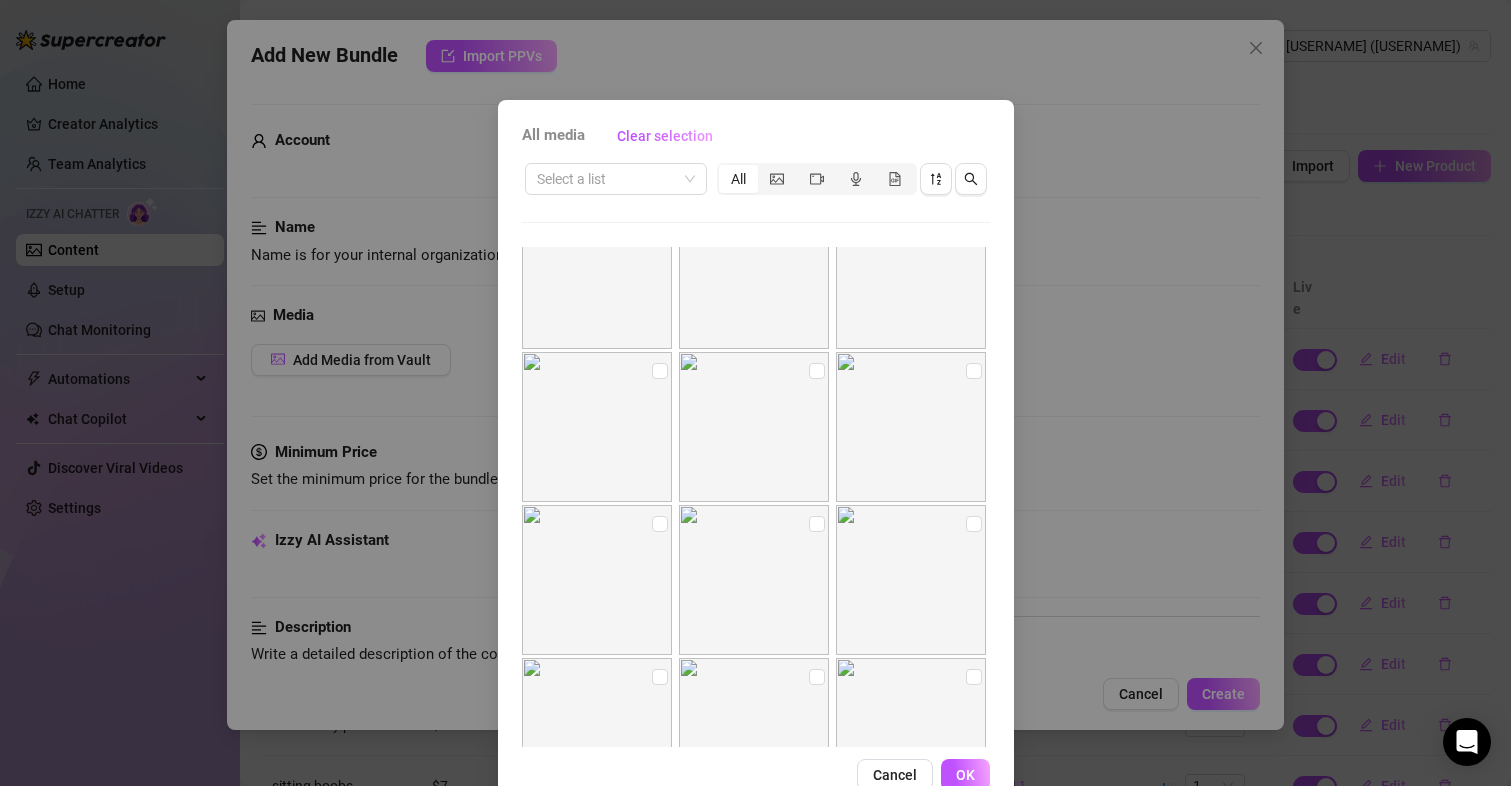 scroll, scrollTop: 1151, scrollLeft: 0, axis: vertical 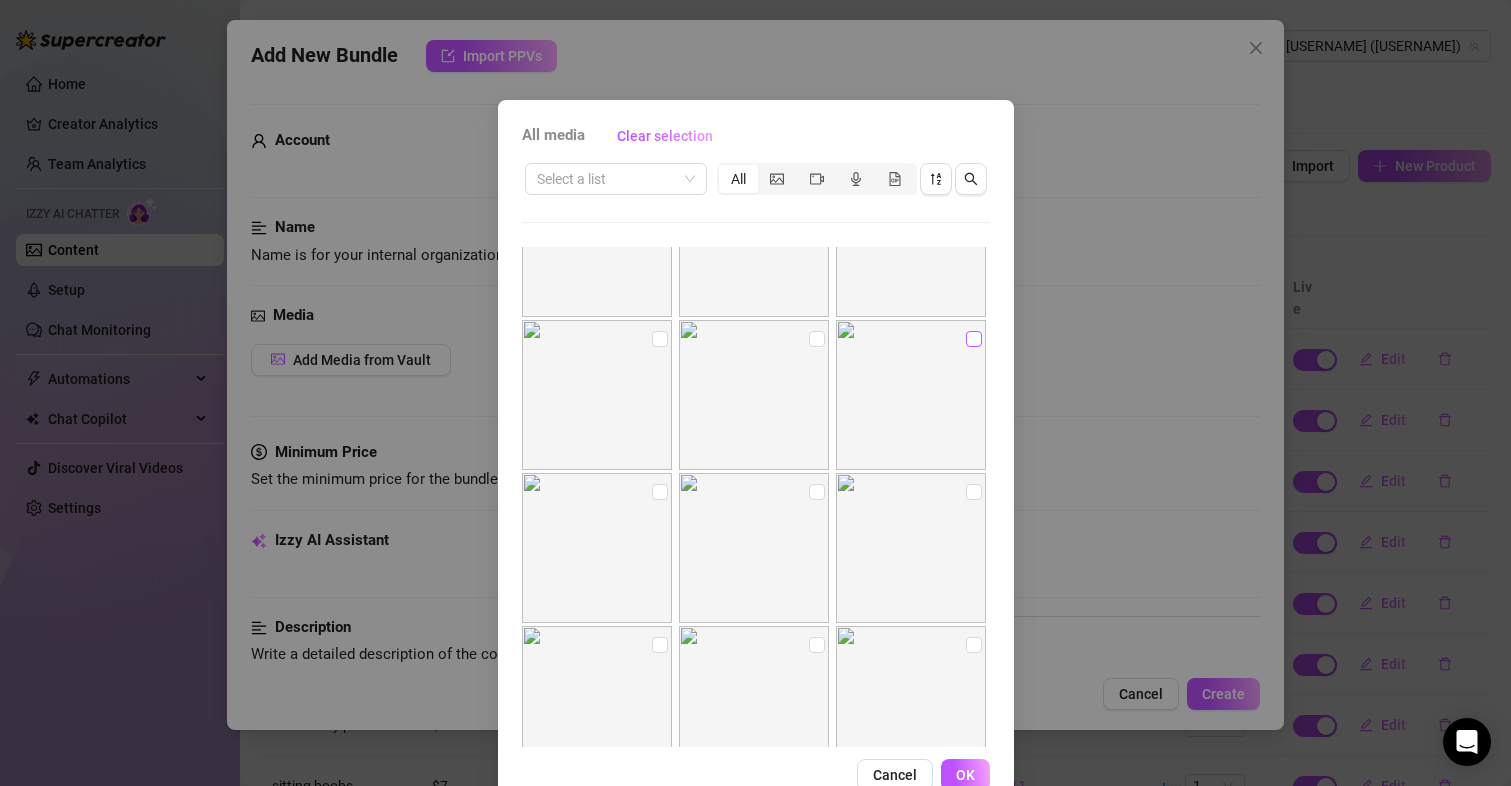 click at bounding box center (974, 339) 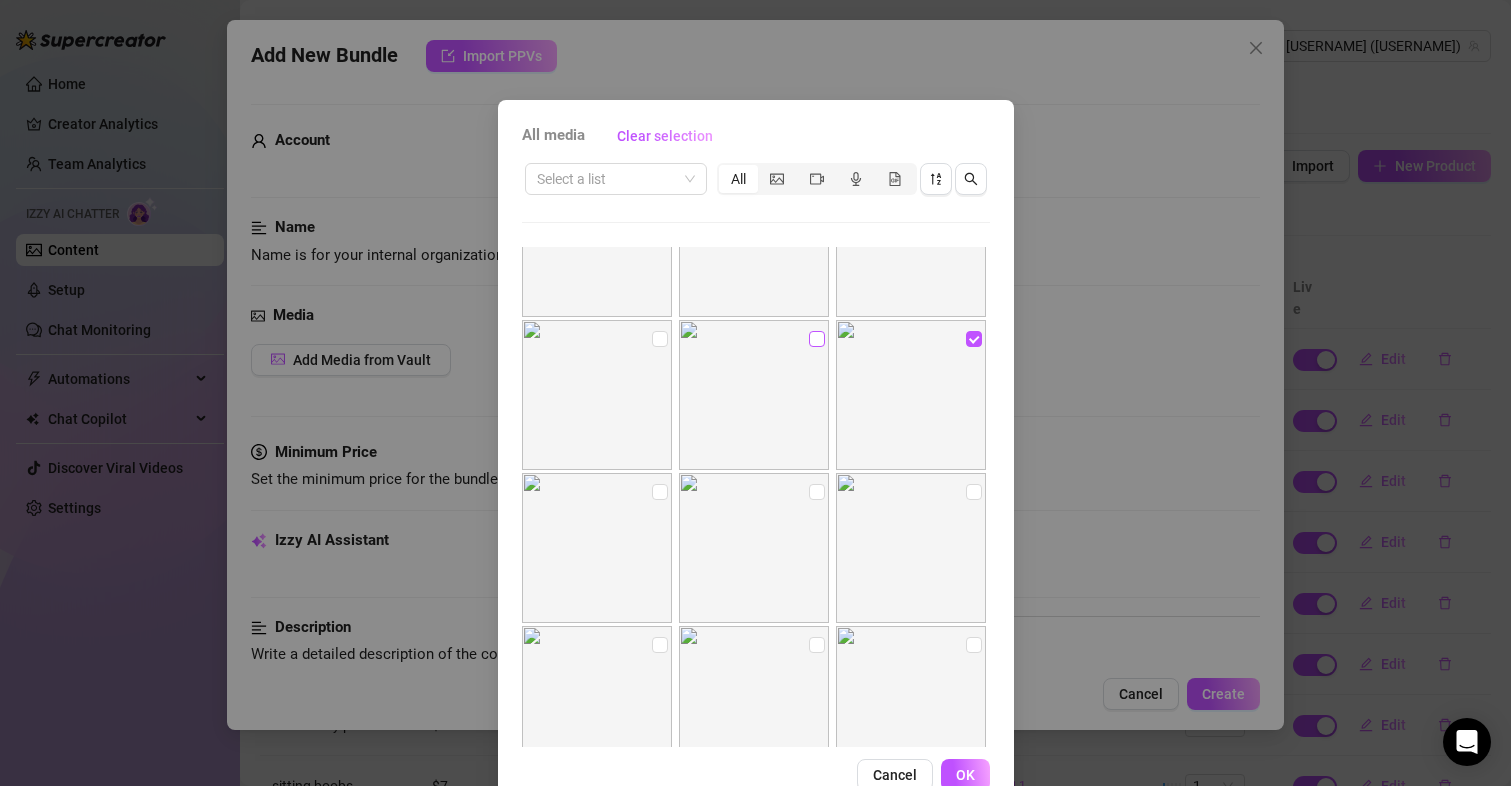 click at bounding box center (817, 339) 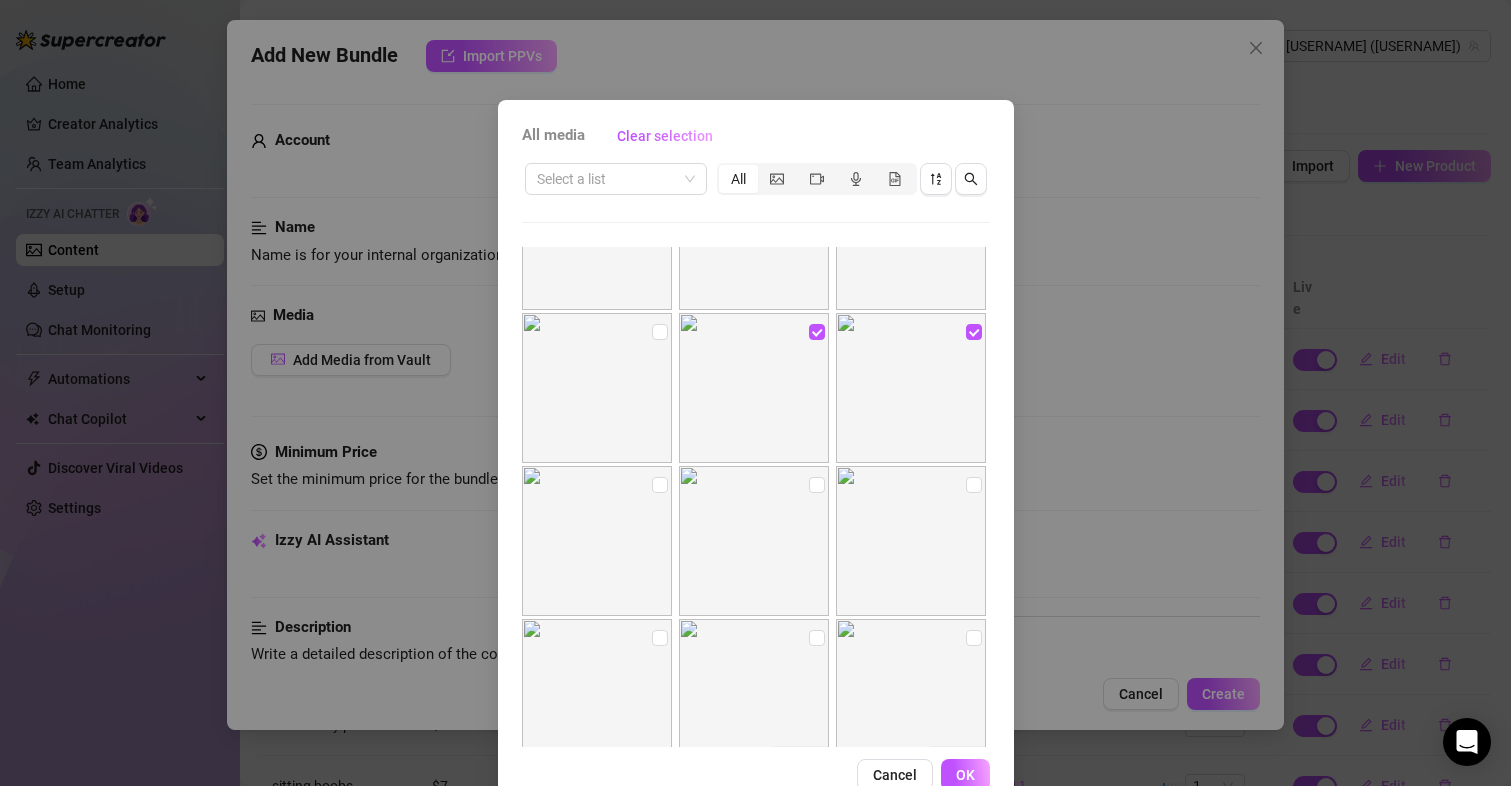 scroll, scrollTop: 1151, scrollLeft: 0, axis: vertical 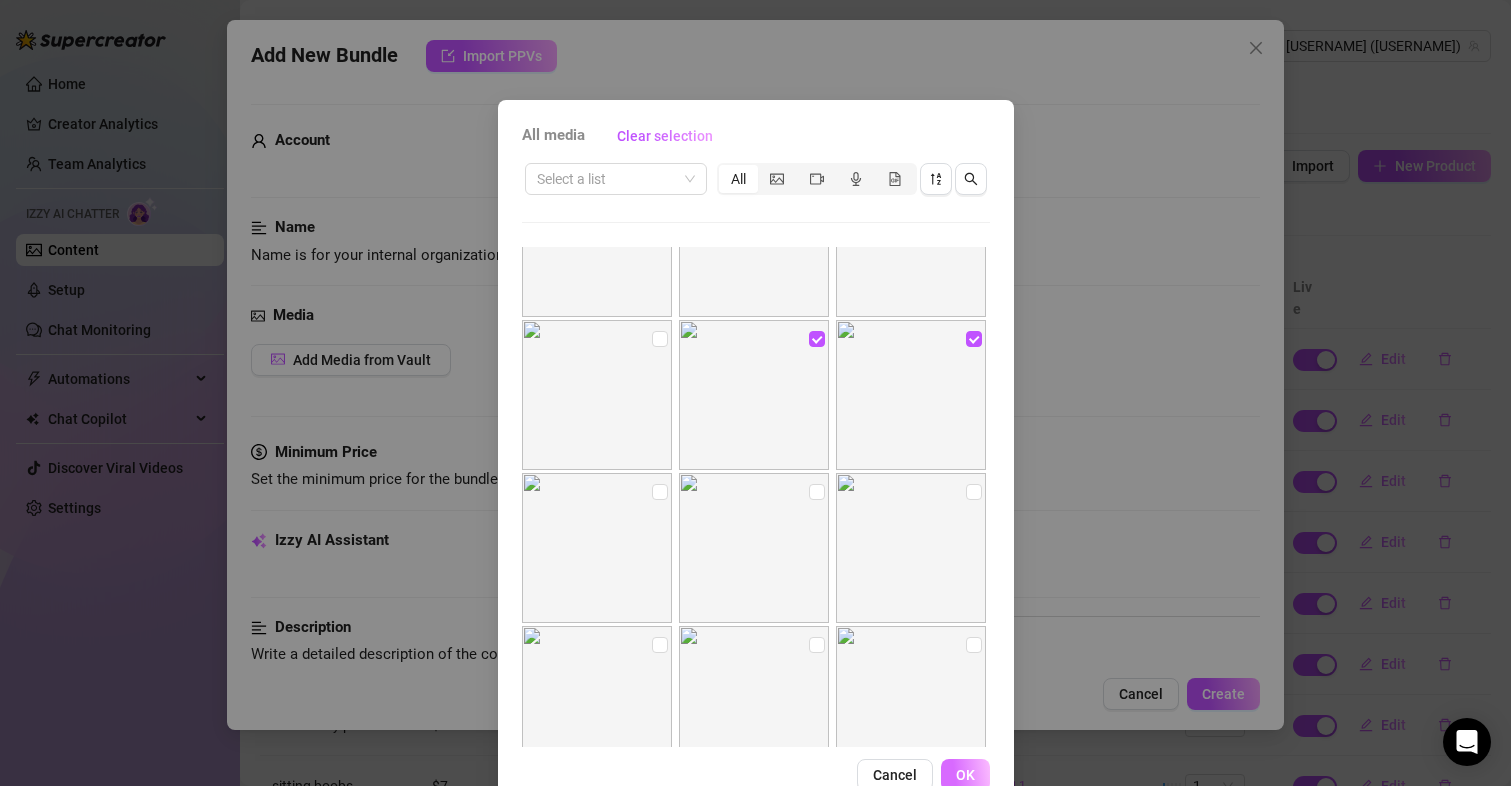 click on "OK" at bounding box center [965, 775] 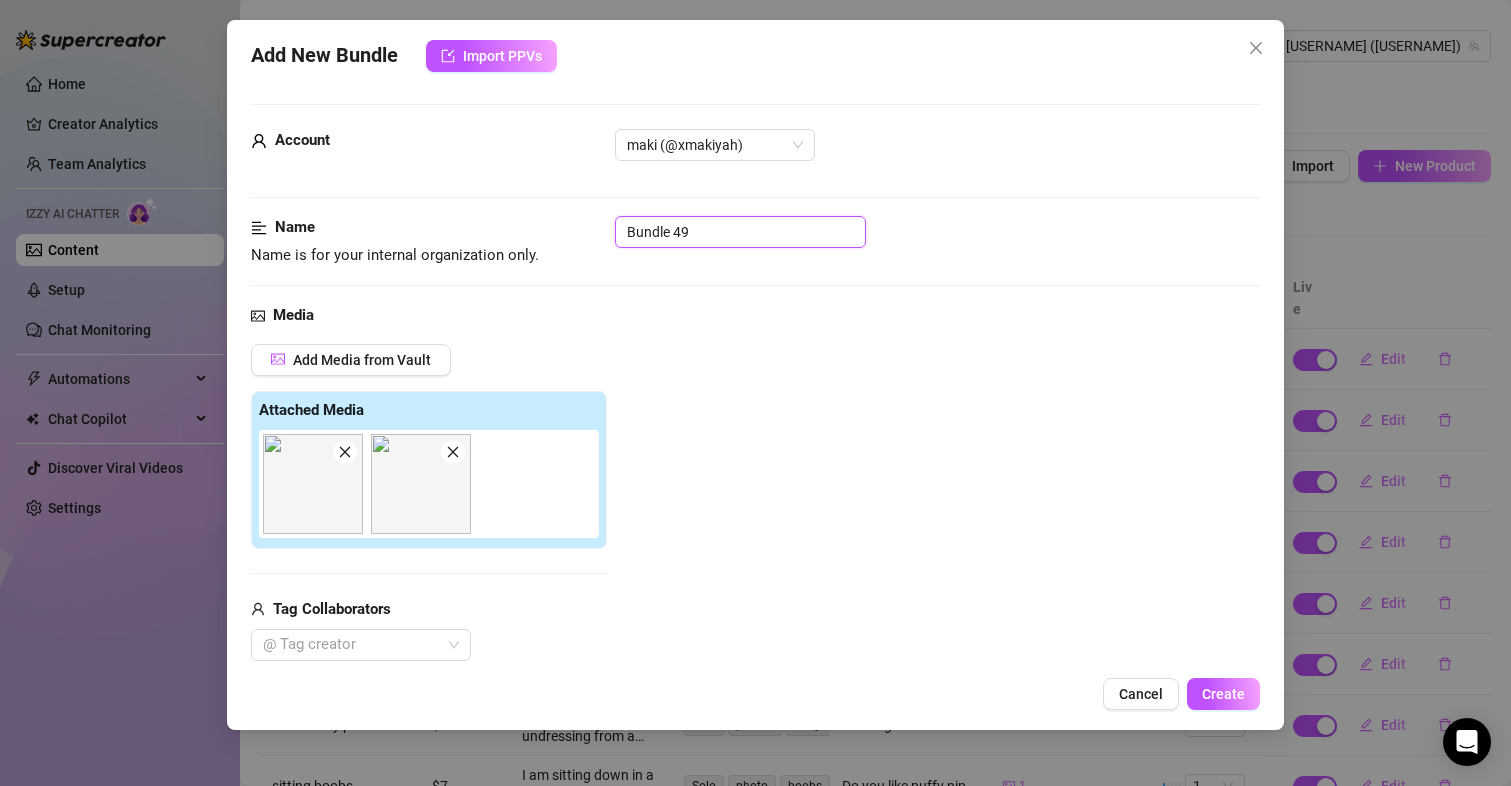 drag, startPoint x: 709, startPoint y: 224, endPoint x: 379, endPoint y: 212, distance: 330.2181 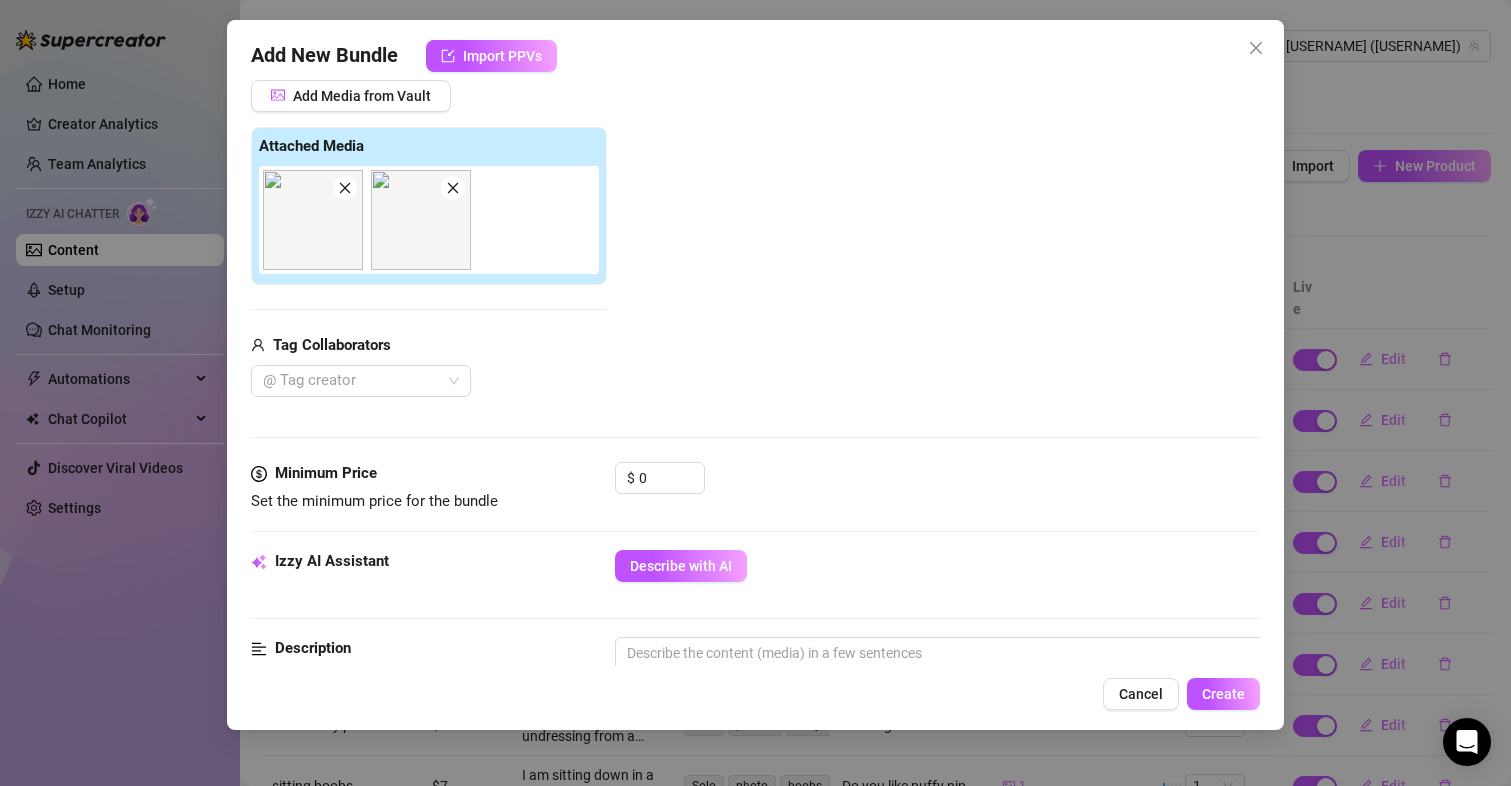 scroll, scrollTop: 300, scrollLeft: 0, axis: vertical 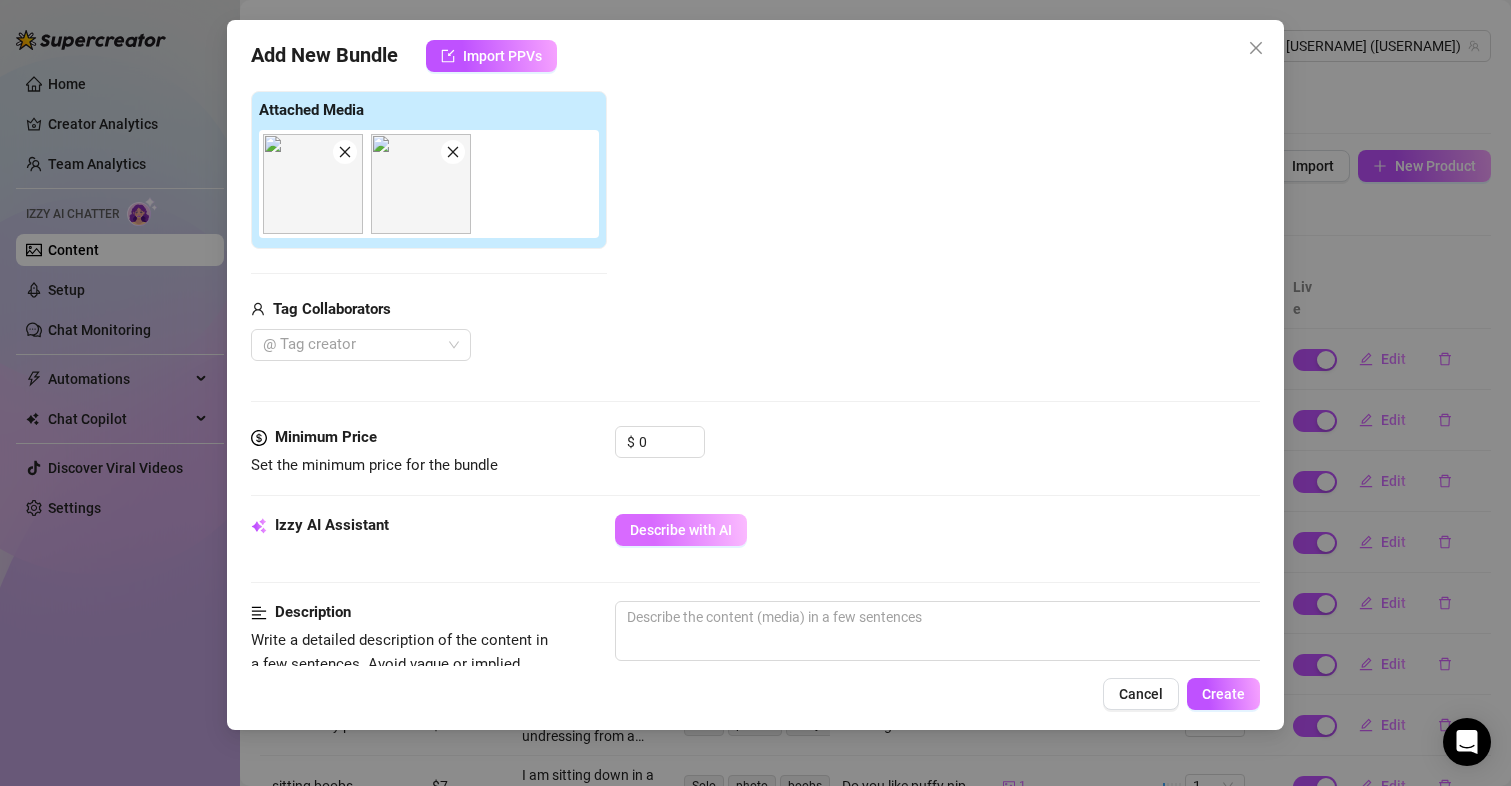 click on "Describe with AI" at bounding box center [681, 530] 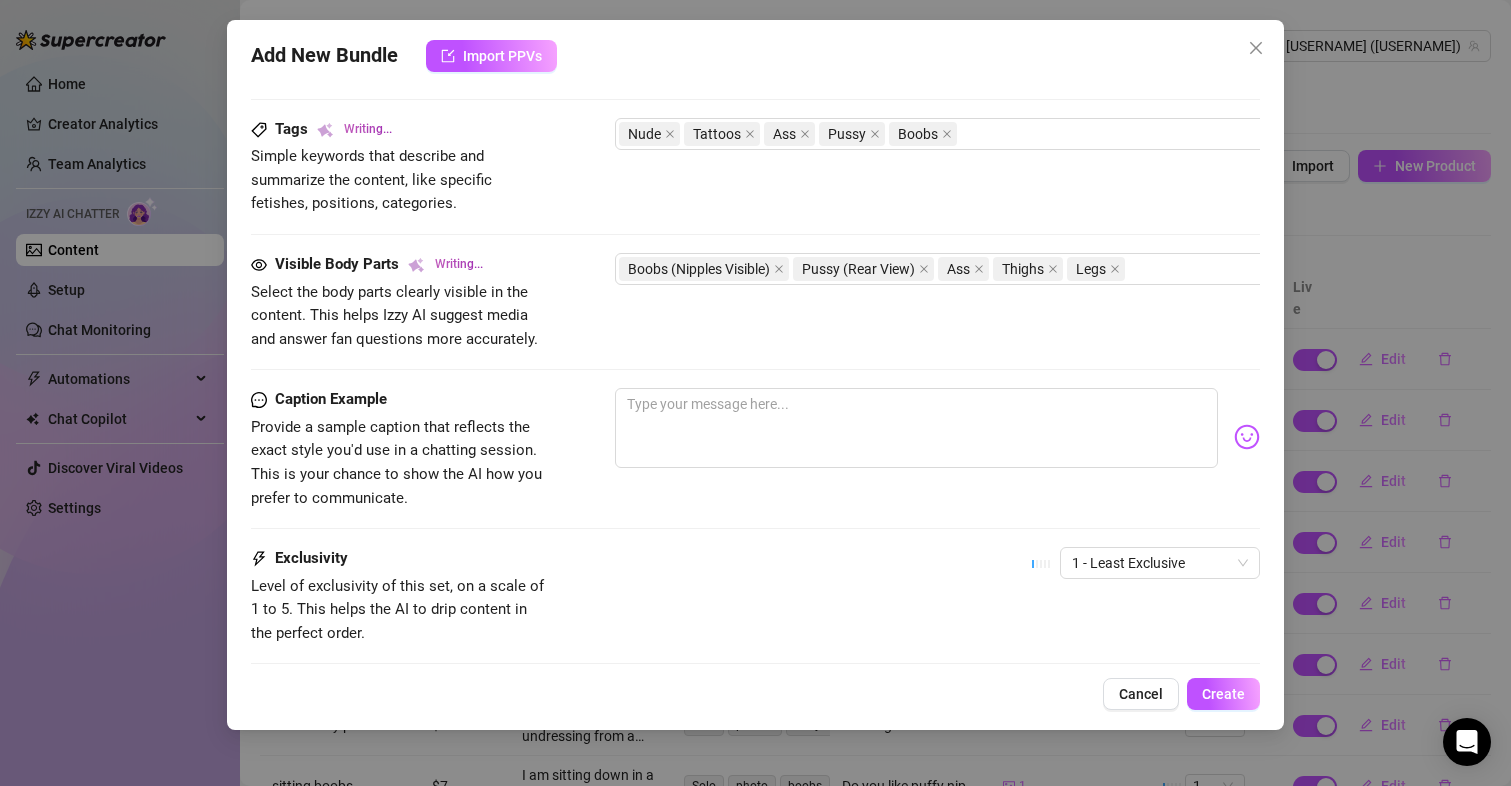 scroll, scrollTop: 1111, scrollLeft: 0, axis: vertical 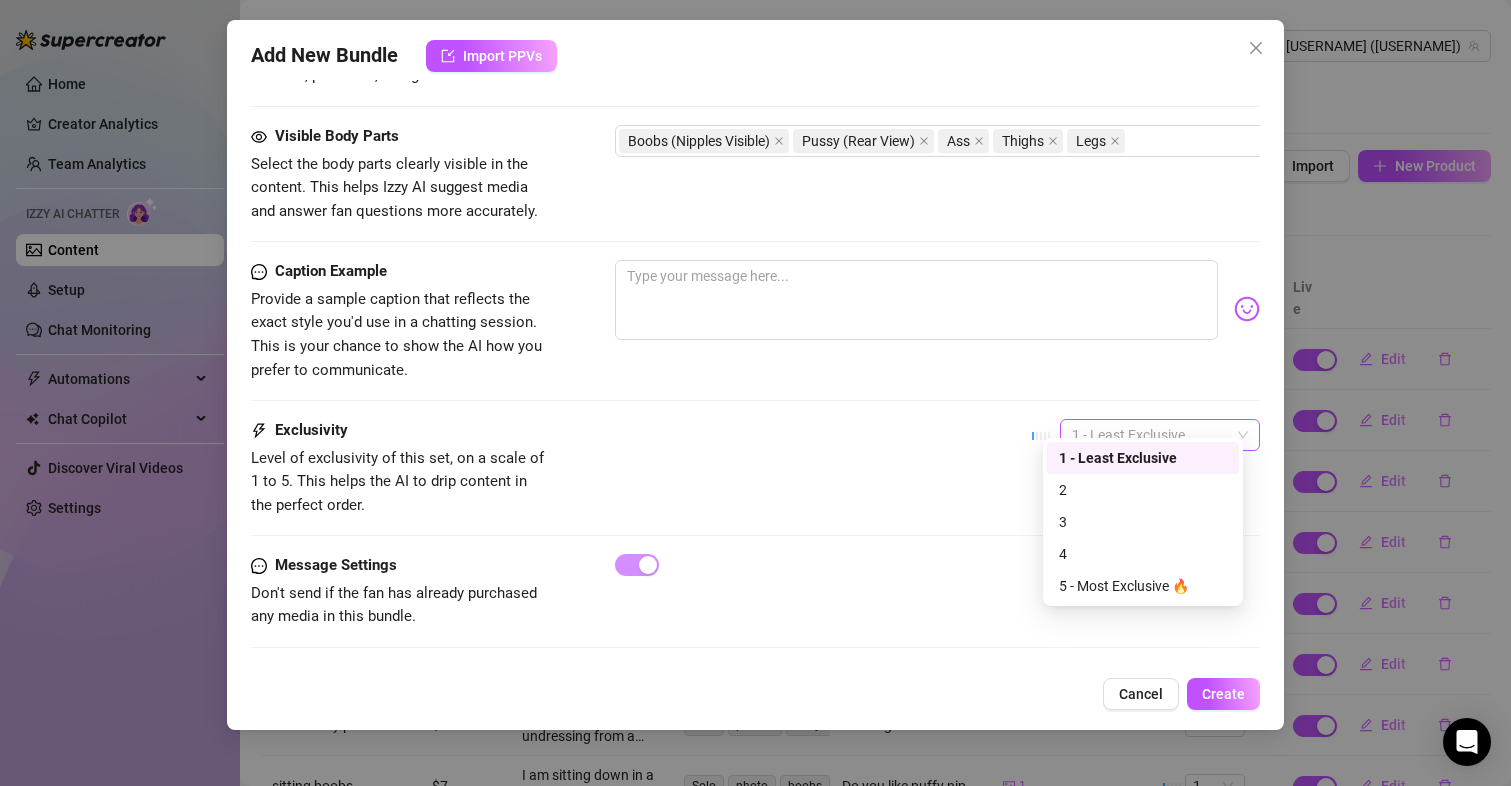 click on "1 - Least Exclusive" at bounding box center (1160, 435) 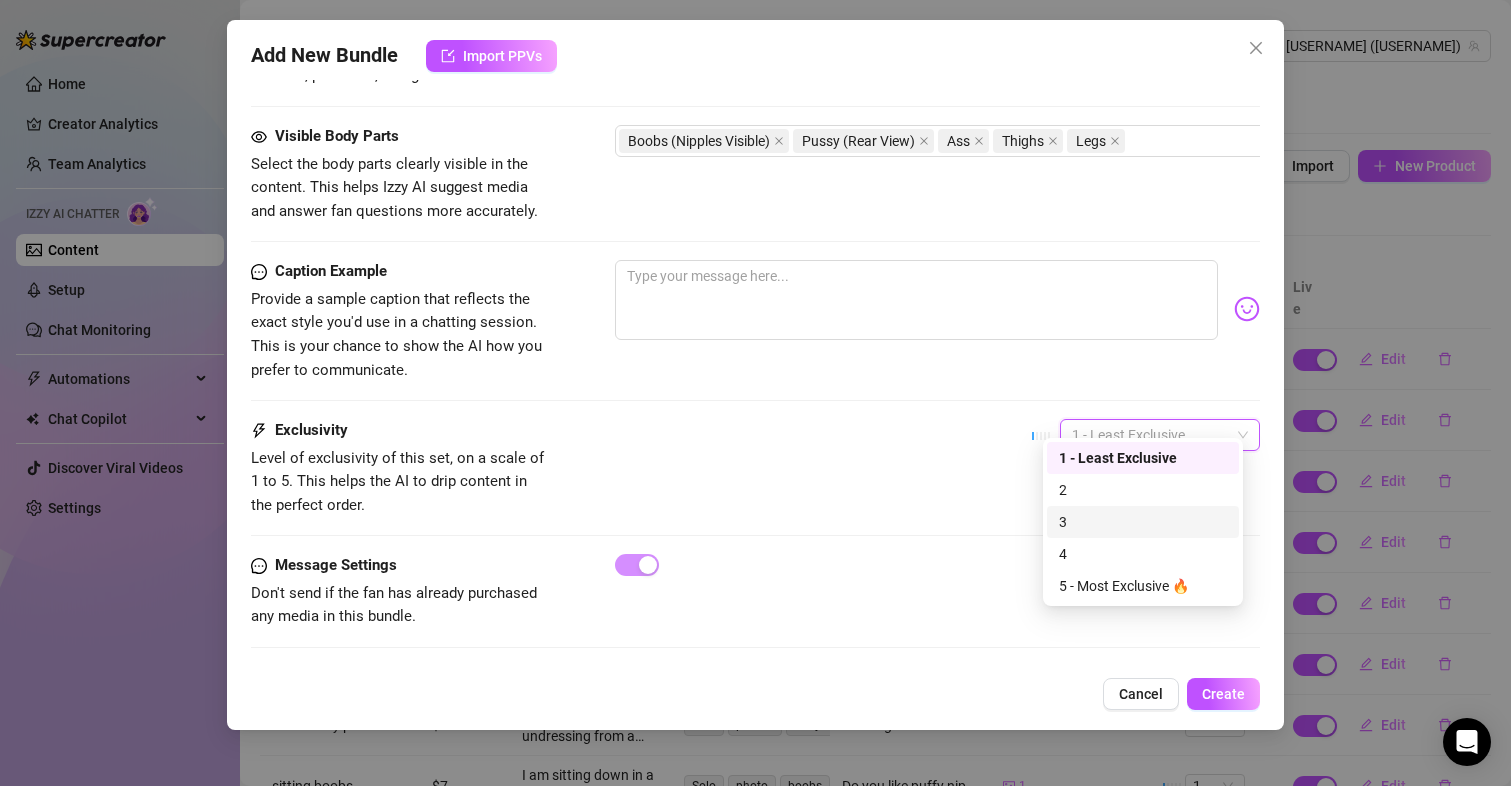 click on "3" at bounding box center [1143, 522] 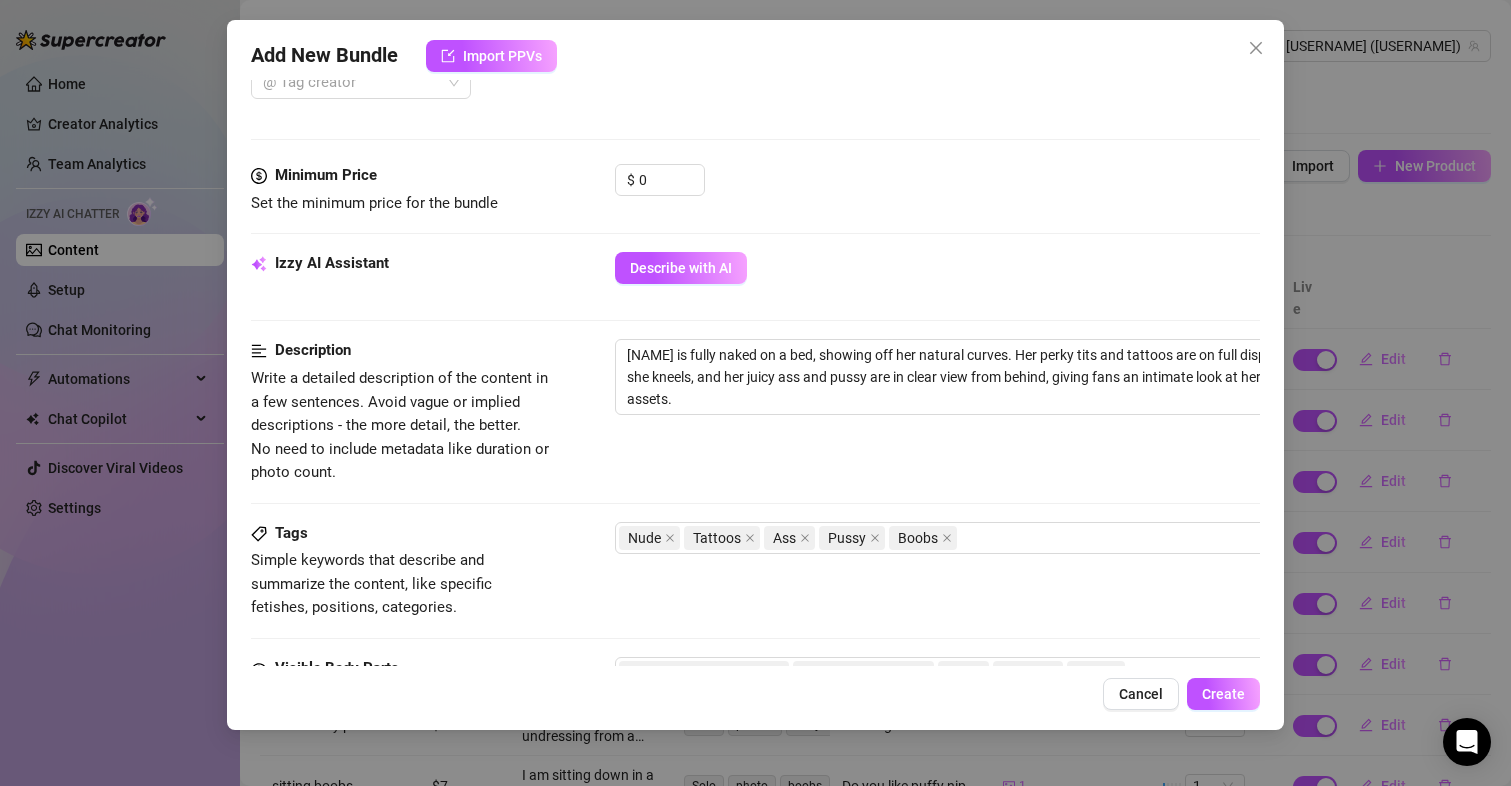 scroll, scrollTop: 411, scrollLeft: 0, axis: vertical 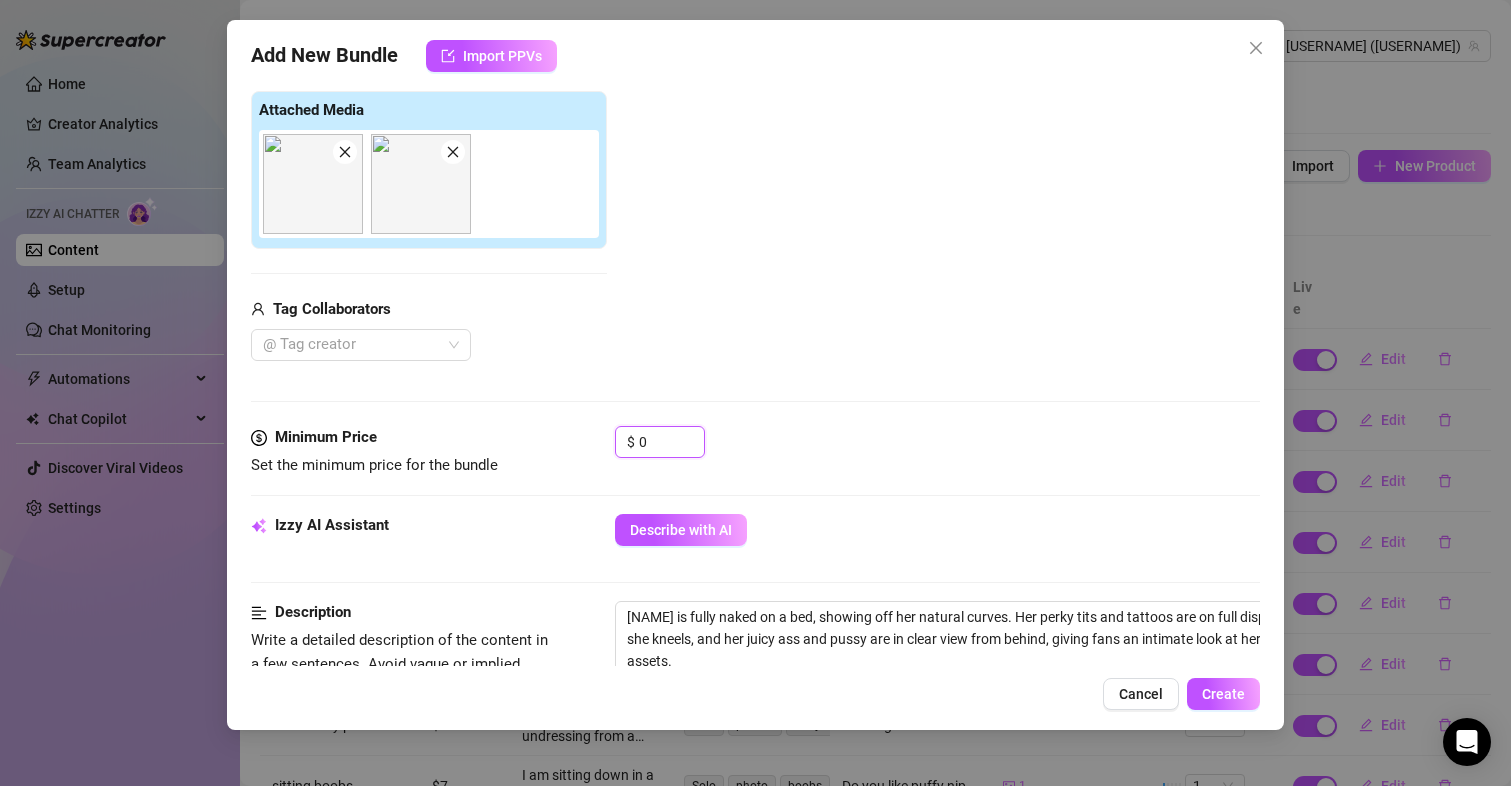 drag, startPoint x: 654, startPoint y: 451, endPoint x: 542, endPoint y: 415, distance: 117.64353 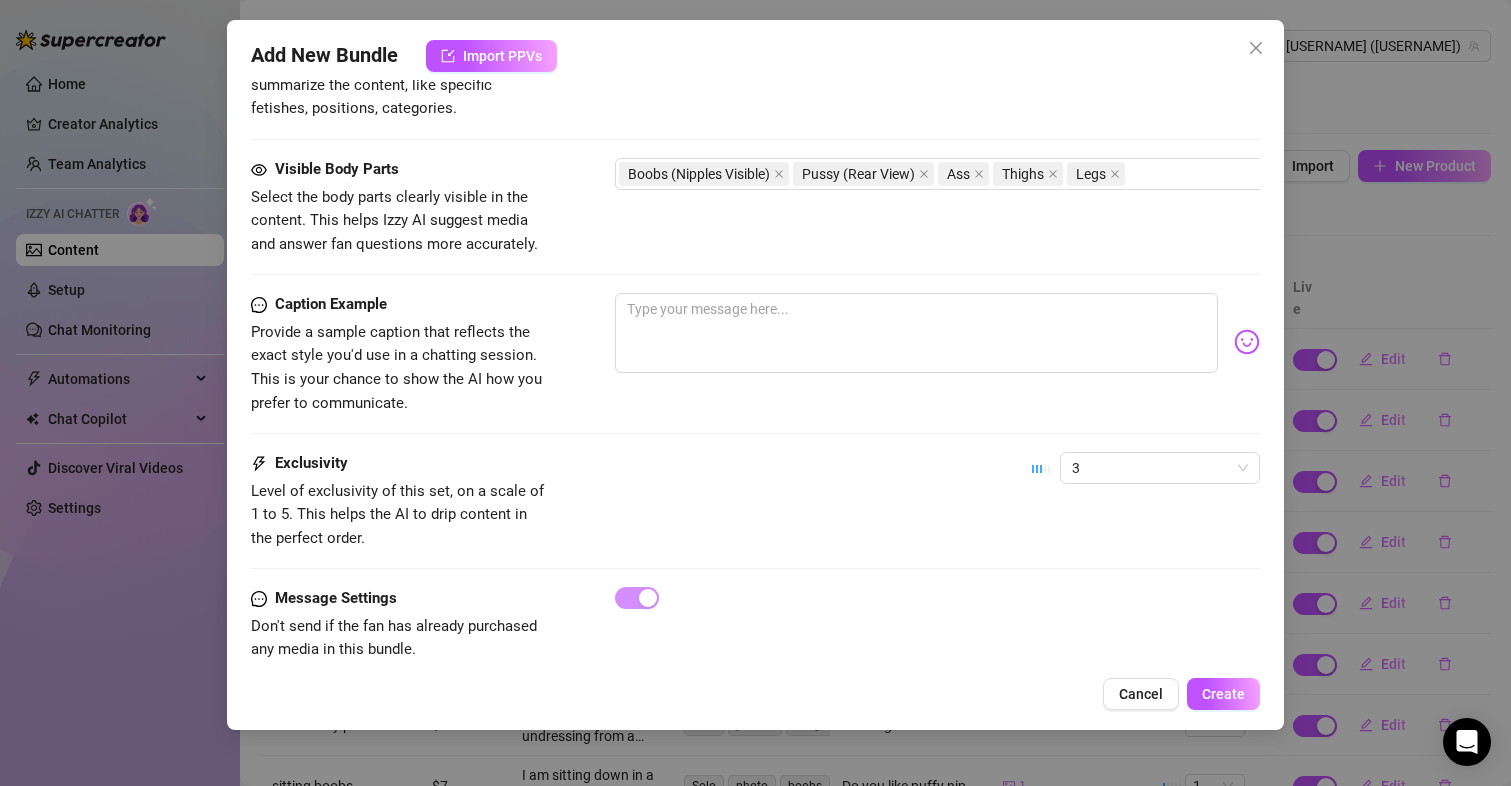scroll, scrollTop: 1111, scrollLeft: 0, axis: vertical 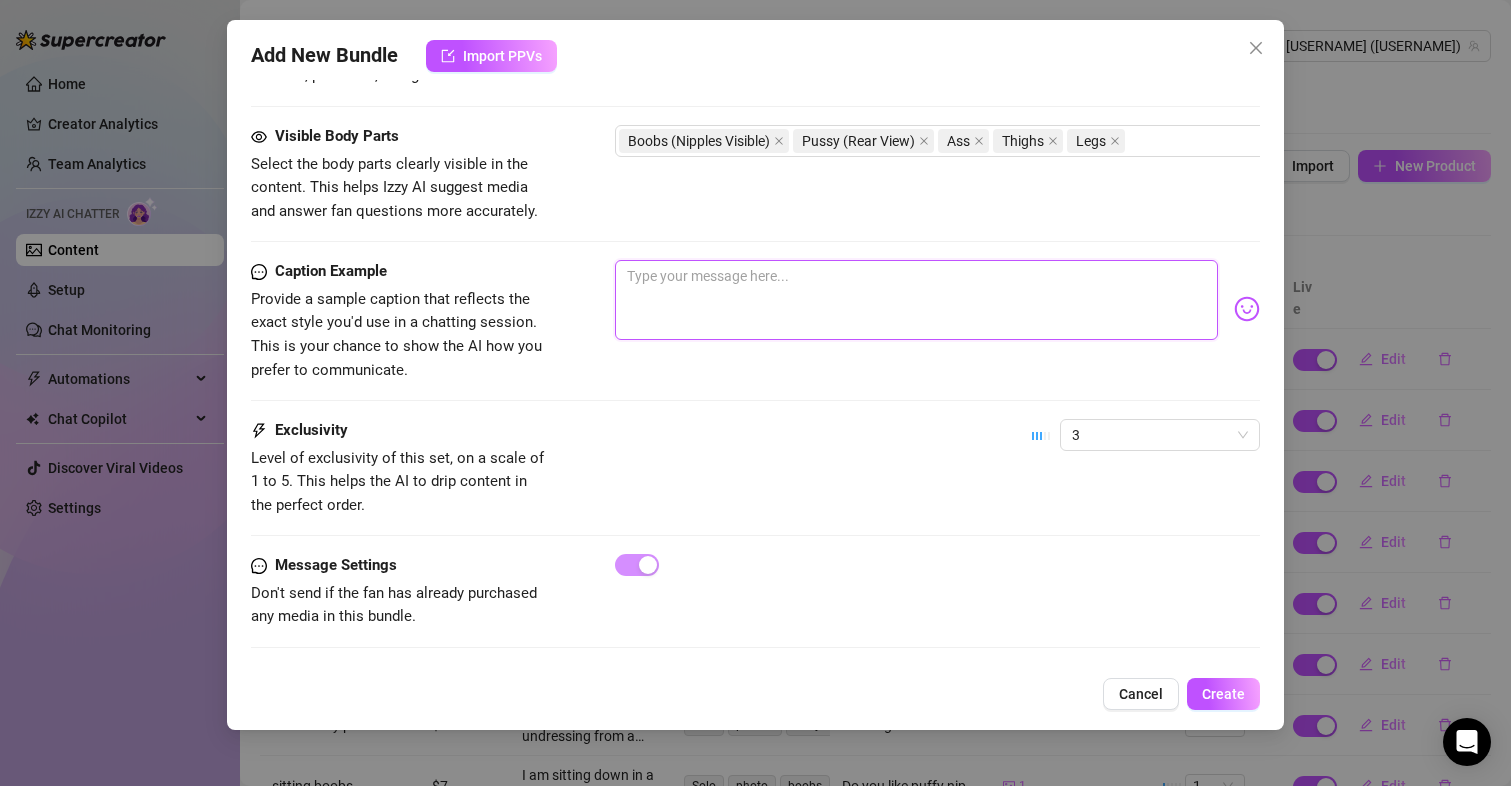 click at bounding box center (917, 300) 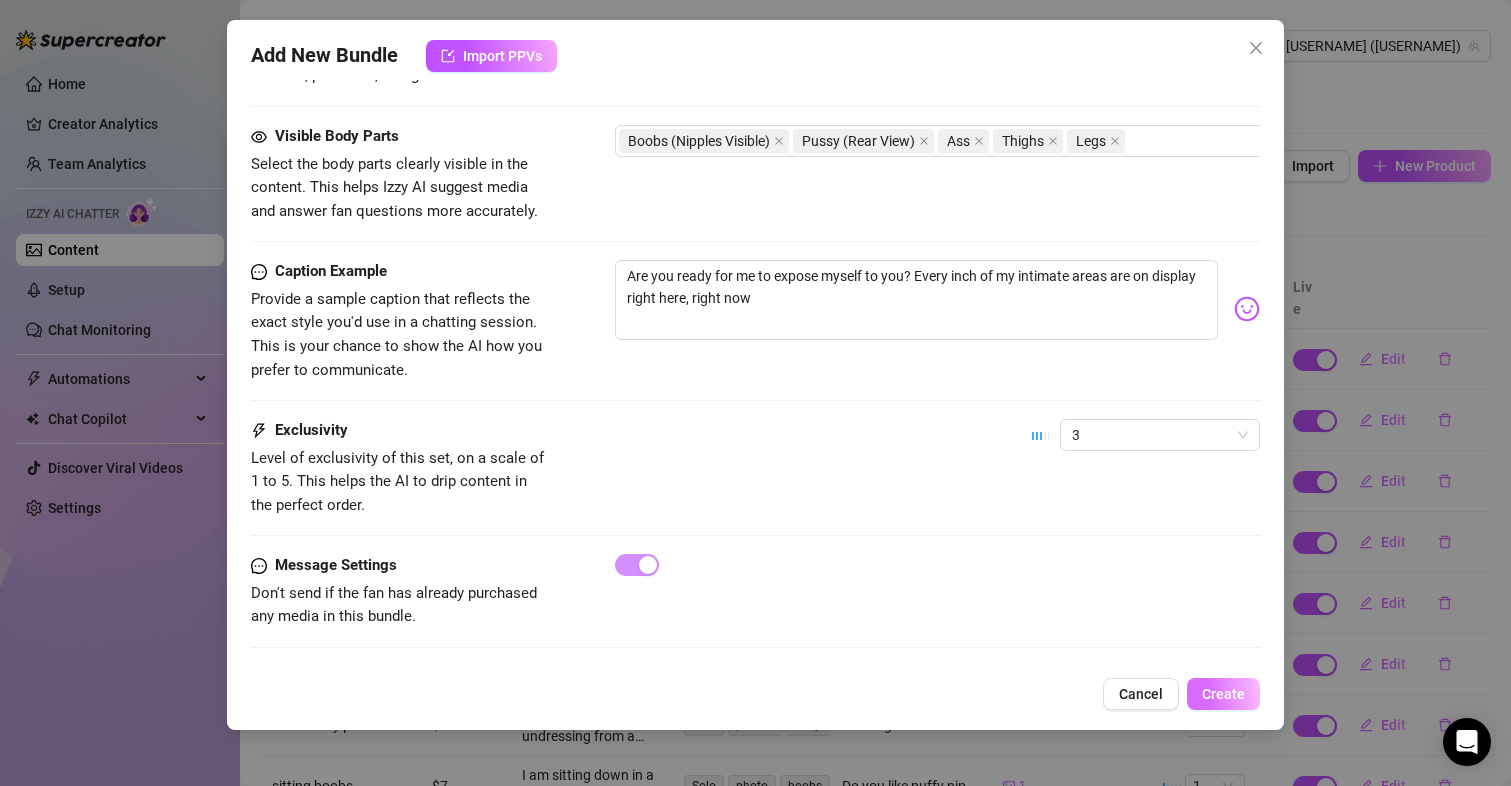 click on "Create" at bounding box center (1223, 694) 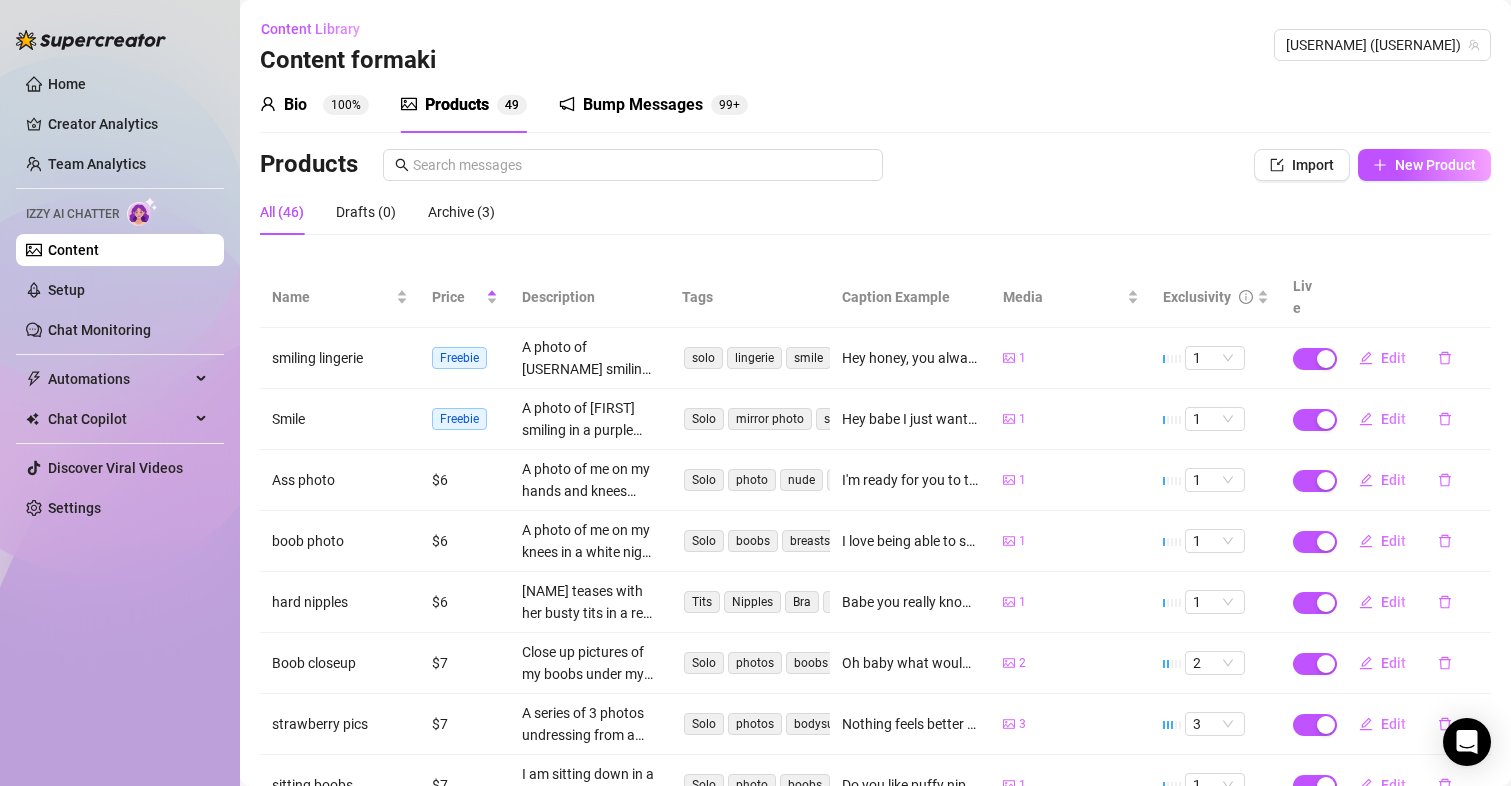 scroll, scrollTop: 0, scrollLeft: 0, axis: both 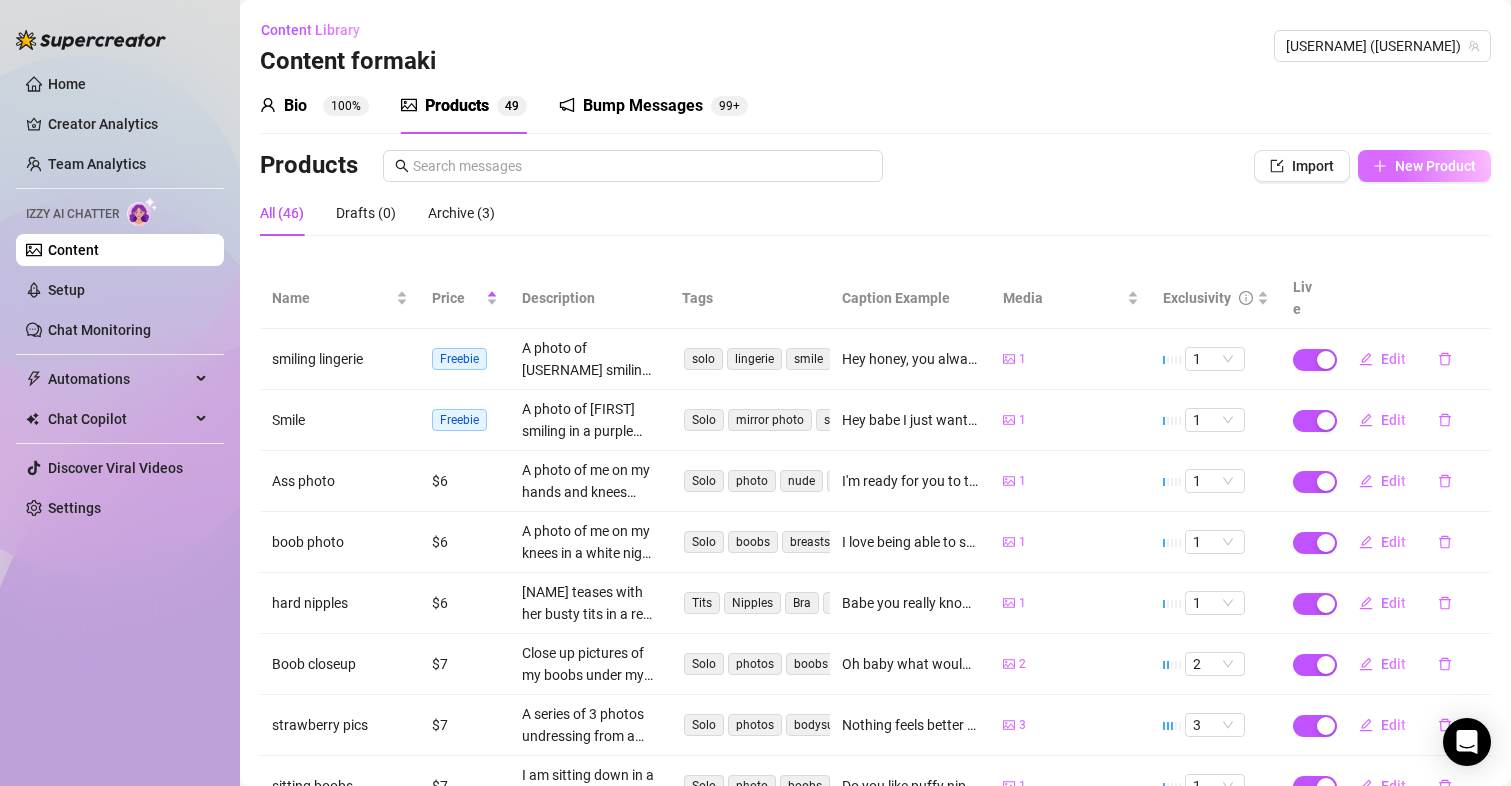 click on "New Product" at bounding box center [1424, 166] 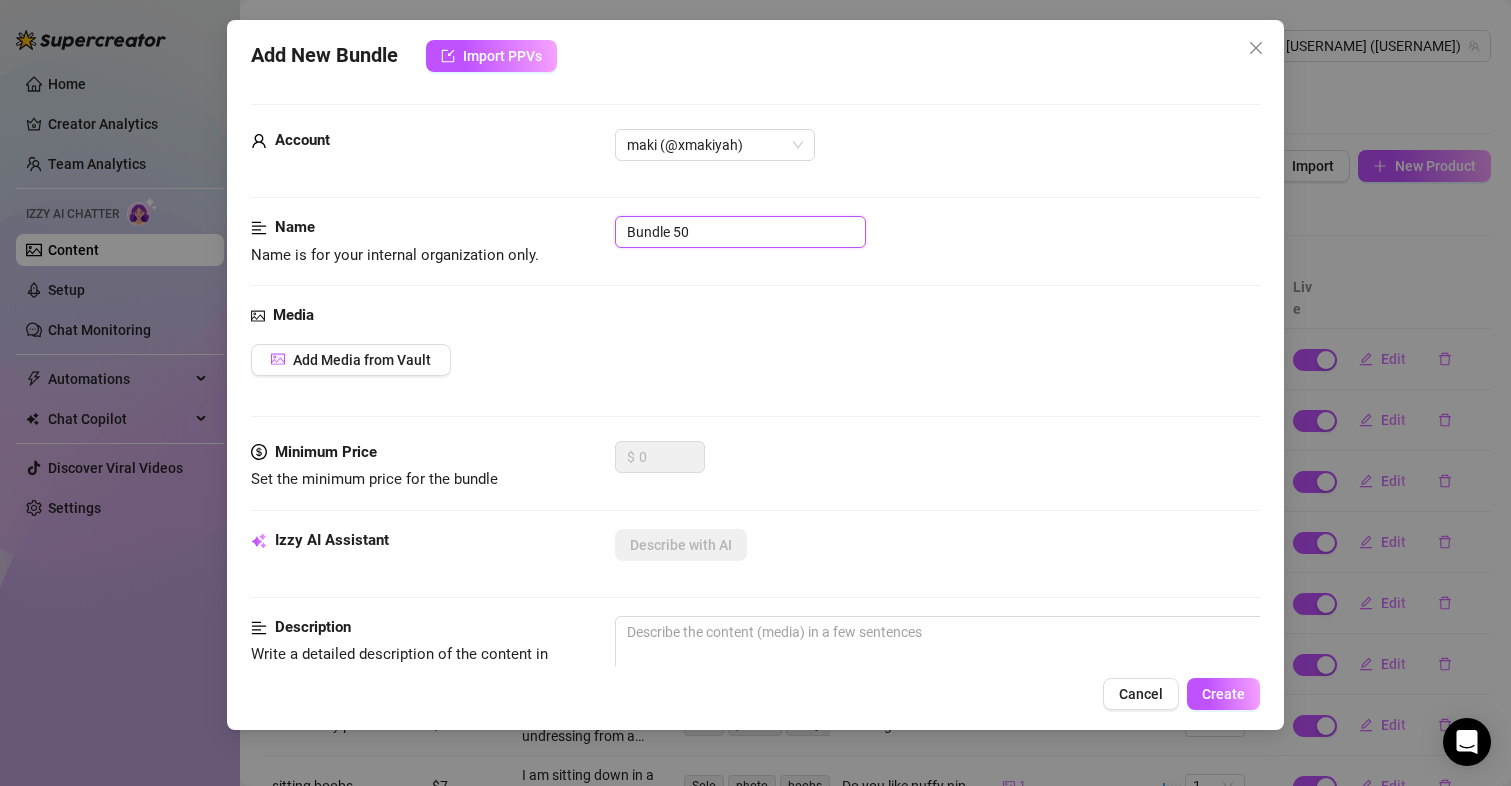 drag, startPoint x: 734, startPoint y: 235, endPoint x: 555, endPoint y: 254, distance: 180.00555 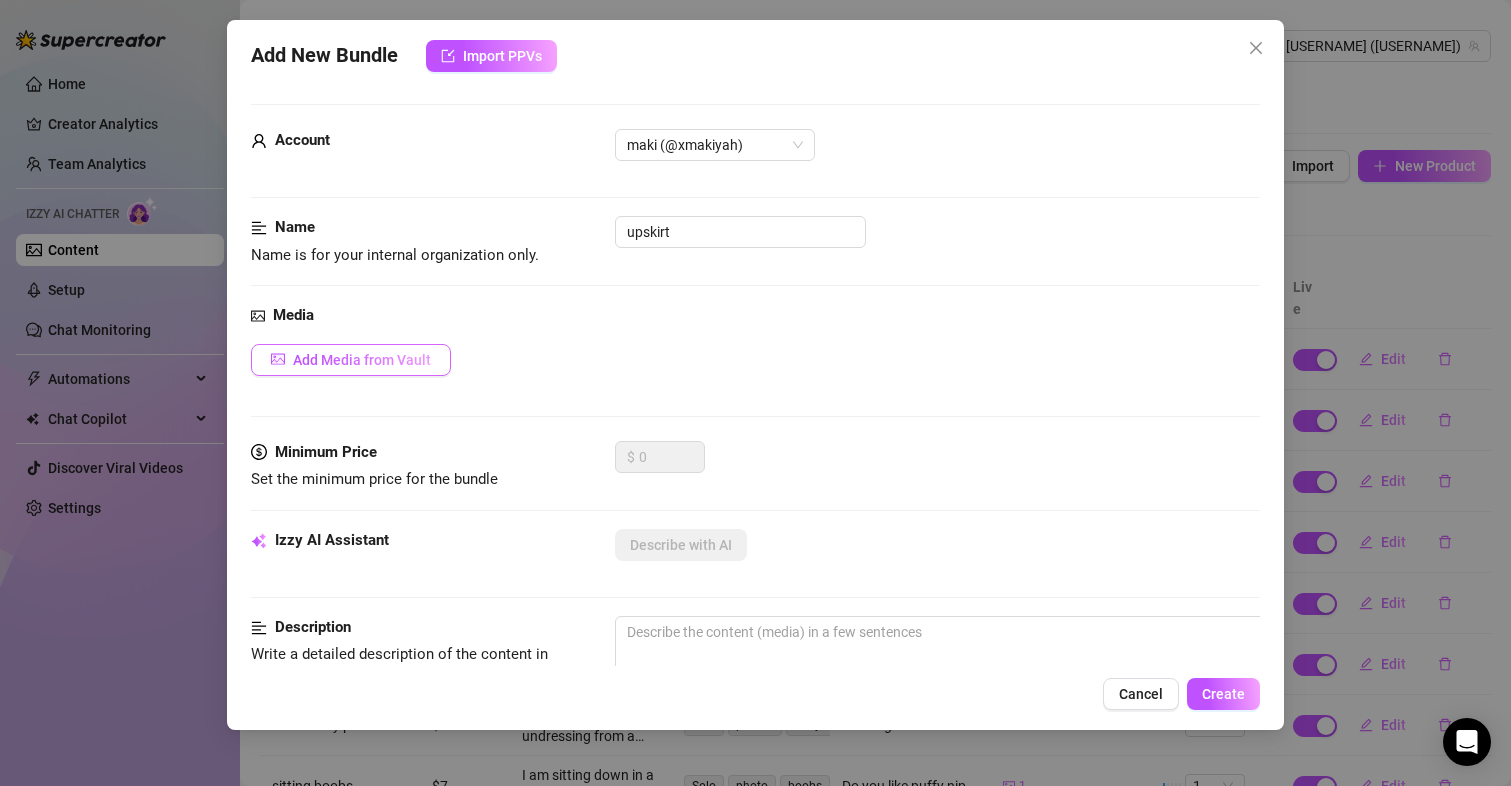 click on "Add Media from Vault" at bounding box center (351, 360) 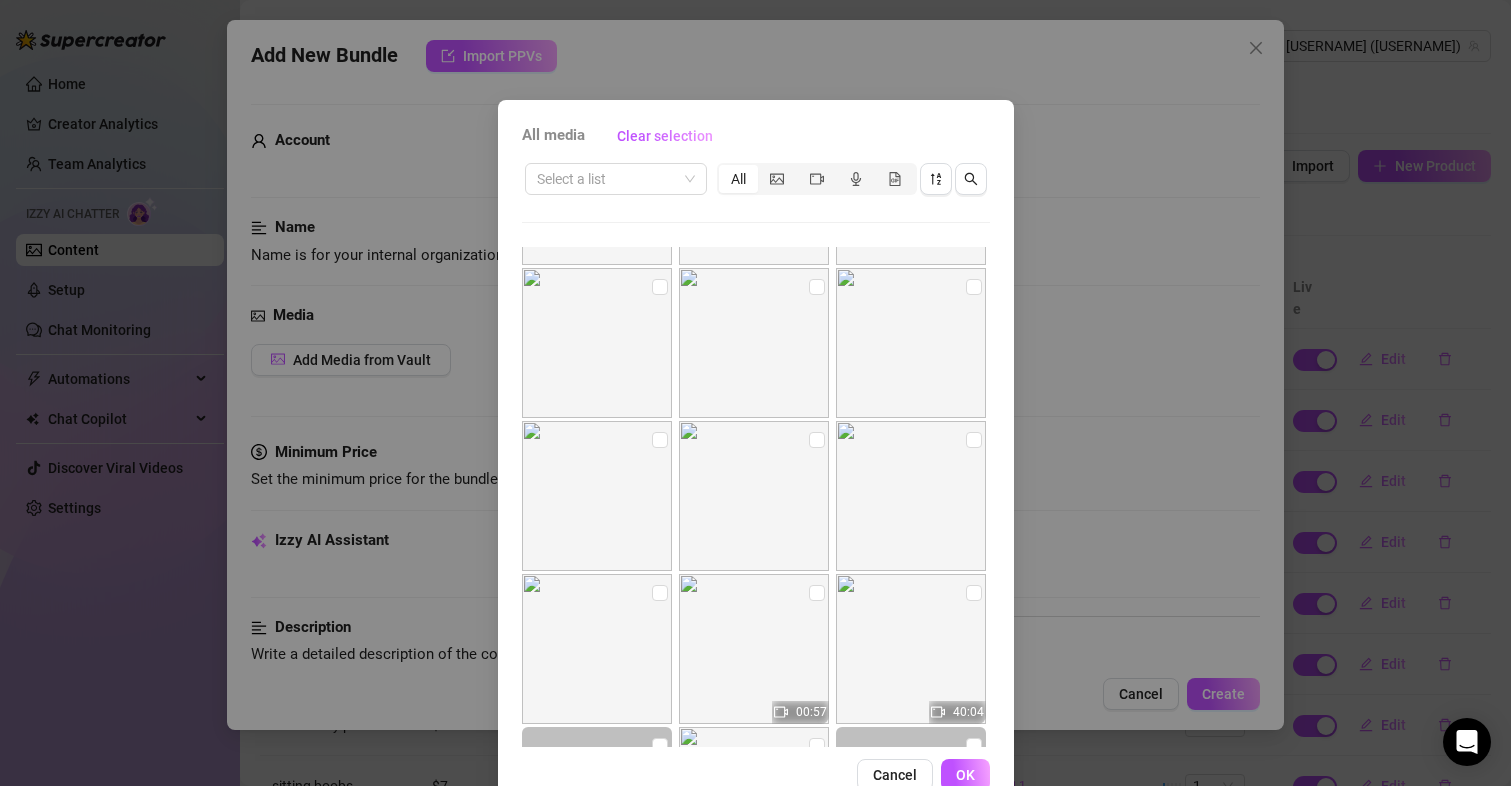 scroll, scrollTop: 1100, scrollLeft: 0, axis: vertical 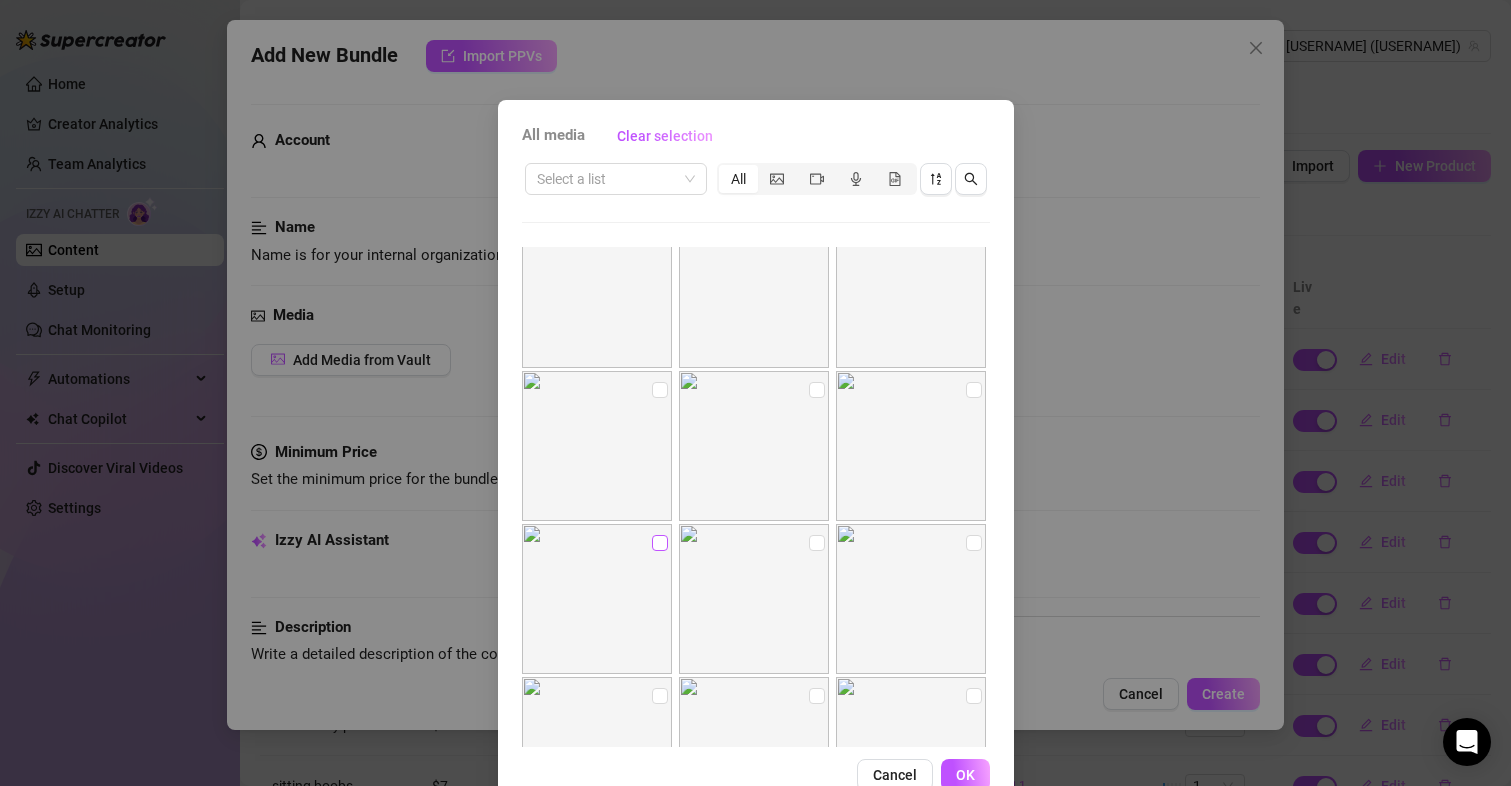 click at bounding box center [660, 543] 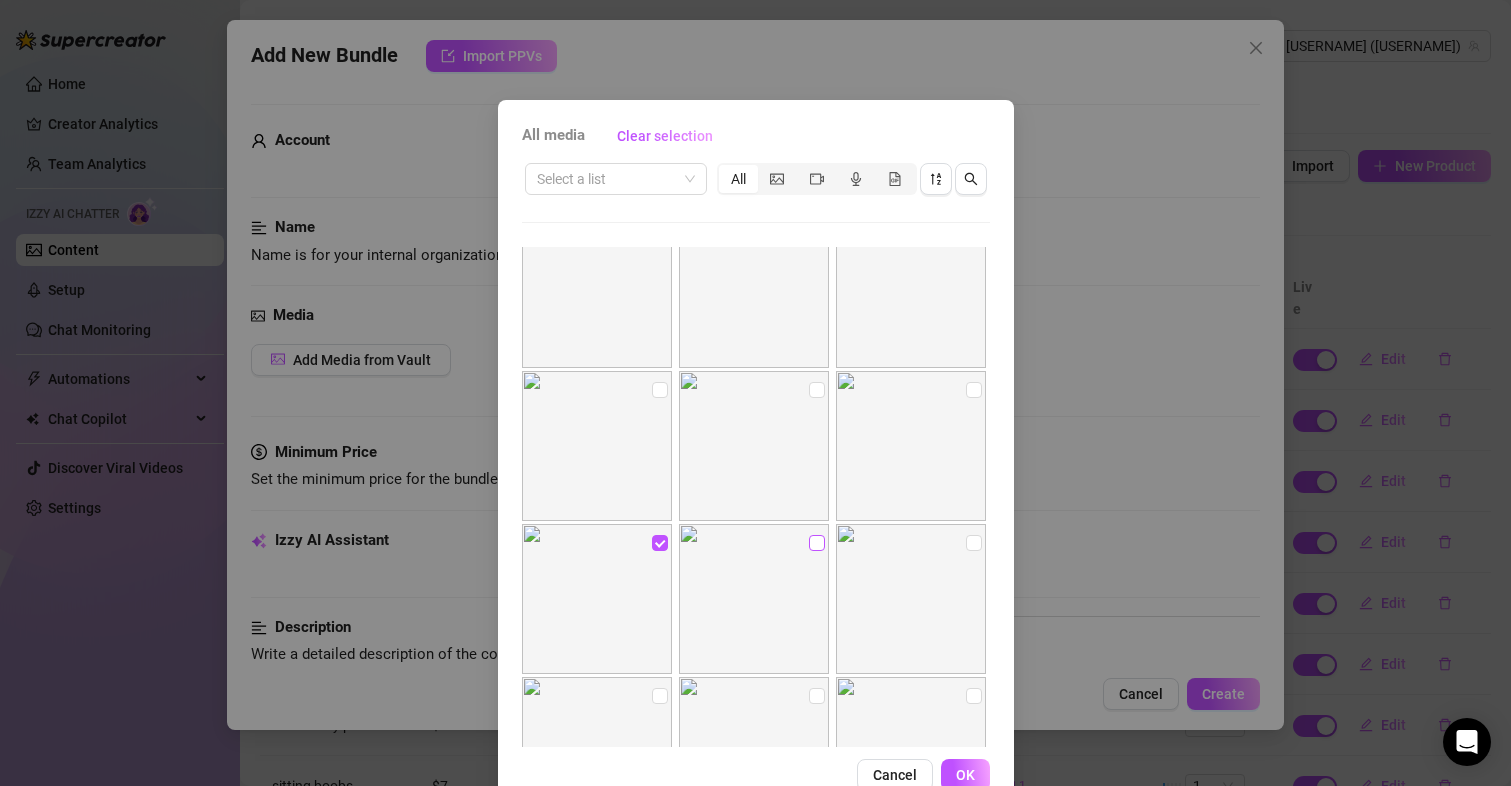 click at bounding box center [817, 543] 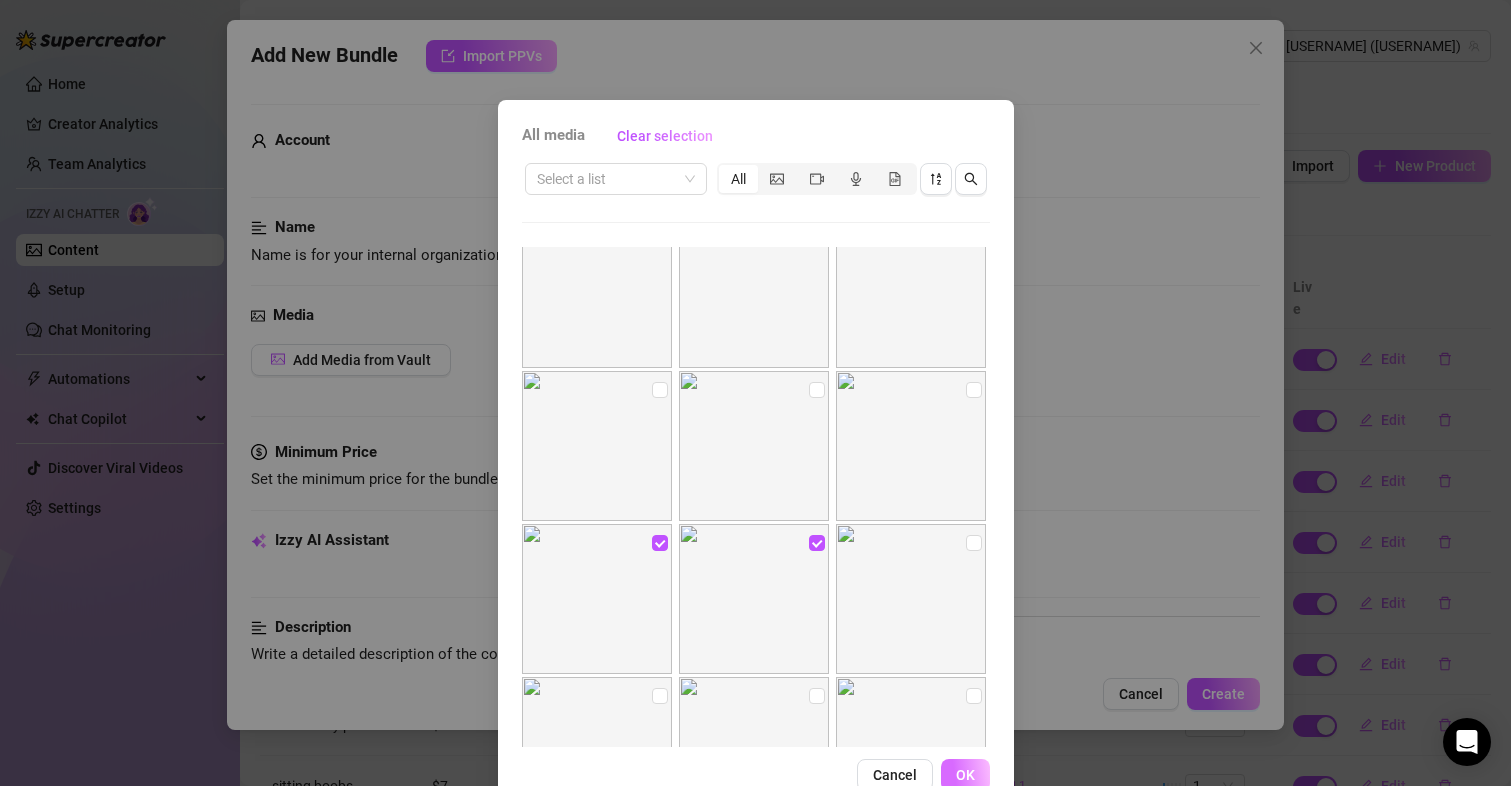 click on "OK" at bounding box center (965, 775) 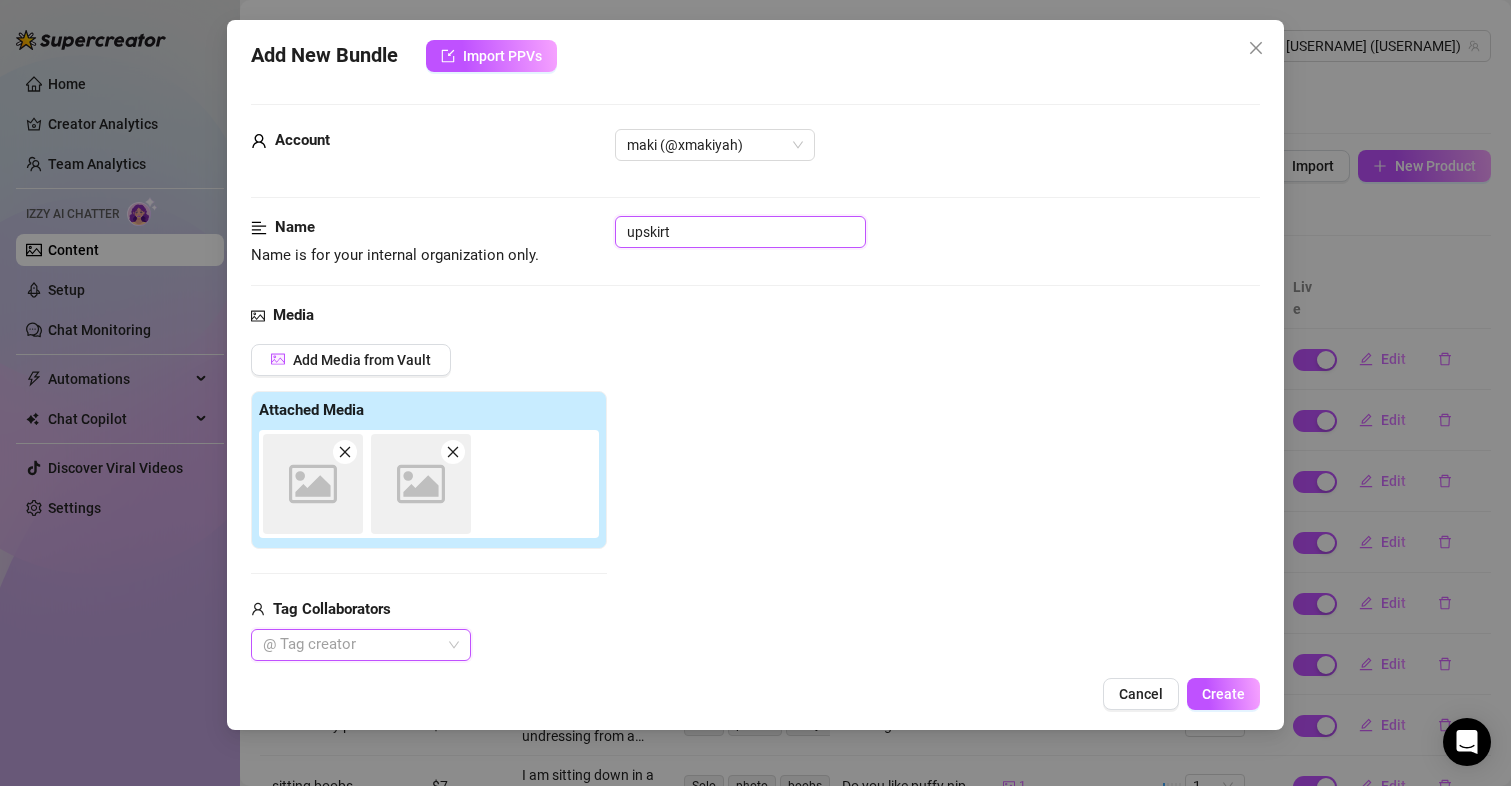 click on "upskirt" at bounding box center (740, 232) 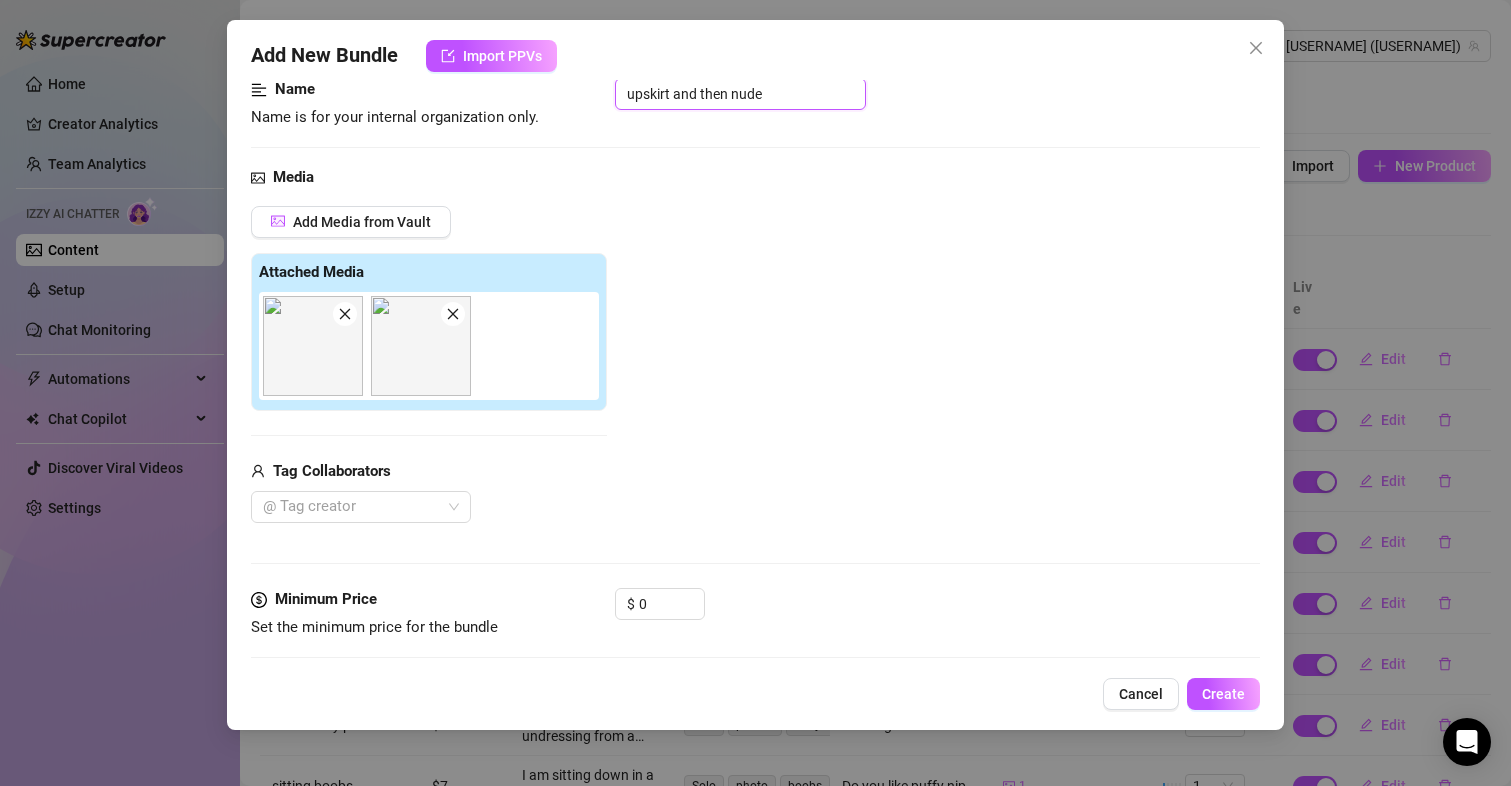 scroll, scrollTop: 300, scrollLeft: 0, axis: vertical 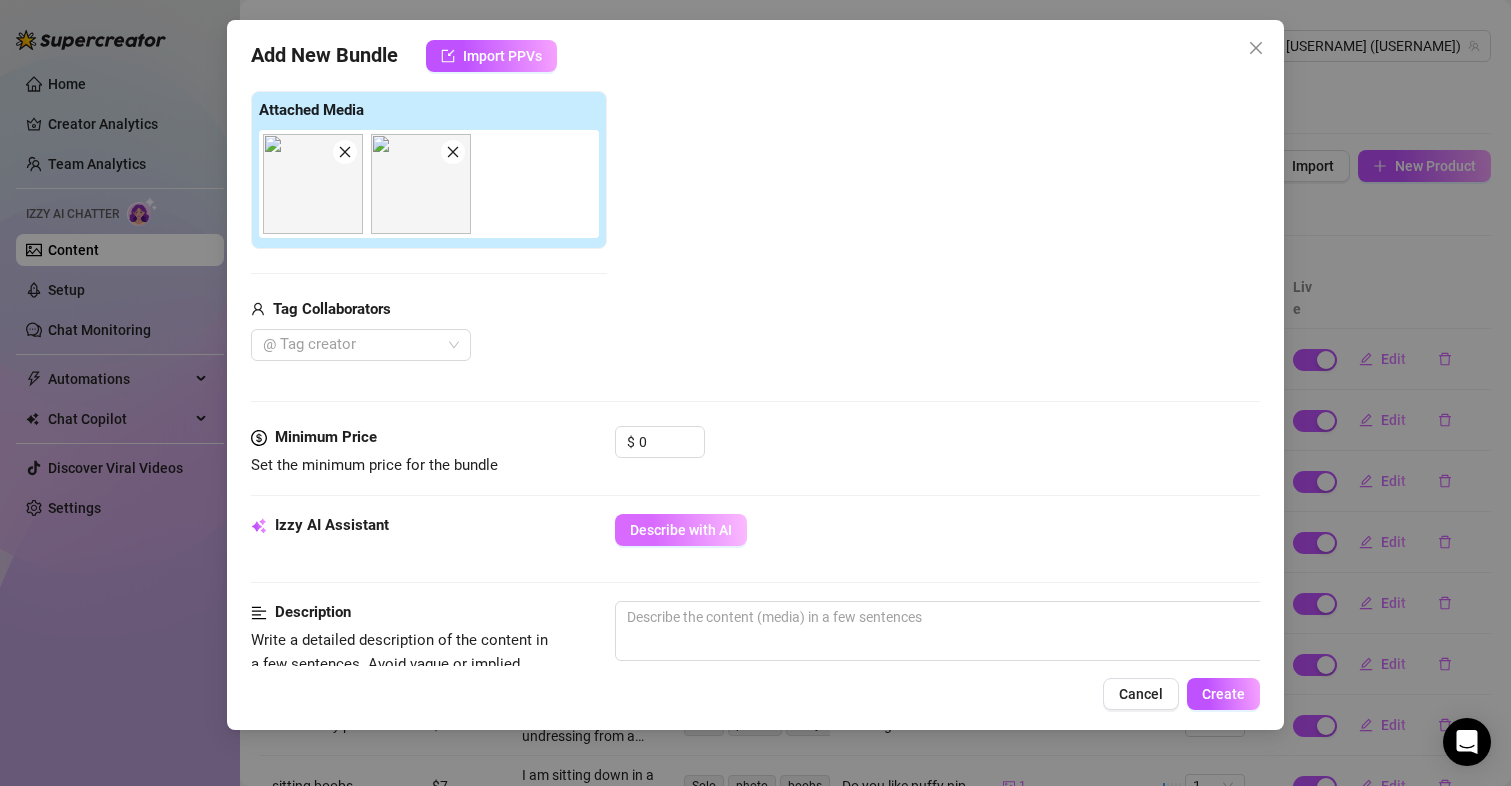 click on "Describe with AI" at bounding box center [681, 530] 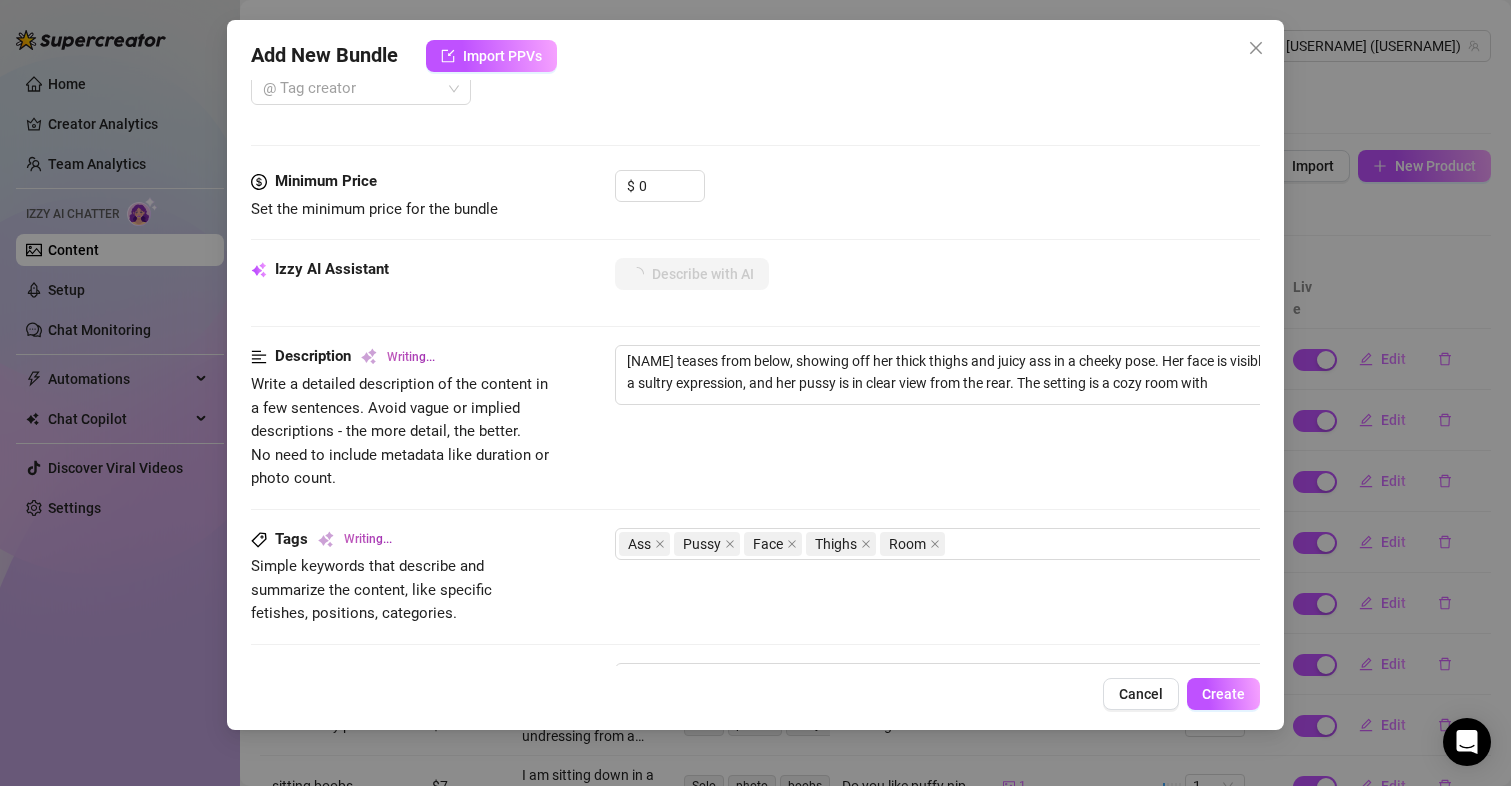 scroll, scrollTop: 400, scrollLeft: 0, axis: vertical 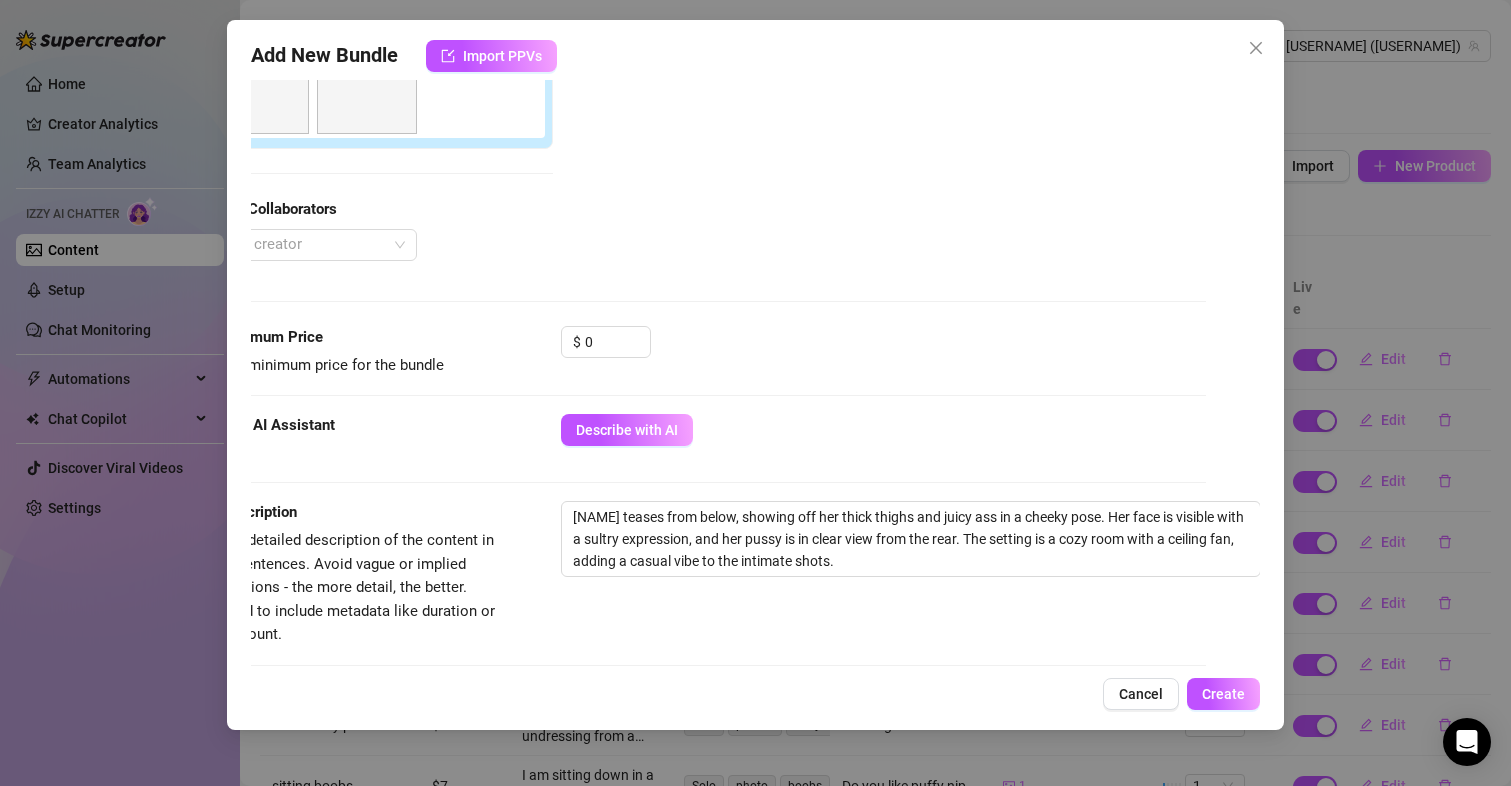 drag, startPoint x: 841, startPoint y: 677, endPoint x: 710, endPoint y: 672, distance: 131.09538 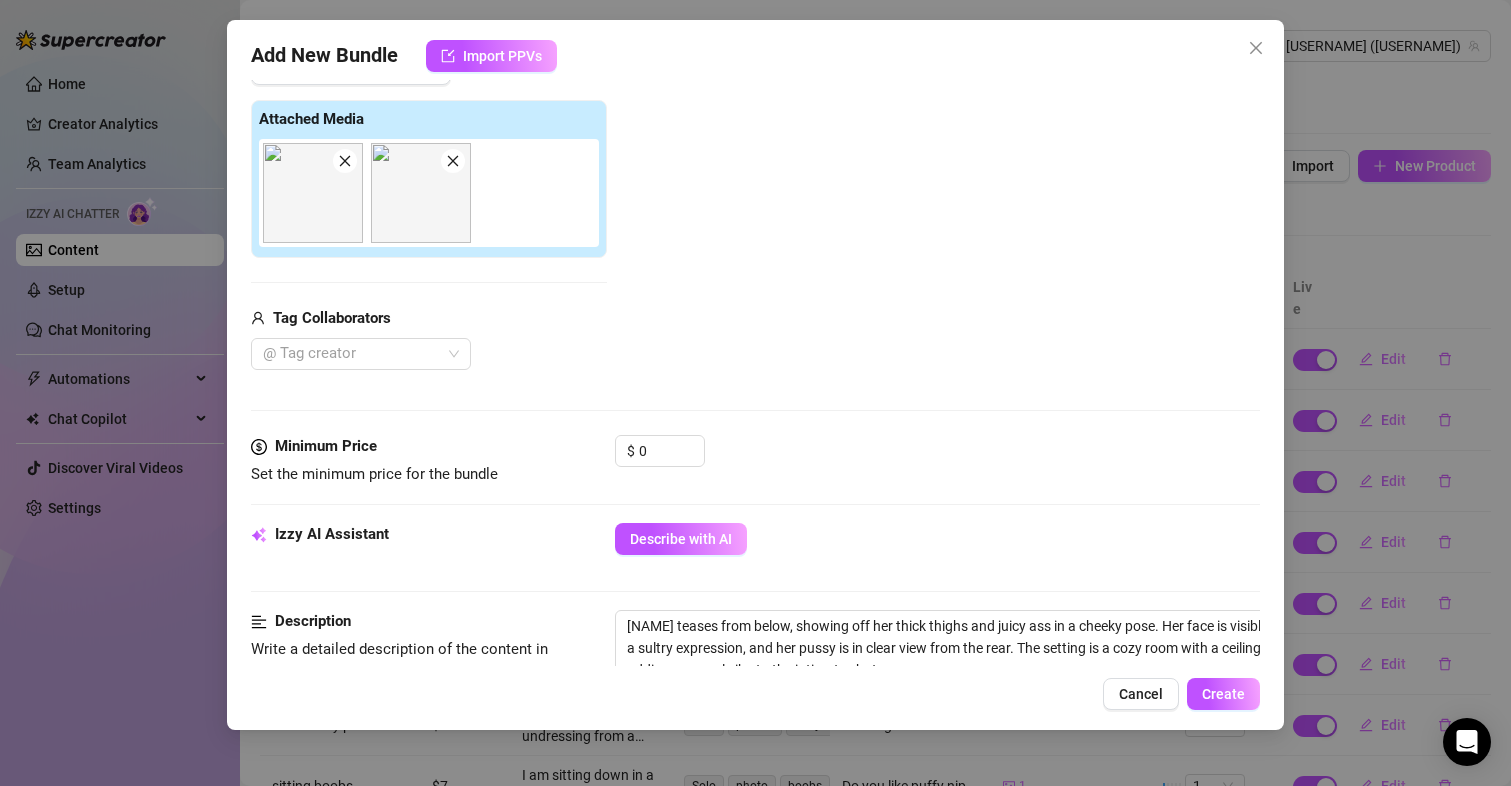 scroll, scrollTop: 300, scrollLeft: 0, axis: vertical 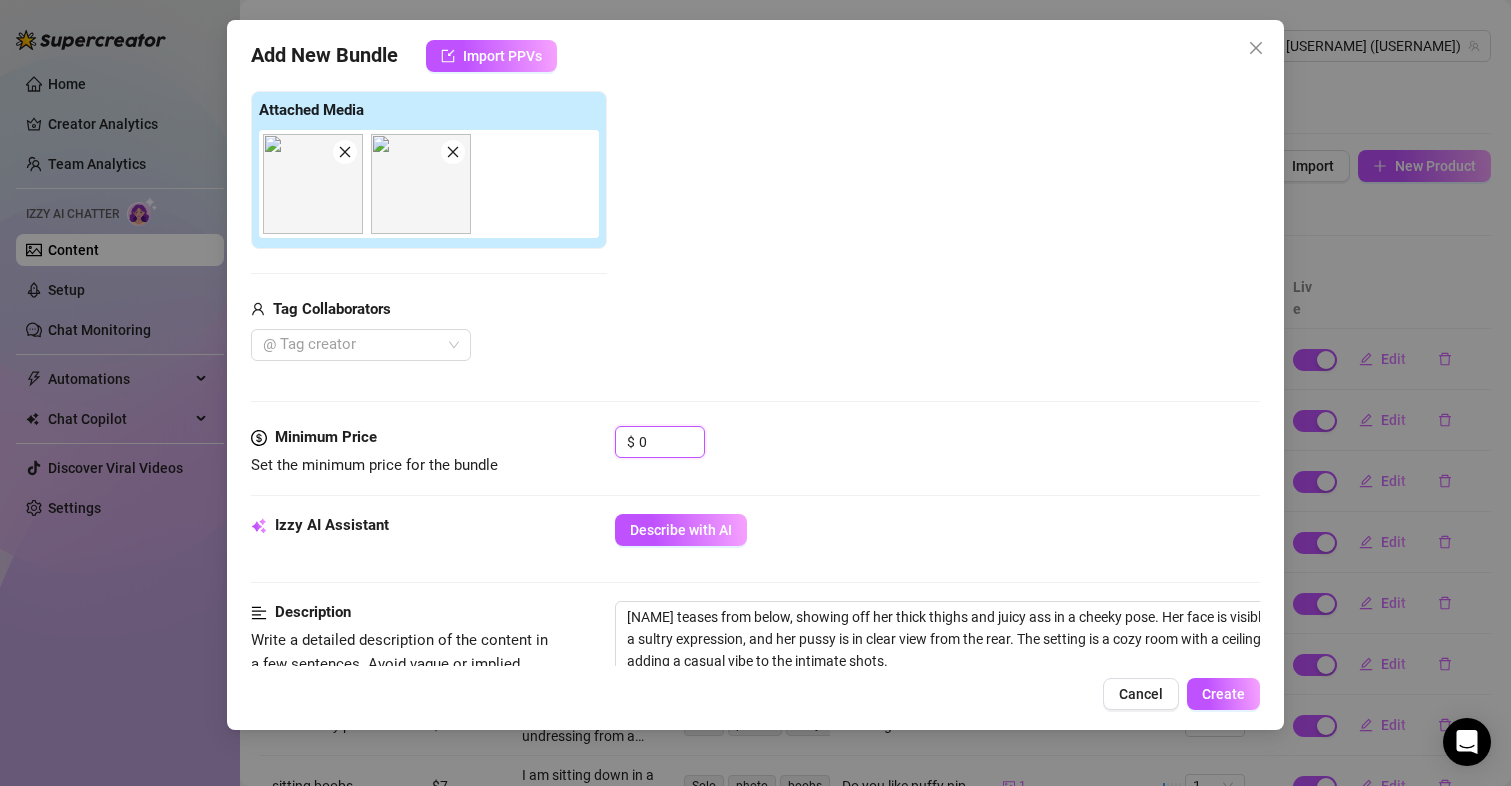 drag, startPoint x: 654, startPoint y: 436, endPoint x: 564, endPoint y: 420, distance: 91.411156 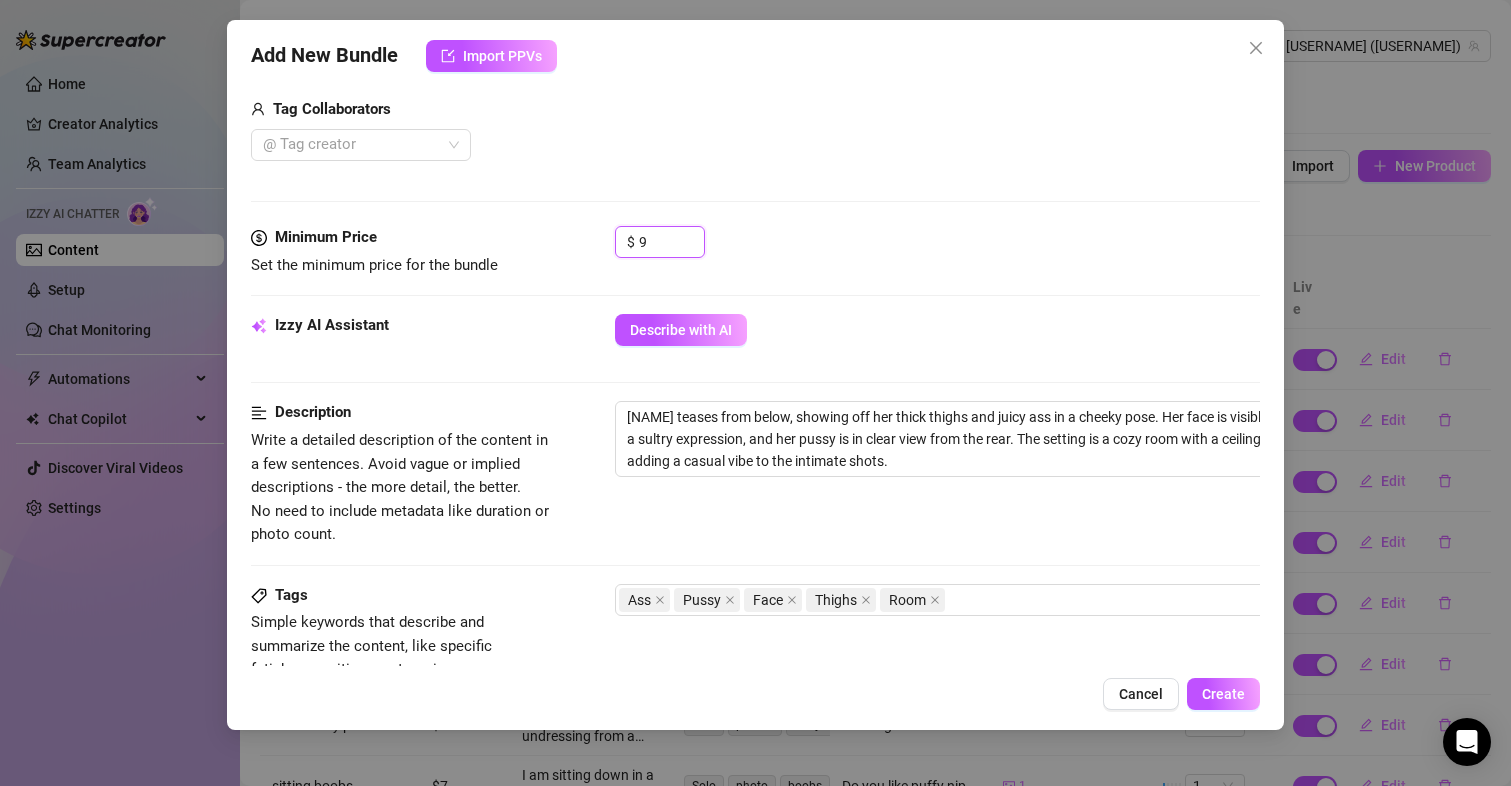 scroll, scrollTop: 1111, scrollLeft: 0, axis: vertical 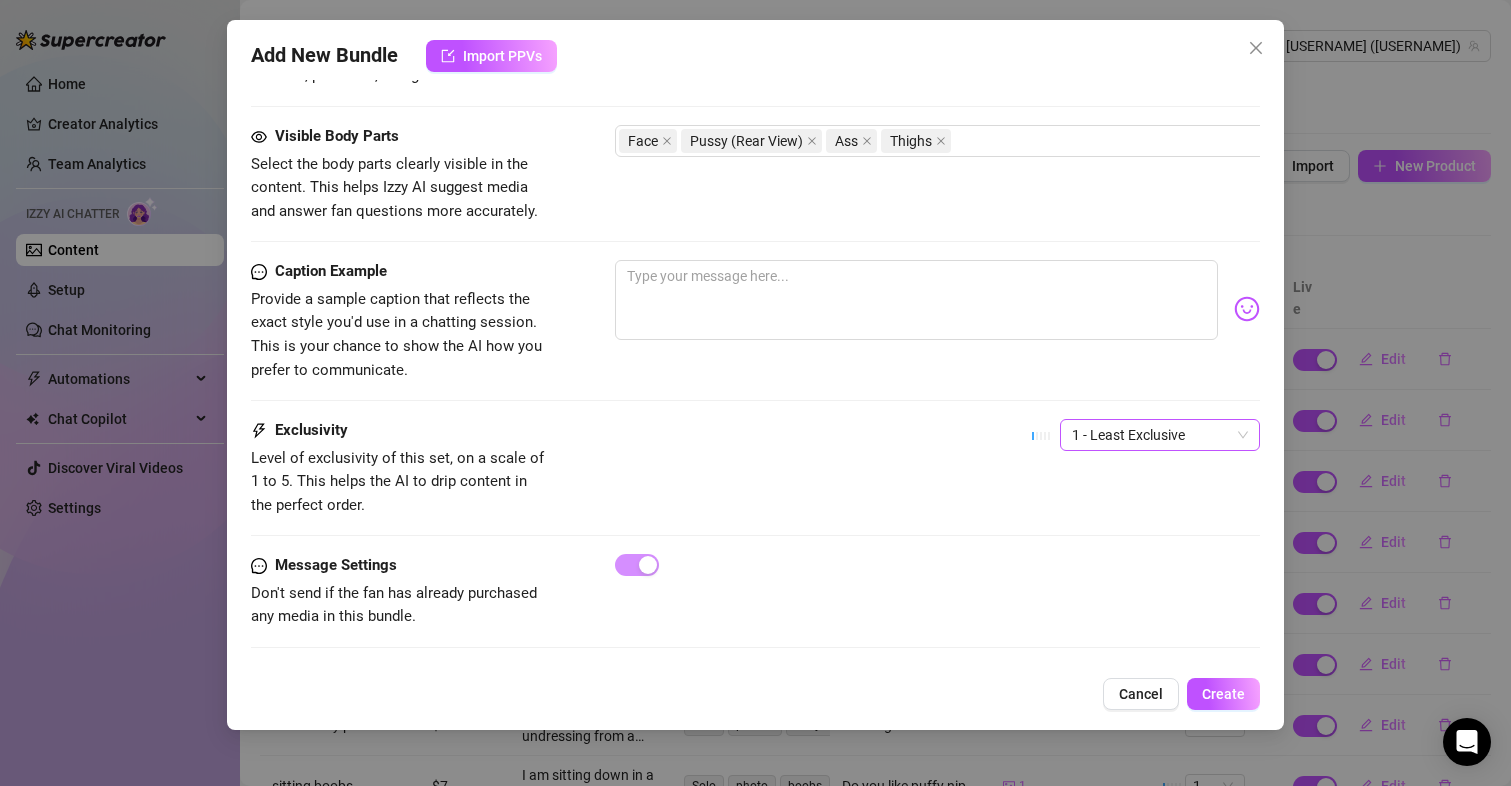 click on "1 - Least Exclusive" at bounding box center [1160, 435] 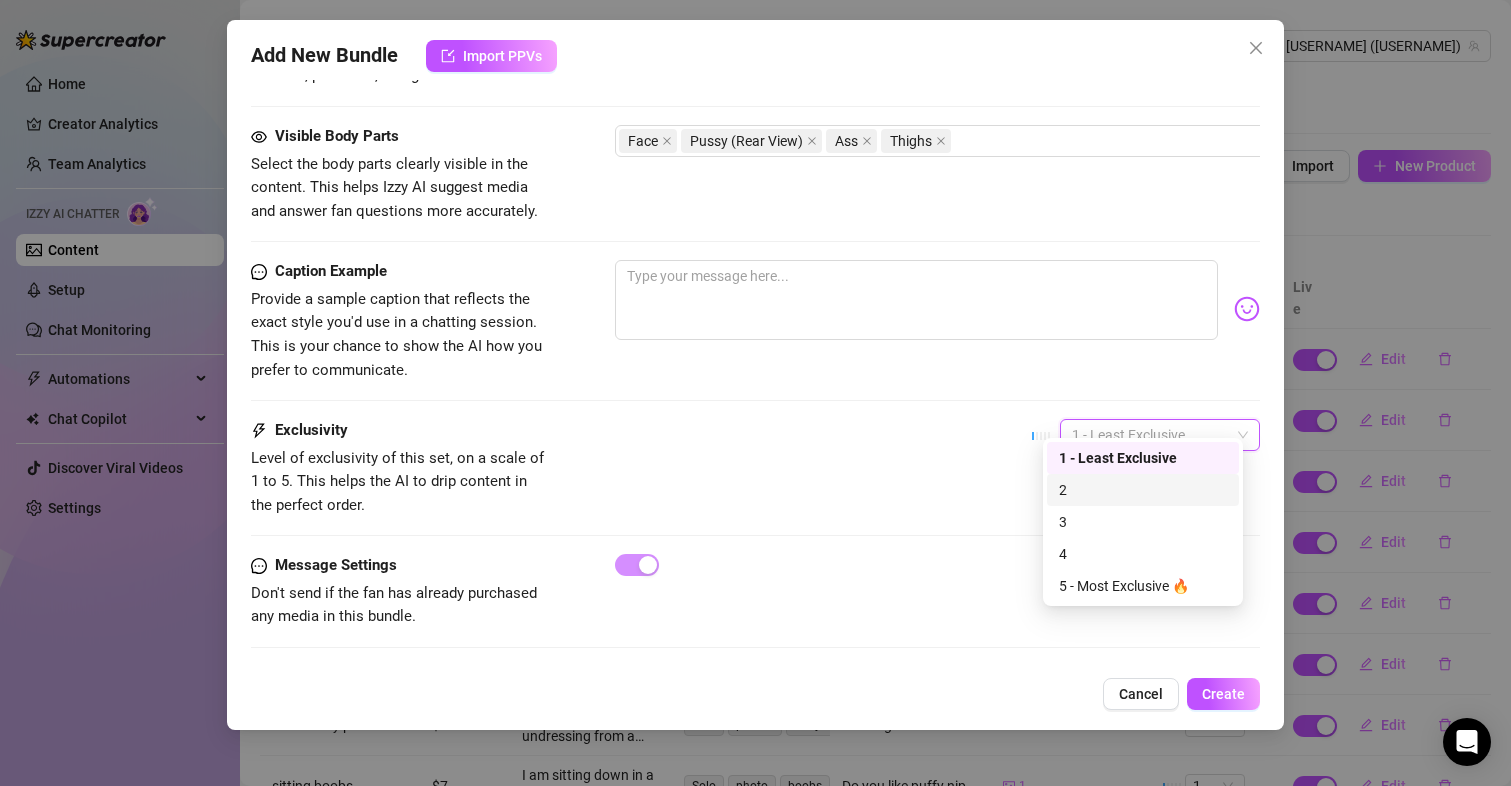 click on "2" at bounding box center [1143, 490] 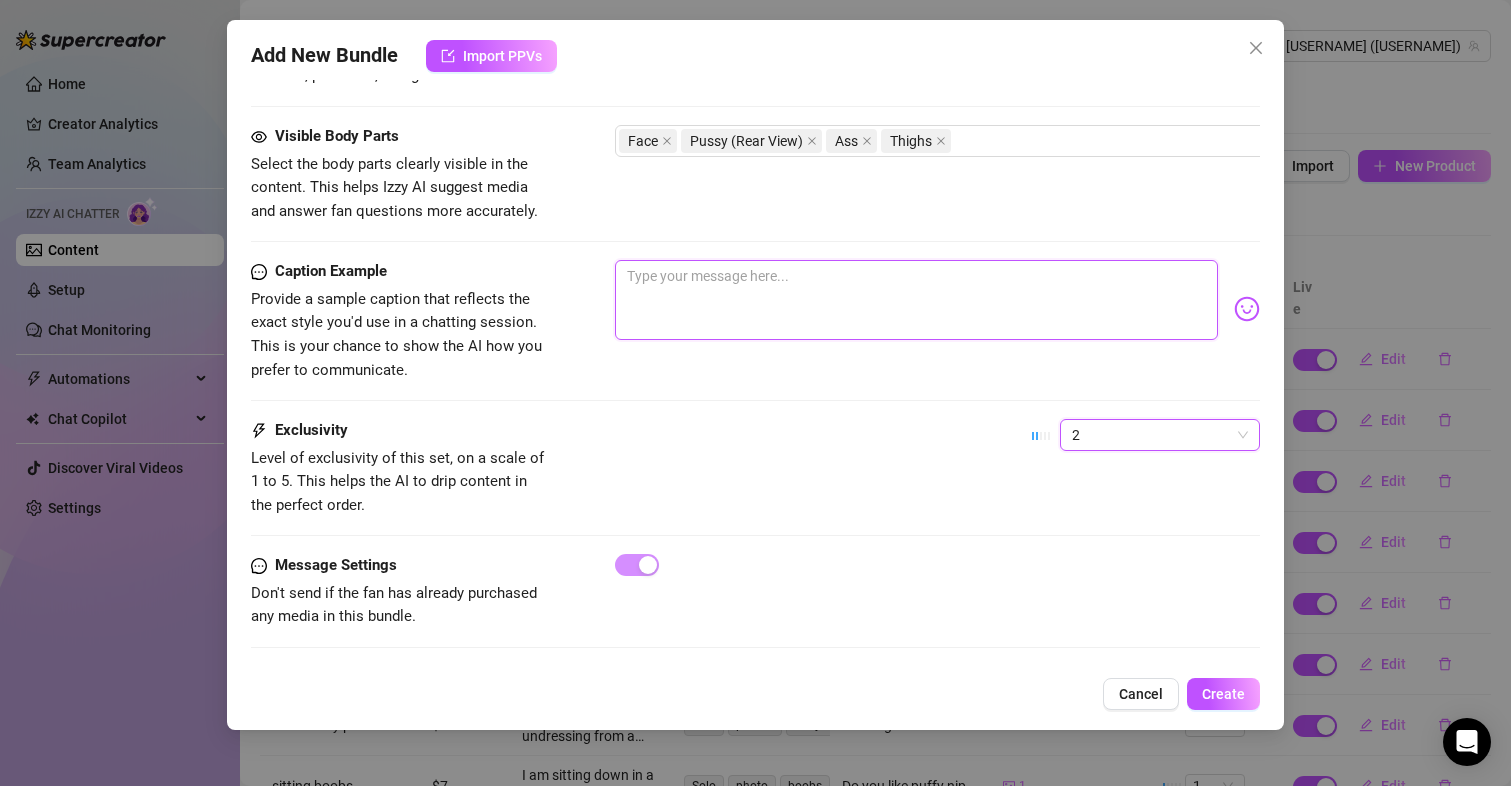click at bounding box center [917, 300] 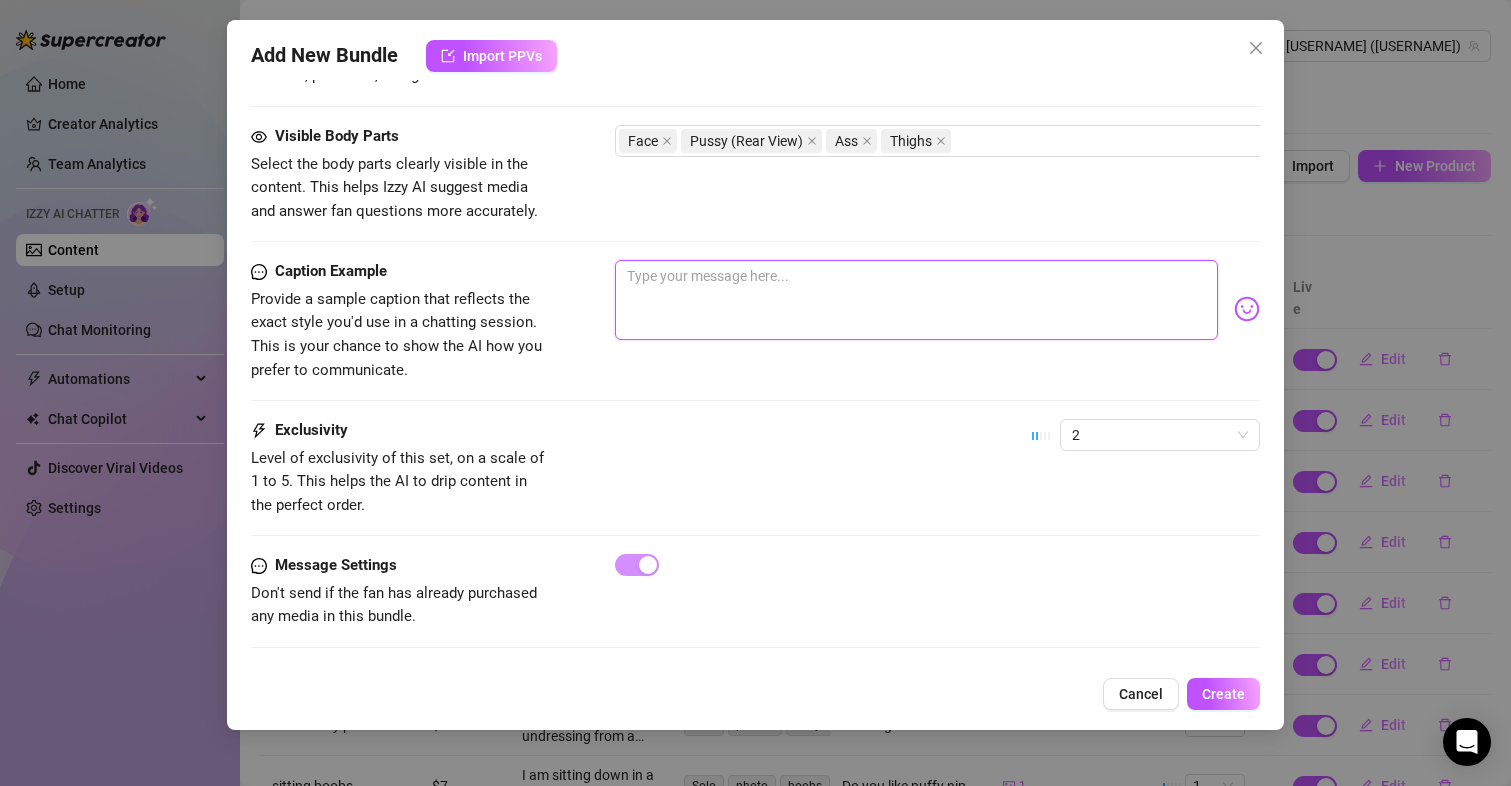 scroll, scrollTop: 1111, scrollLeft: 0, axis: vertical 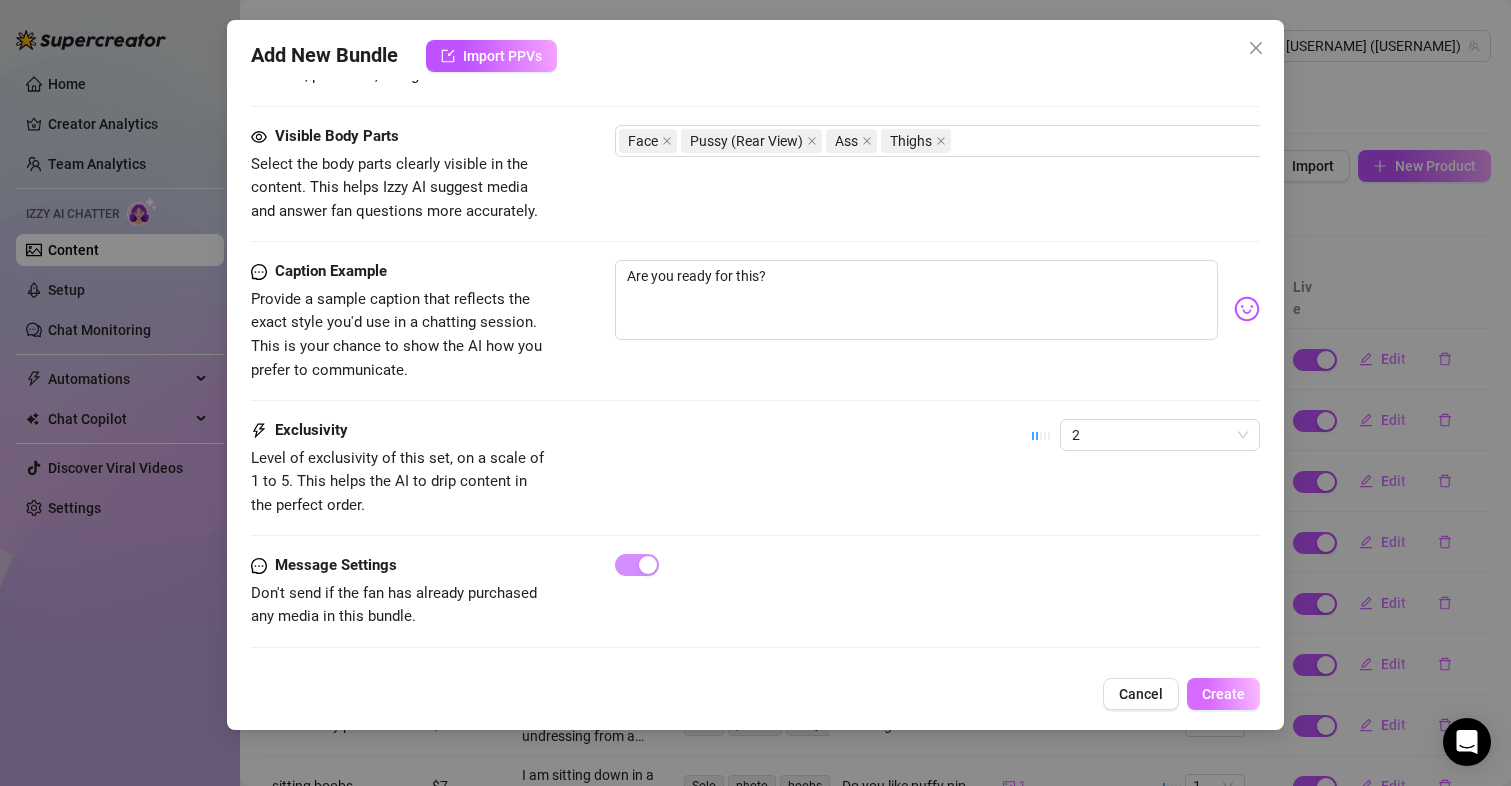 click on "Create" at bounding box center [1223, 694] 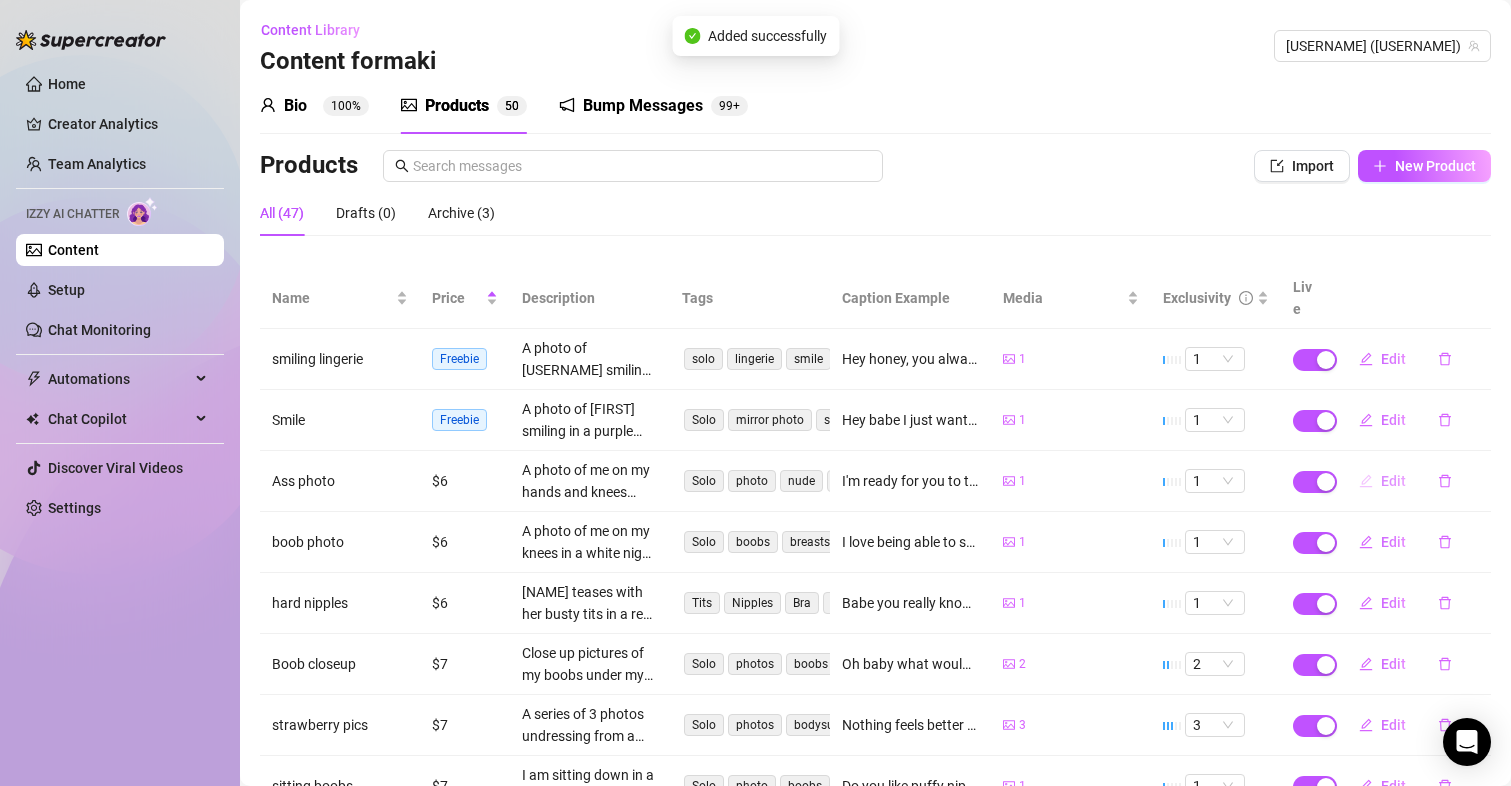 click on "Edit" at bounding box center [1393, 481] 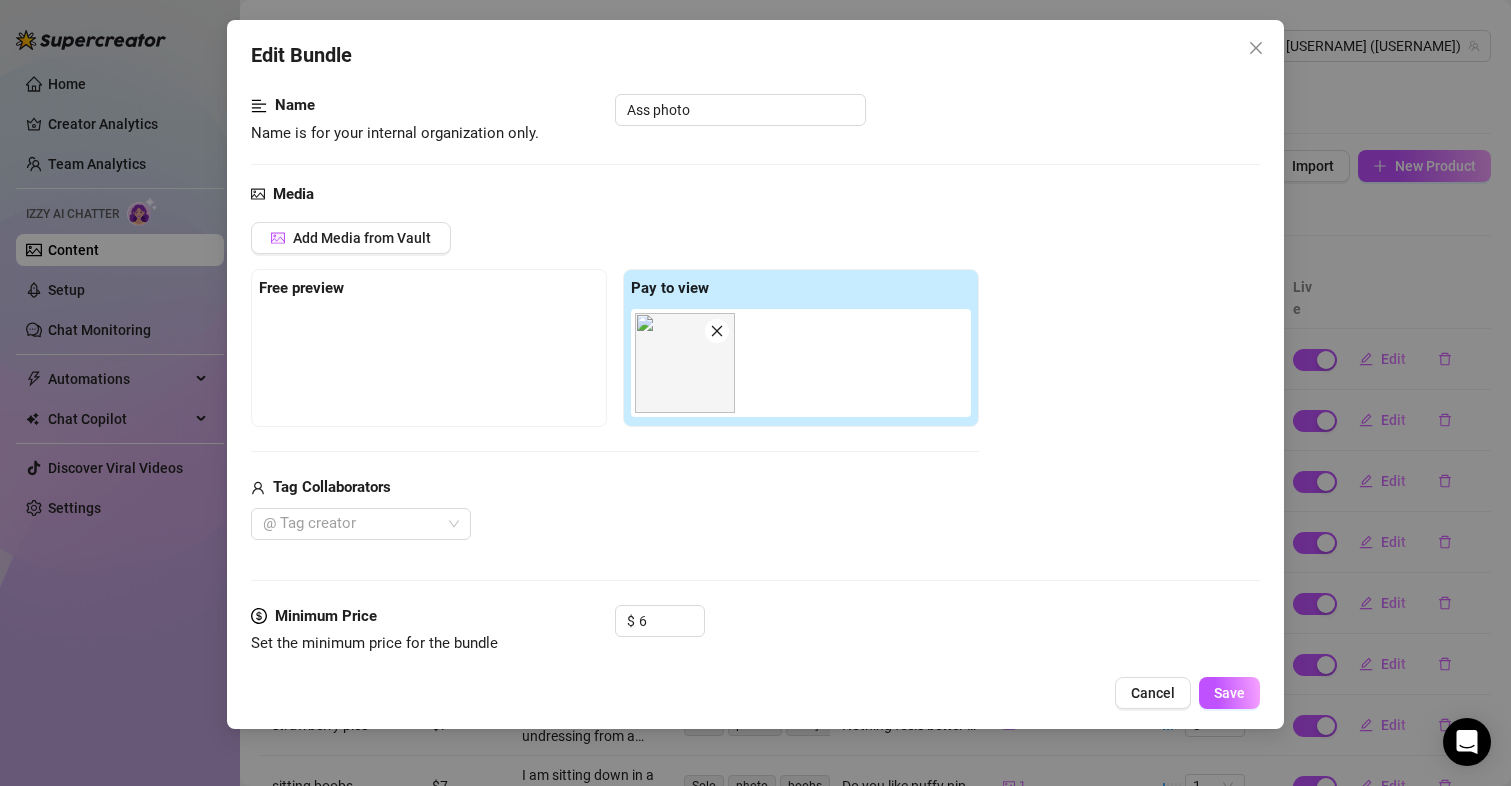 scroll, scrollTop: 600, scrollLeft: 0, axis: vertical 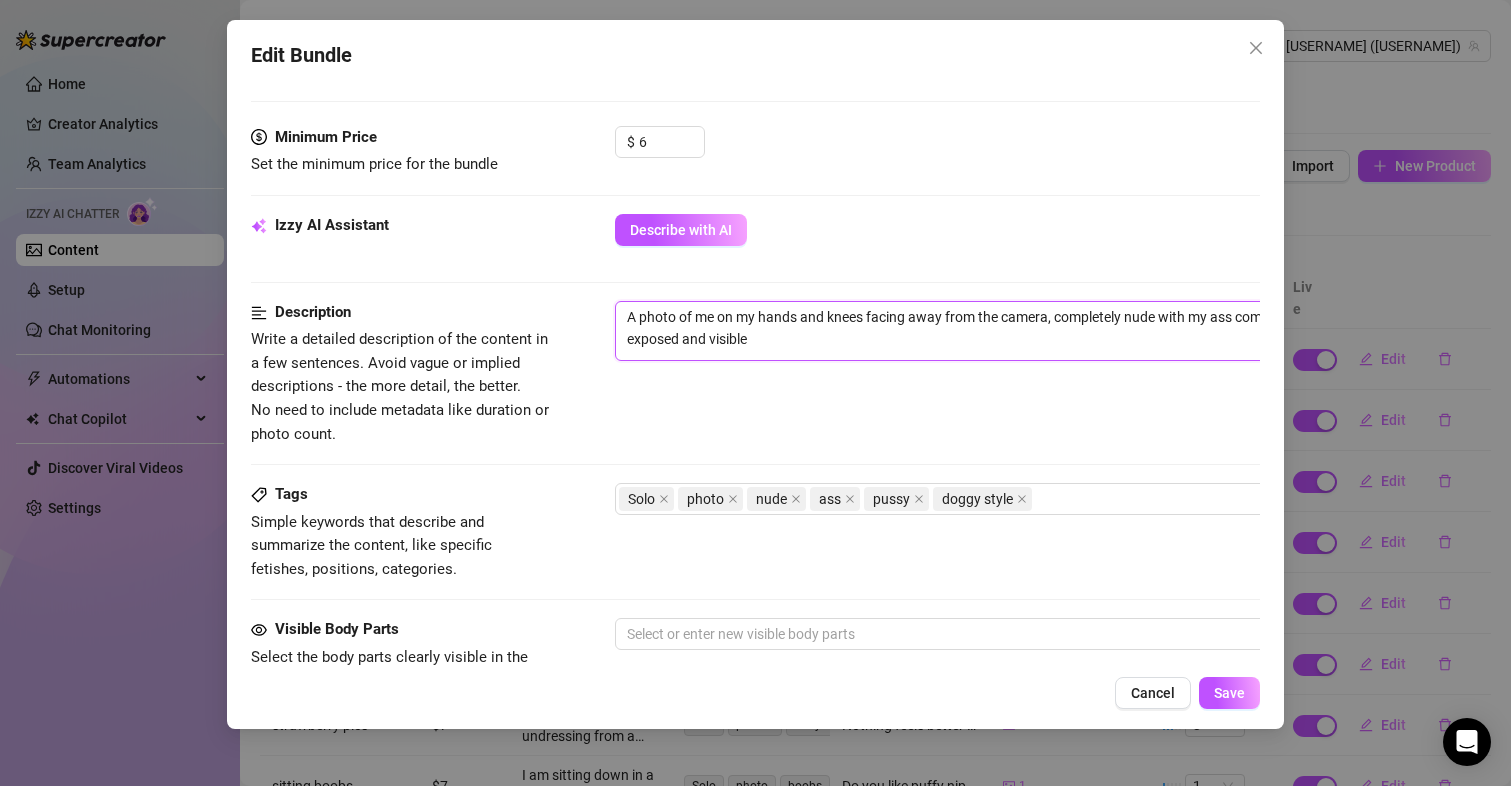 drag, startPoint x: 853, startPoint y: 337, endPoint x: 579, endPoint y: 310, distance: 275.3271 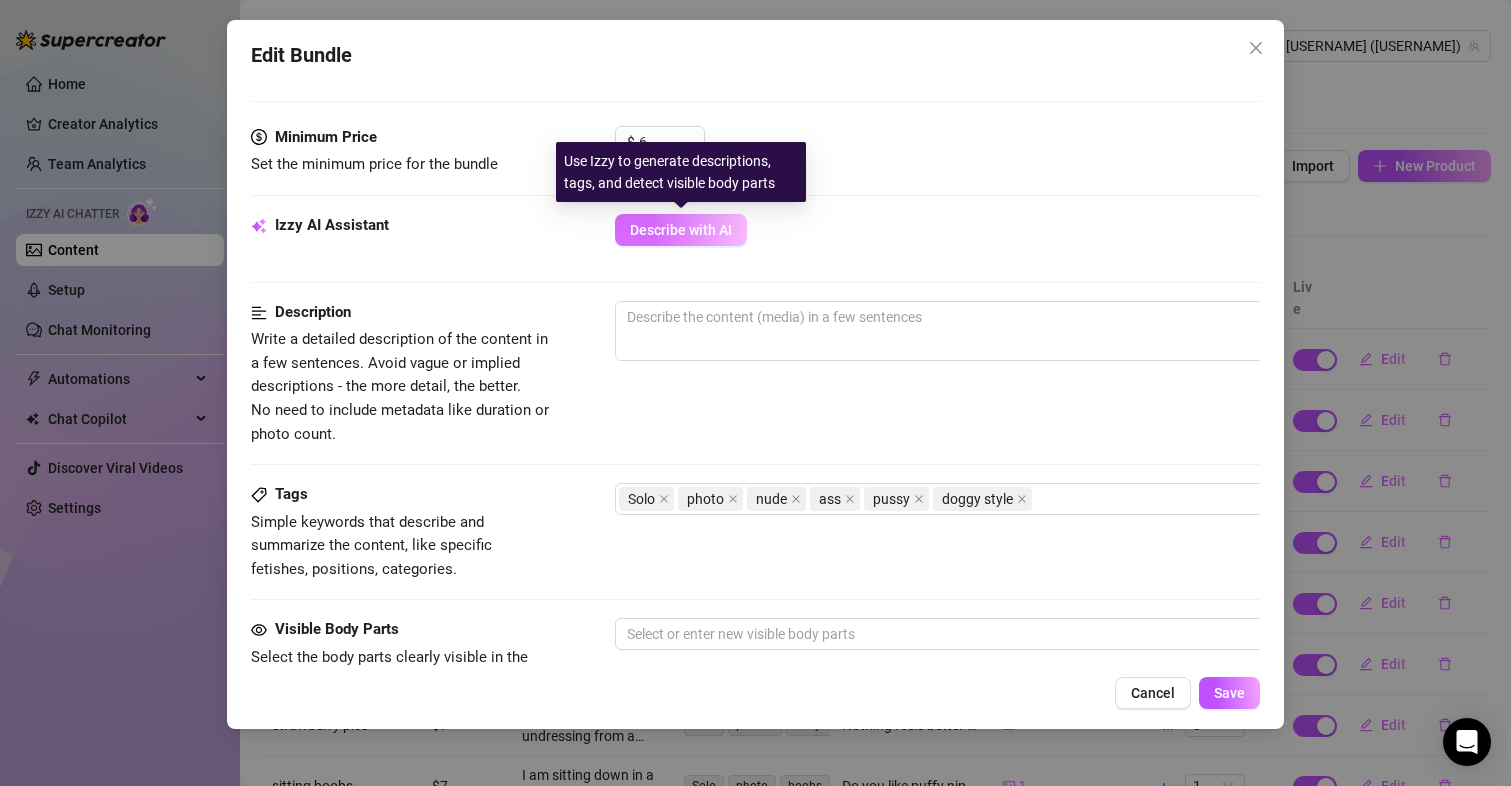 click on "Describe with AI" at bounding box center [681, 230] 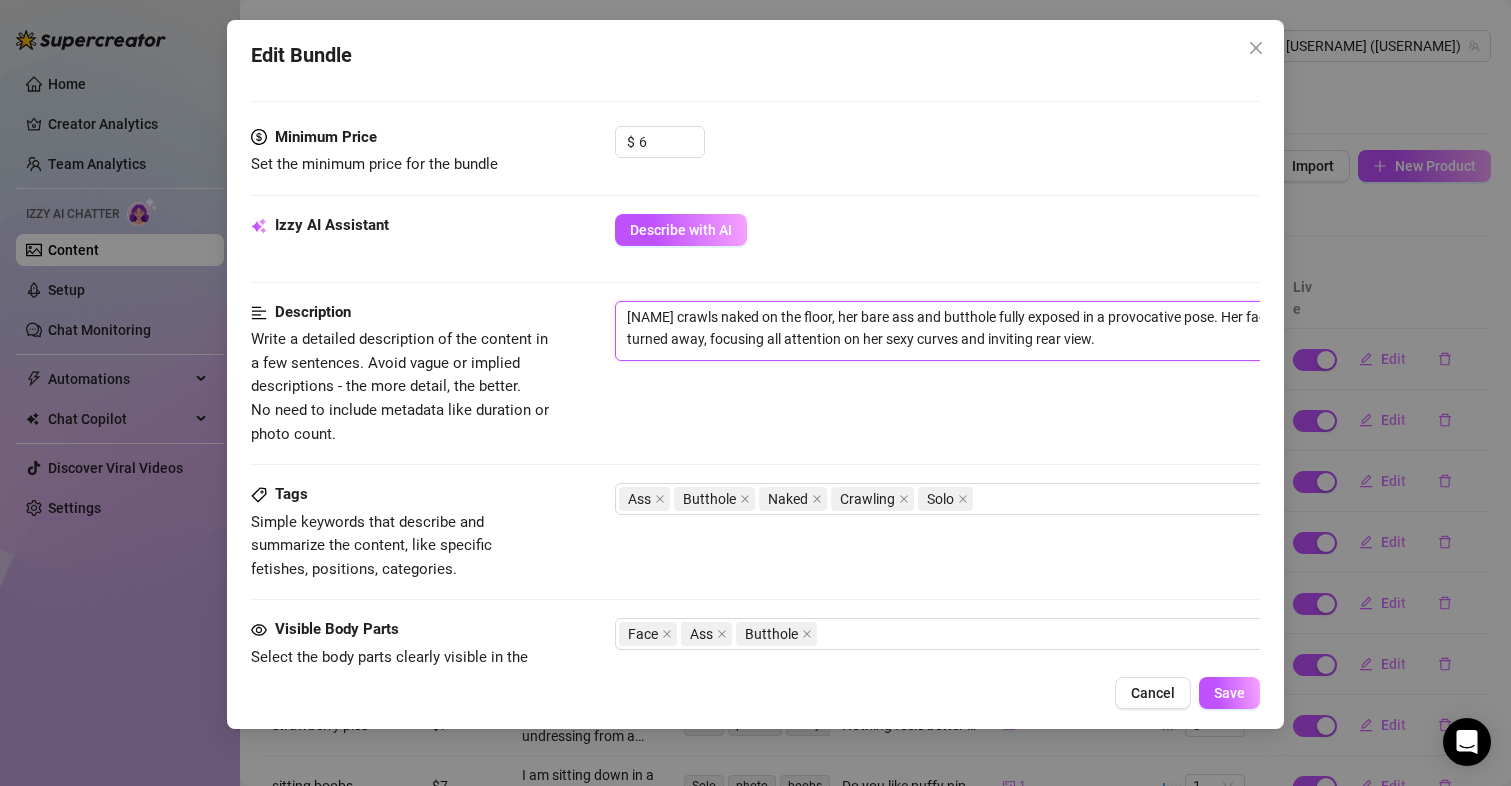 click on "[NAME] crawls naked on the floor, her bare ass and butthole fully exposed in a provocative pose. Her face is turned away, focusing all attention on her sexy curves and inviting rear view." at bounding box center (965, 331) 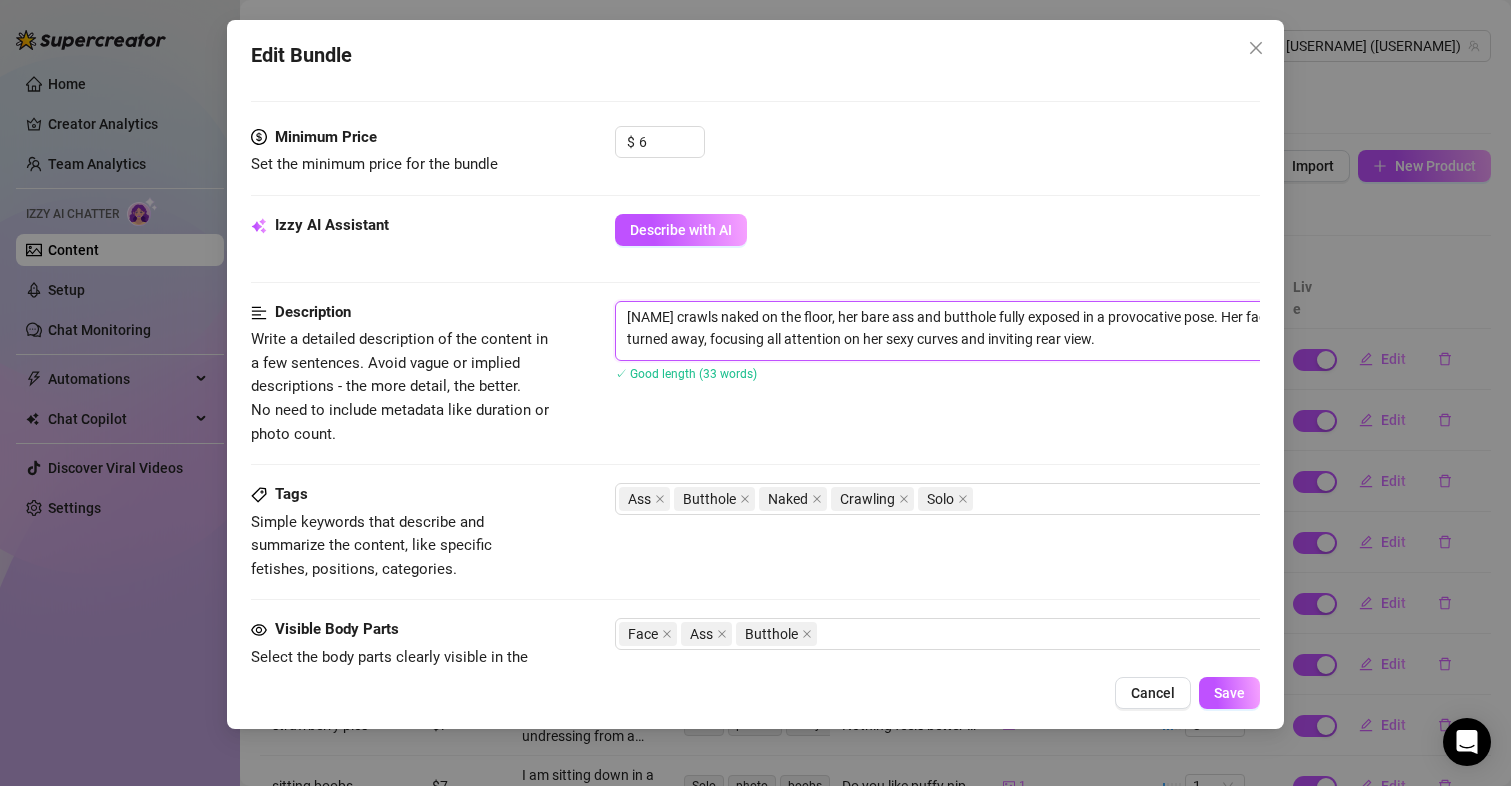 paste on "A photo of me on my hands and knees facing away from the camera, completely nude with my ass completely exposed and visible" 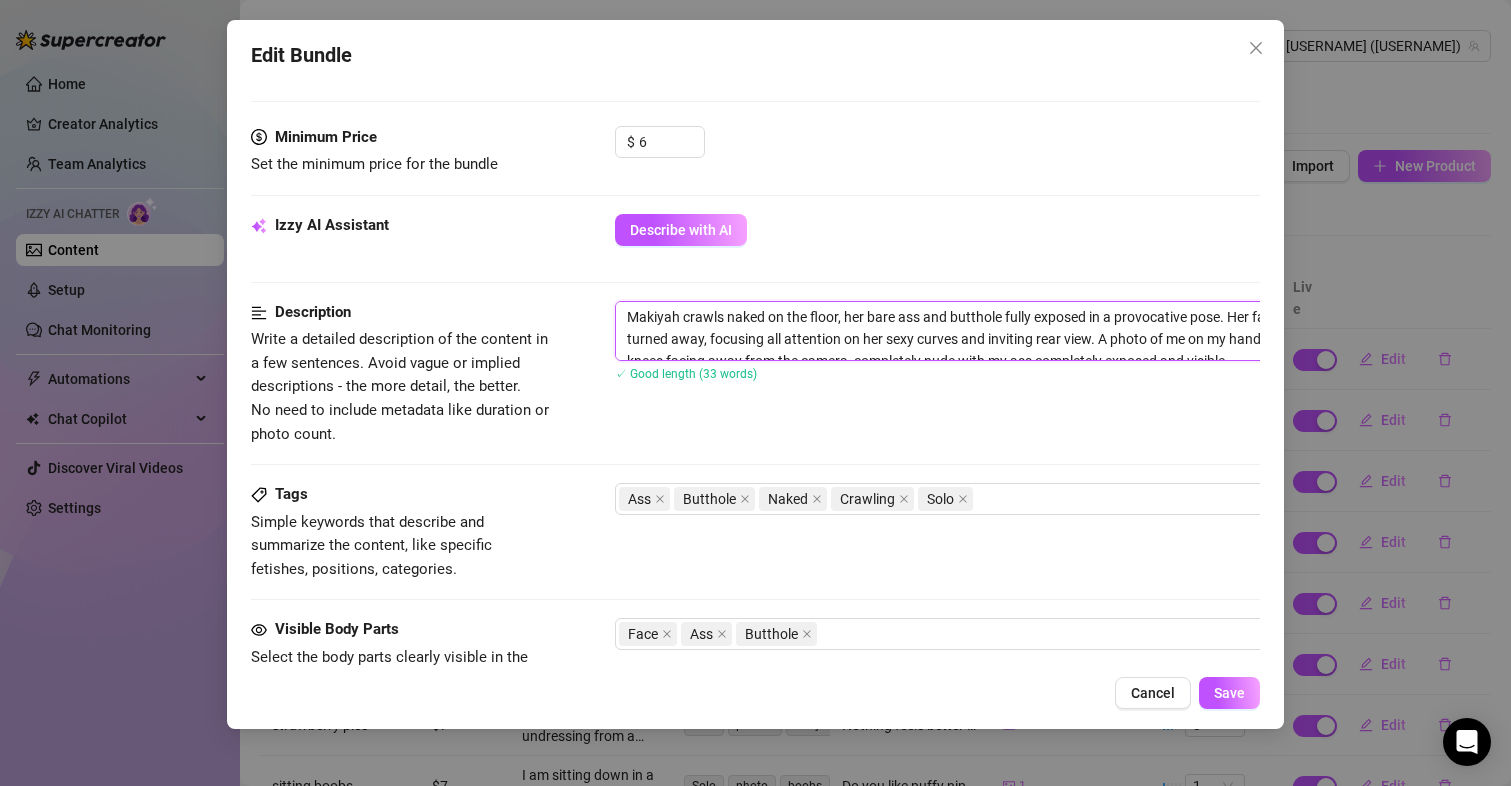 scroll, scrollTop: 9, scrollLeft: 0, axis: vertical 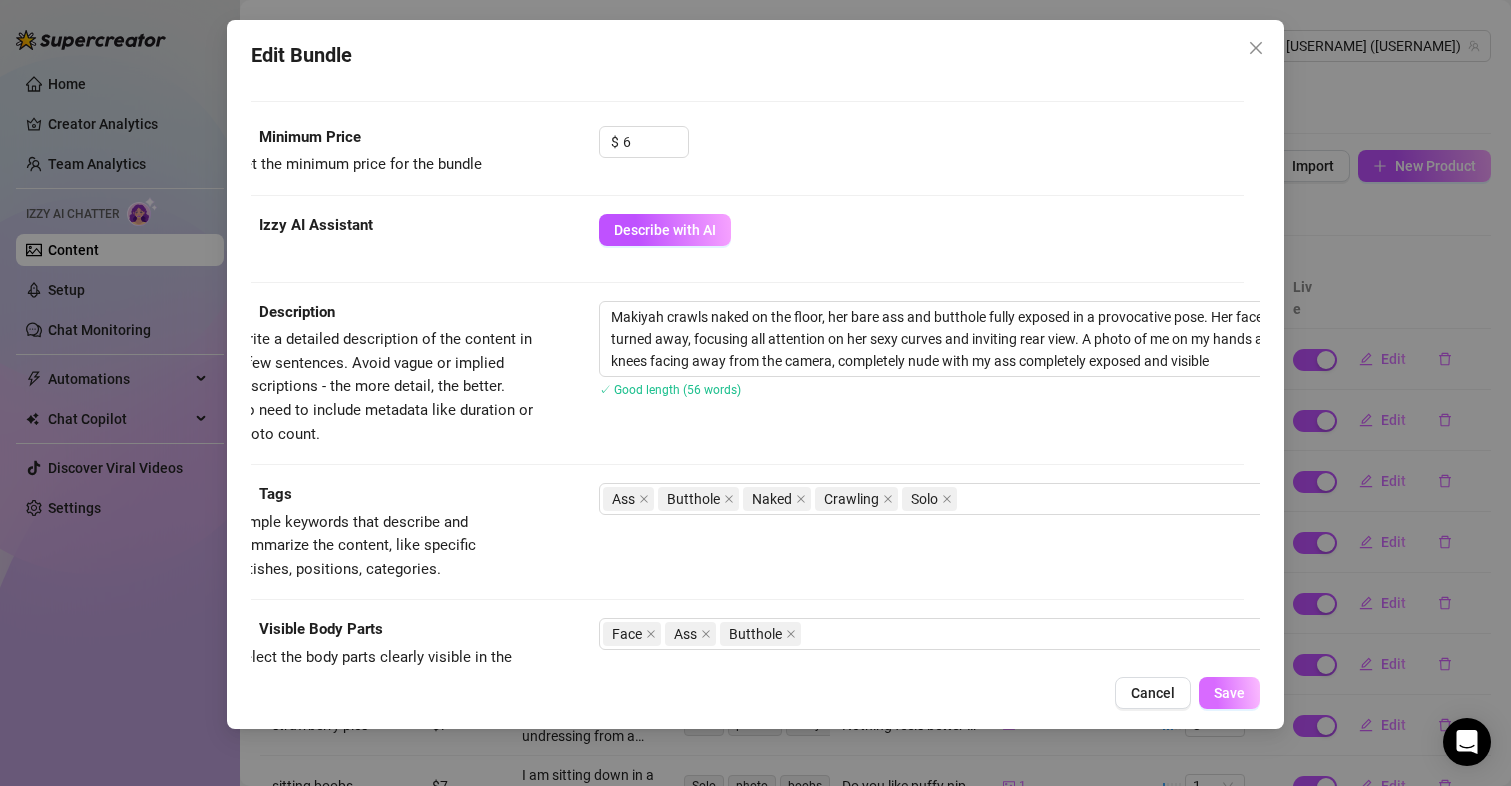 click on "Save" at bounding box center [1229, 693] 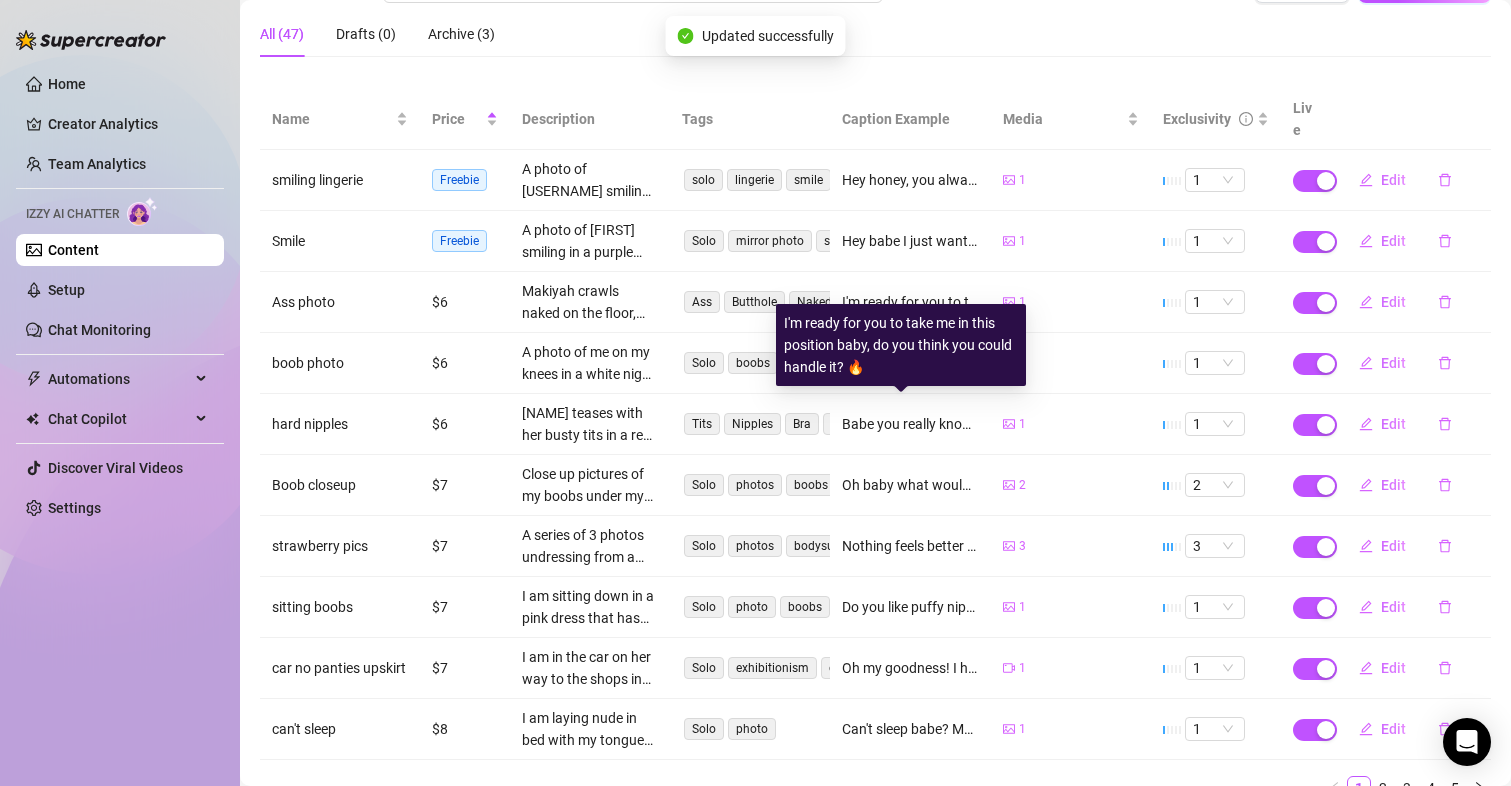 scroll, scrollTop: 200, scrollLeft: 0, axis: vertical 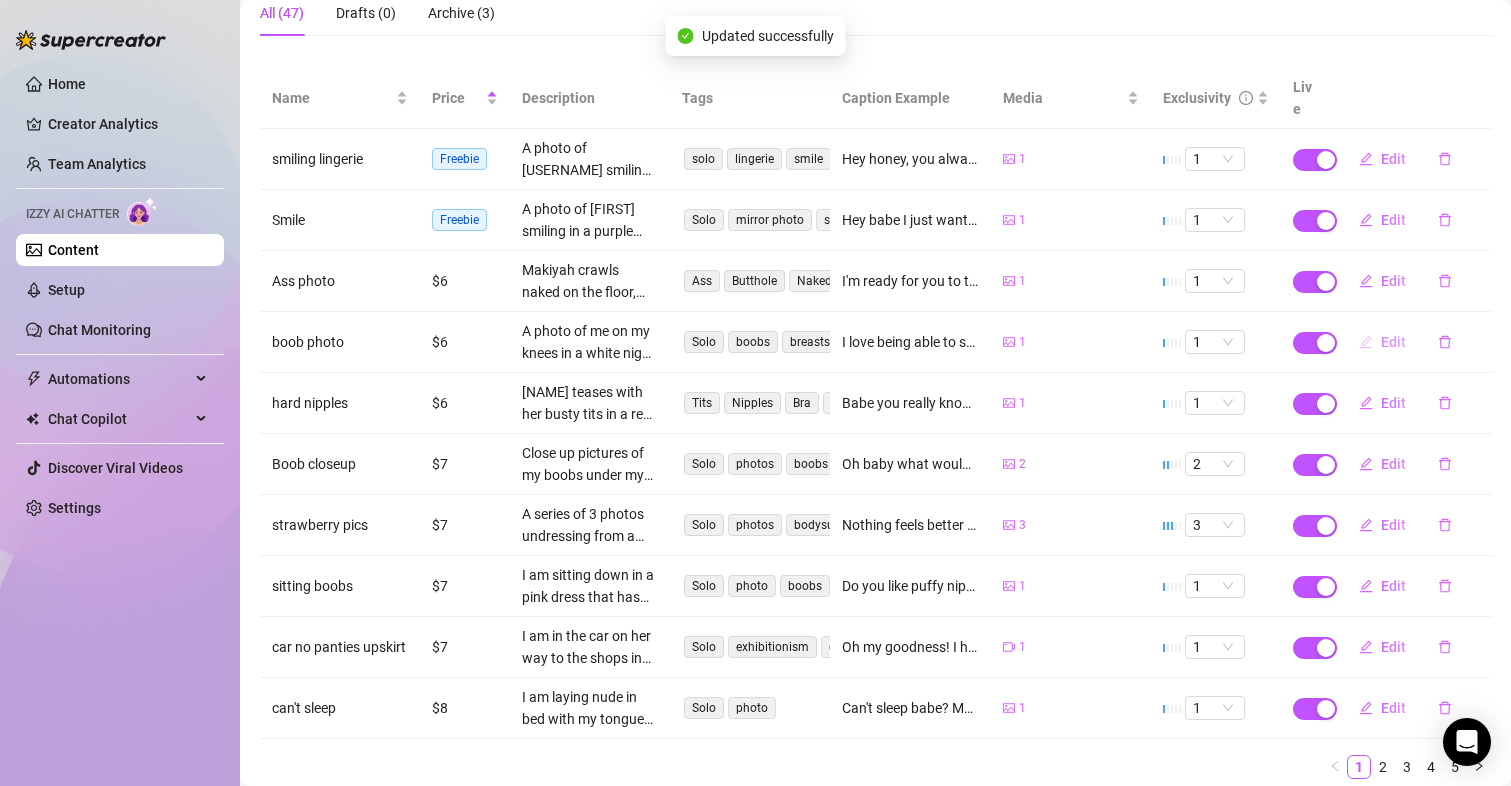 click on "Edit" at bounding box center [1393, 342] 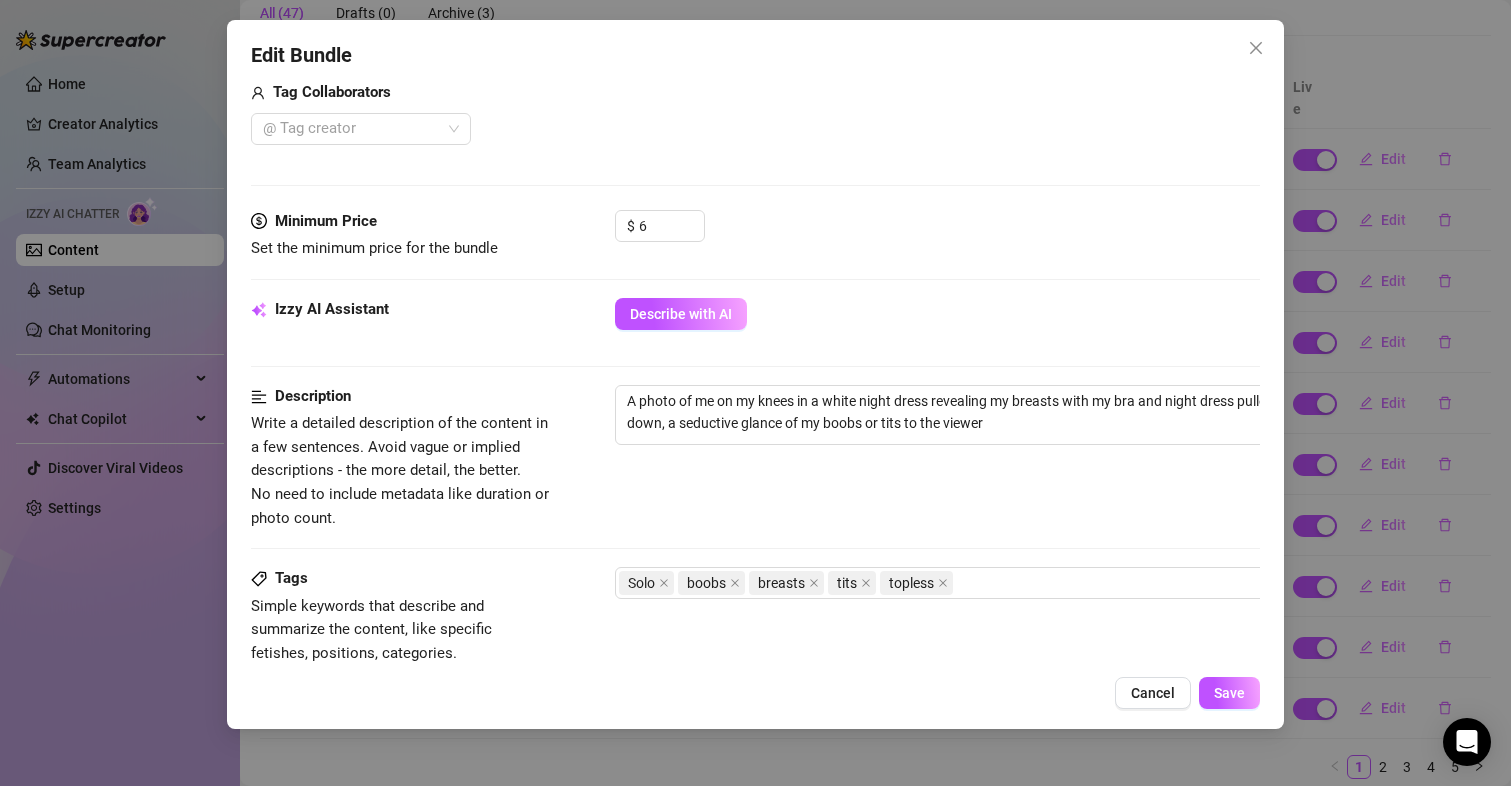 scroll, scrollTop: 600, scrollLeft: 0, axis: vertical 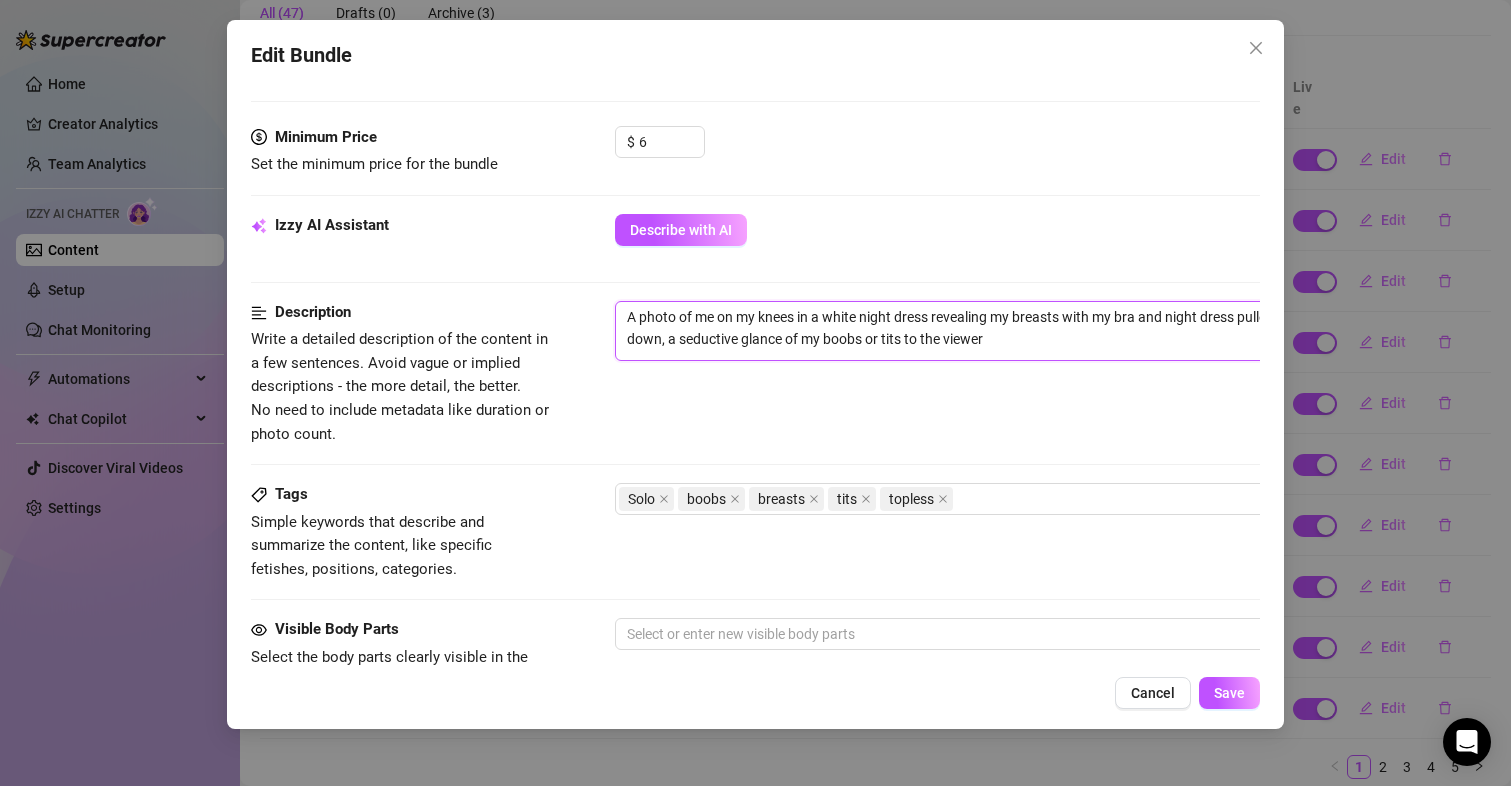 drag, startPoint x: 622, startPoint y: 315, endPoint x: 1026, endPoint y: 349, distance: 405.42816 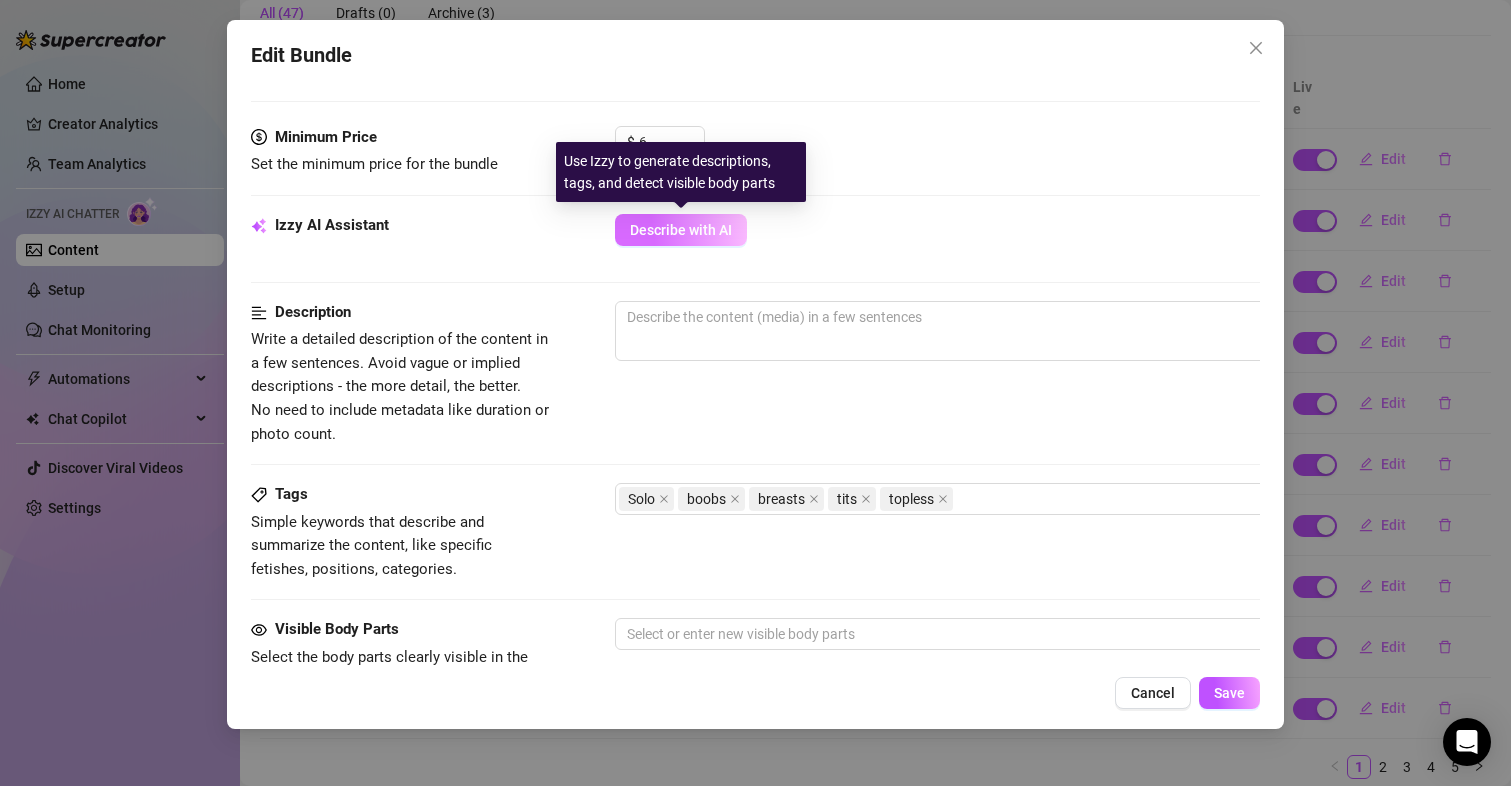 click on "Describe with AI" at bounding box center (681, 230) 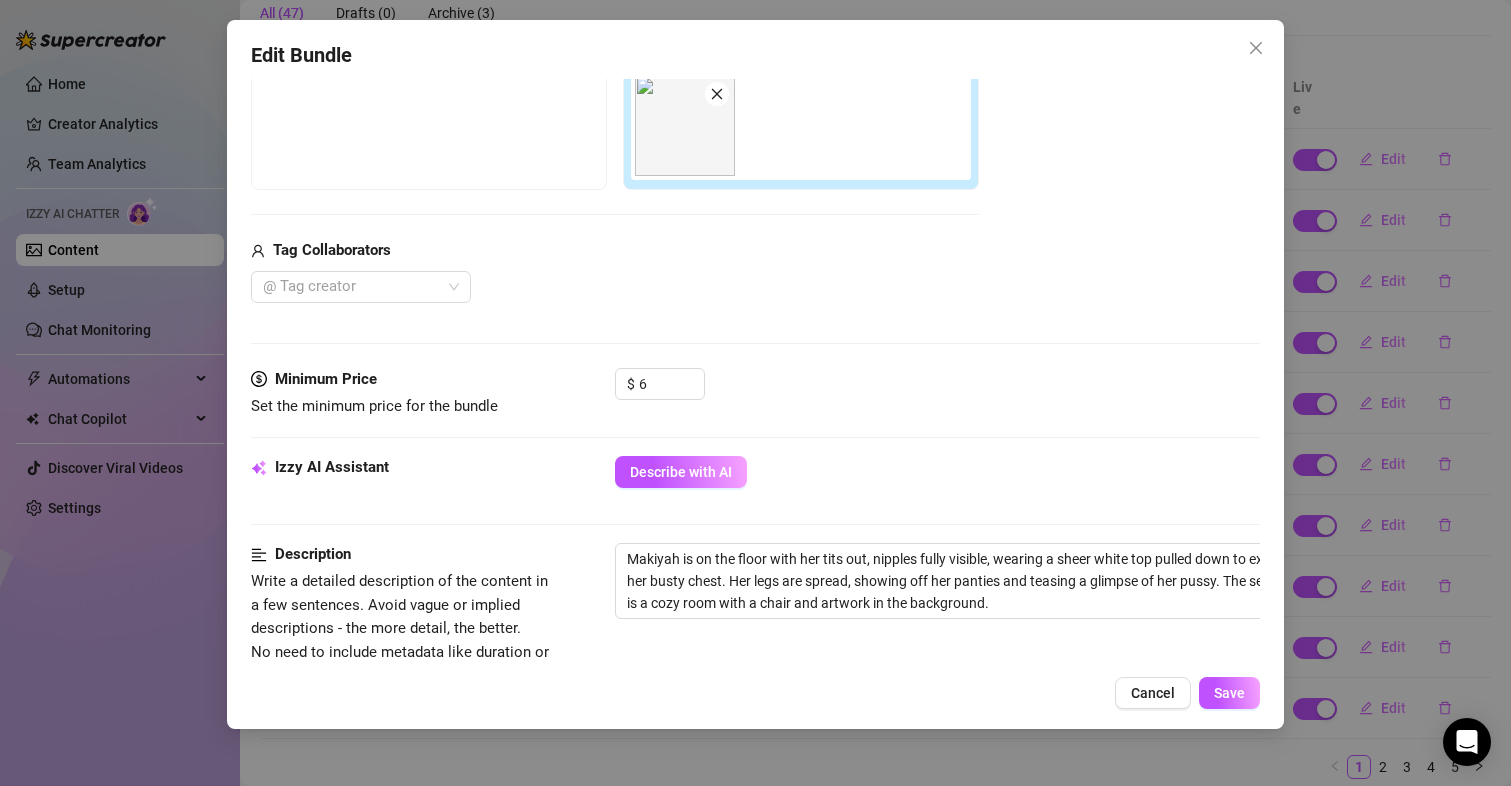 scroll, scrollTop: 600, scrollLeft: 0, axis: vertical 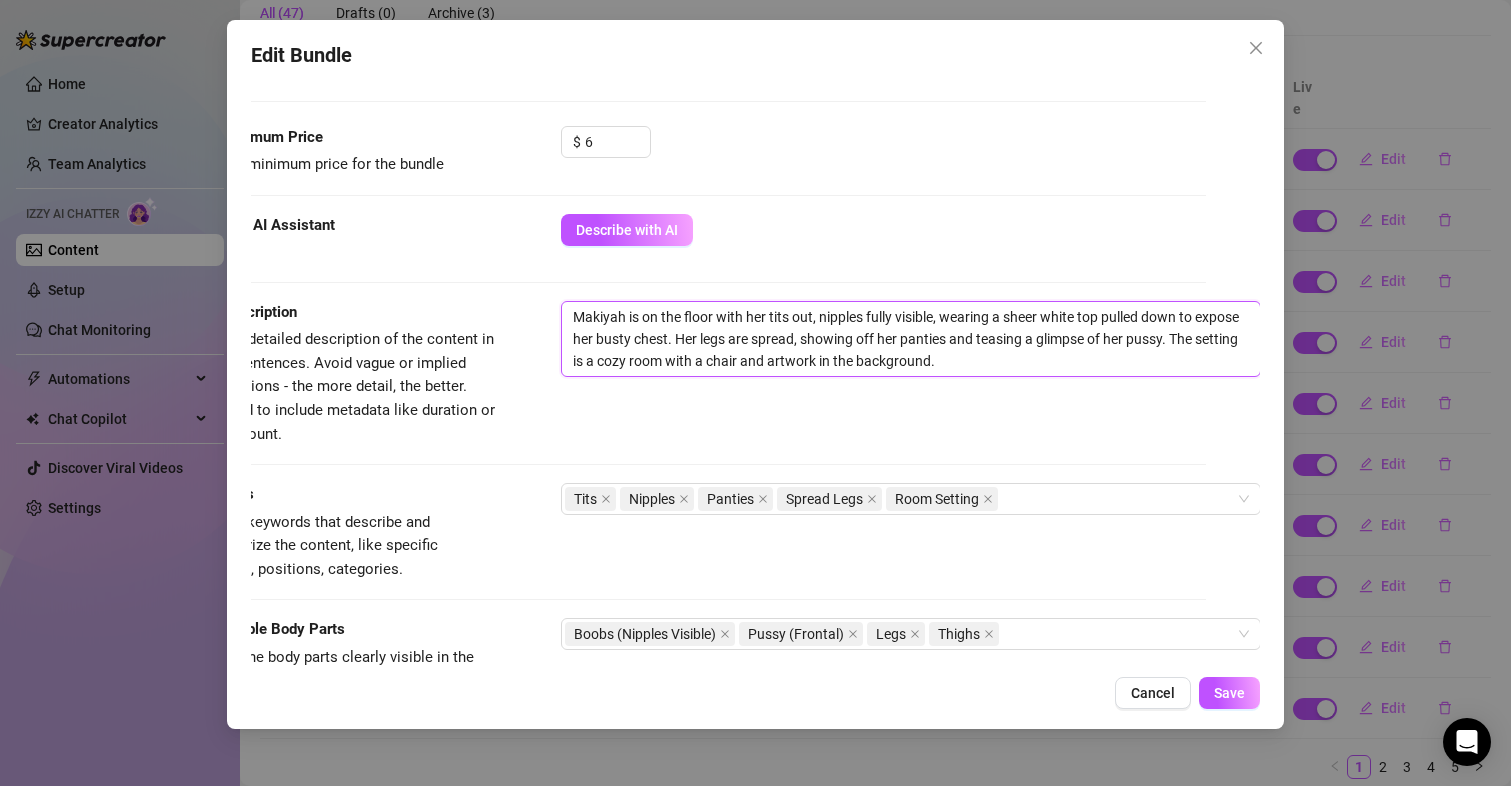 click on "Makiyah is on the floor with her tits out, nipples fully visible, wearing a sheer white top pulled down to expose her busty chest. Her legs are spread, showing off her panties and teasing a glimpse of her pussy. The setting is a cozy room with a chair and artwork in the background." at bounding box center [911, 339] 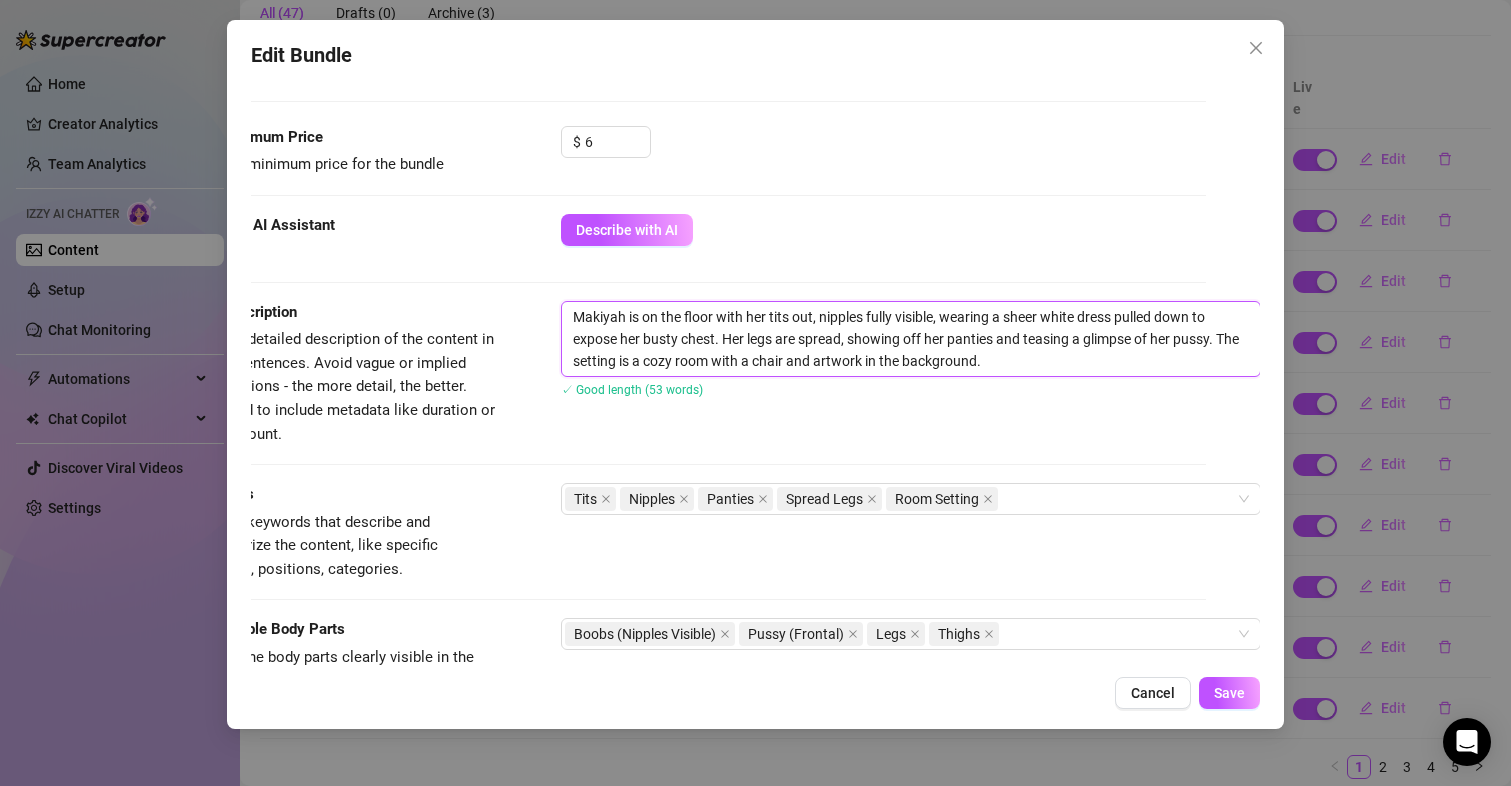 click on "Makiyah is on the floor with her tits out, nipples fully visible, wearing a sheer white dress pulled down to expose her busty chest. Her legs are spread, showing off her panties and teasing a glimpse of her pussy. The setting is a cozy room with a chair and artwork in the background." at bounding box center [911, 339] 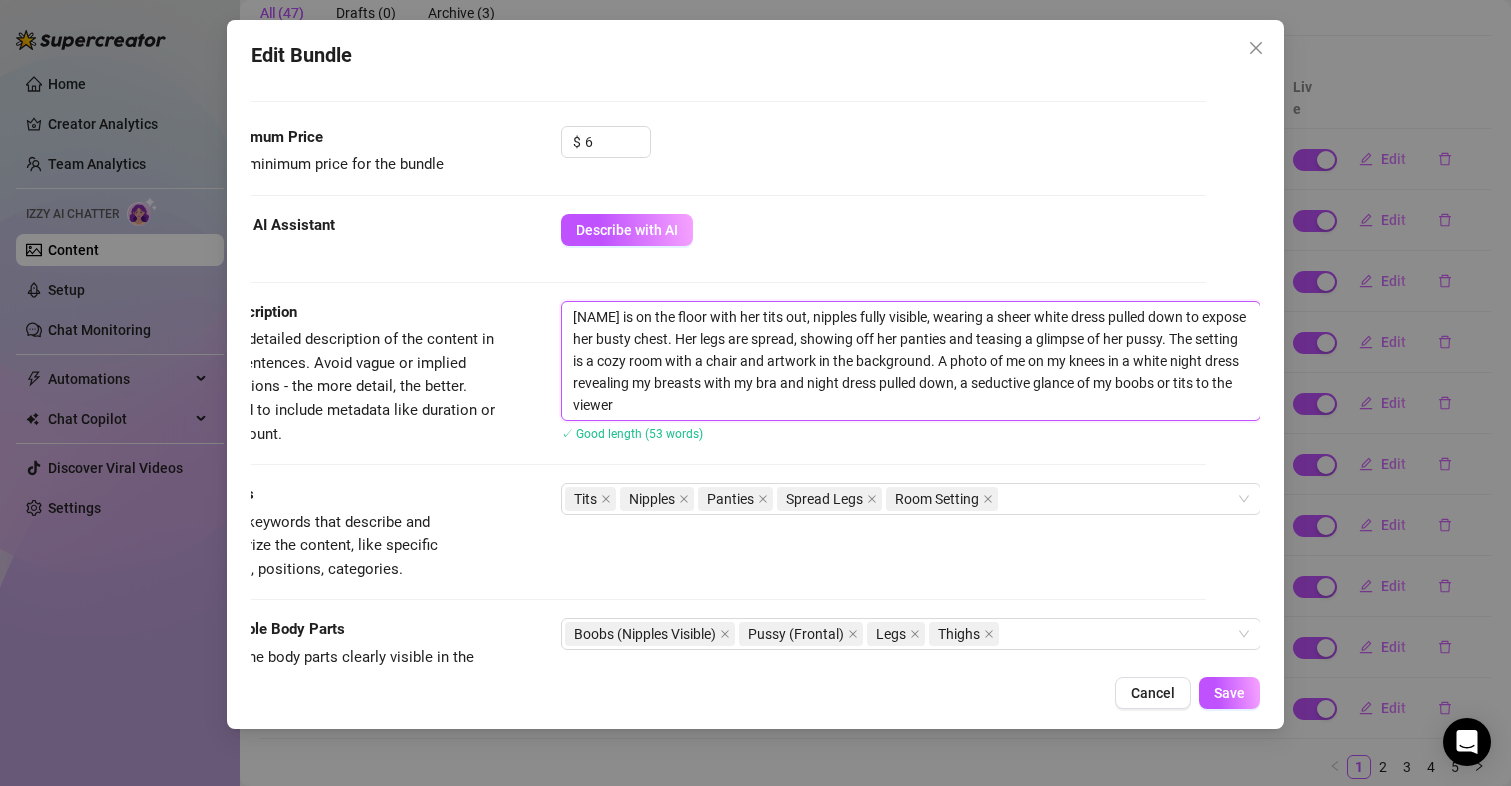 scroll, scrollTop: 0, scrollLeft: 0, axis: both 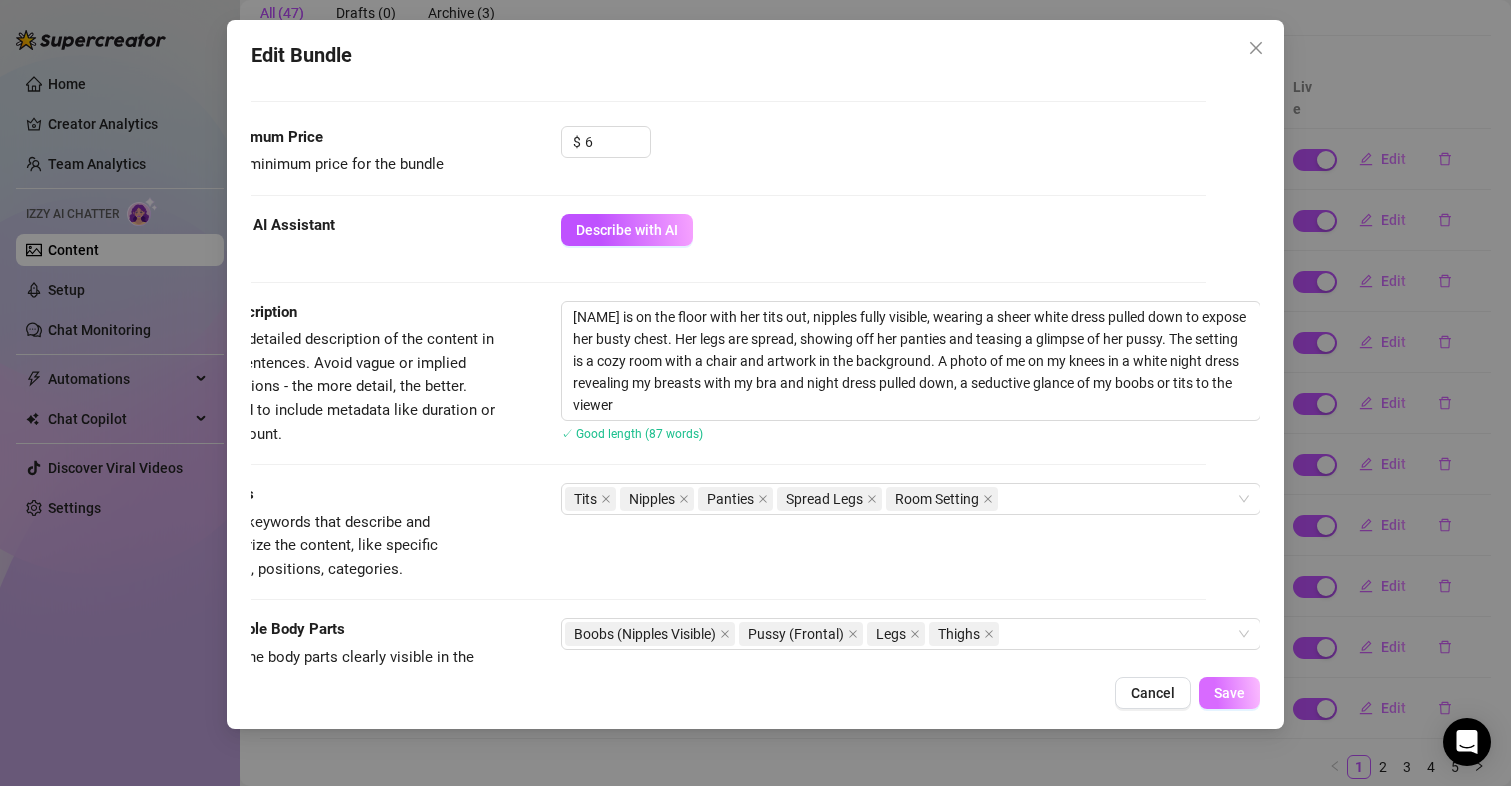 click on "Save" at bounding box center (1229, 693) 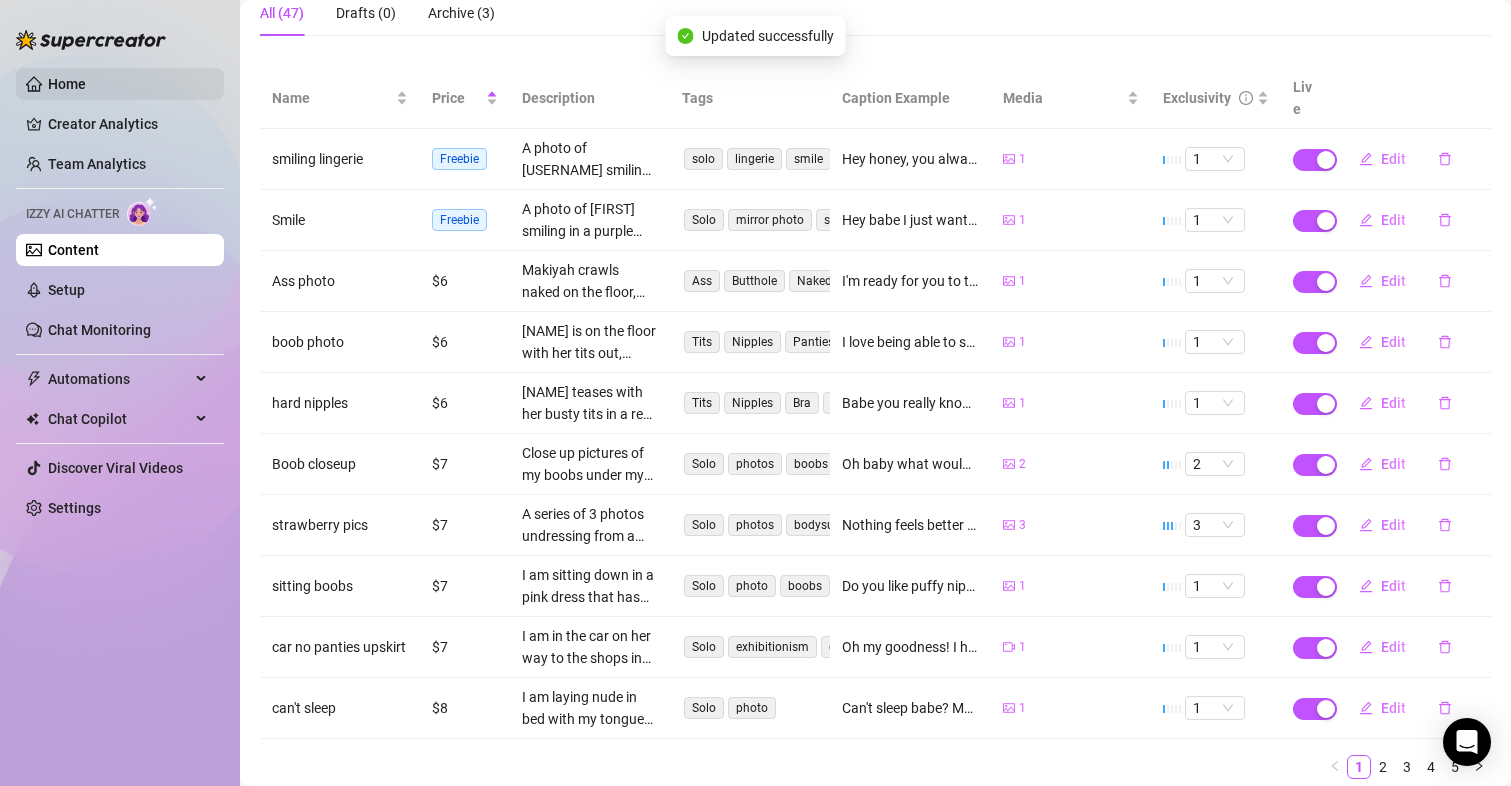 click on "Home" at bounding box center [67, 84] 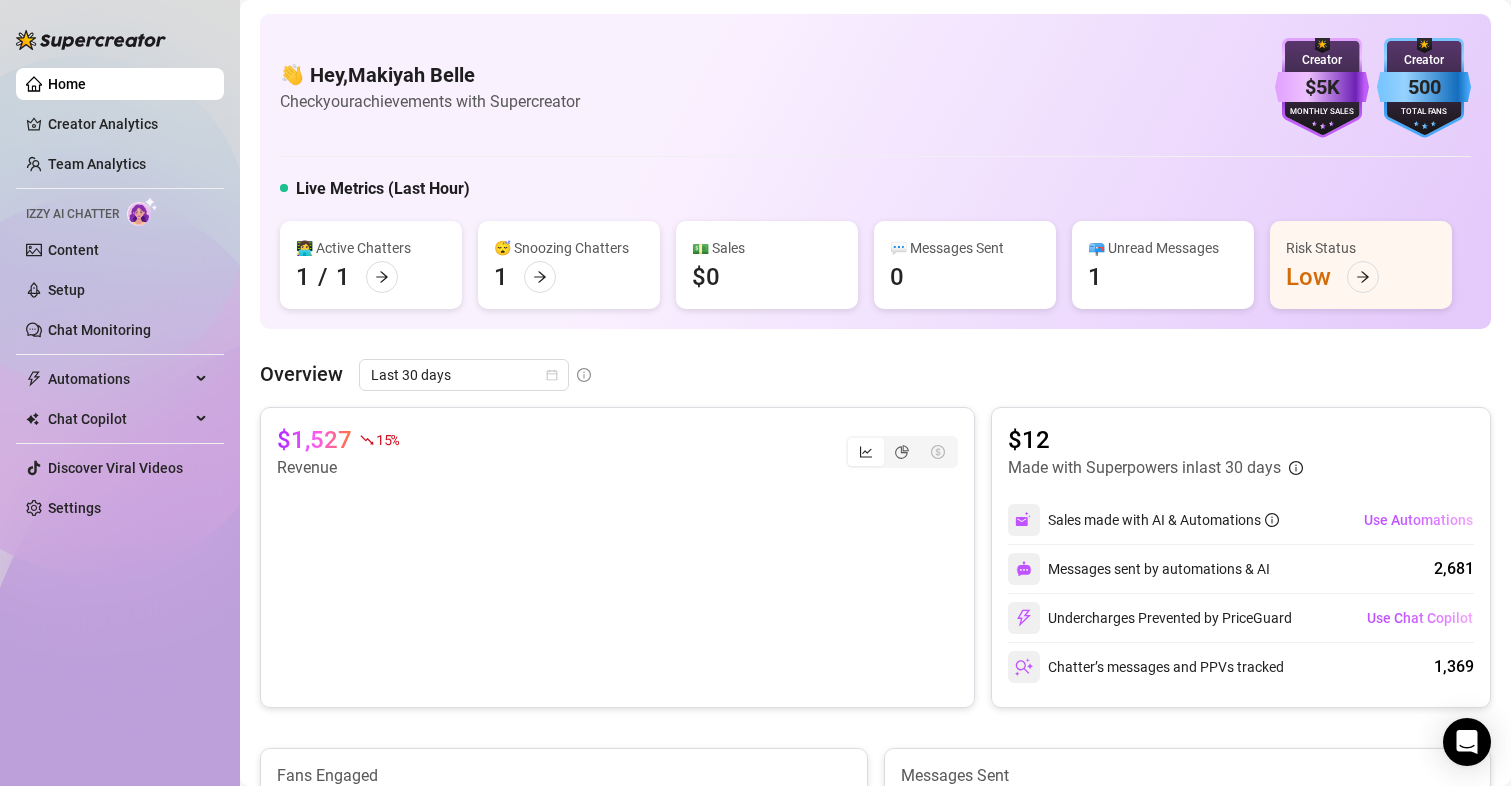 scroll, scrollTop: 0, scrollLeft: 0, axis: both 